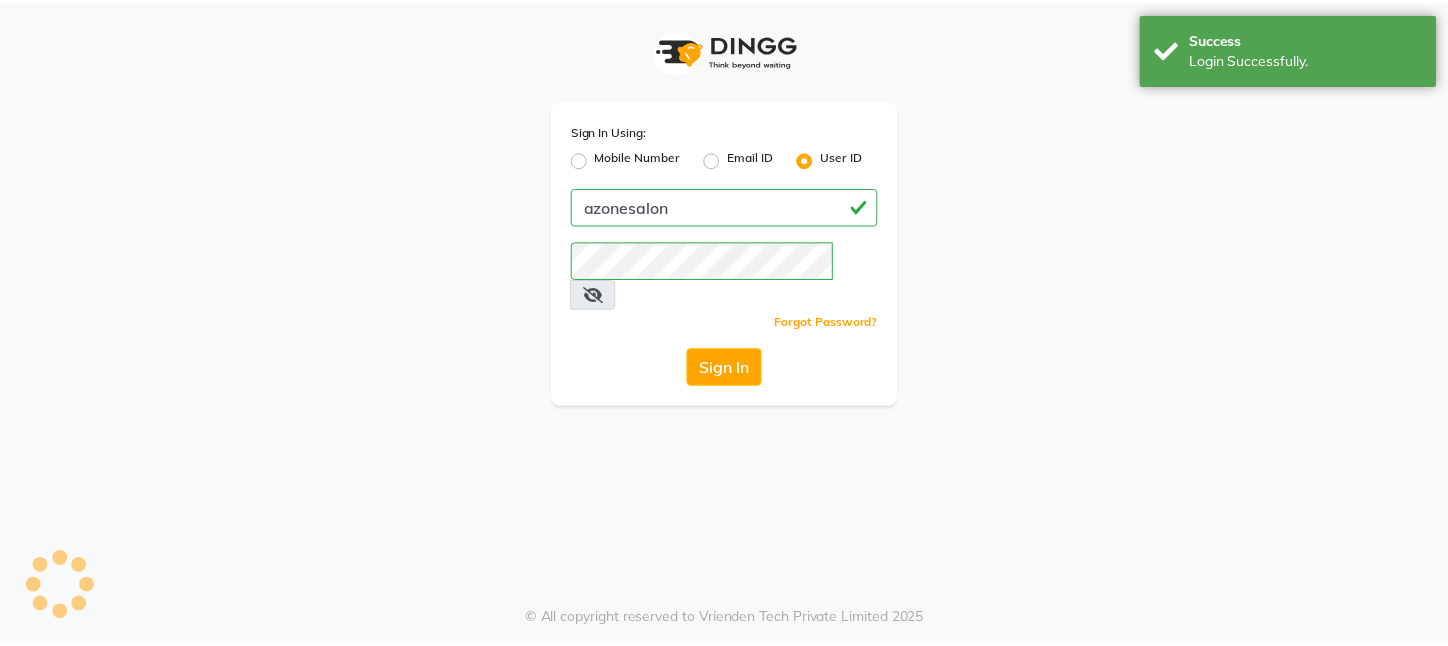 scroll, scrollTop: 0, scrollLeft: 0, axis: both 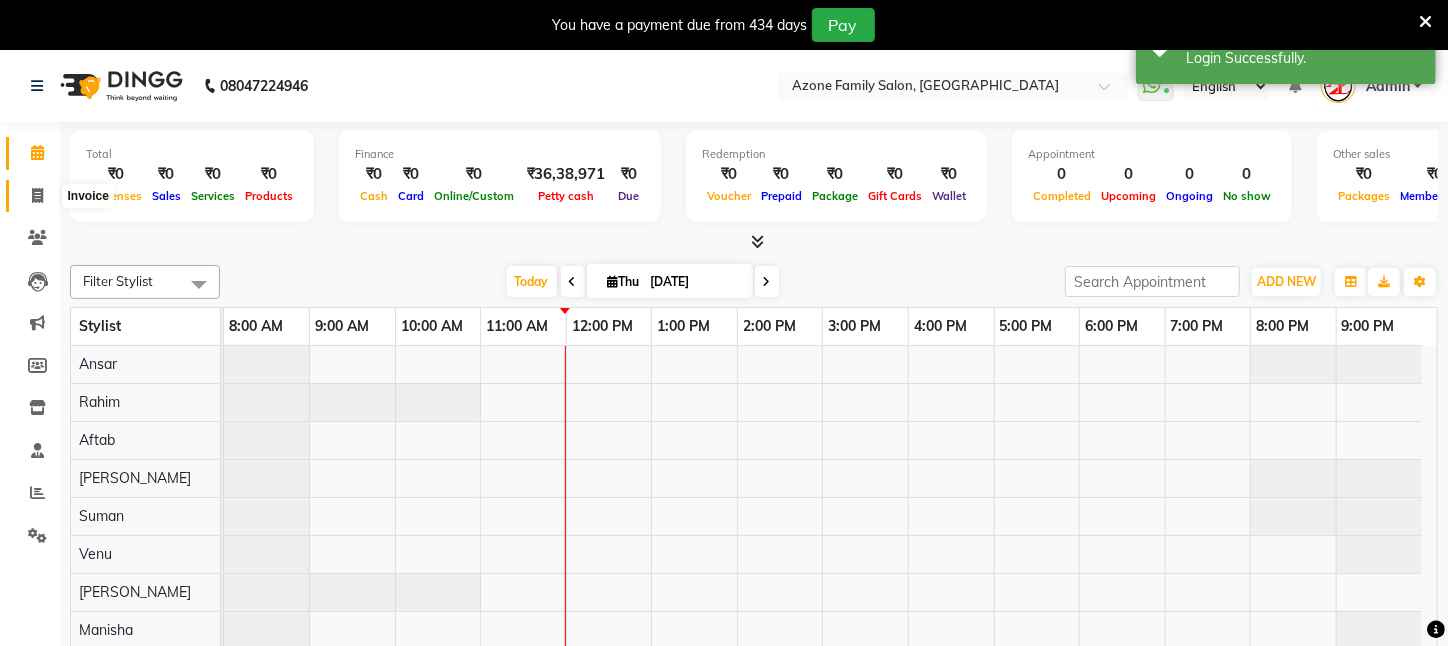 click 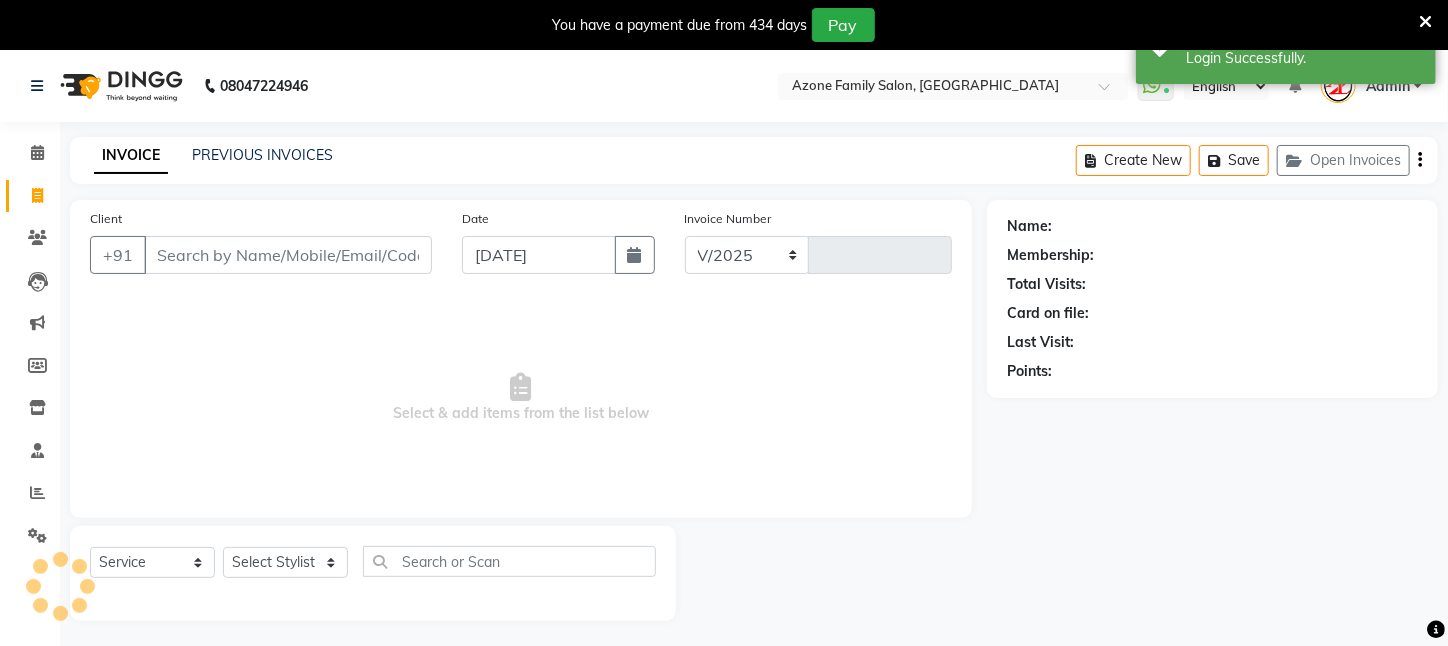 select on "4296" 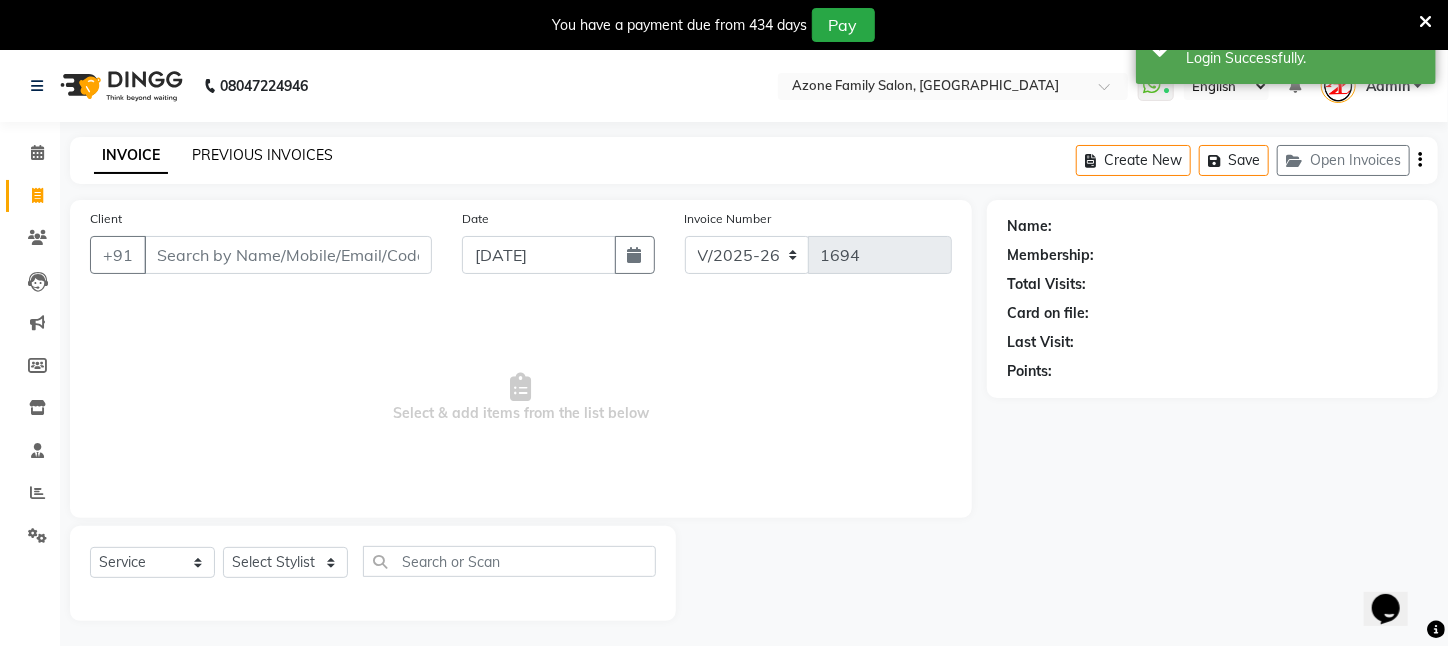 scroll, scrollTop: 0, scrollLeft: 0, axis: both 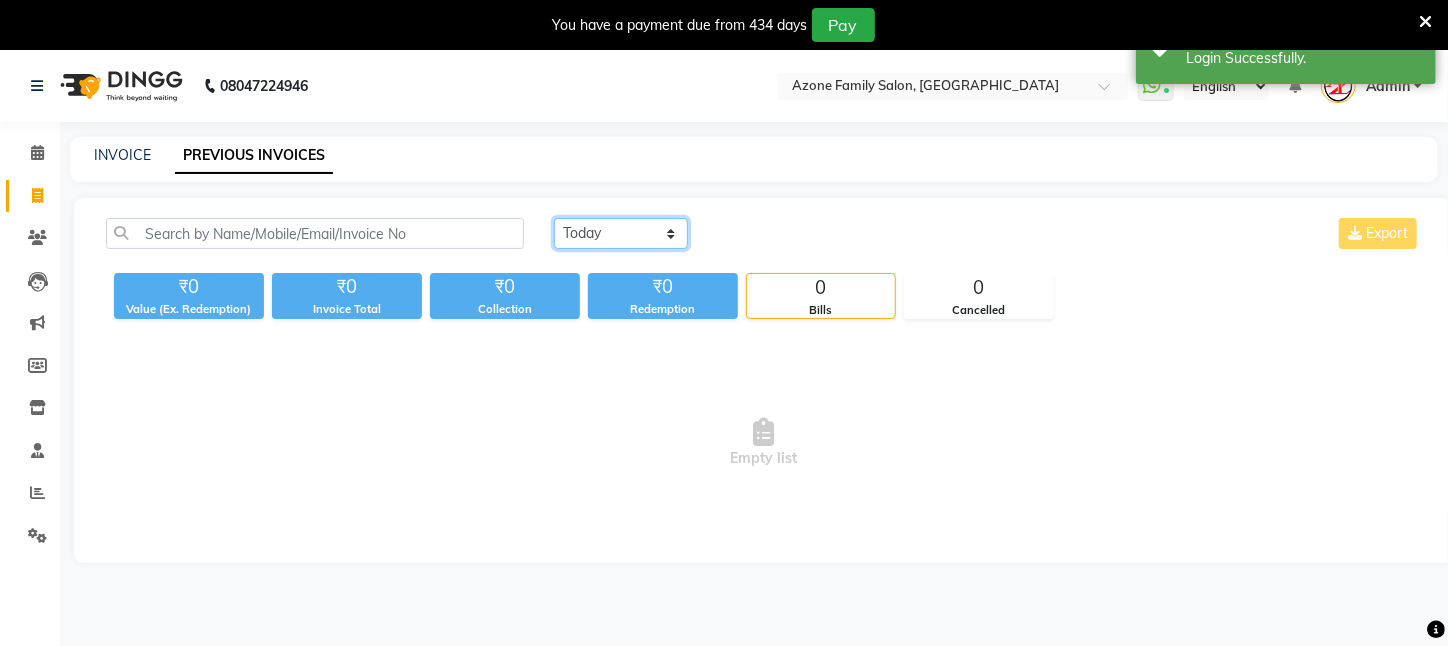 drag, startPoint x: 608, startPoint y: 225, endPoint x: 599, endPoint y: 295, distance: 70.5762 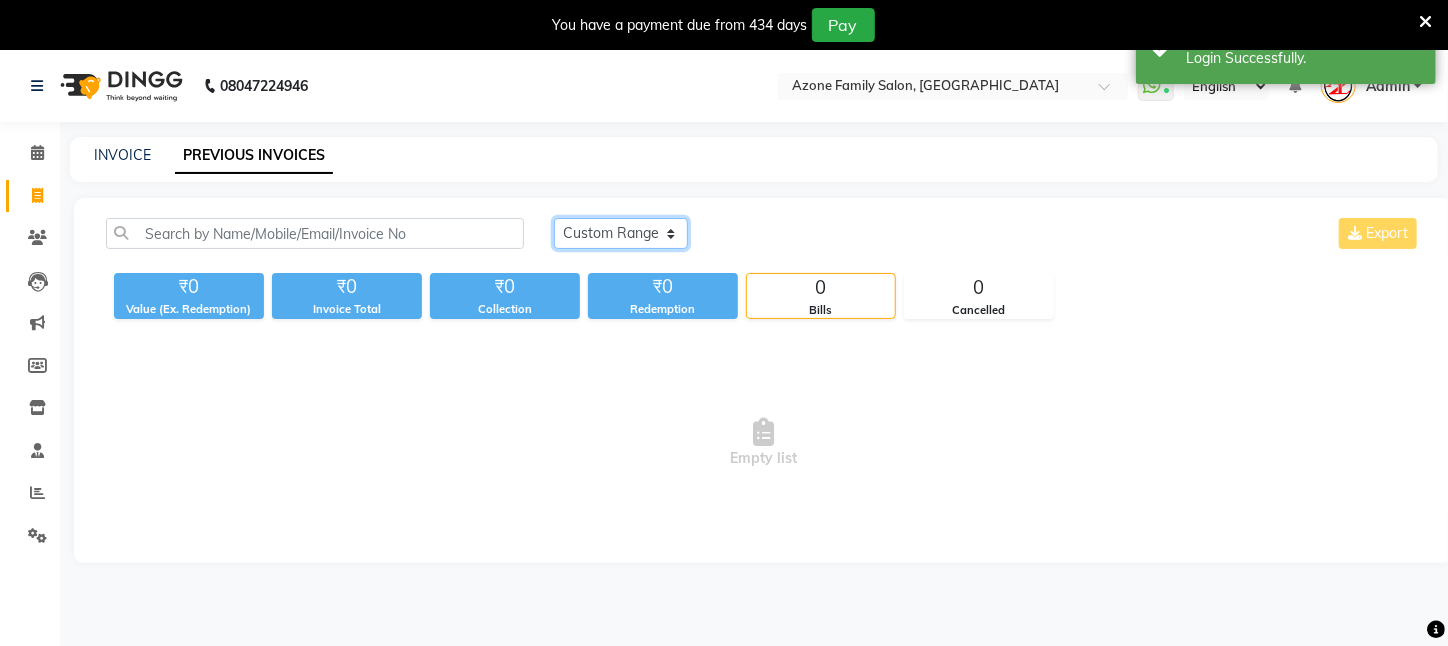 click on "Today Yesterday Custom Range" 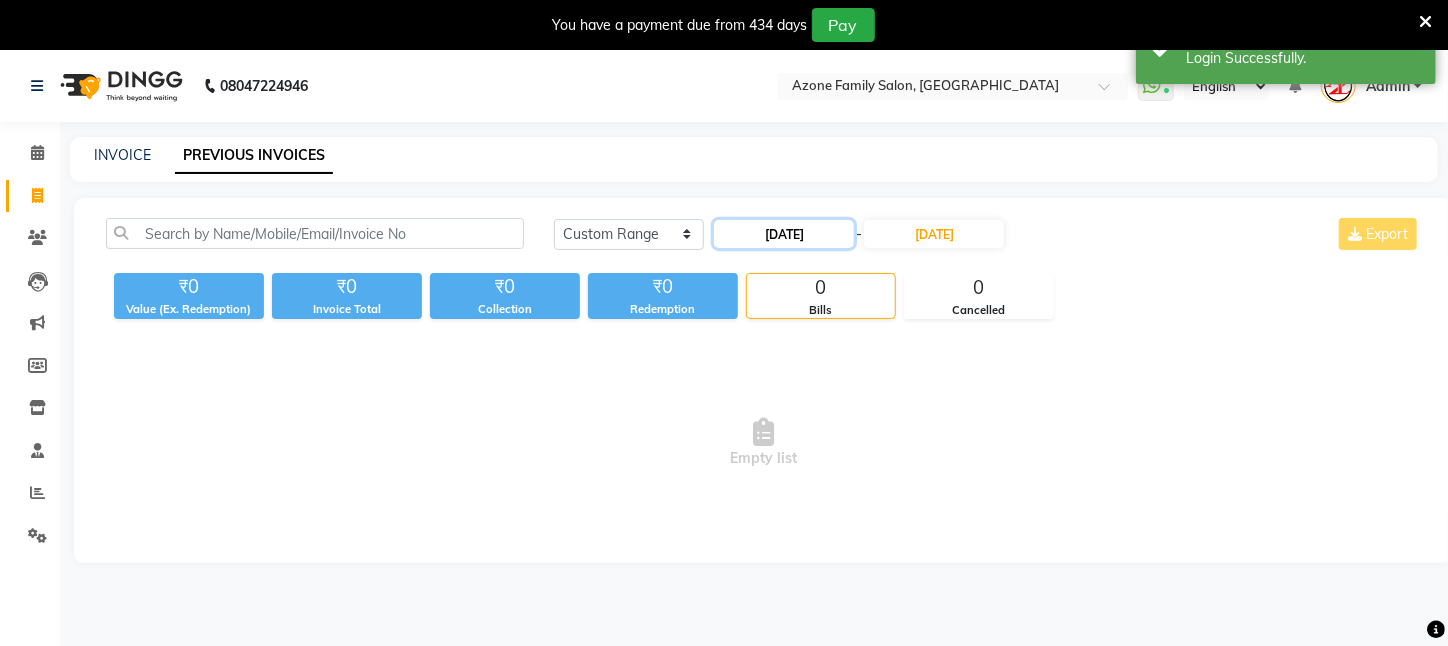 click on "[DATE]" 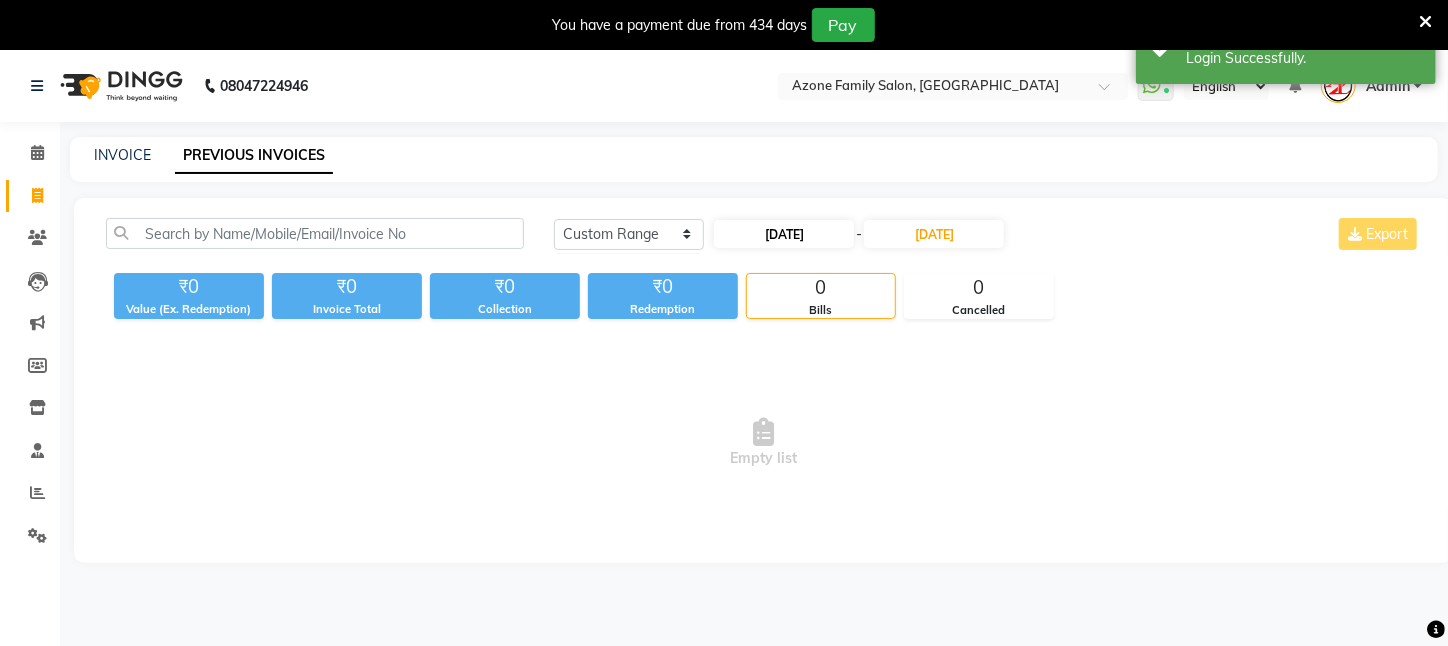 select on "7" 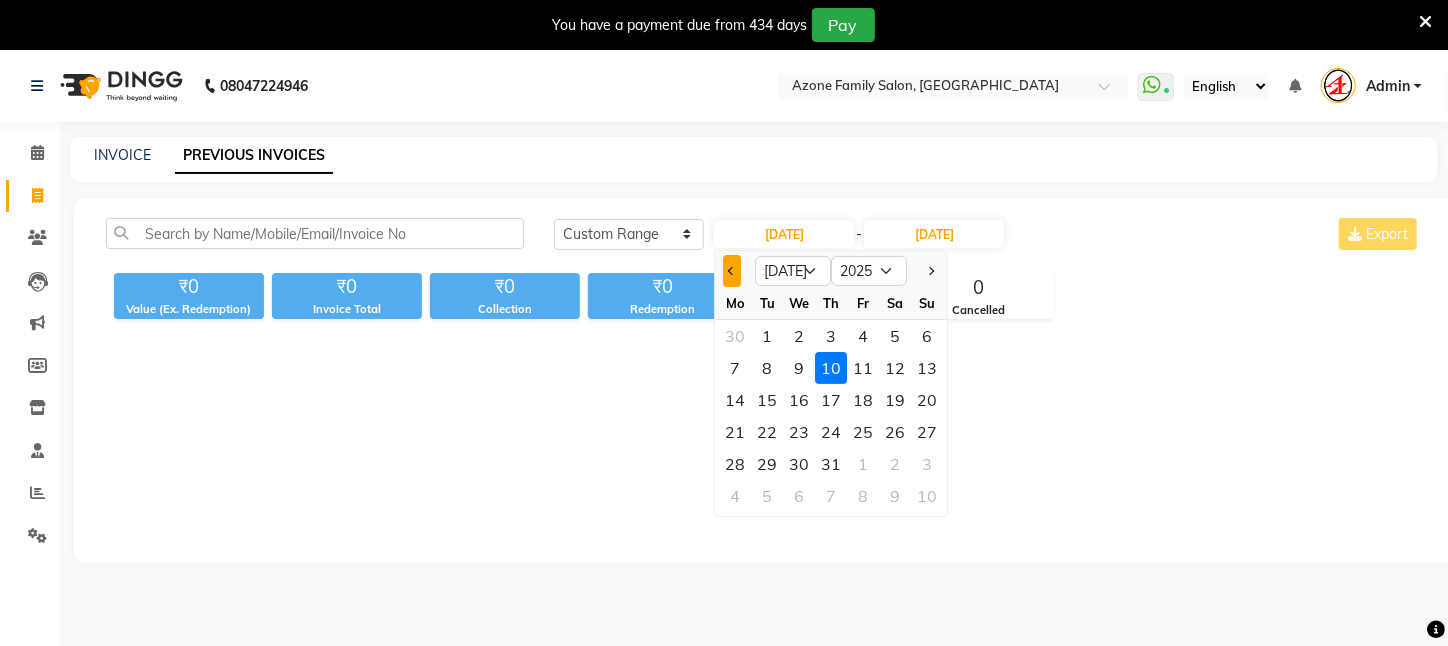 click 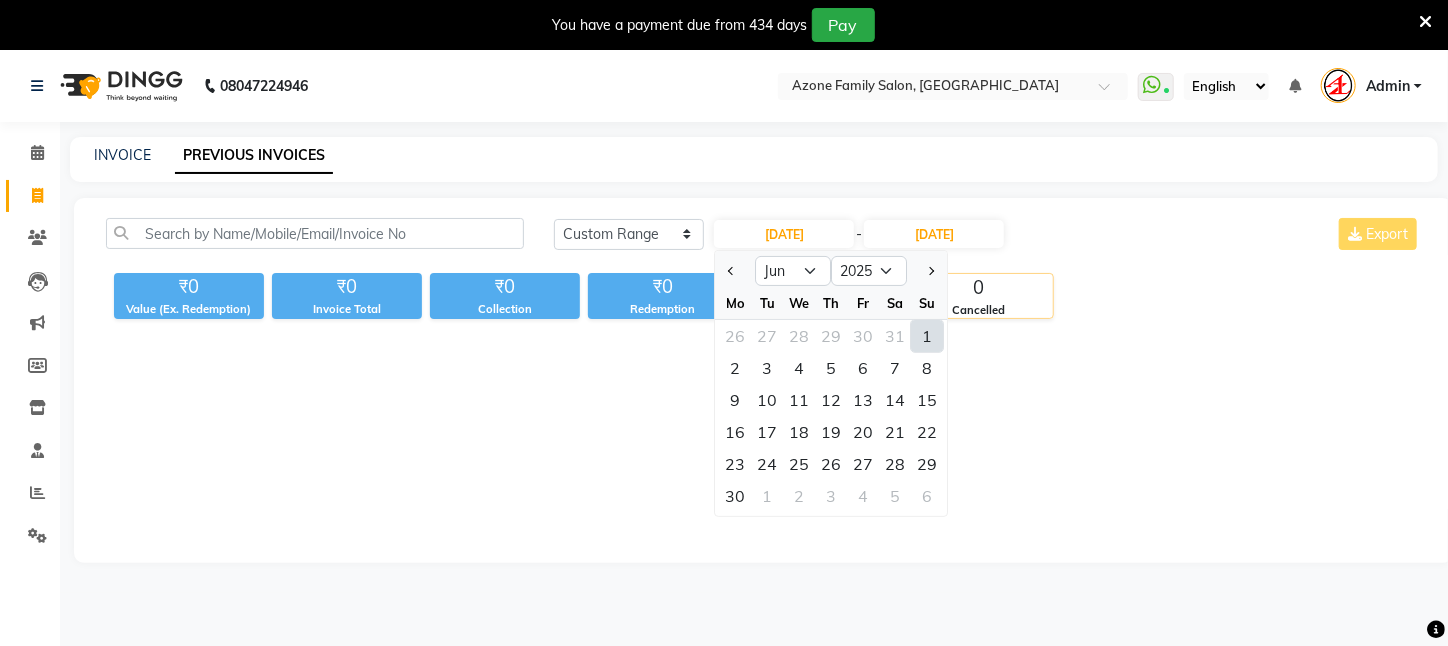 drag, startPoint x: 931, startPoint y: 336, endPoint x: 934, endPoint y: 318, distance: 18.248287 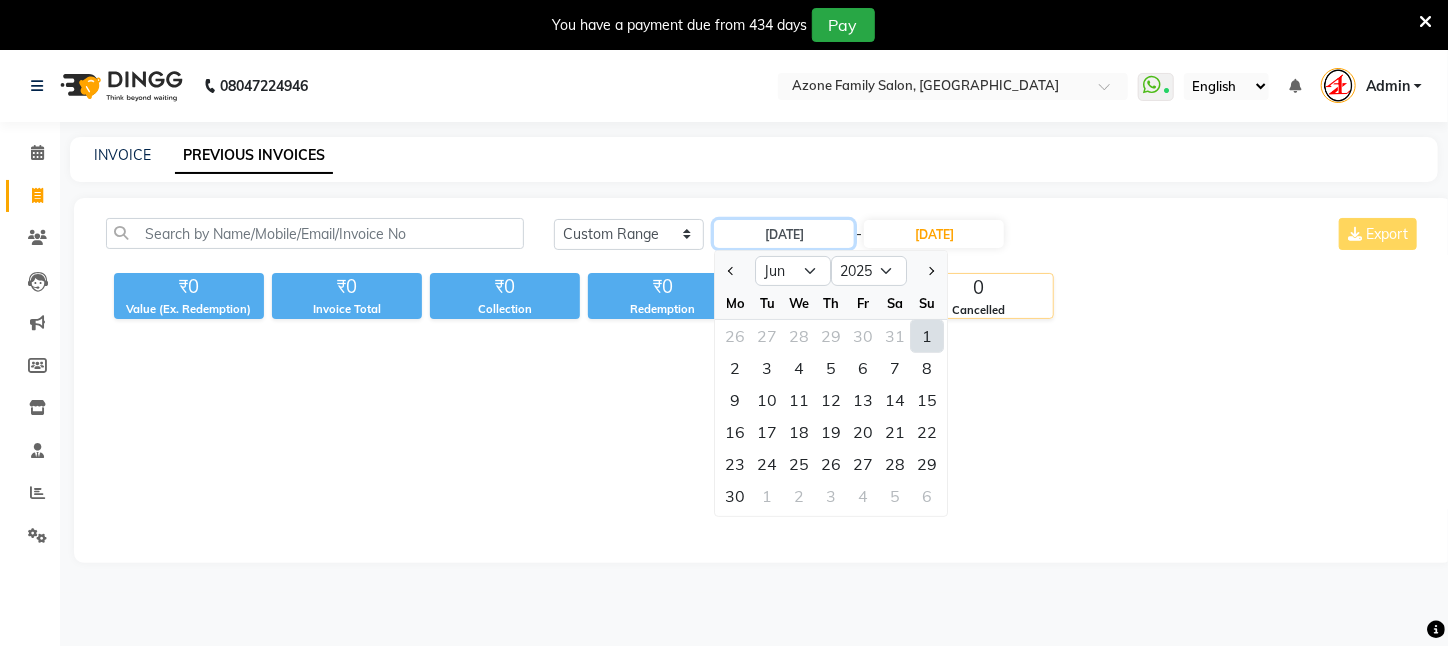 type on "01-06-2025" 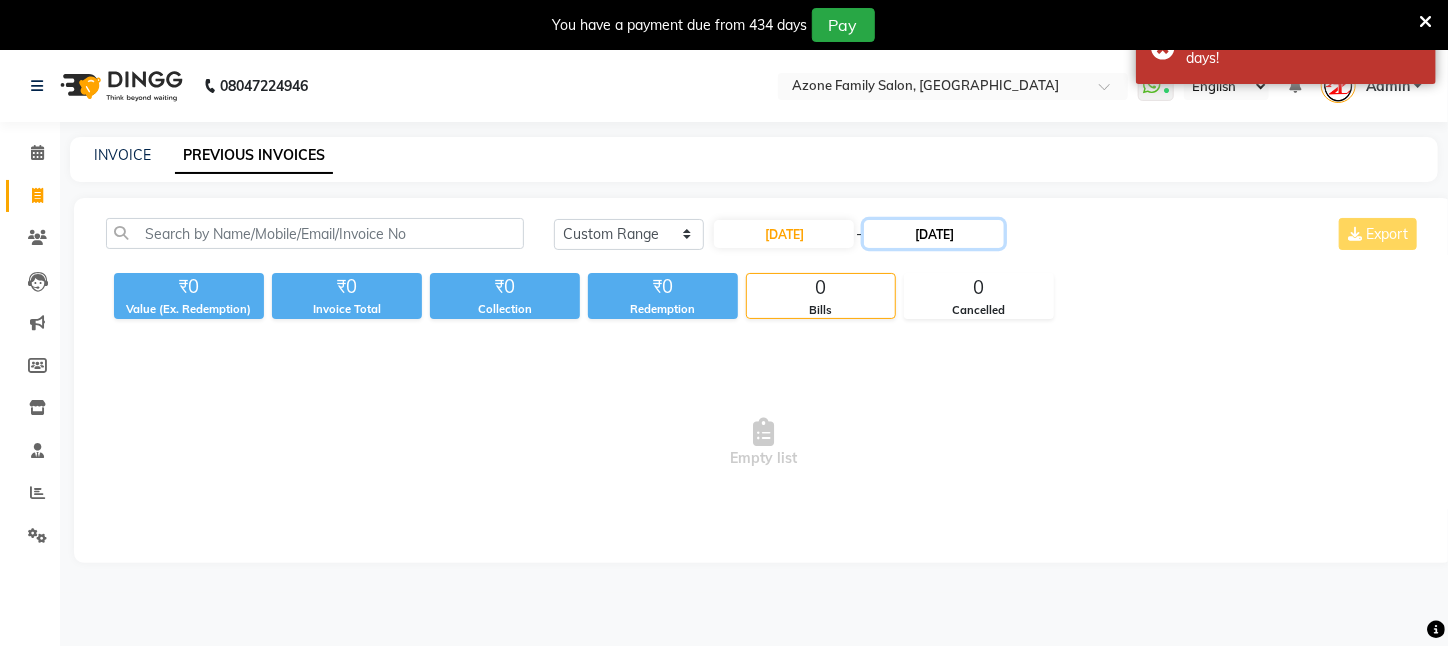 click on "[DATE]" 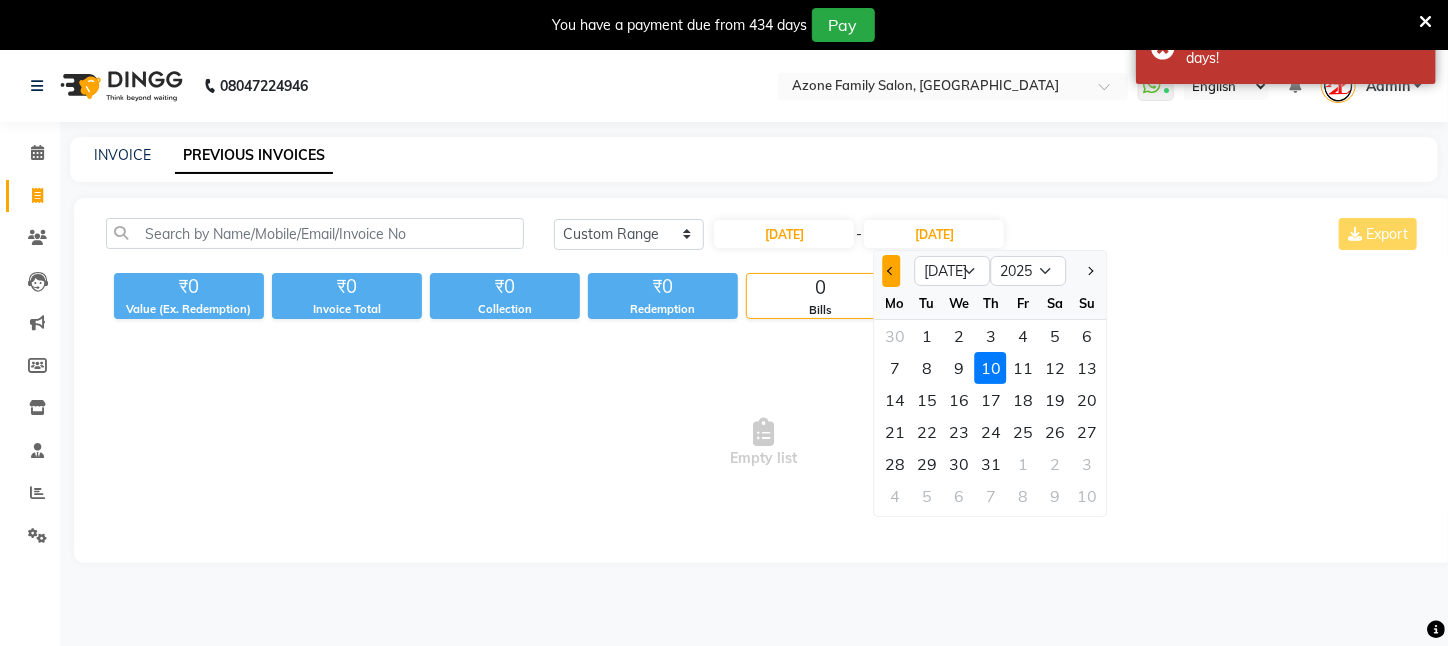 click 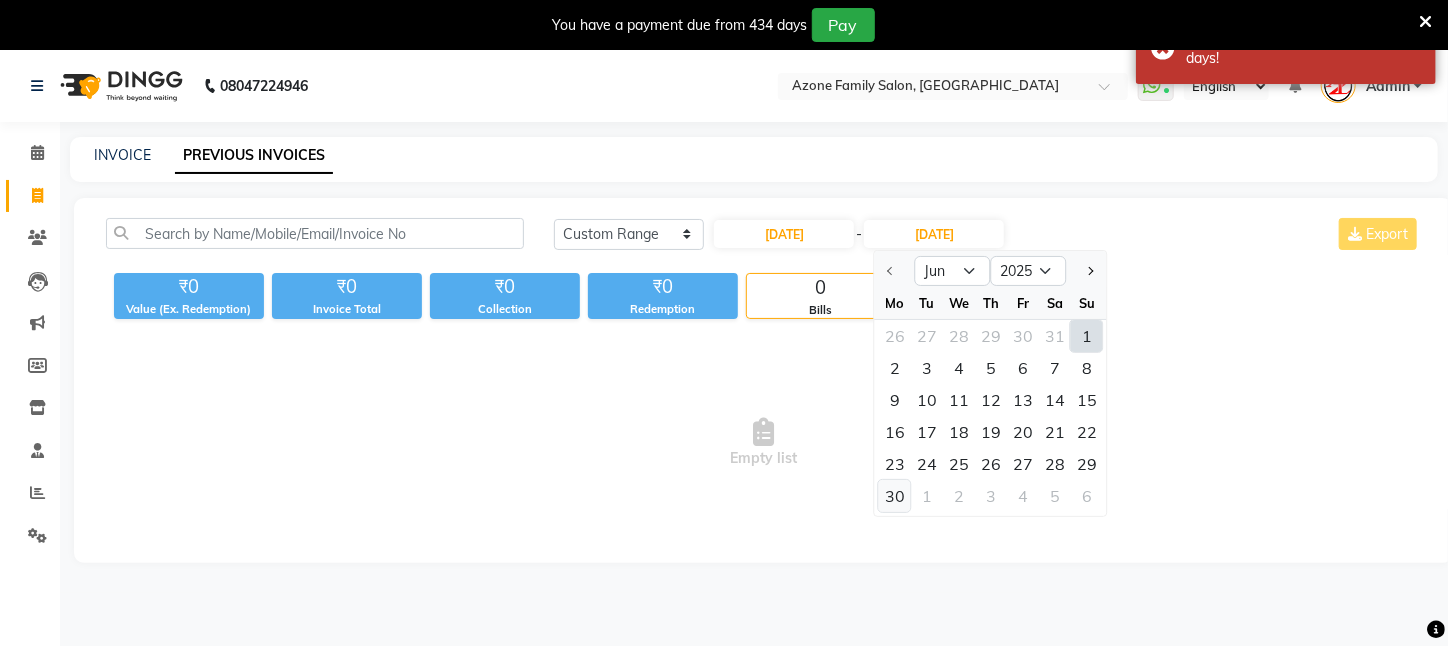 click on "30" 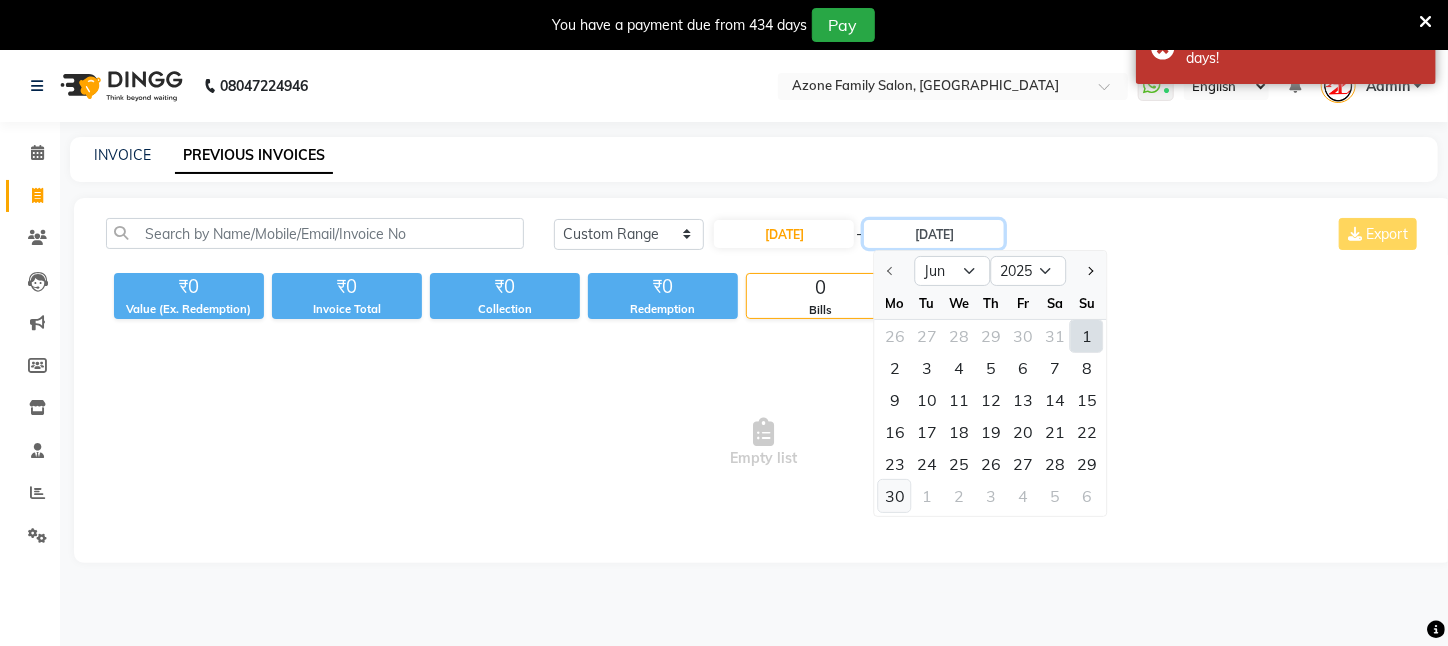 type on "30-06-2025" 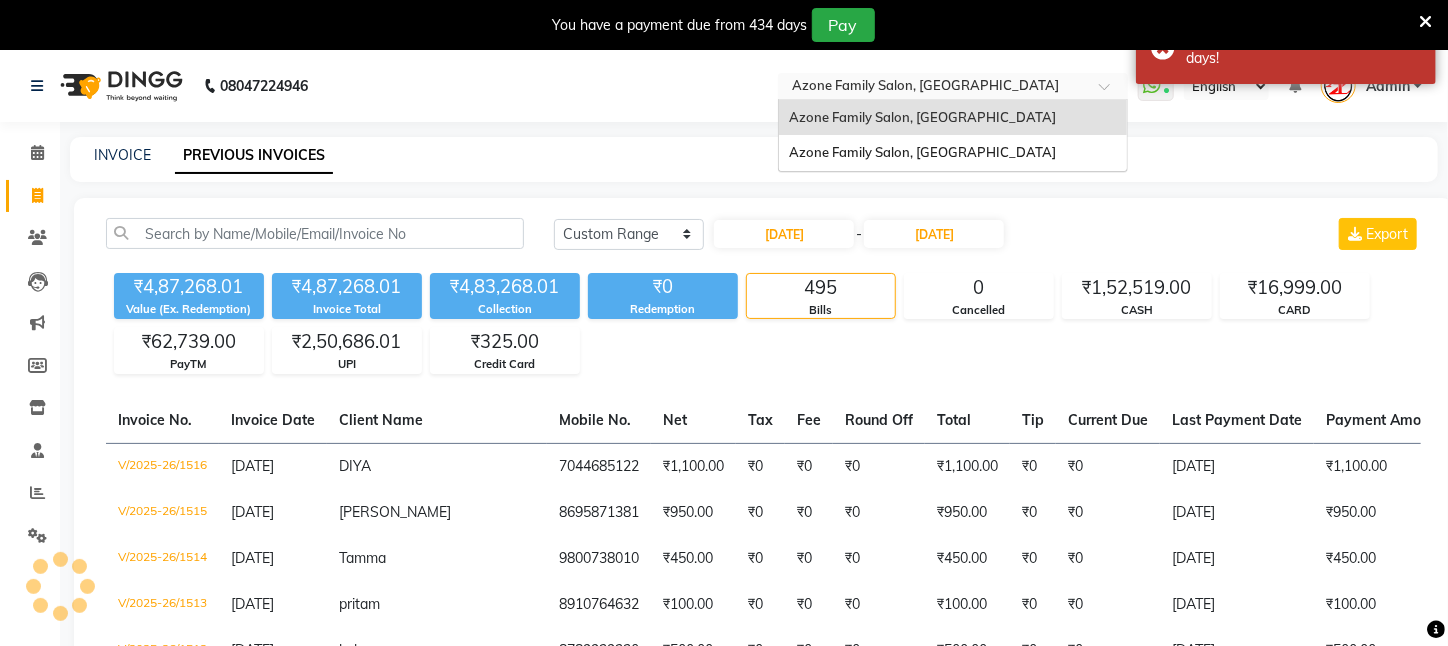click at bounding box center (933, 88) 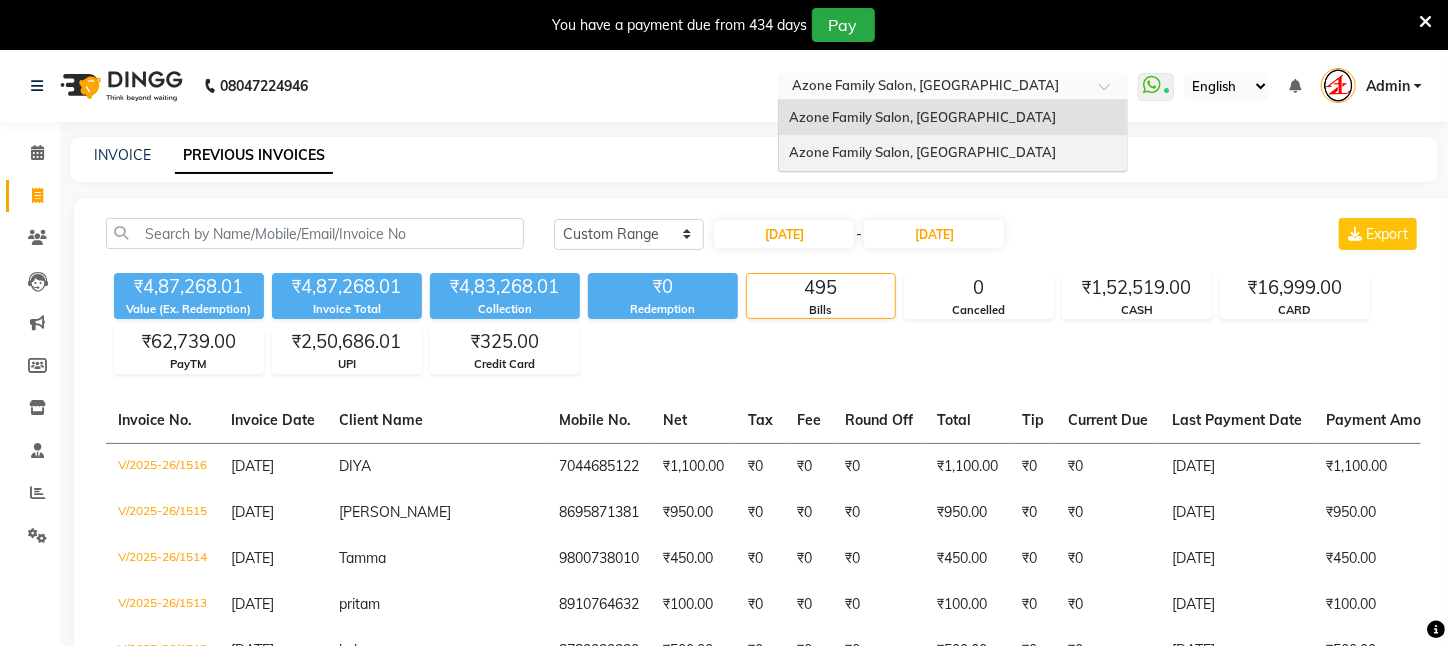 click on "Azone Family Salon, Midnapore Town" at bounding box center (953, 153) 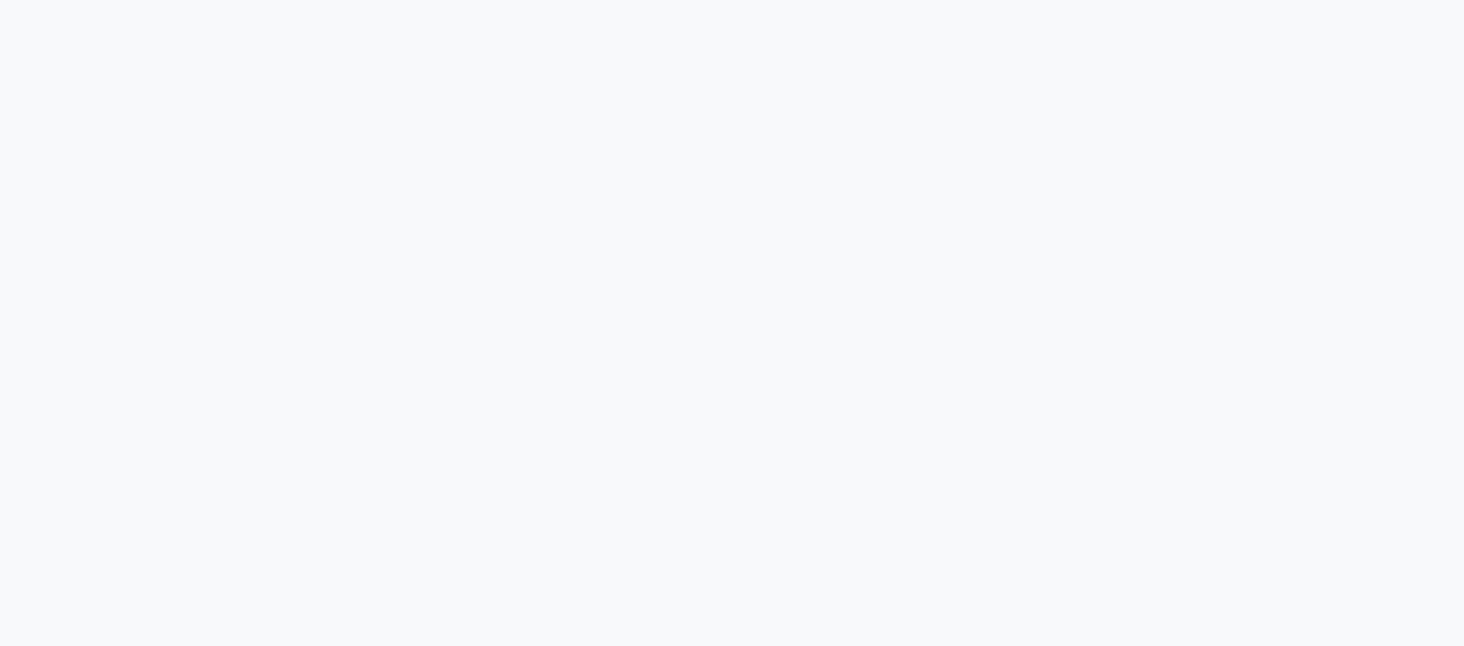 scroll, scrollTop: 0, scrollLeft: 0, axis: both 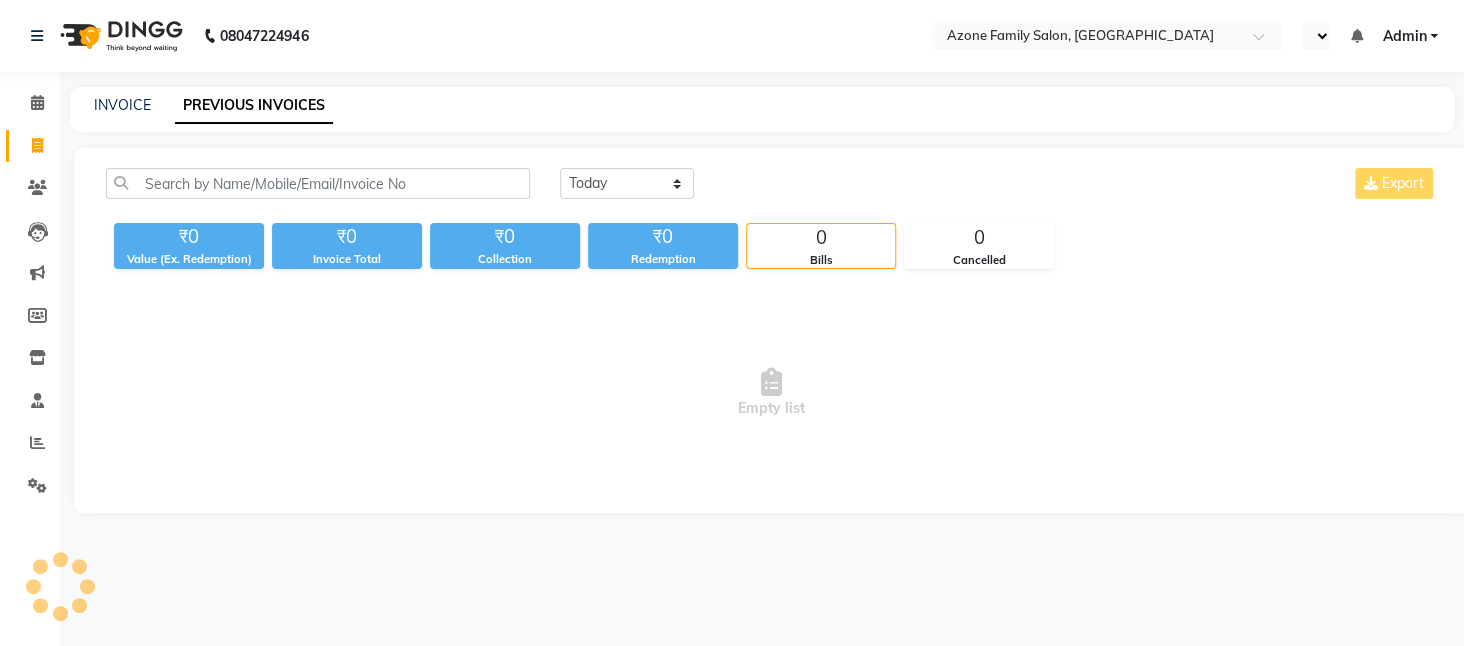 select on "en" 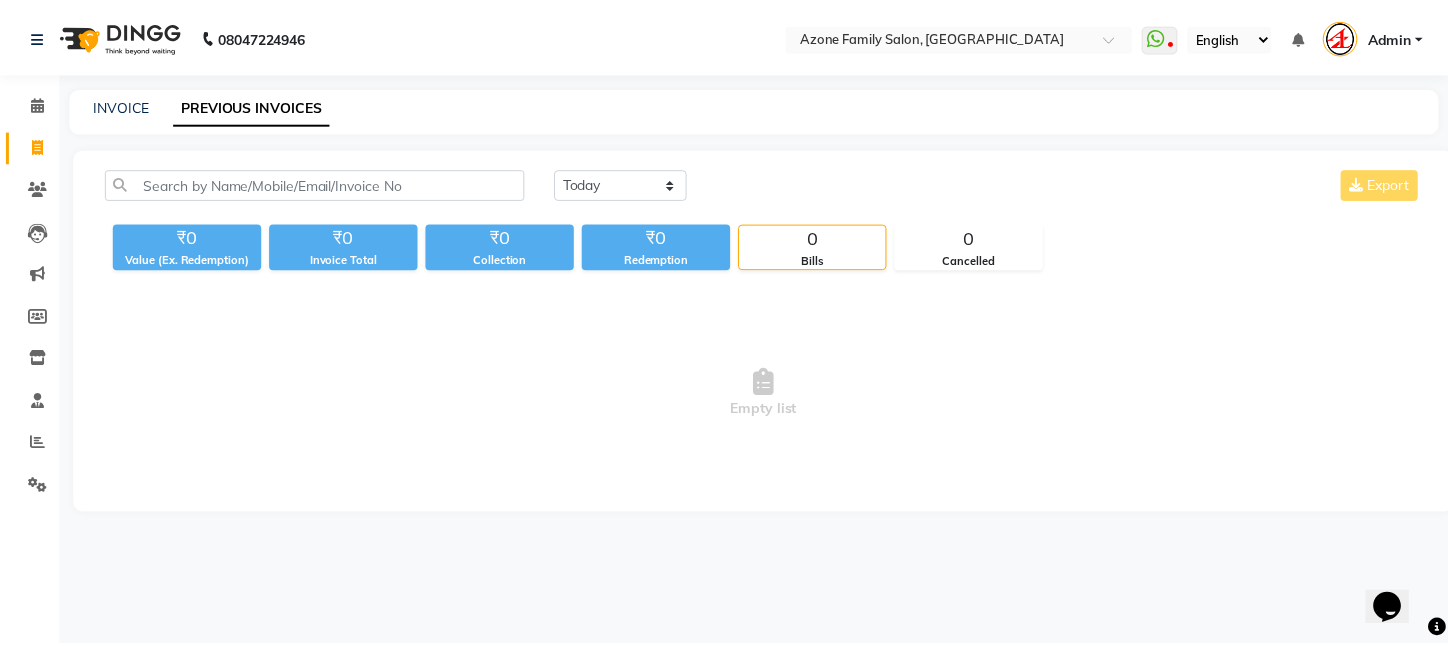 scroll, scrollTop: 0, scrollLeft: 0, axis: both 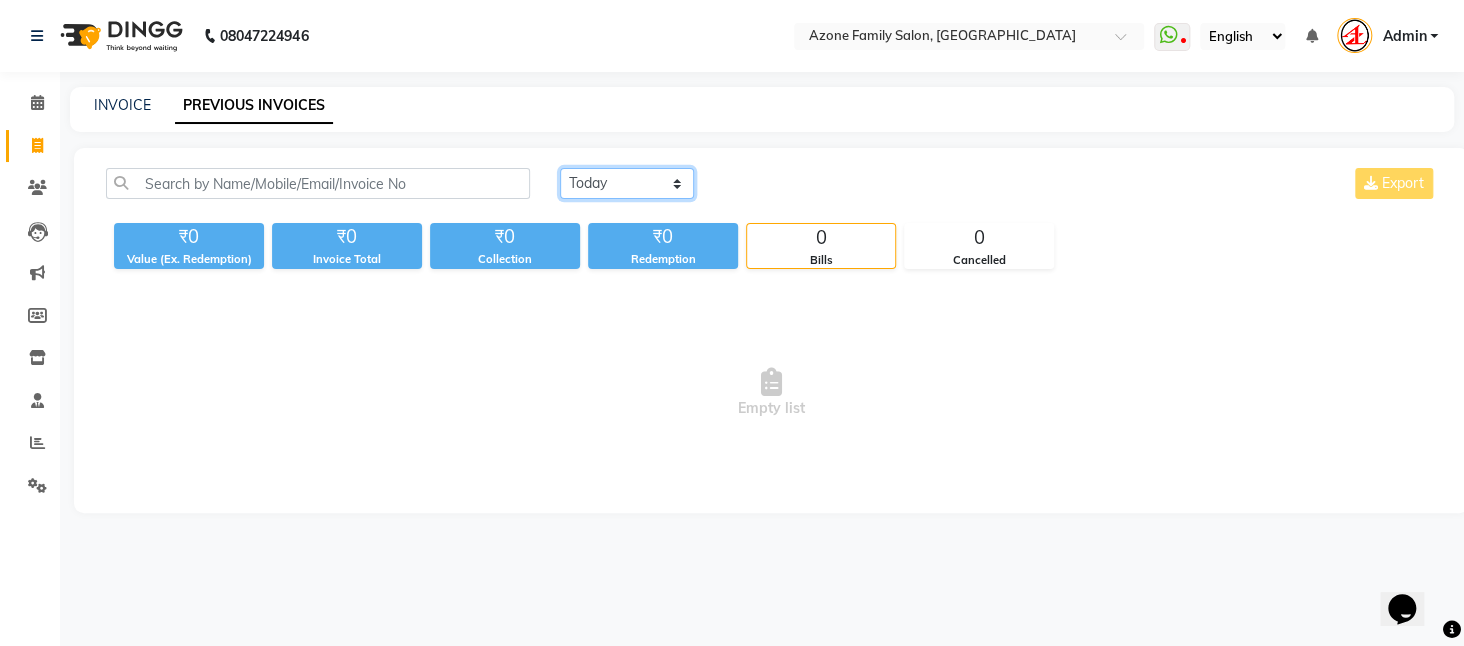 click on "Today Yesterday Custom Range" 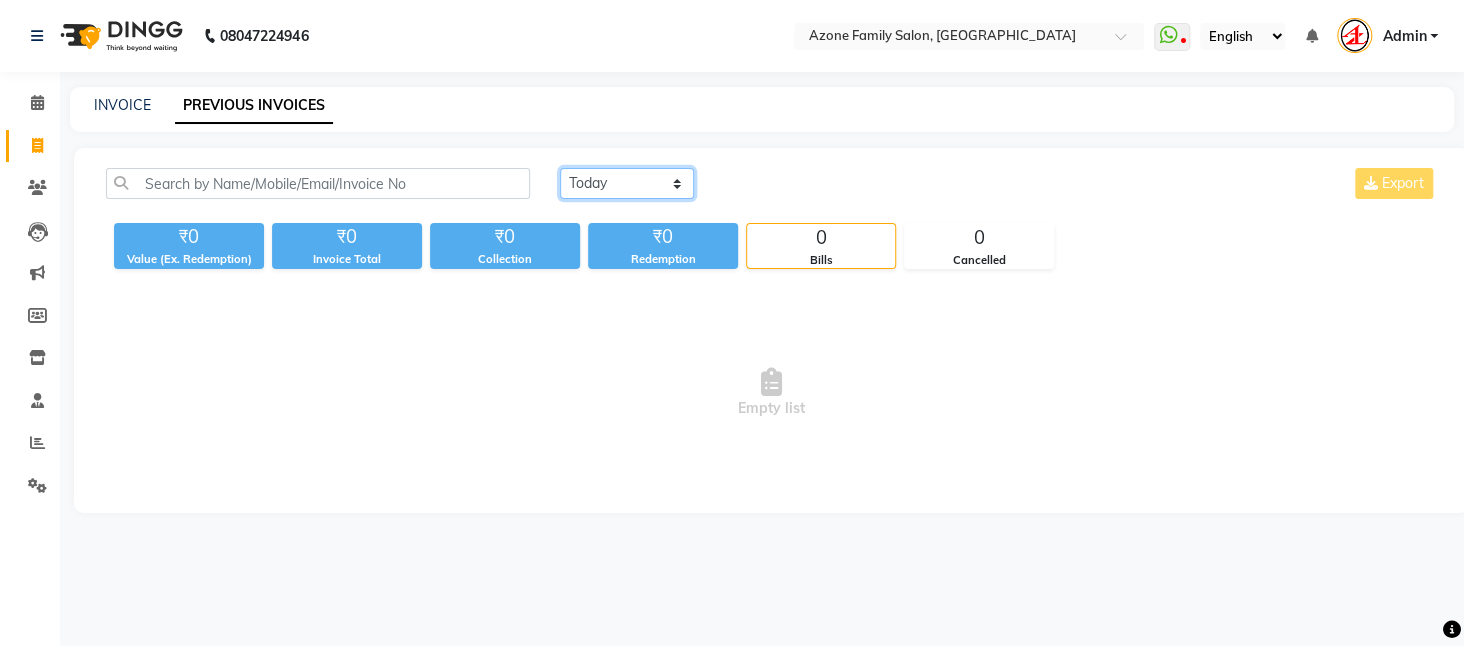select on "range" 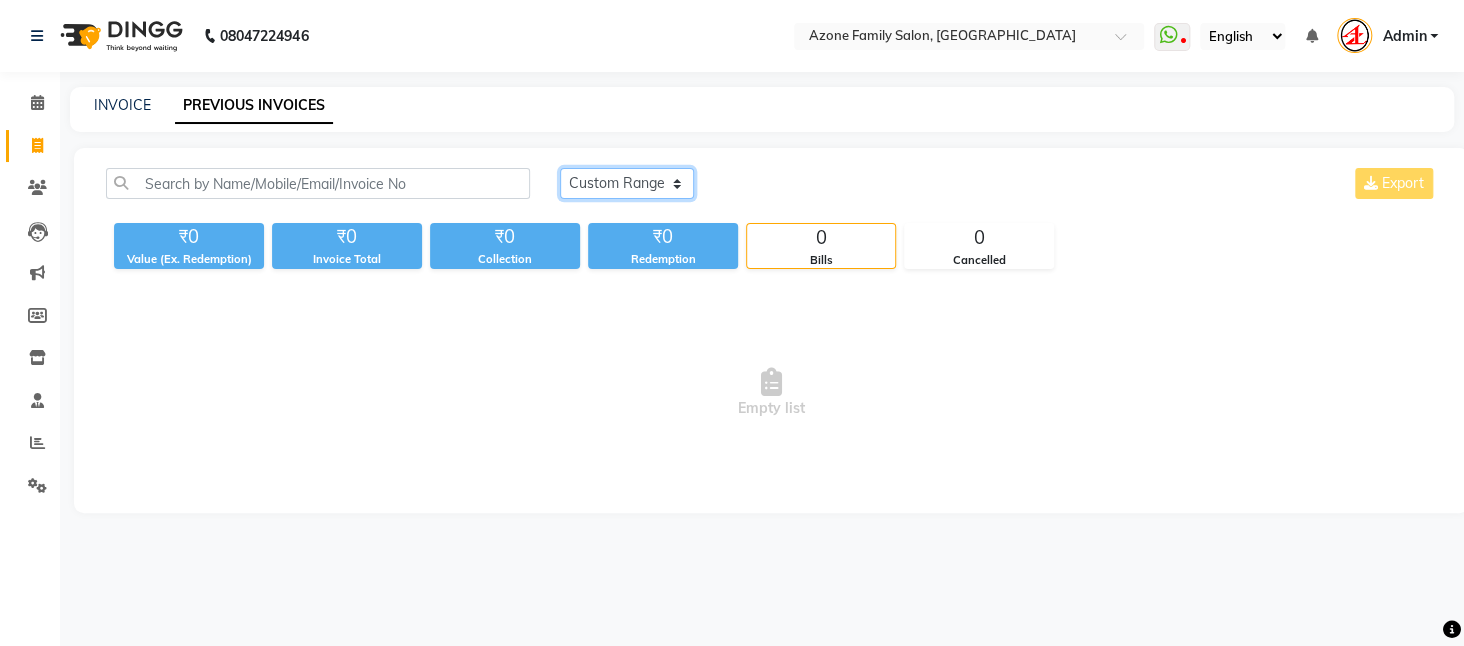 click on "Today Yesterday Custom Range" 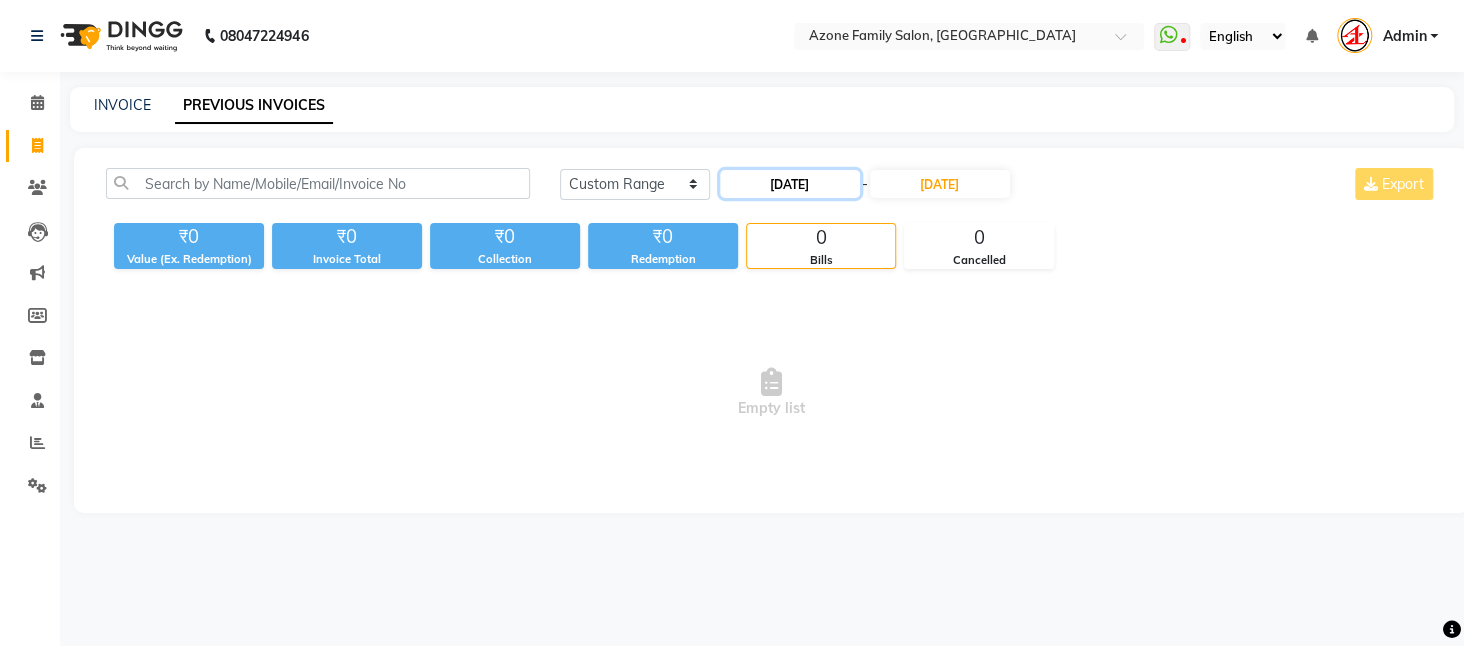 click on "[DATE]" 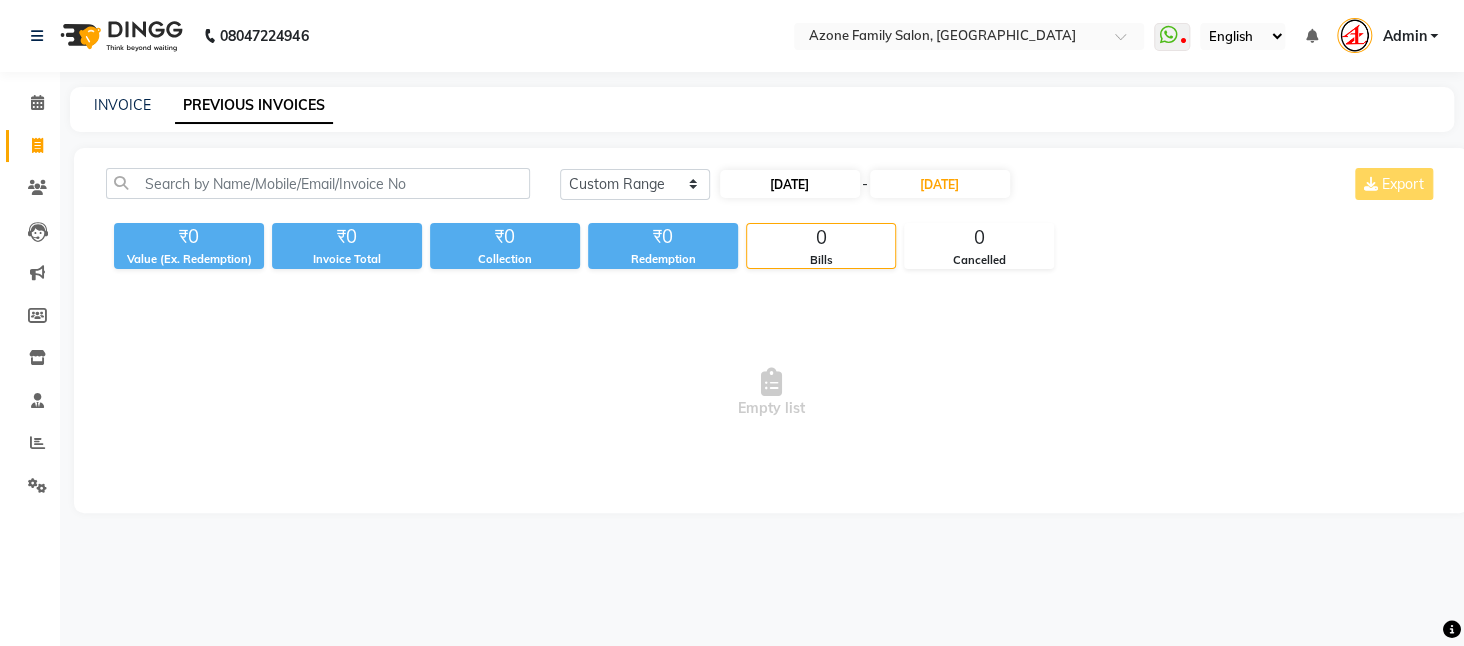 select on "7" 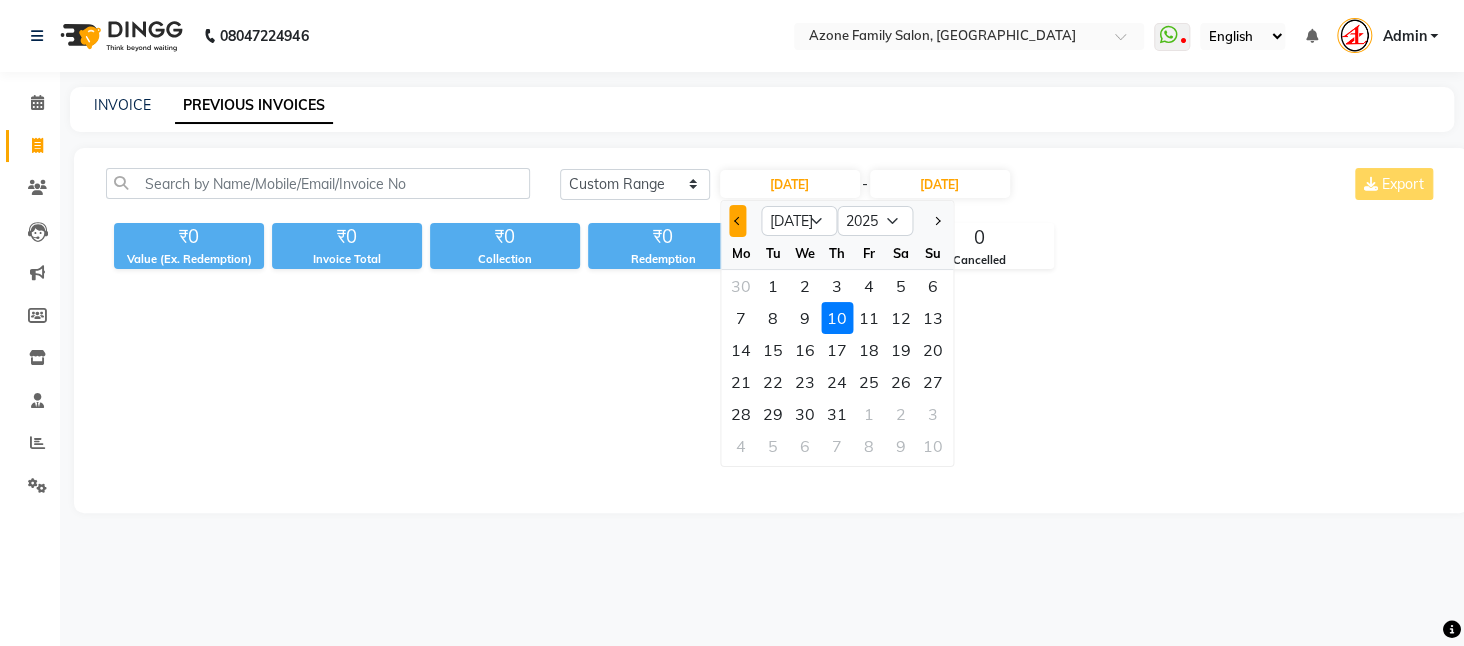click 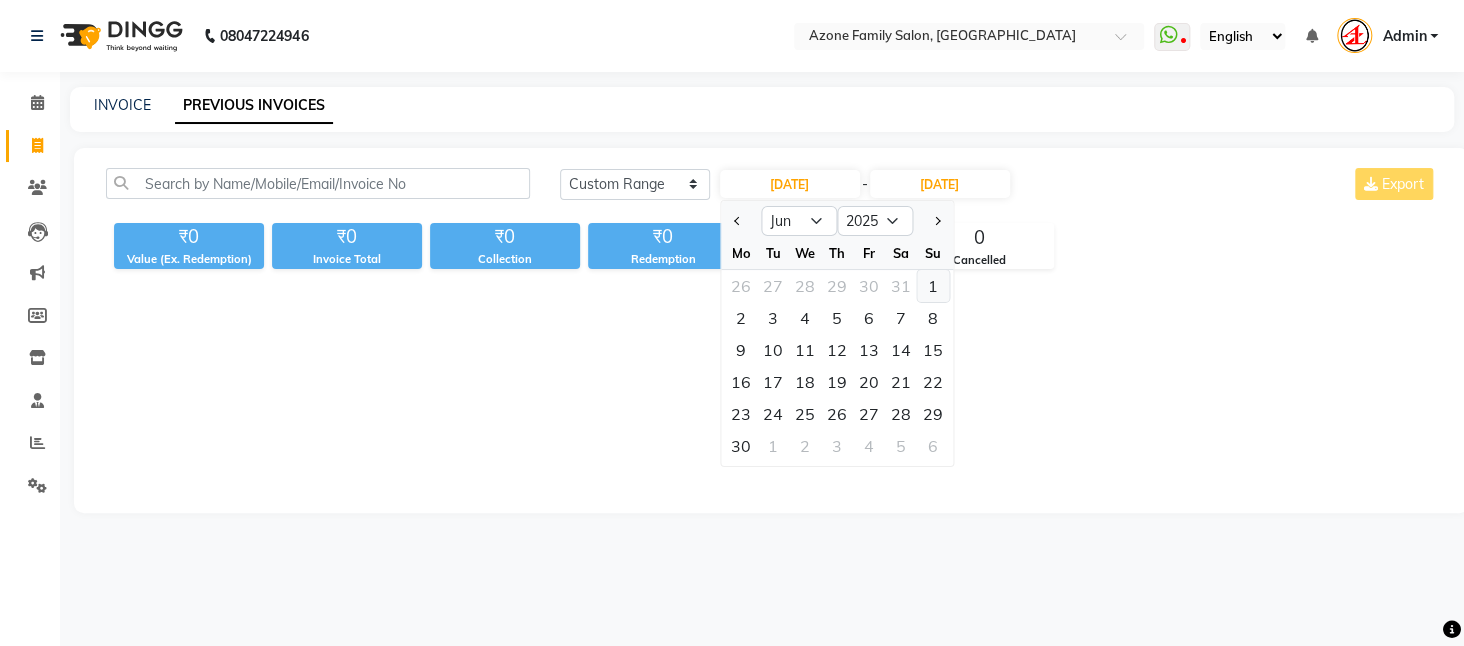 click on "1" 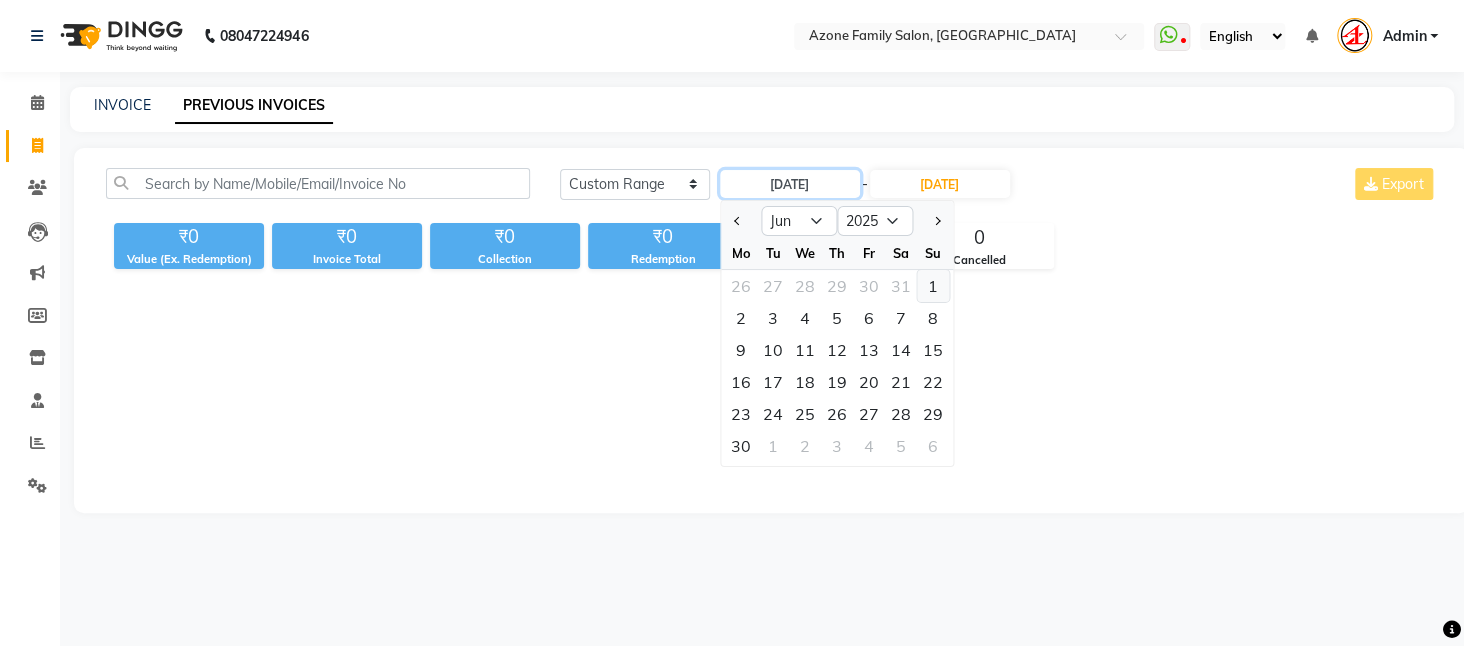 type on "01-06-2025" 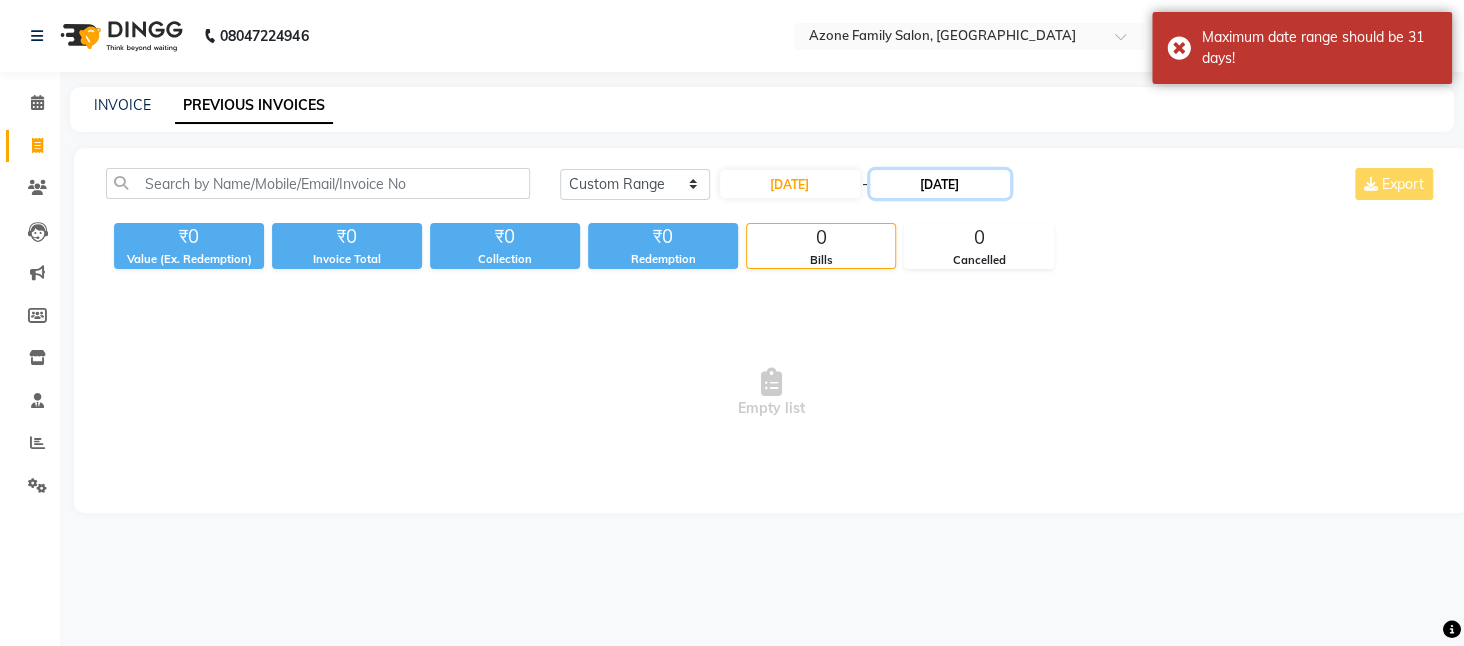 click on "[DATE]" 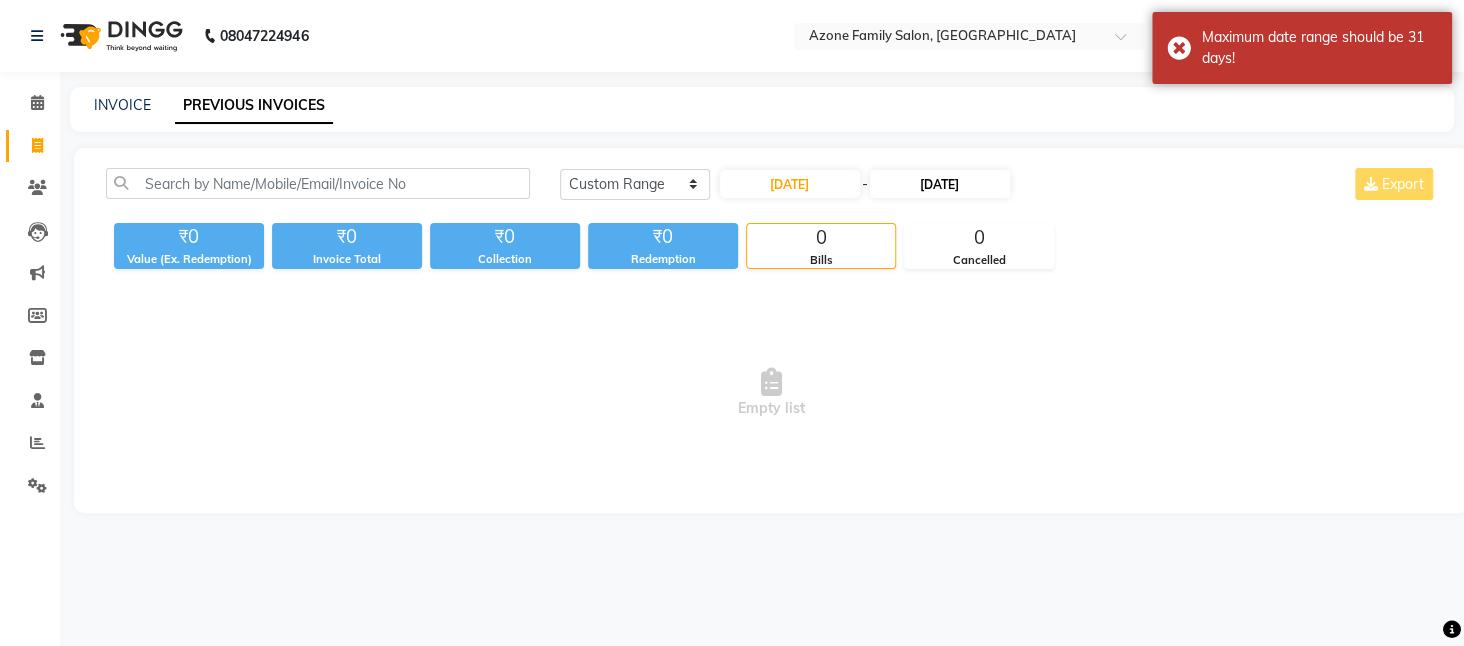 select on "7" 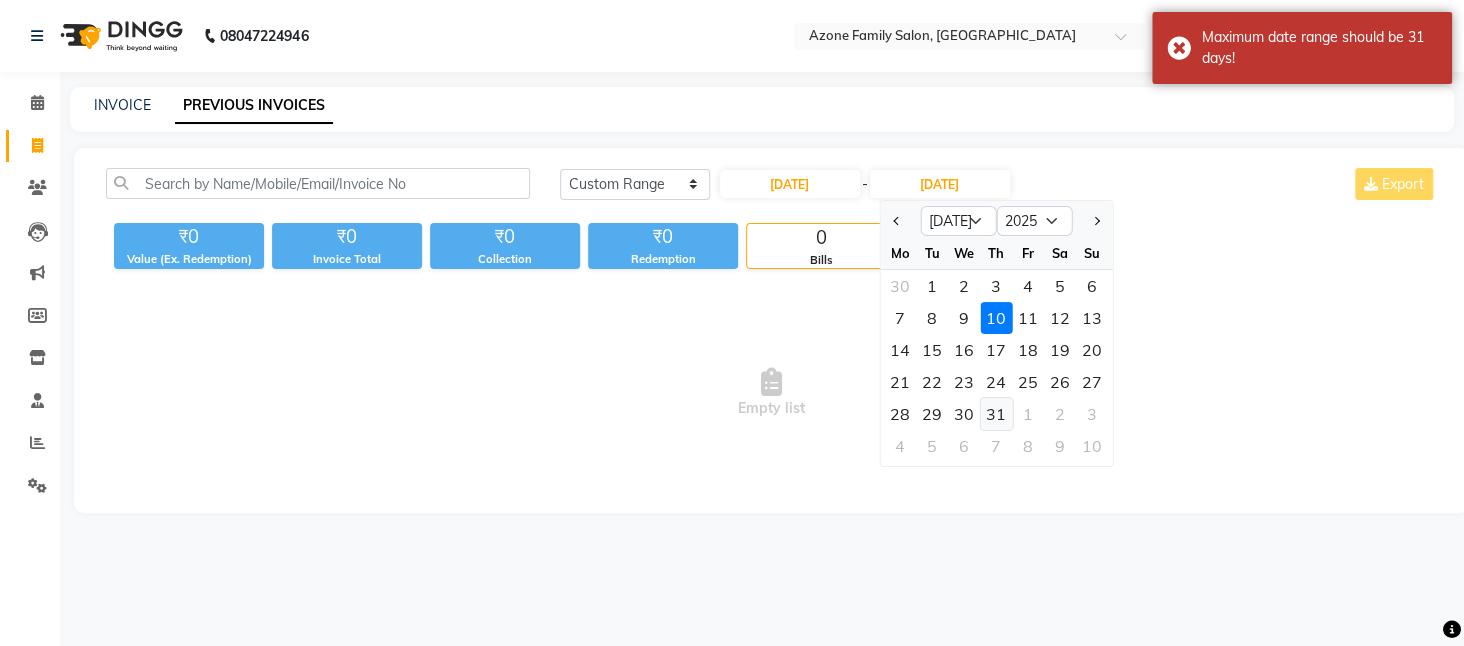 click on "31" 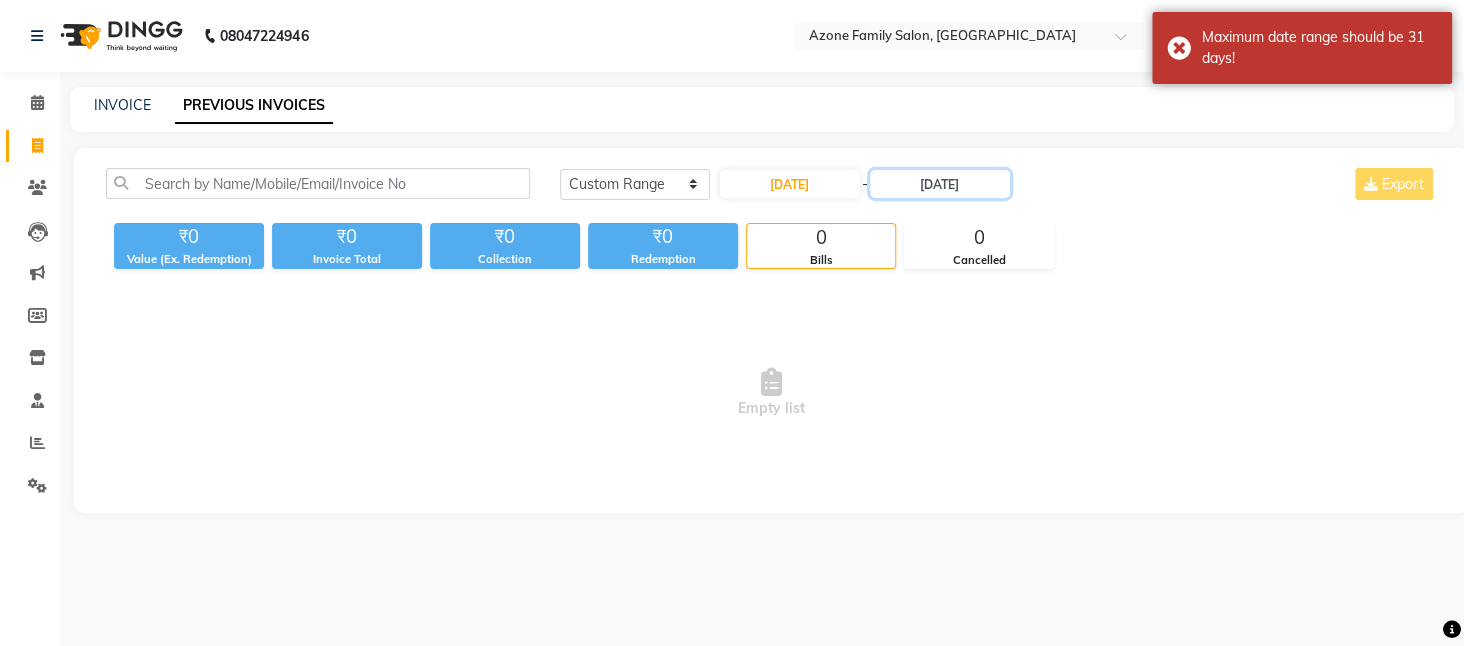 type on "31-07-2025" 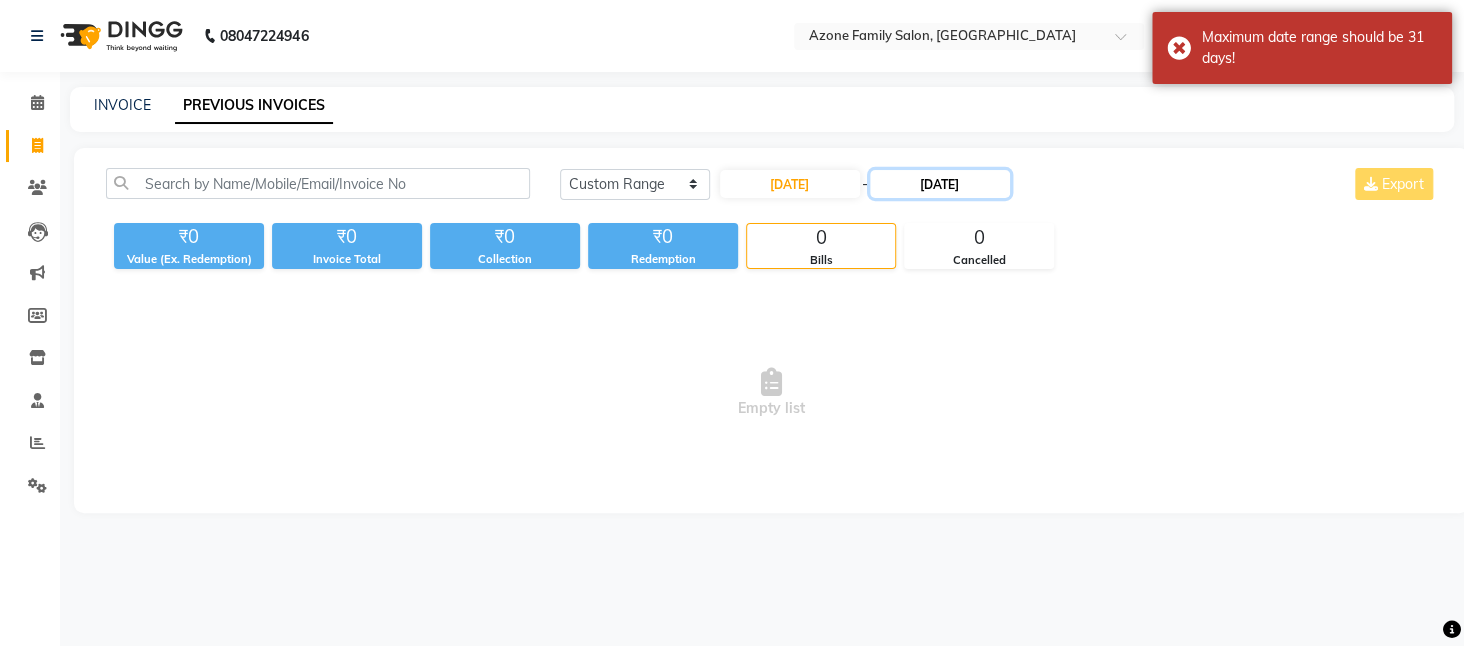 click on "31-07-2025" 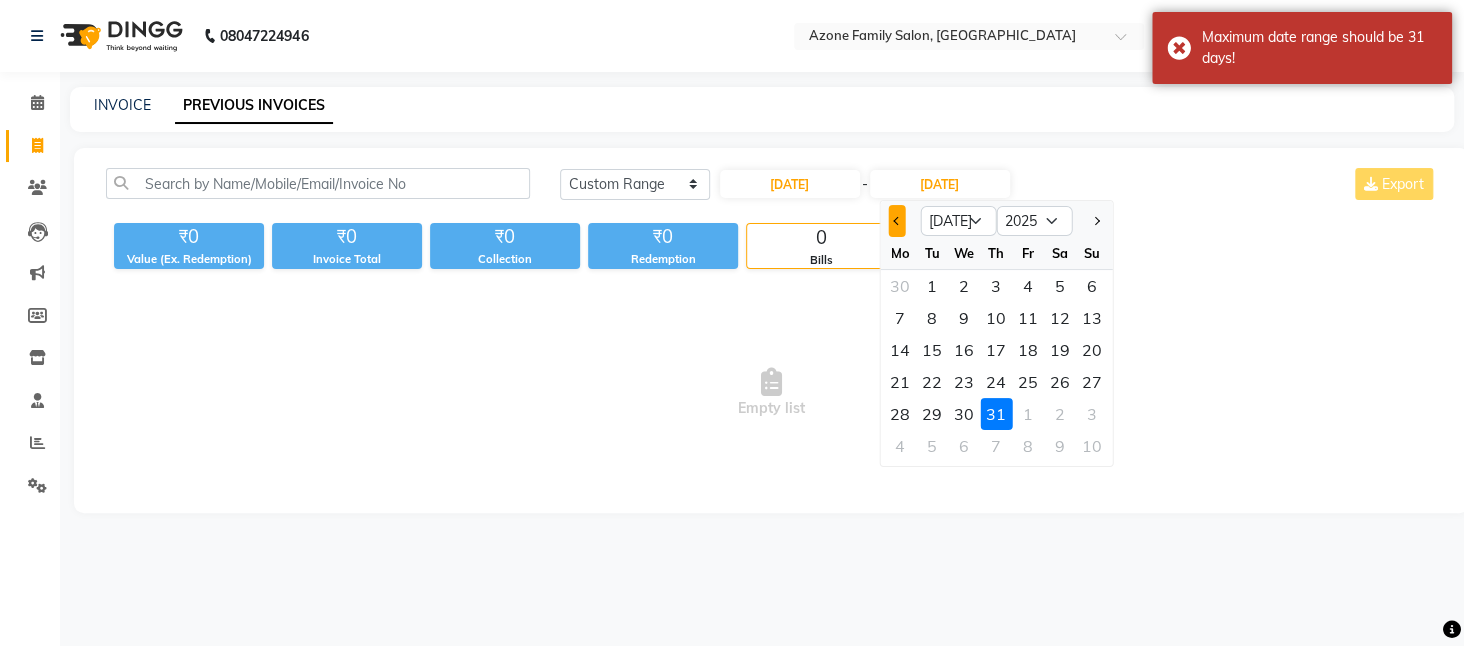 click 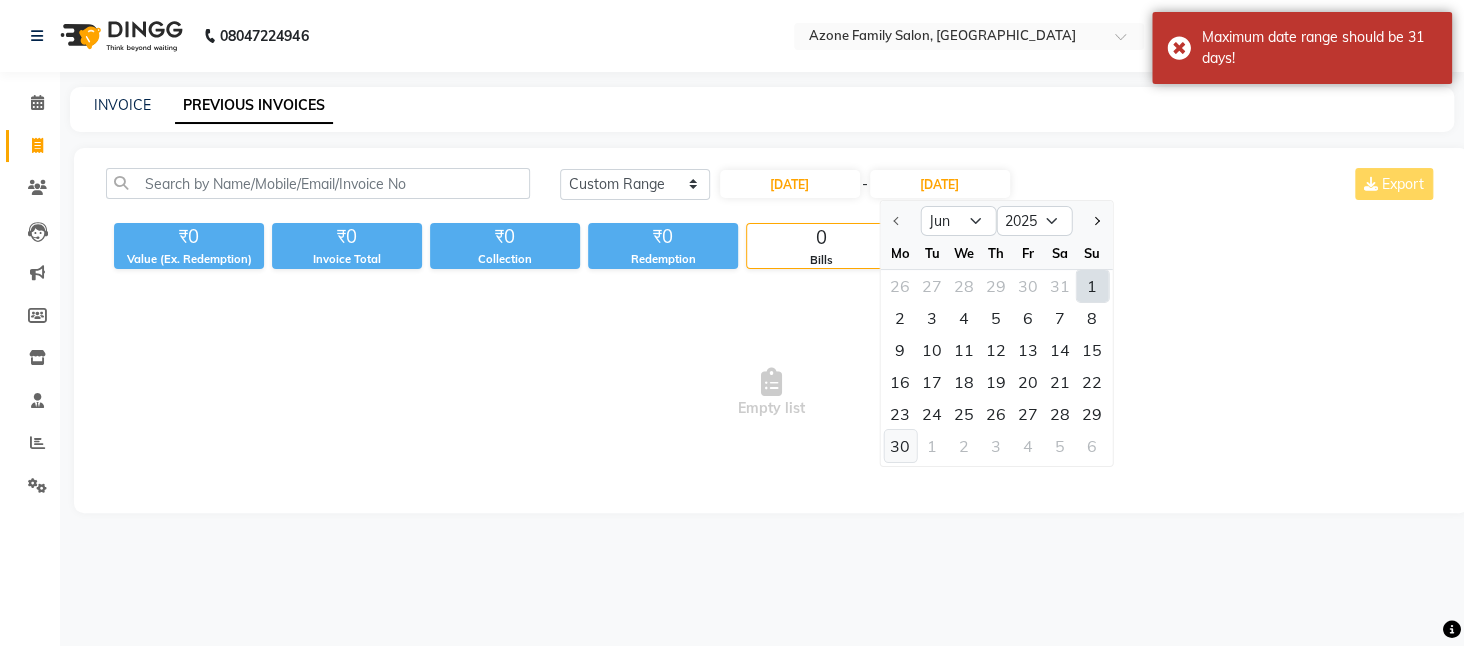 click on "30" 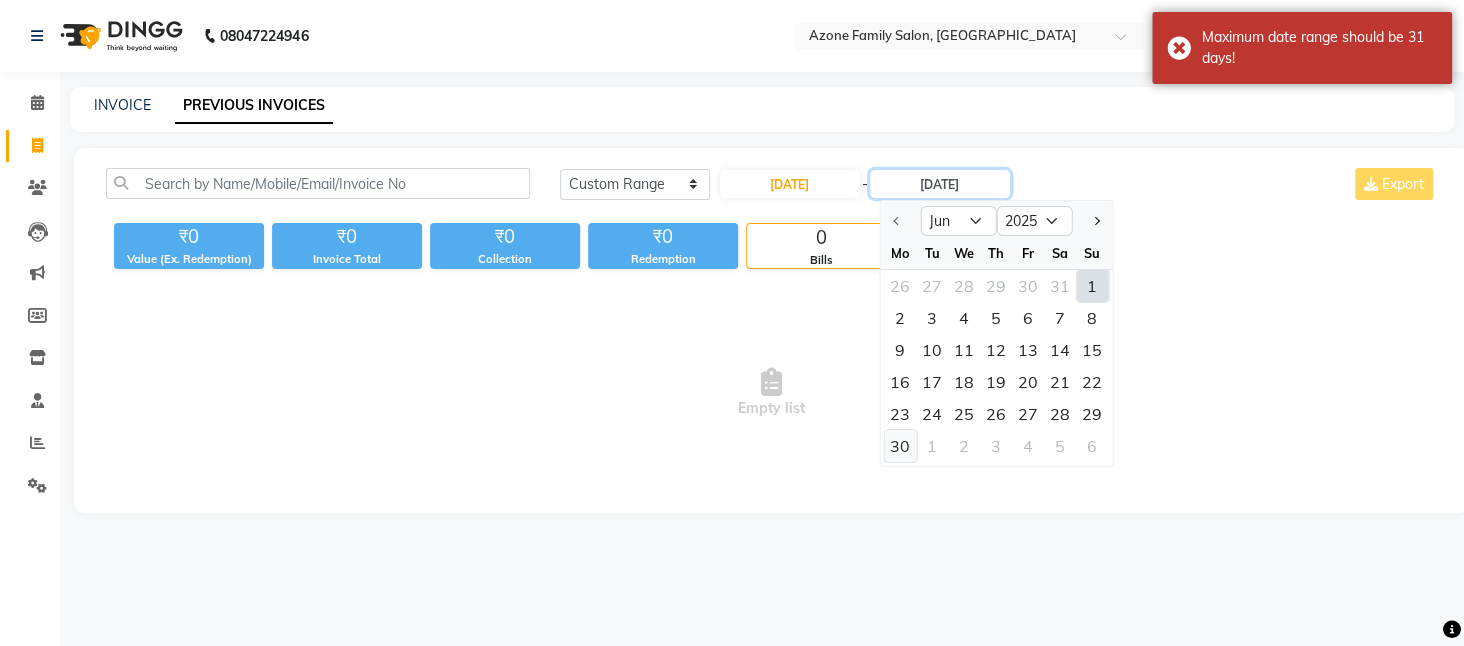 type on "30-06-2025" 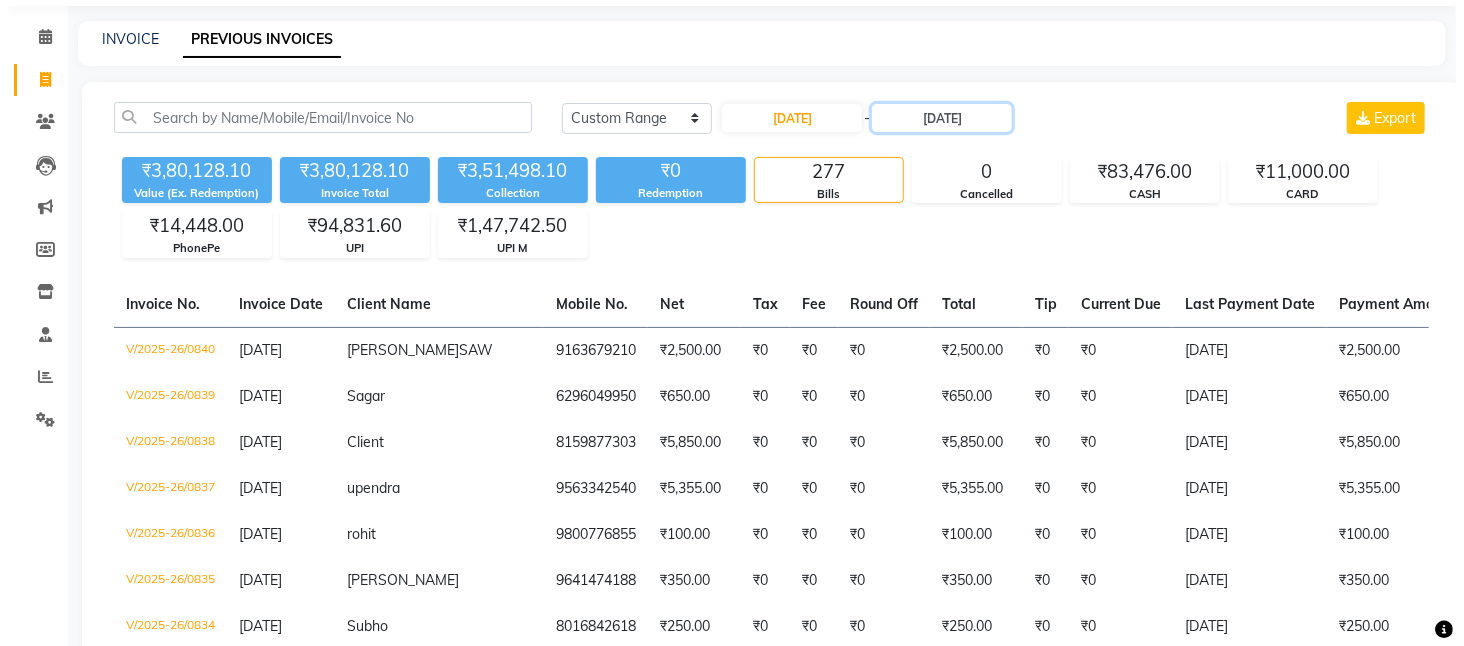 scroll, scrollTop: 0, scrollLeft: 0, axis: both 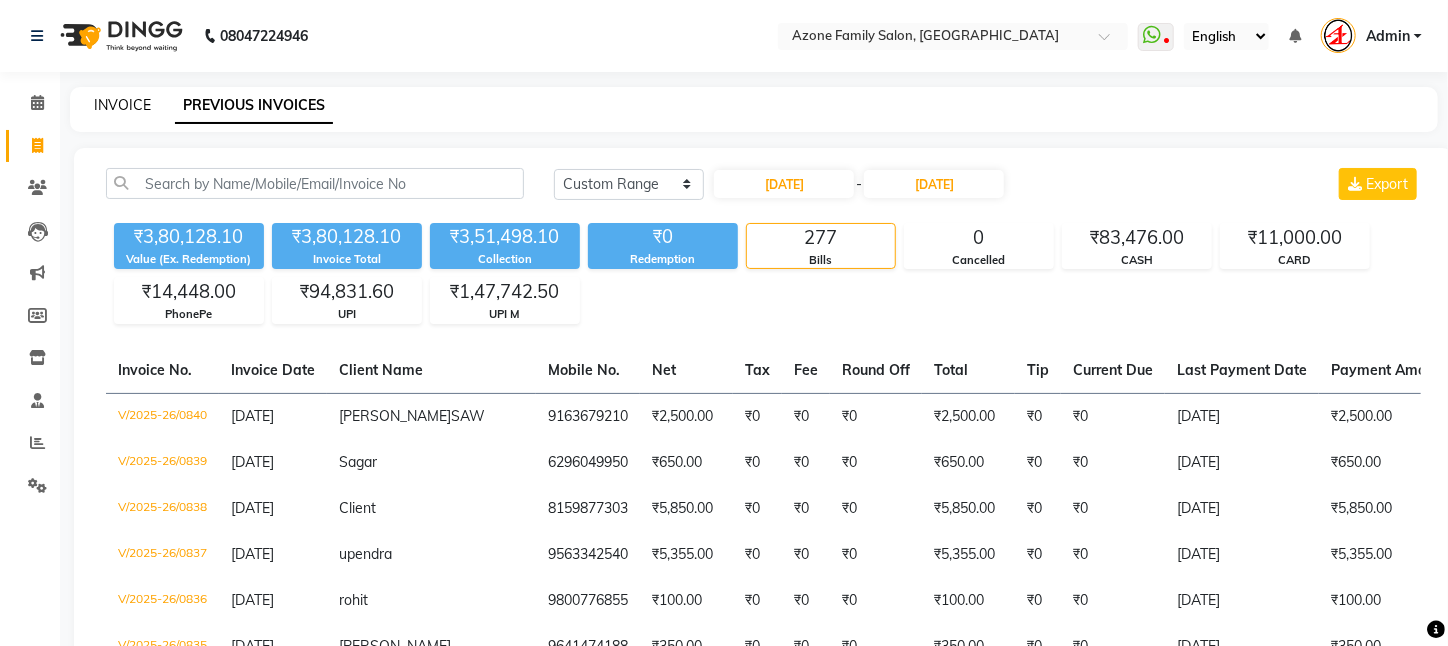 click on "INVOICE" 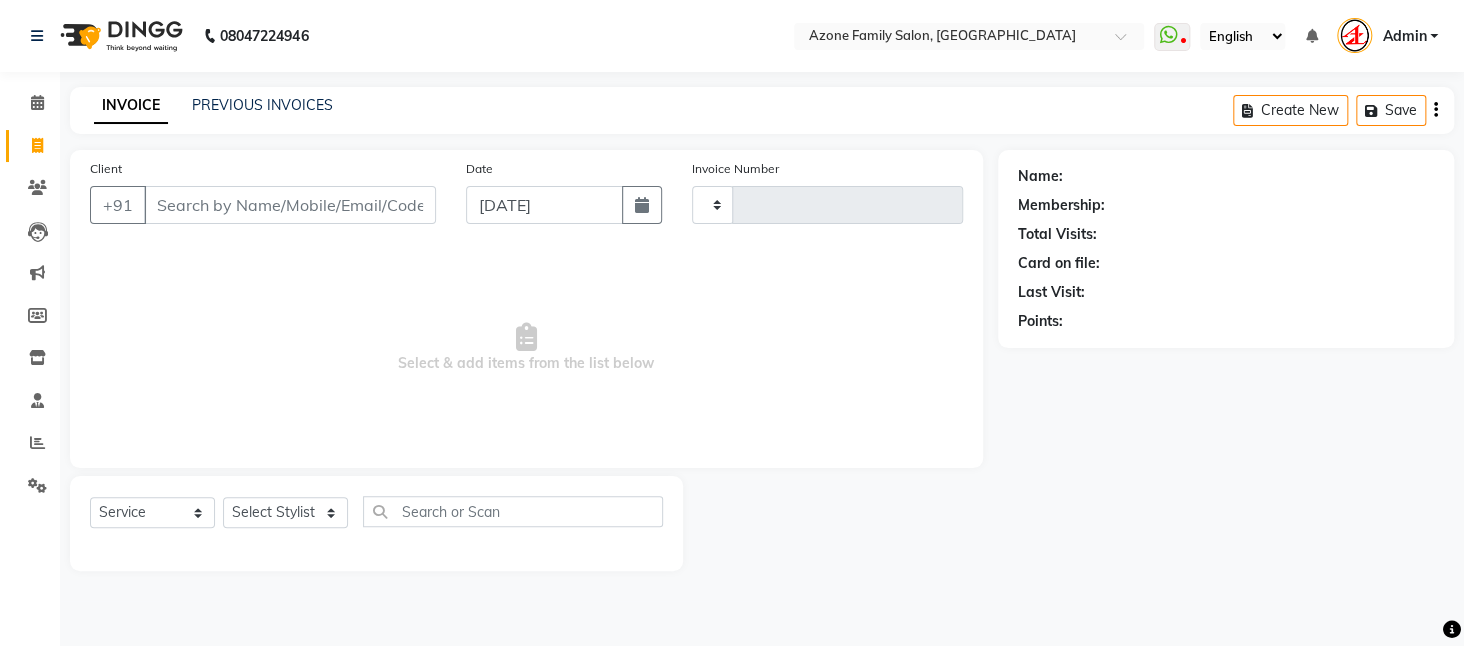 click on "INVOICE" 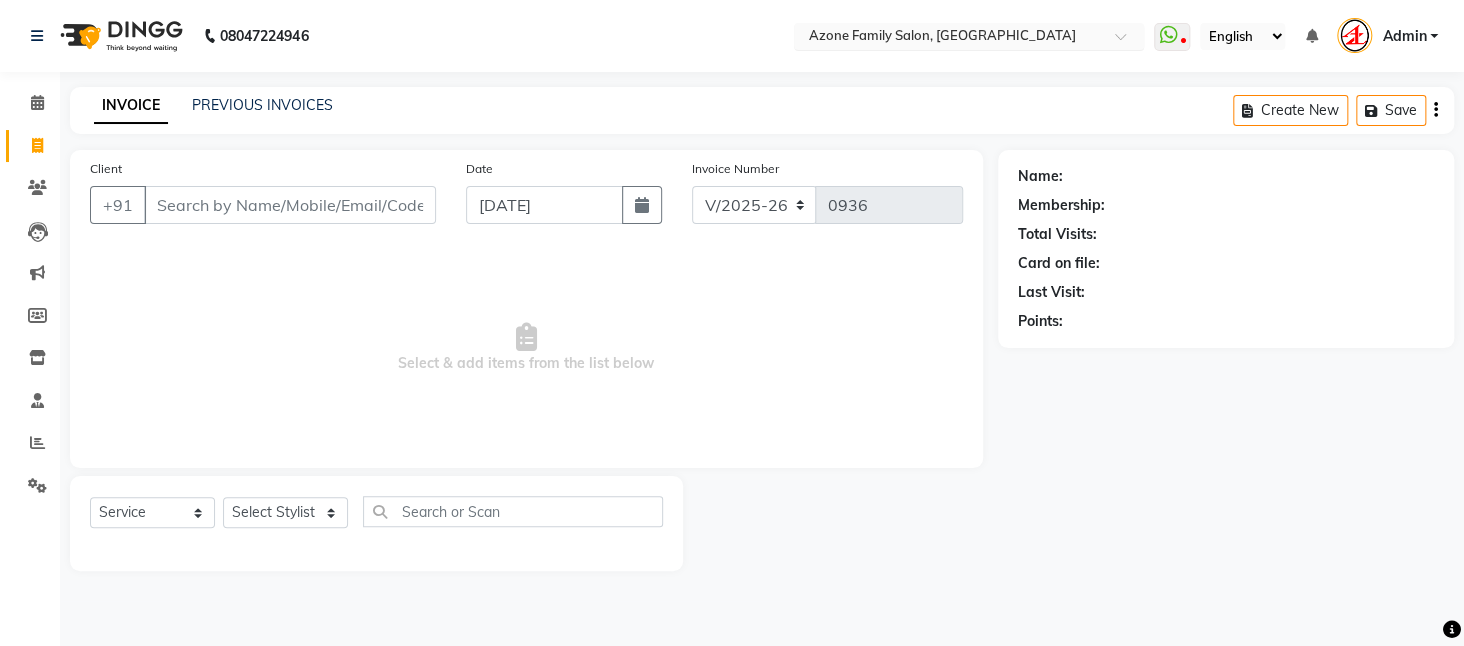 click at bounding box center (949, 38) 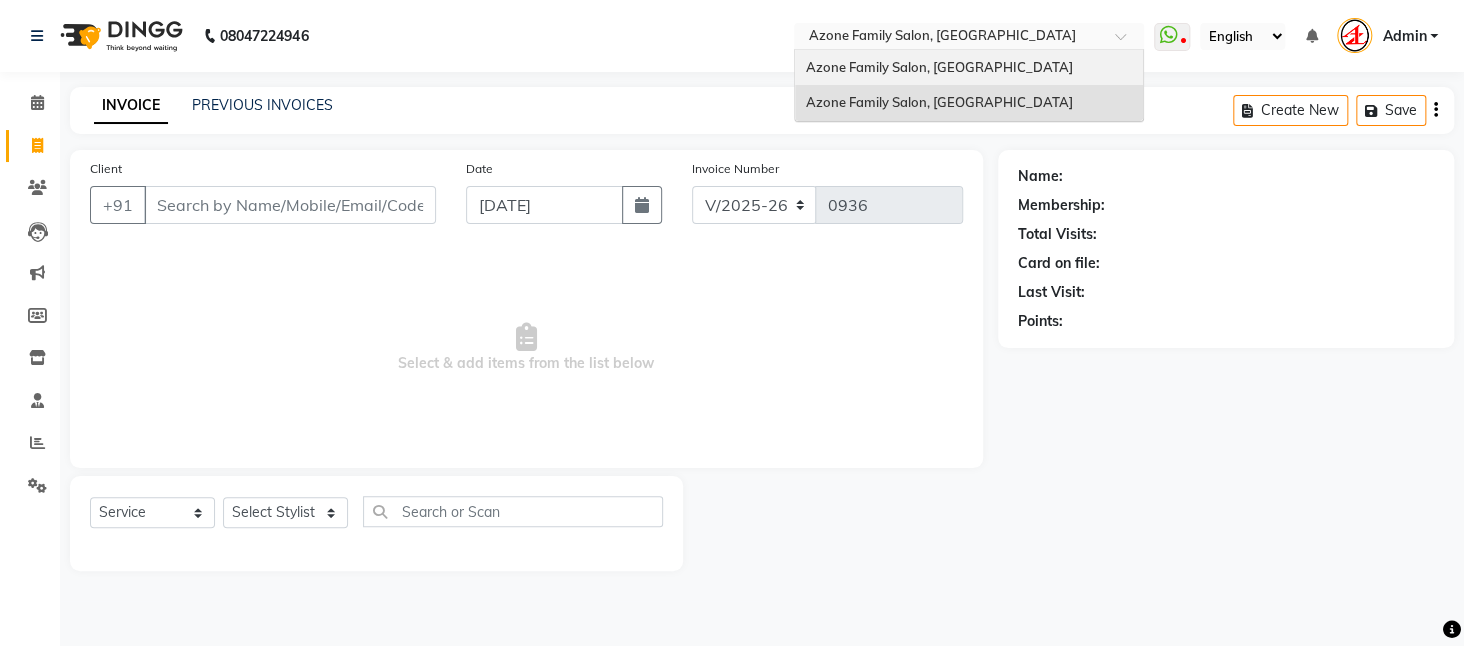 click on "Azone Family Salon, [GEOGRAPHIC_DATA]" at bounding box center [938, 67] 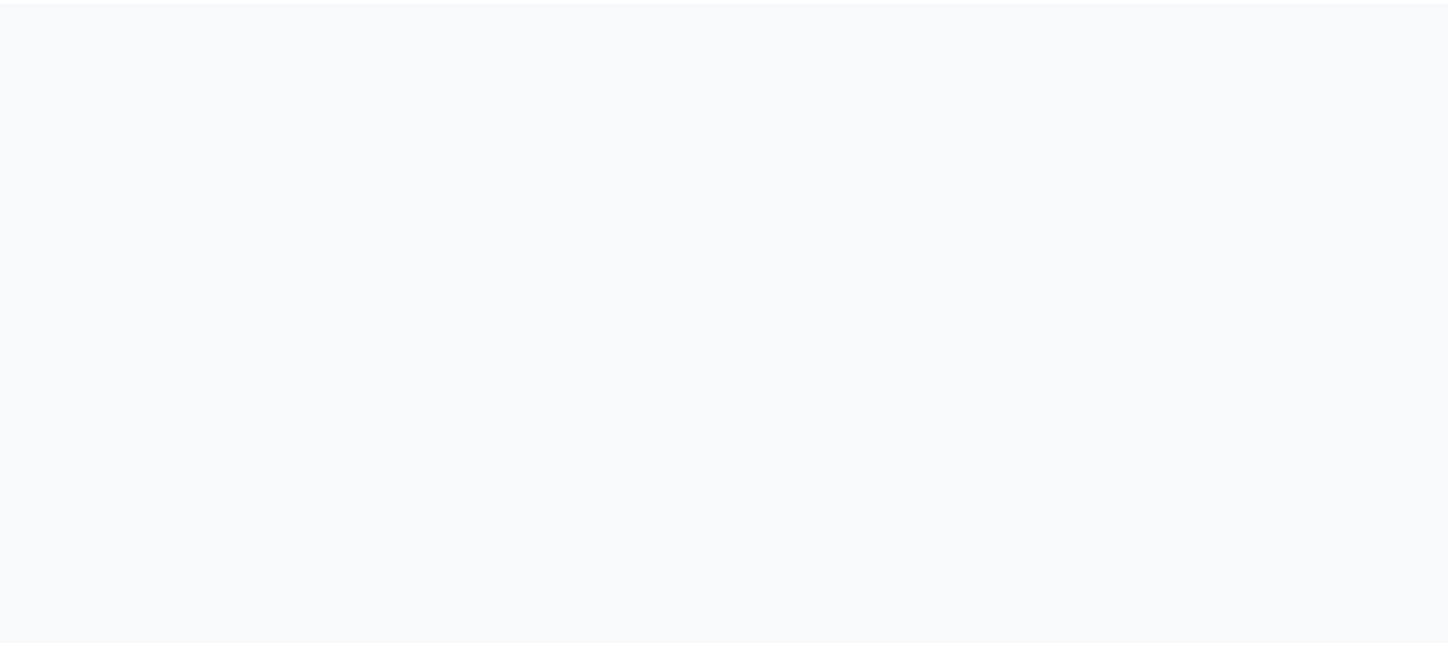 scroll, scrollTop: 0, scrollLeft: 0, axis: both 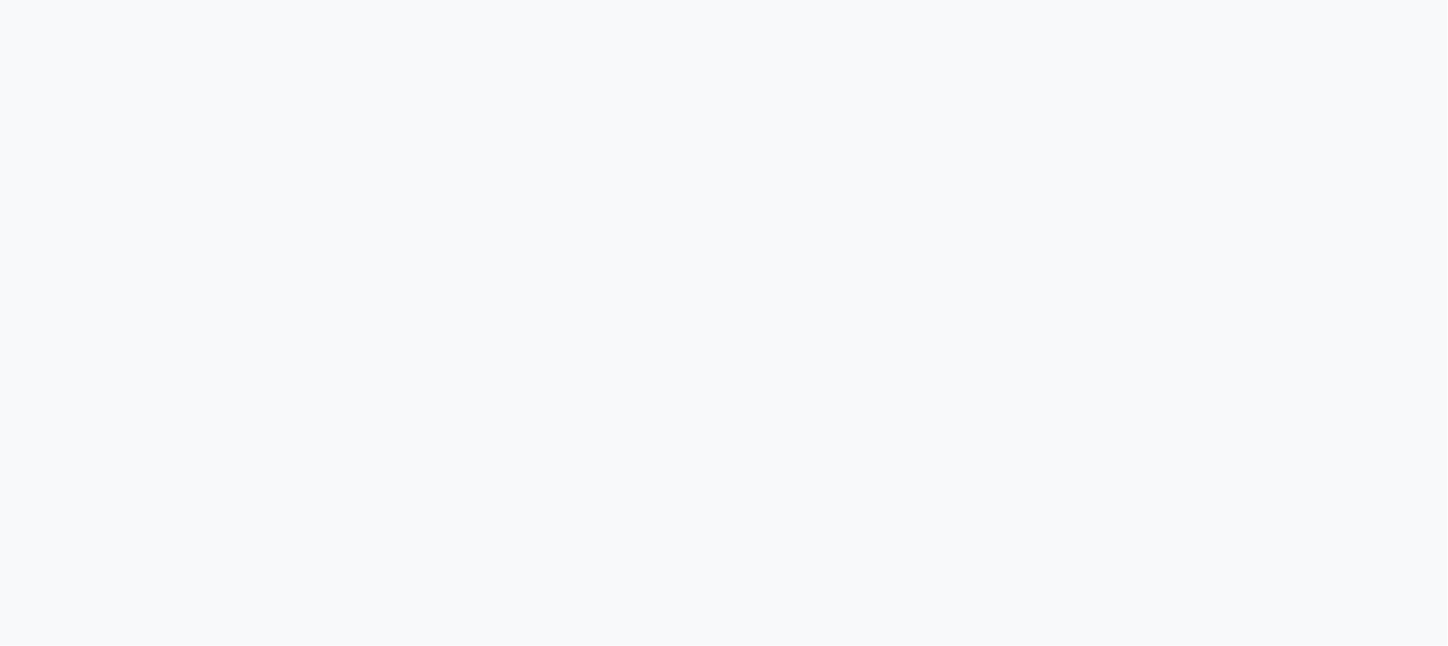 select on "service" 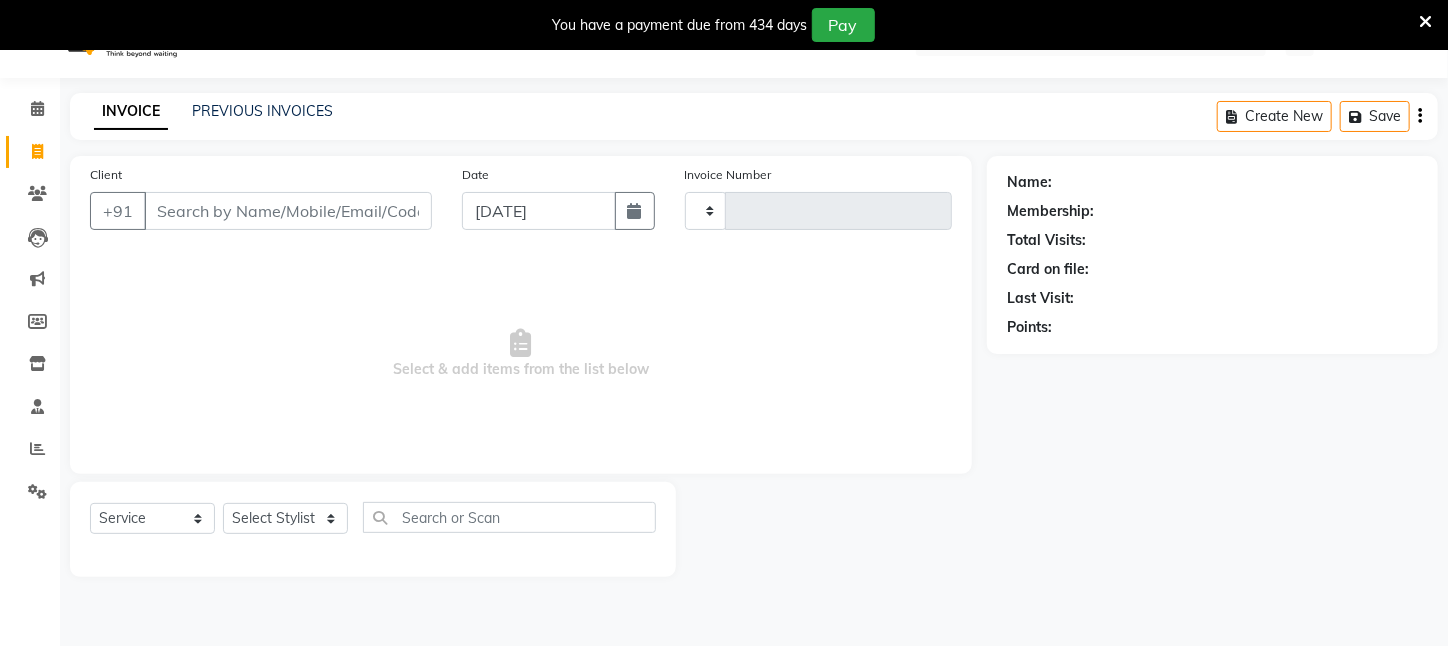 type on "1694" 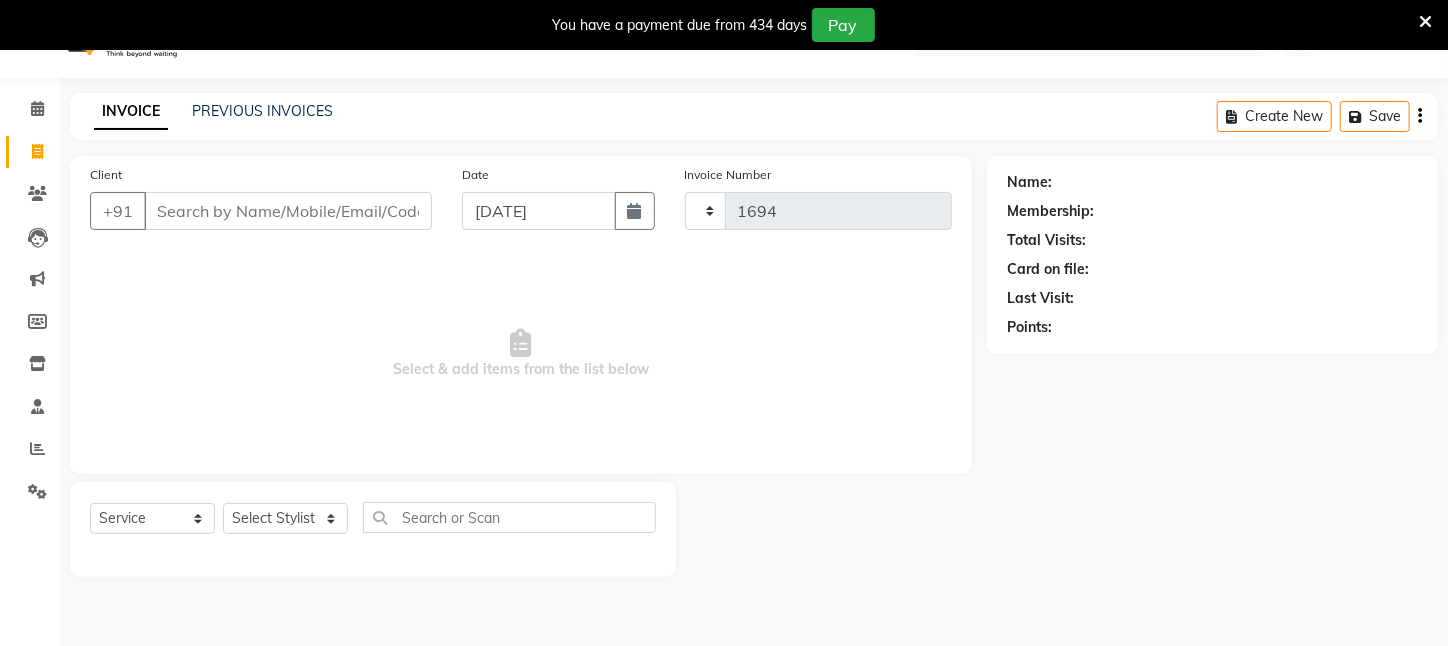 select on "en" 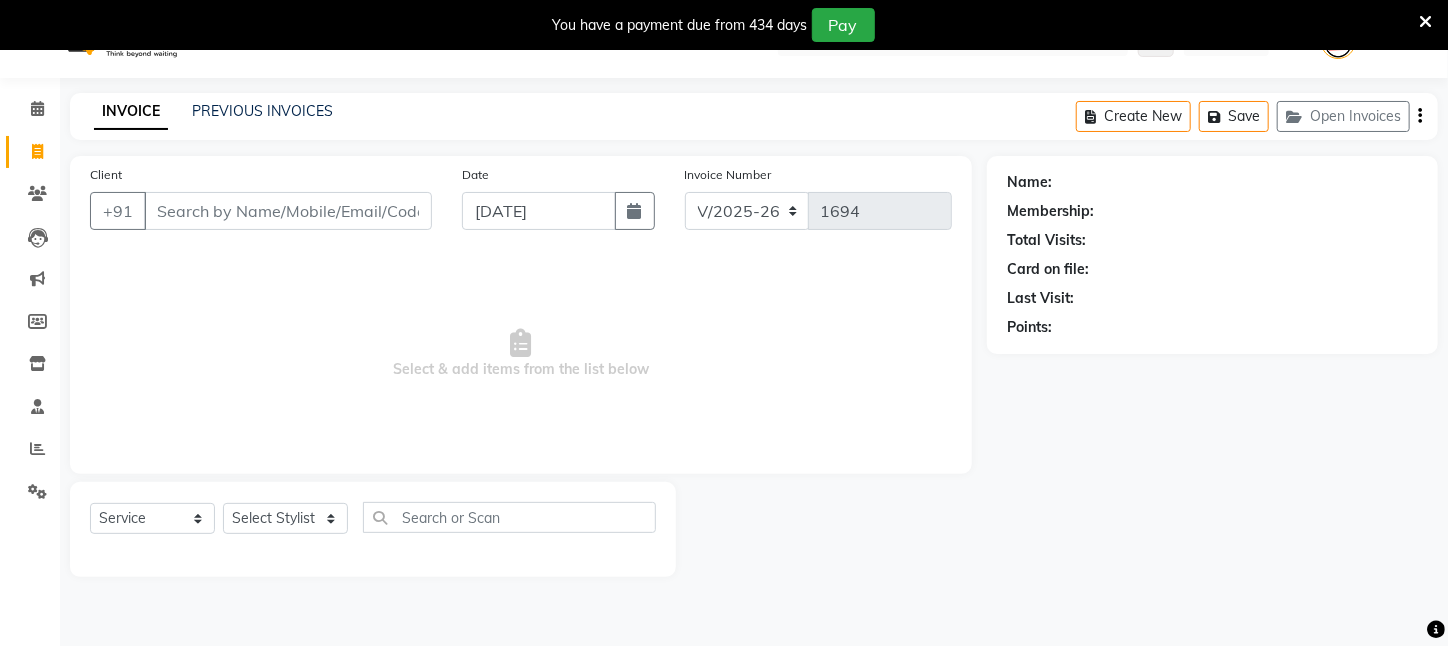 scroll, scrollTop: 50, scrollLeft: 0, axis: vertical 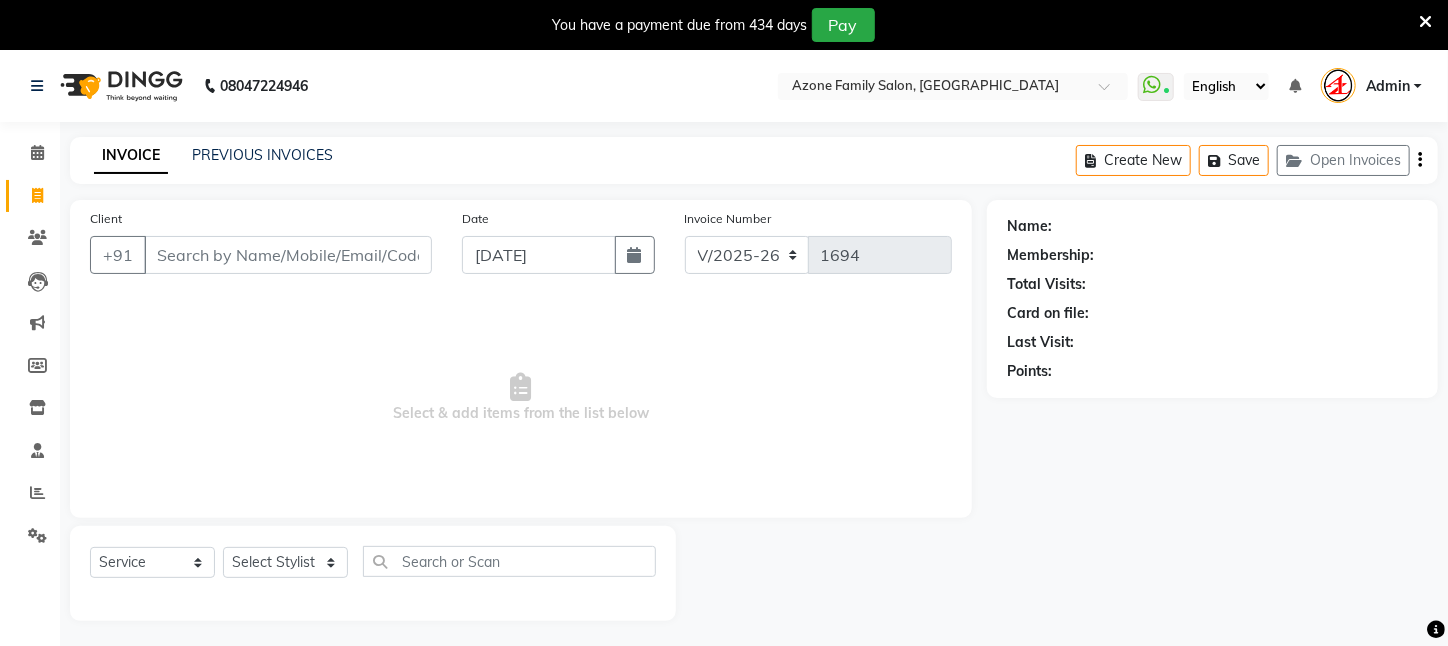 click on "Client" at bounding box center [288, 255] 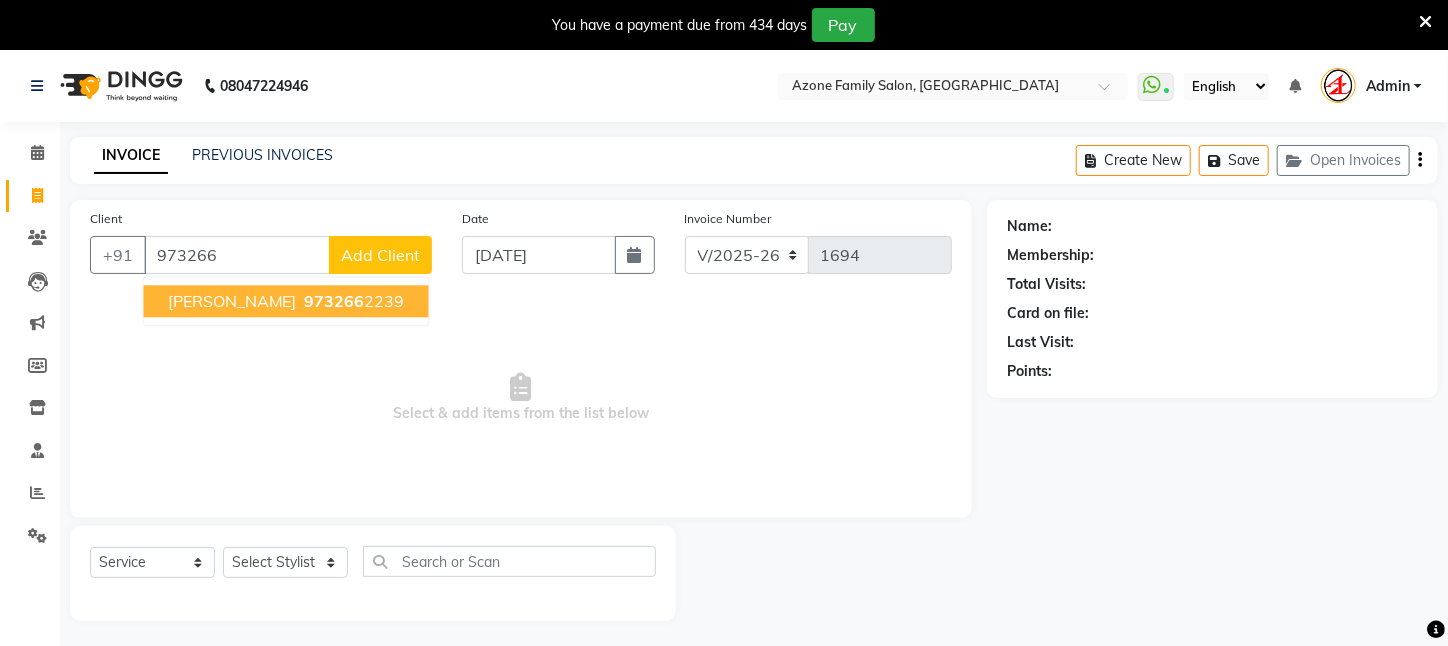 click on "MANISHA" at bounding box center (232, 301) 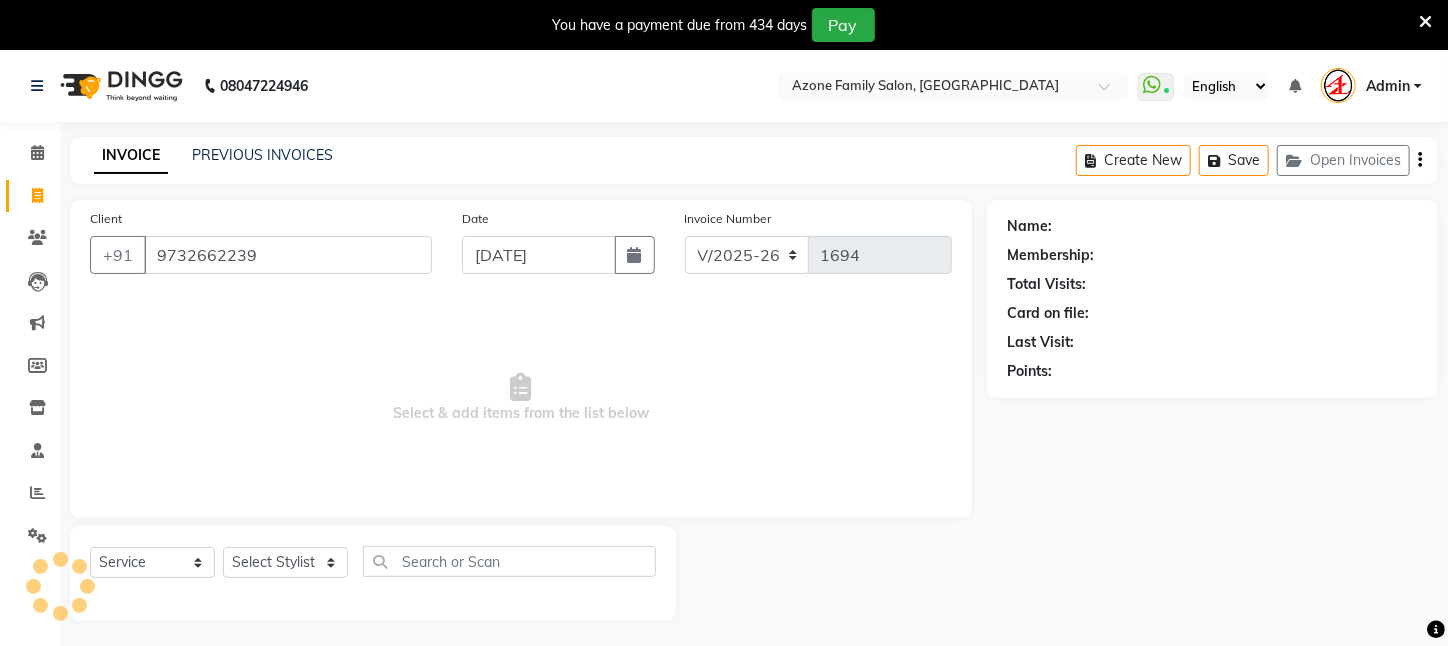 type on "9732662239" 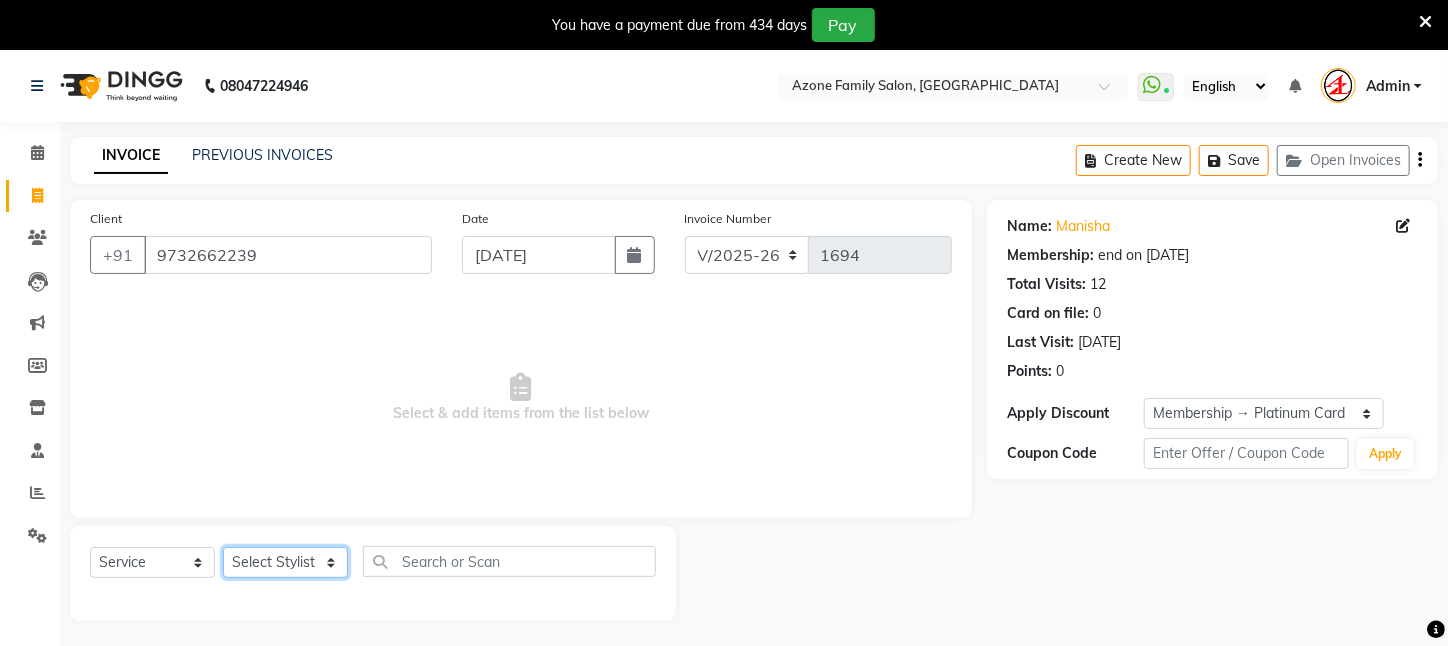 click on "Select Stylist [PERSON_NAME] [PERSON_NAME] DEEPIKA [PERSON_NAME] [PERSON_NAME] kharagpur Mahadev [PERSON_NAME] [PERSON_NAME] NEHA [PERSON_NAME] [PERSON_NAME] [PERSON_NAME] [PERSON_NAME] [PERSON_NAME]" 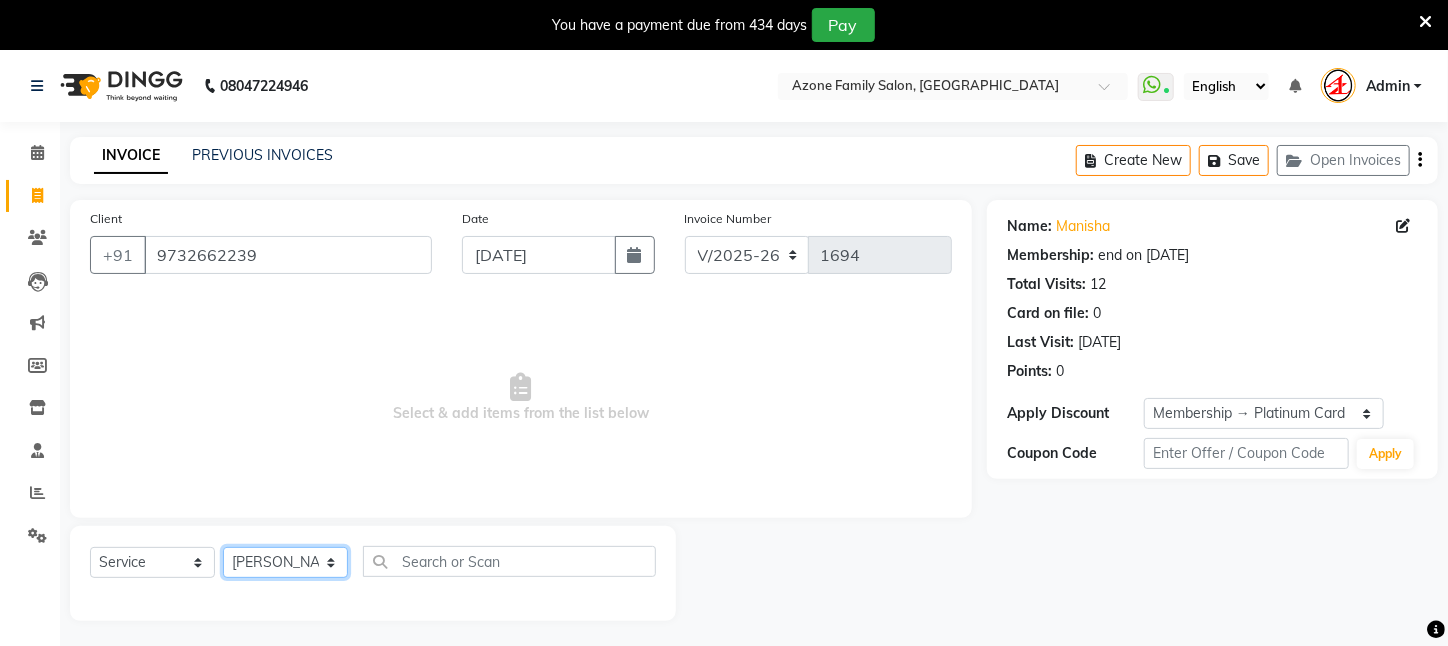 click on "Select Stylist Aftab Ansar  ARPITA DEEPIKA IMRAAN Injamam KESHAV kharagpur Mahadev Pal Manisha MOUMITA NEHA Rahim Ruma SAIMA Shibani Sujit Suman TINKU Venu" 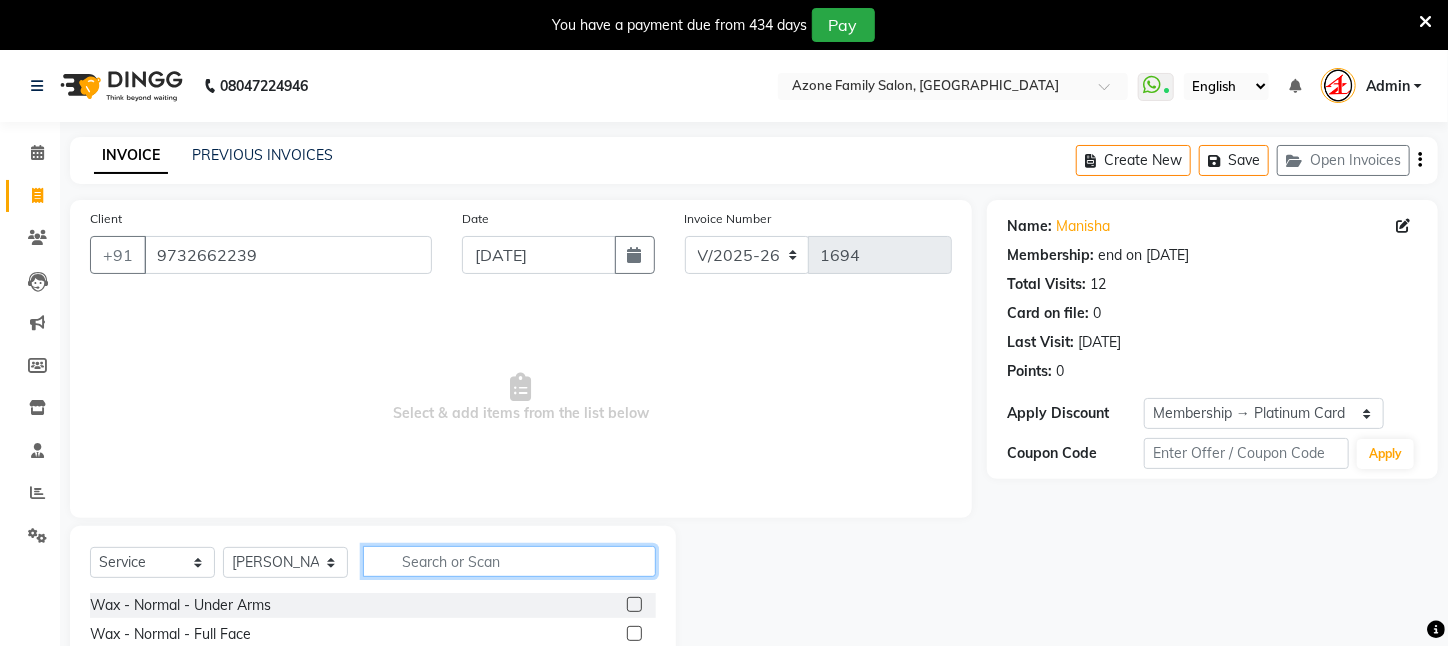 click 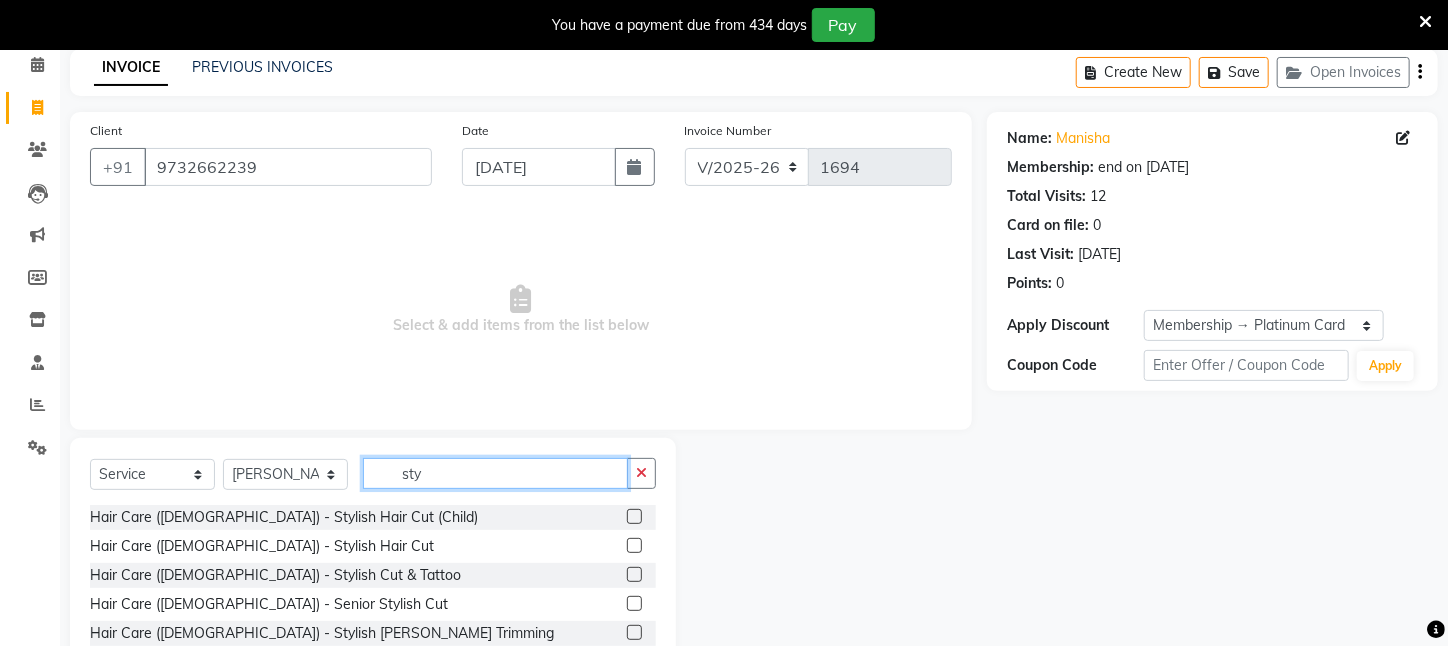 scroll, scrollTop: 204, scrollLeft: 0, axis: vertical 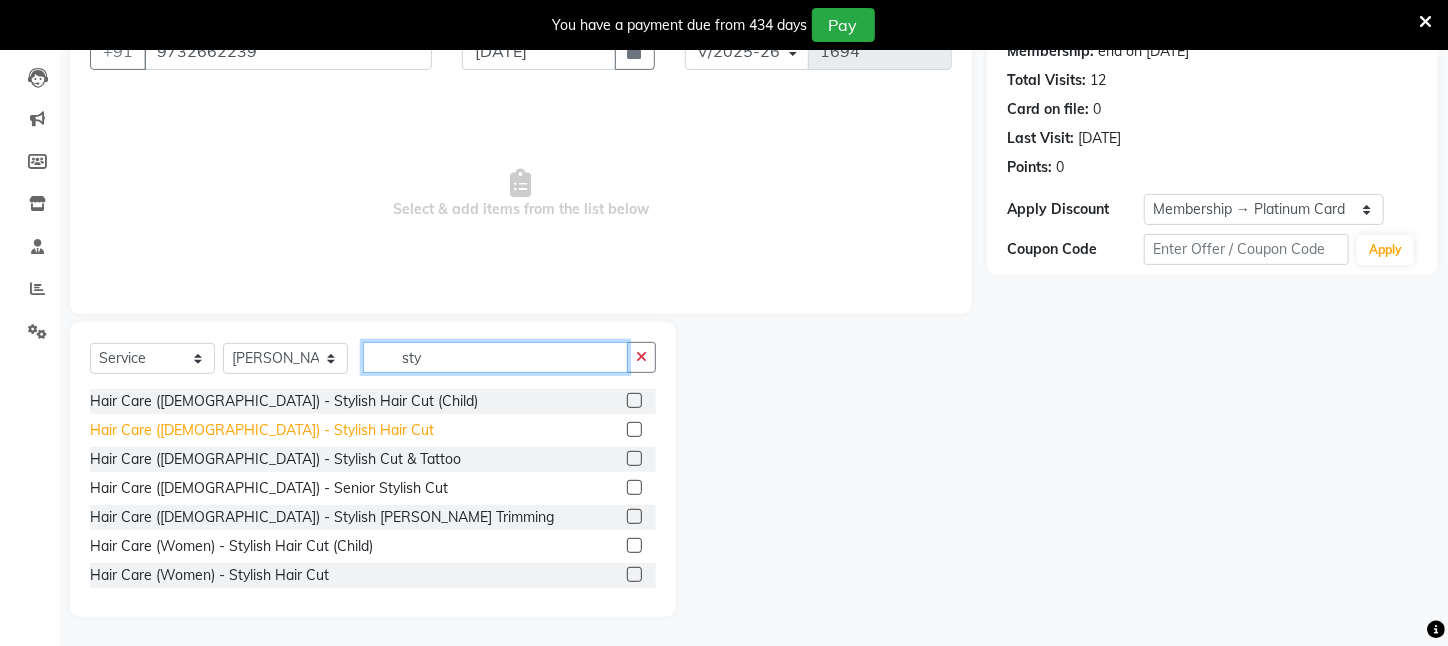 type on "sty" 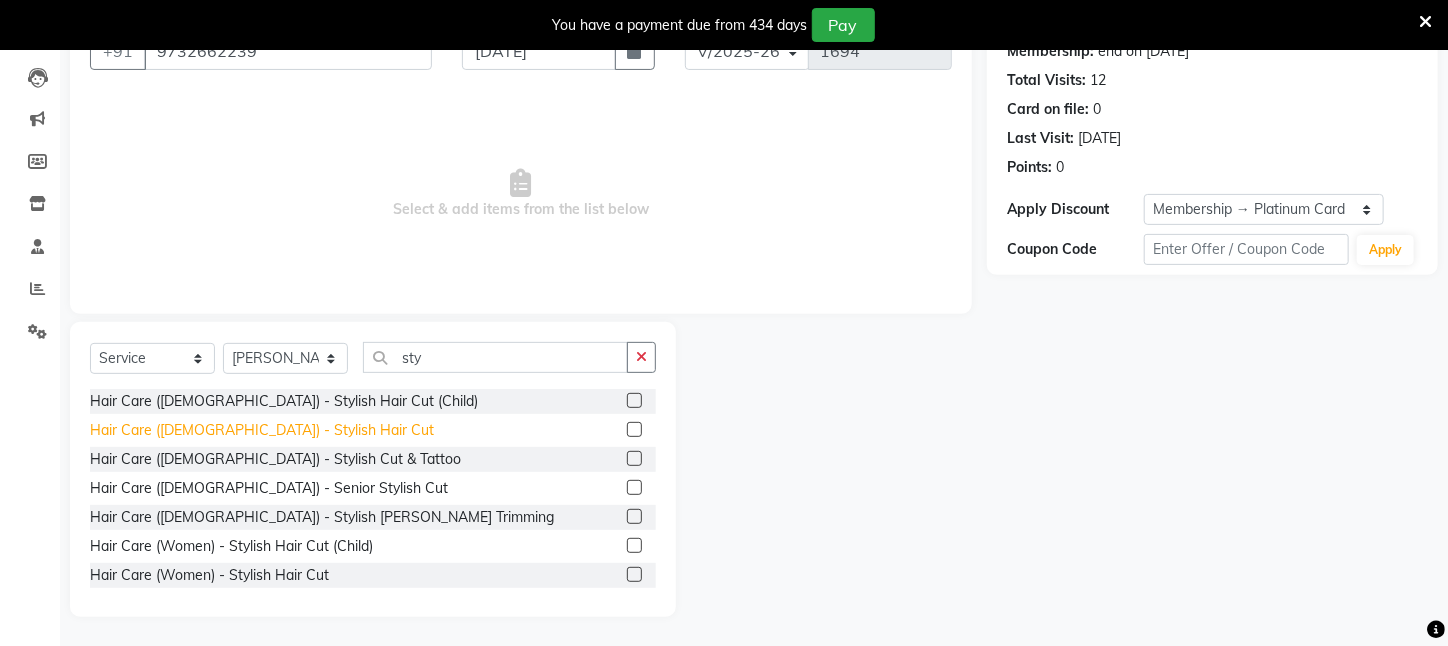 click on "Hair Care (Male)   -   Stylish Hair Cut" 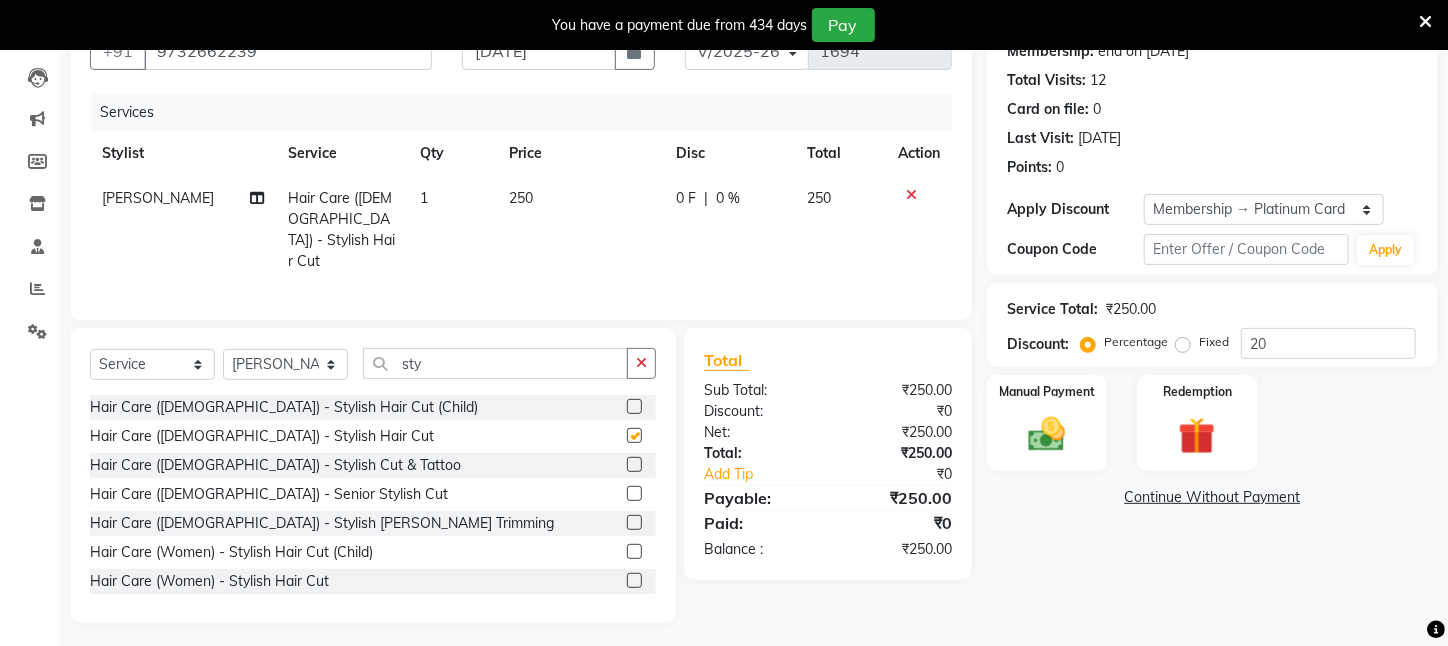 checkbox on "false" 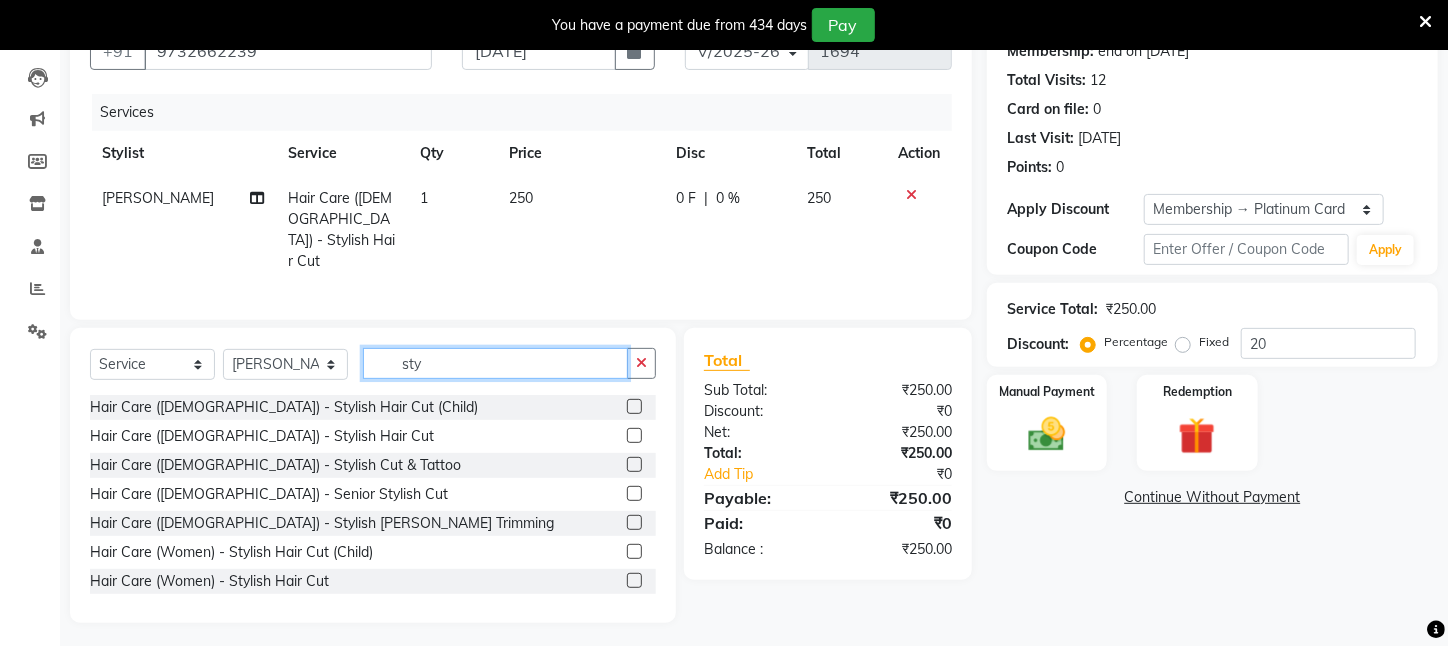drag, startPoint x: 481, startPoint y: 363, endPoint x: 257, endPoint y: 360, distance: 224.0201 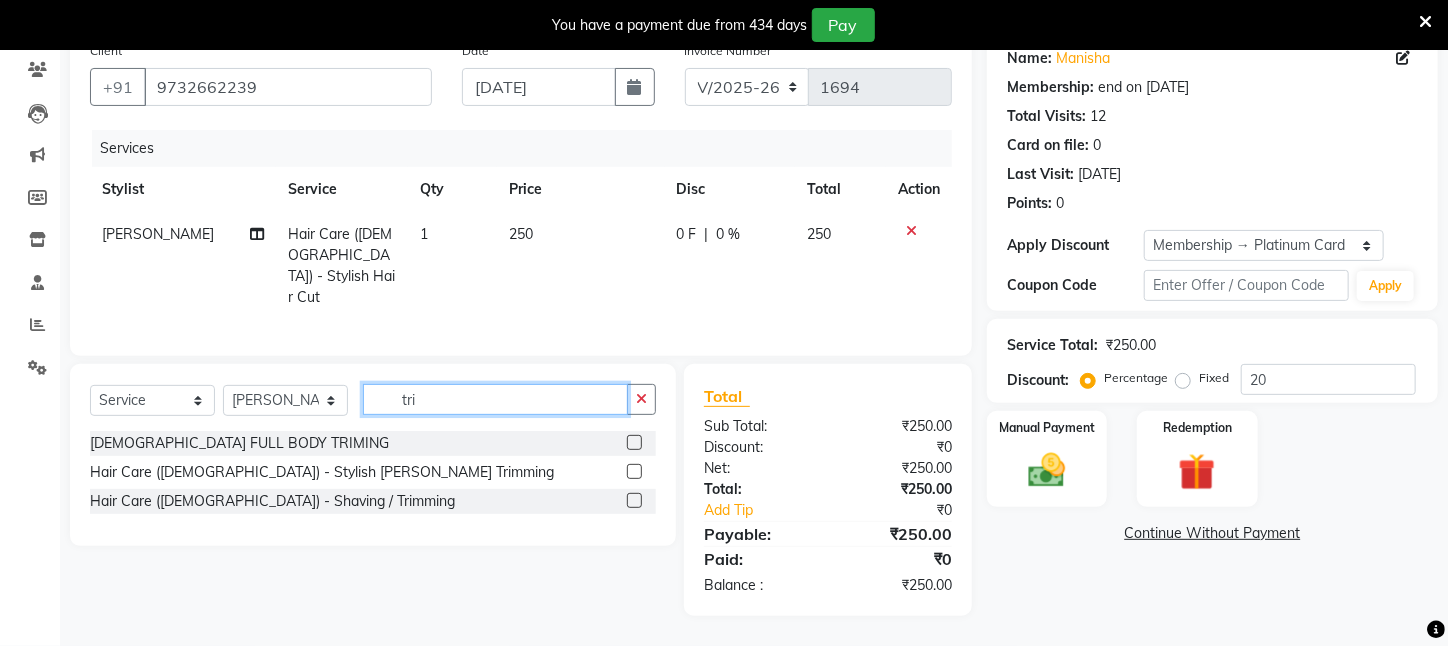 scroll, scrollTop: 161, scrollLeft: 0, axis: vertical 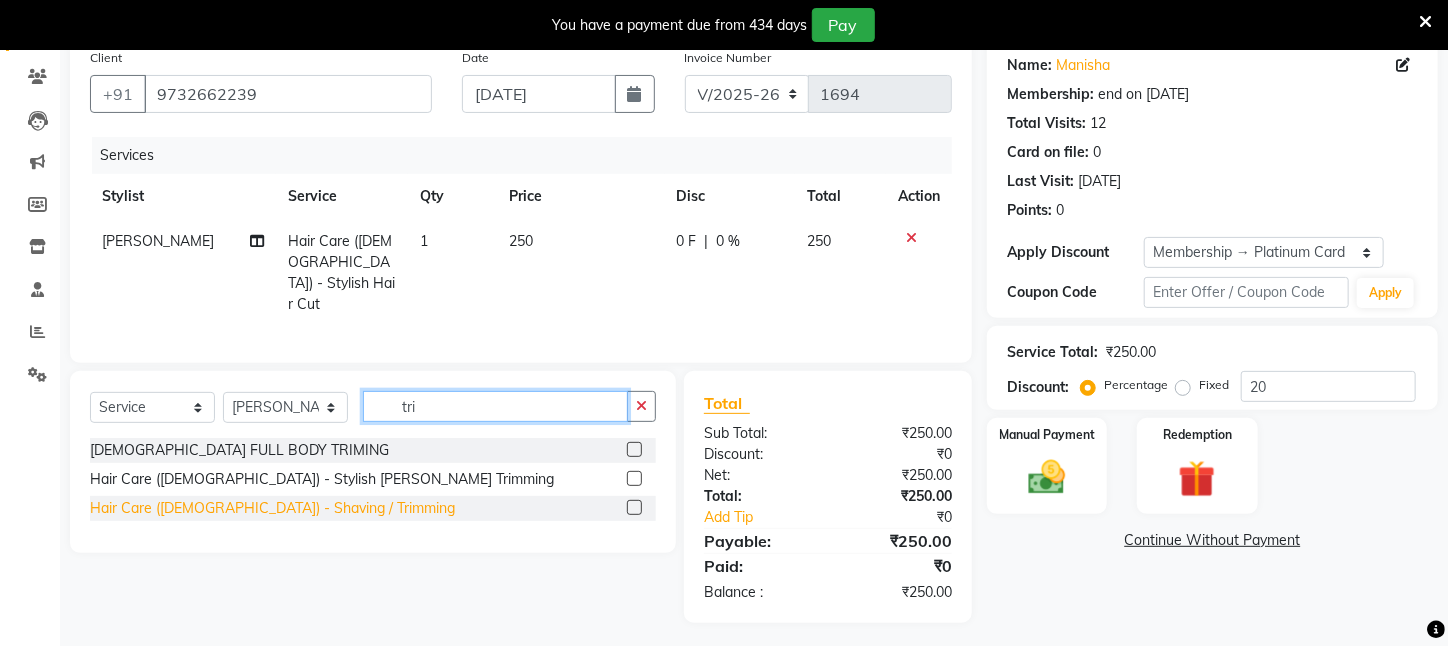 type on "tri" 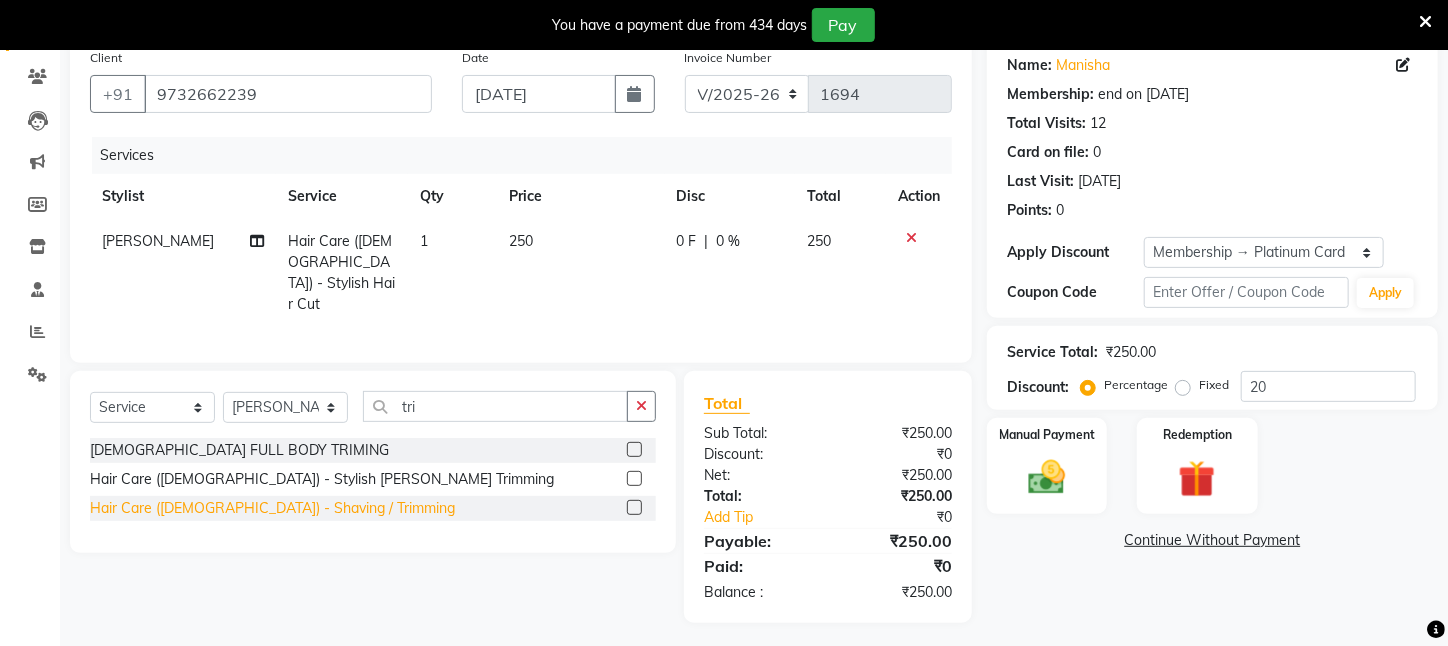 click on "Hair Care ([DEMOGRAPHIC_DATA])   -   Shaving / Trimming" 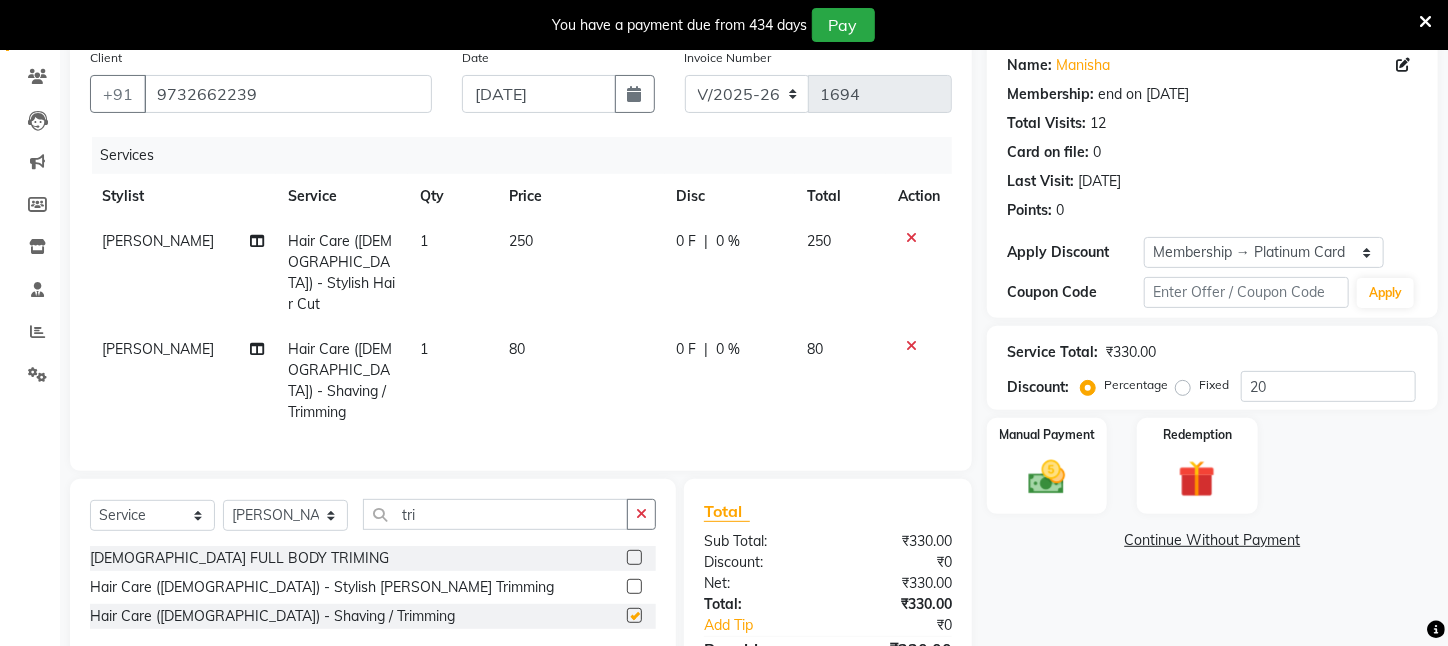 checkbox on "false" 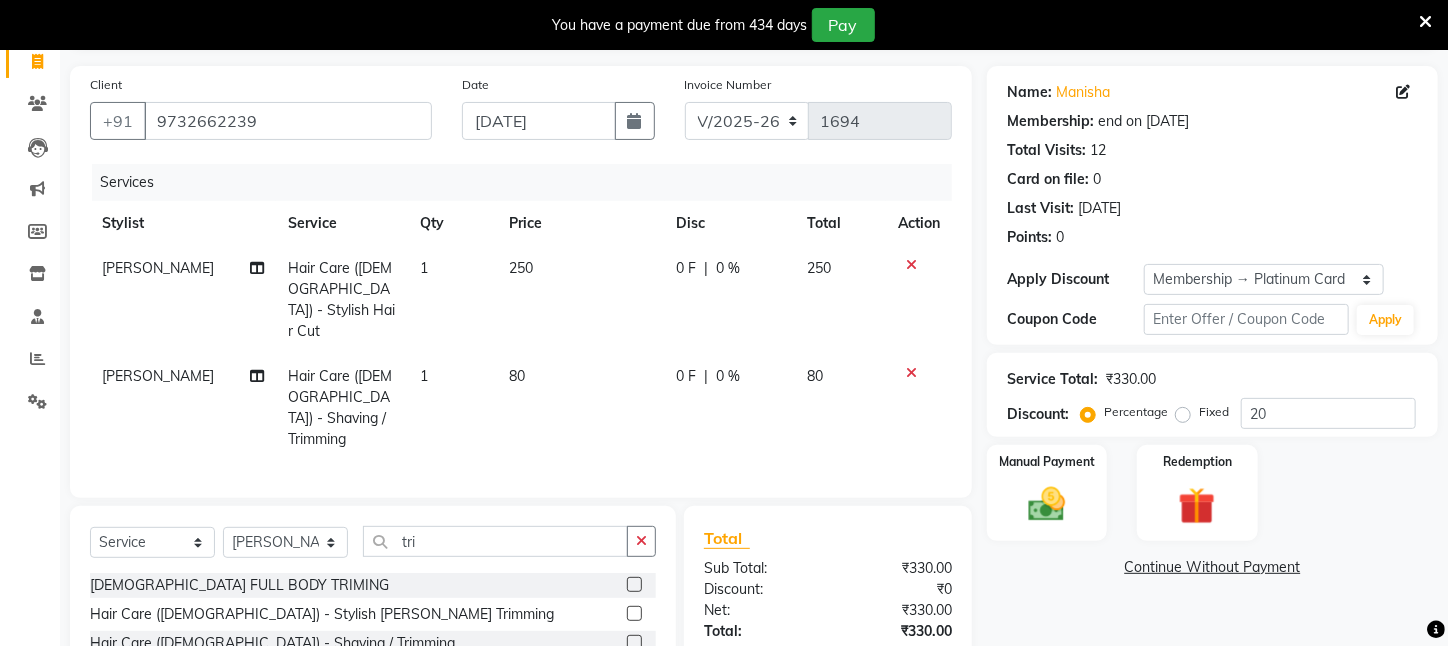 scroll, scrollTop: 227, scrollLeft: 0, axis: vertical 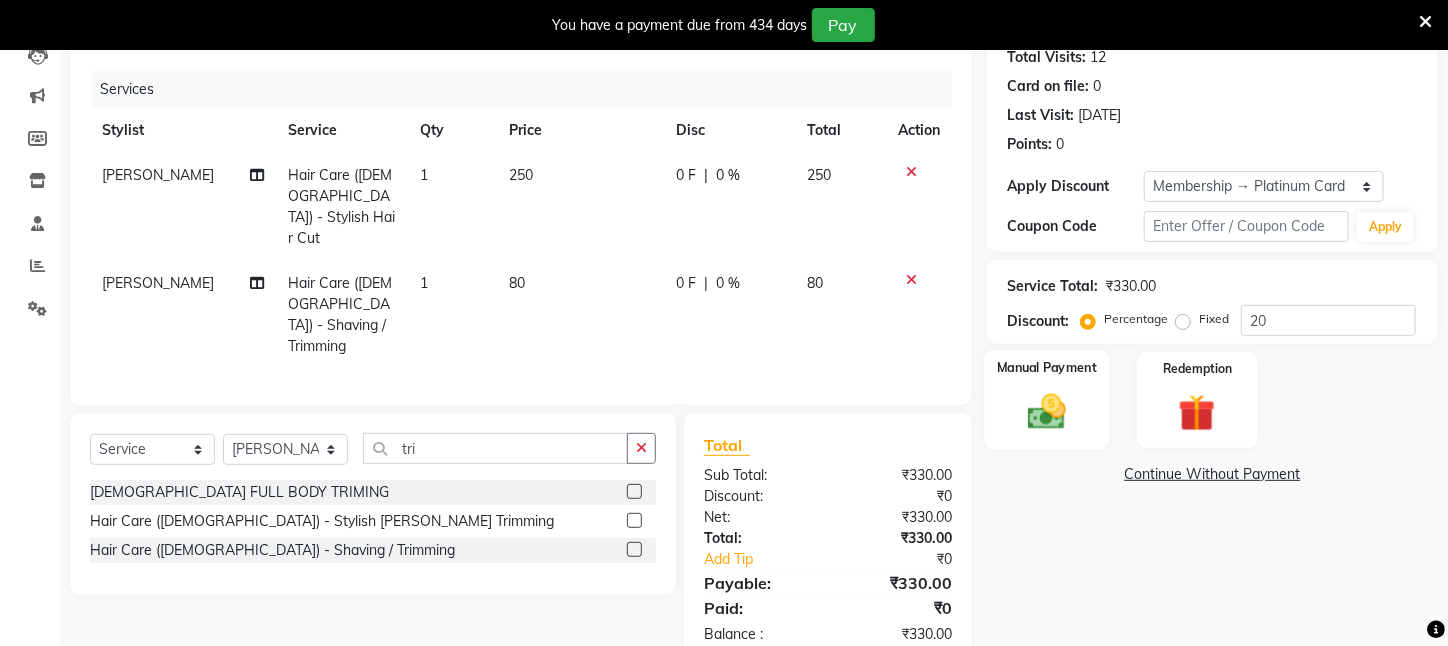 click 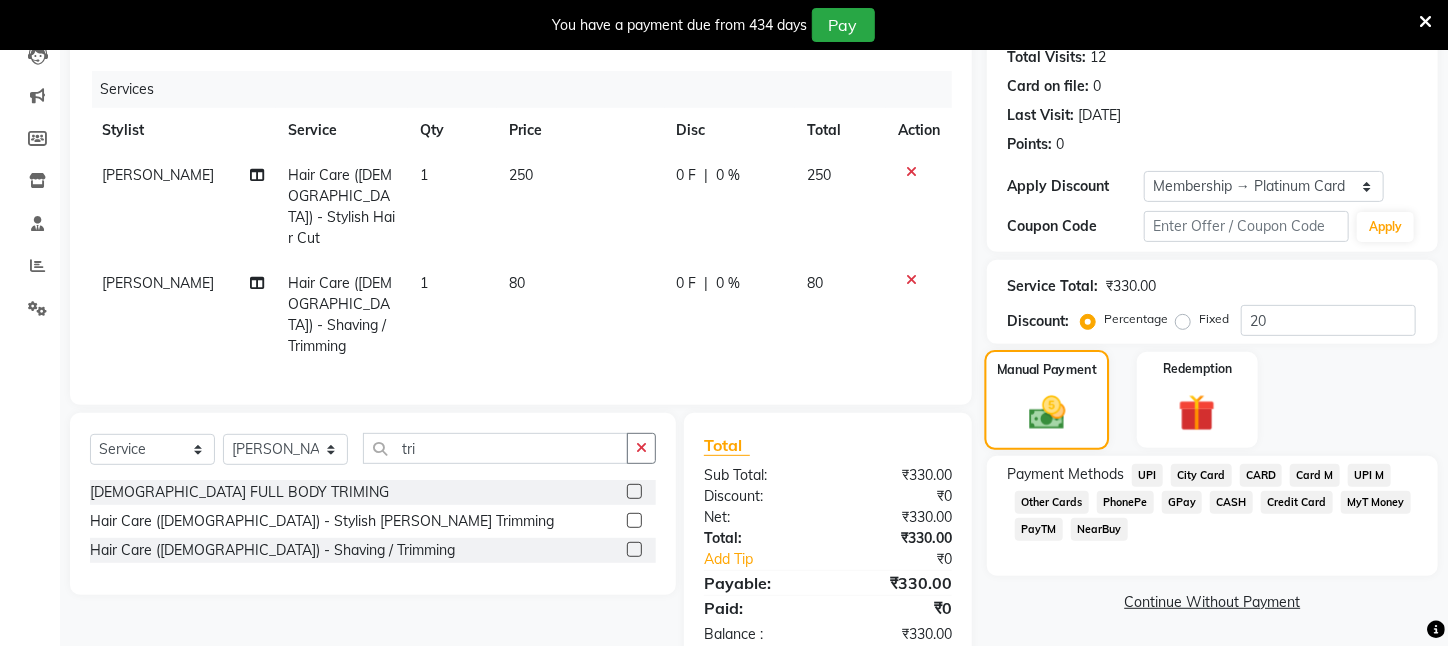 scroll, scrollTop: 249, scrollLeft: 0, axis: vertical 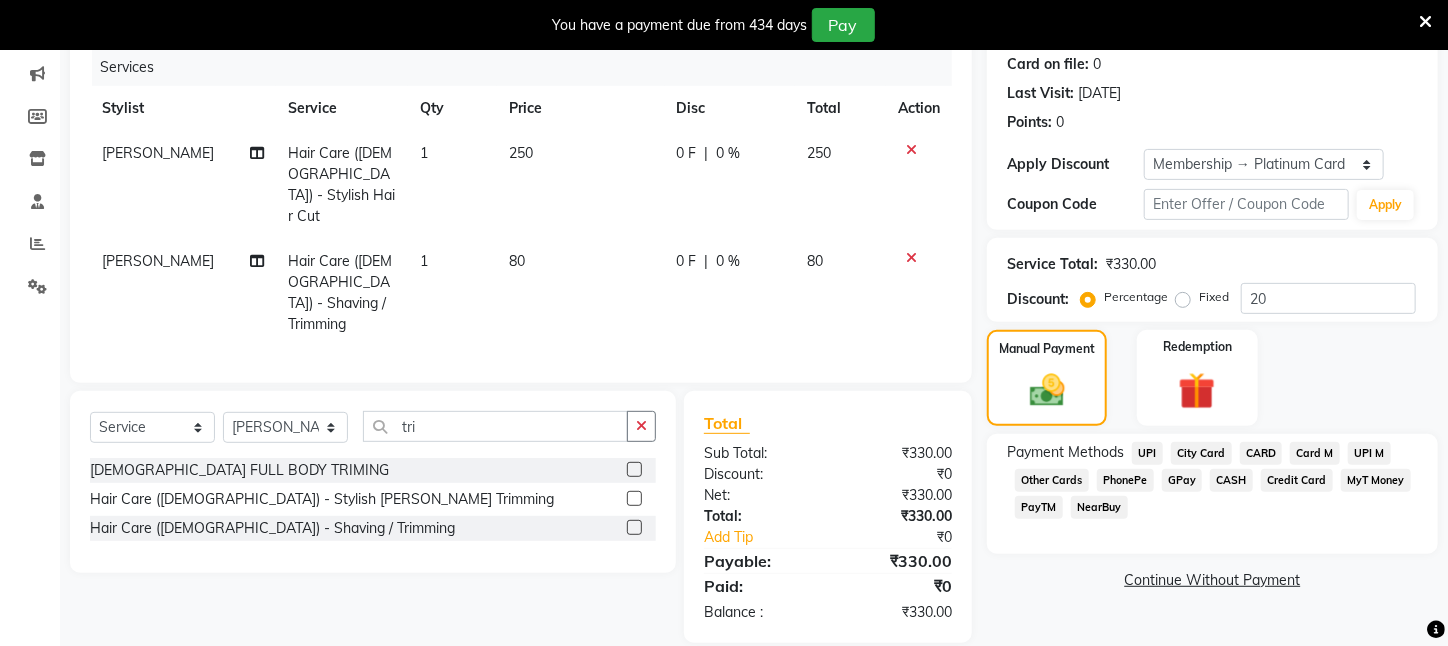 click on "CASH" 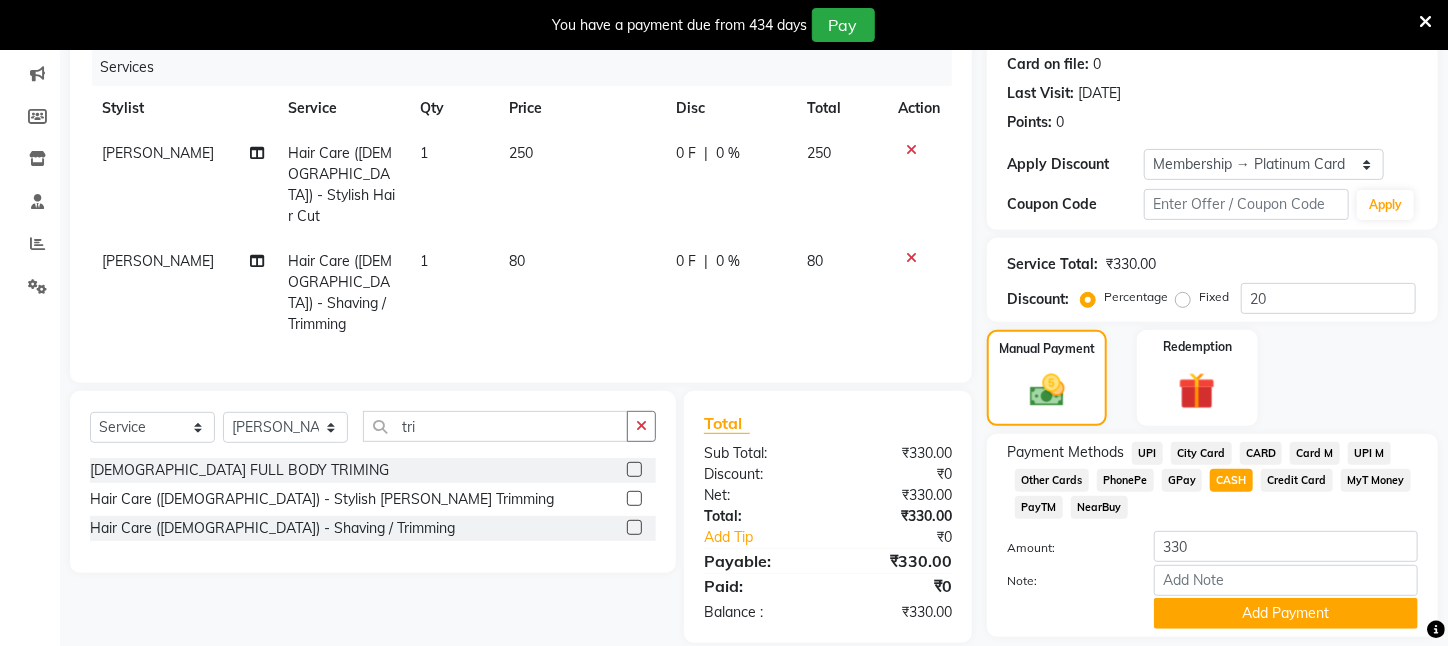 scroll, scrollTop: 332, scrollLeft: 0, axis: vertical 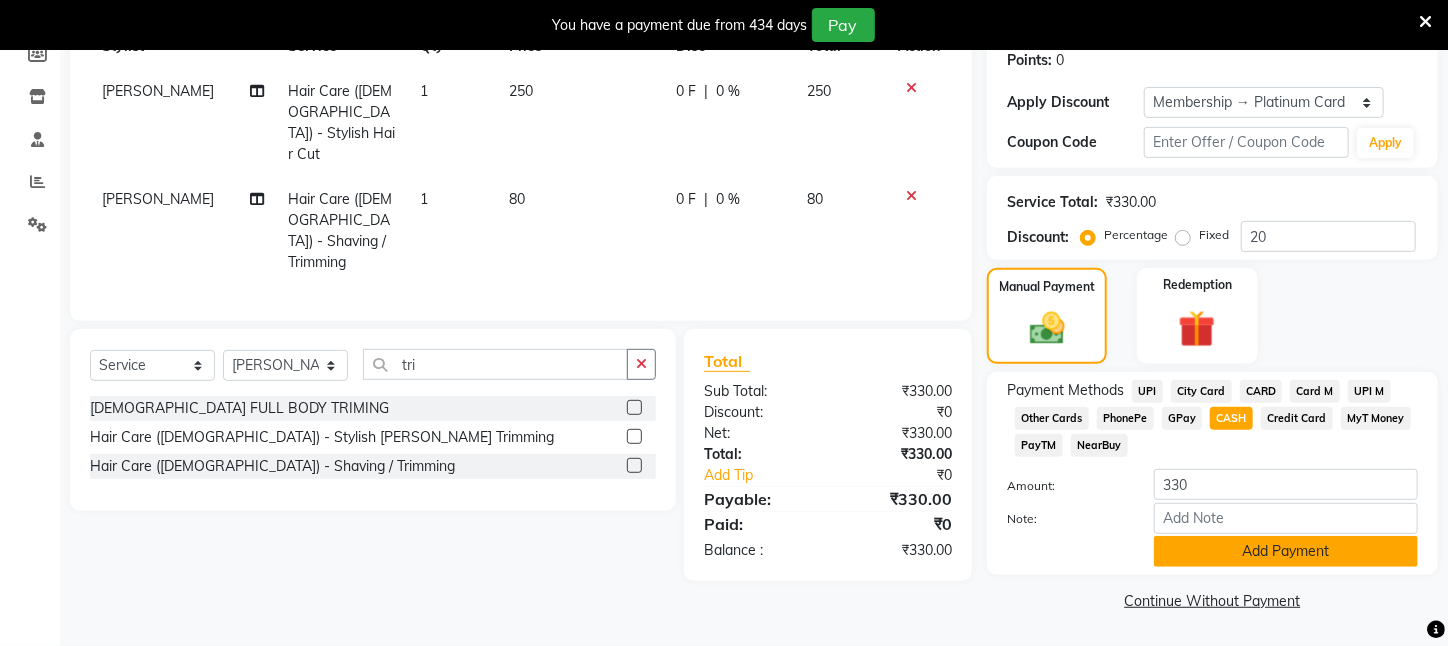 click on "Add Payment" 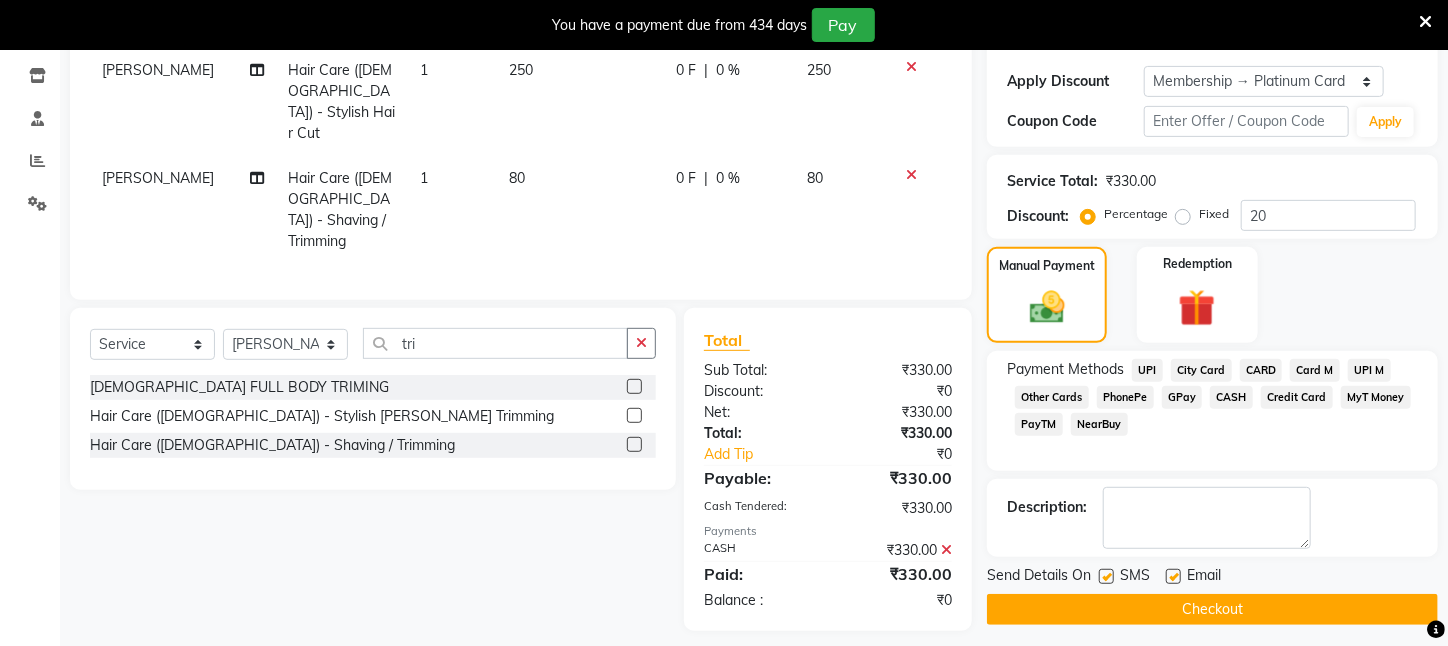 drag, startPoint x: 1195, startPoint y: 613, endPoint x: 1195, endPoint y: 630, distance: 17 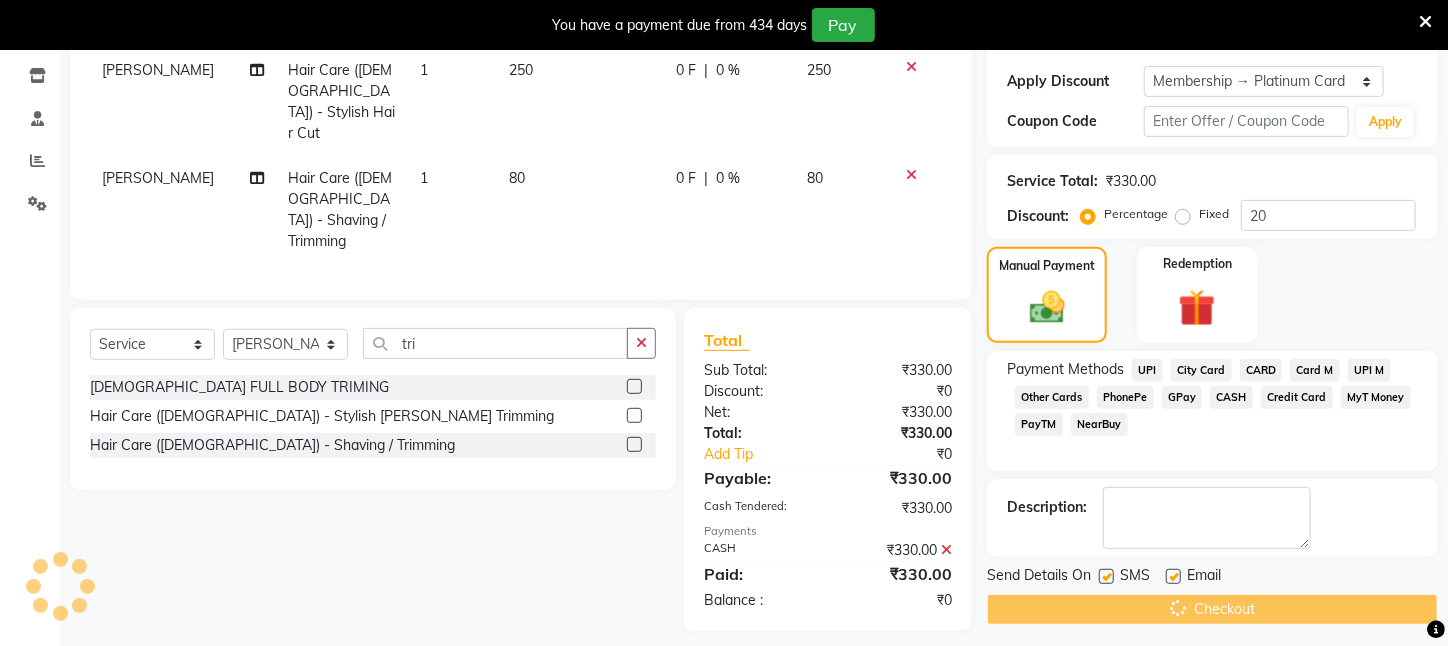 scroll, scrollTop: 0, scrollLeft: 0, axis: both 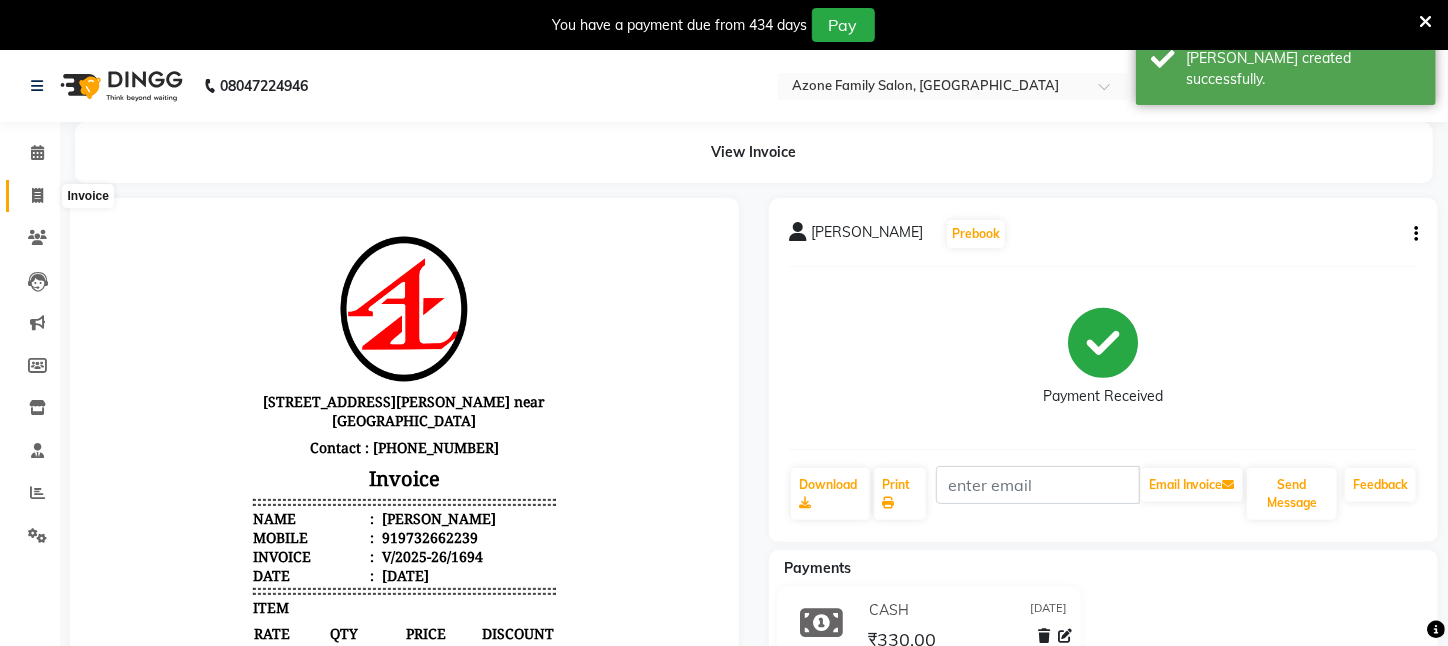 click 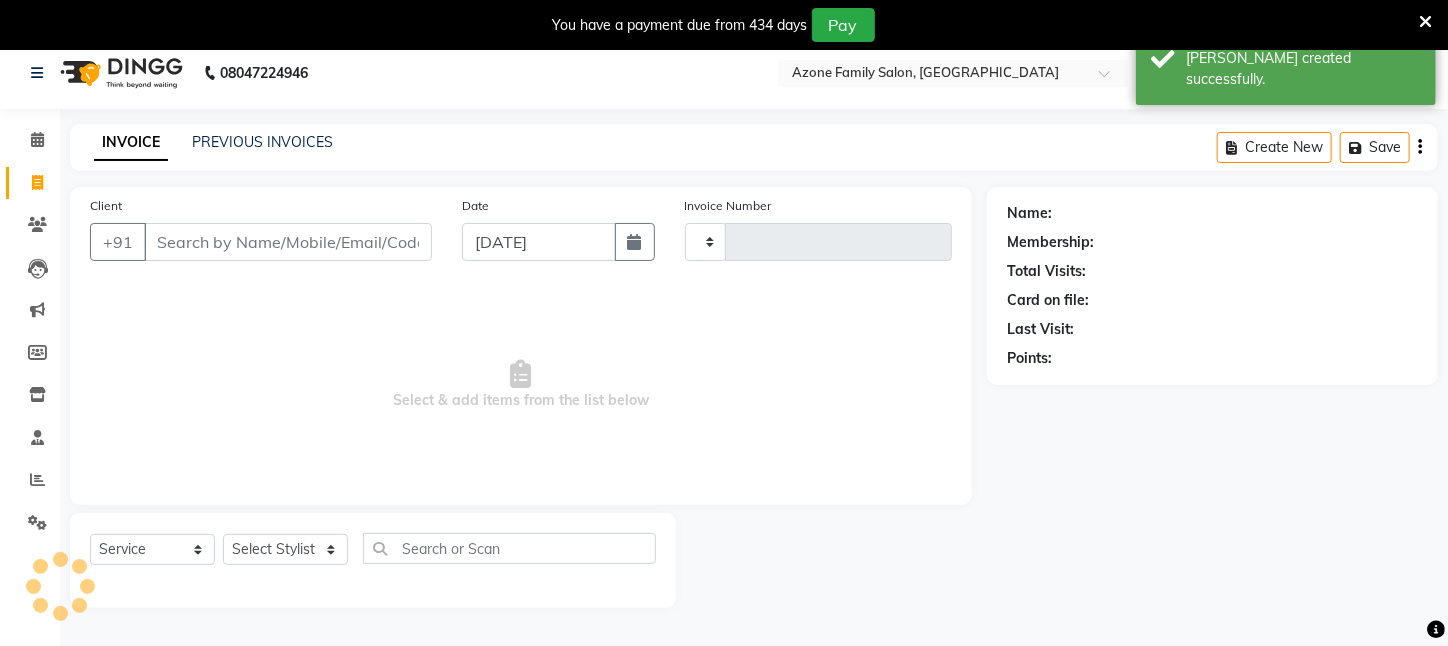 type on "1695" 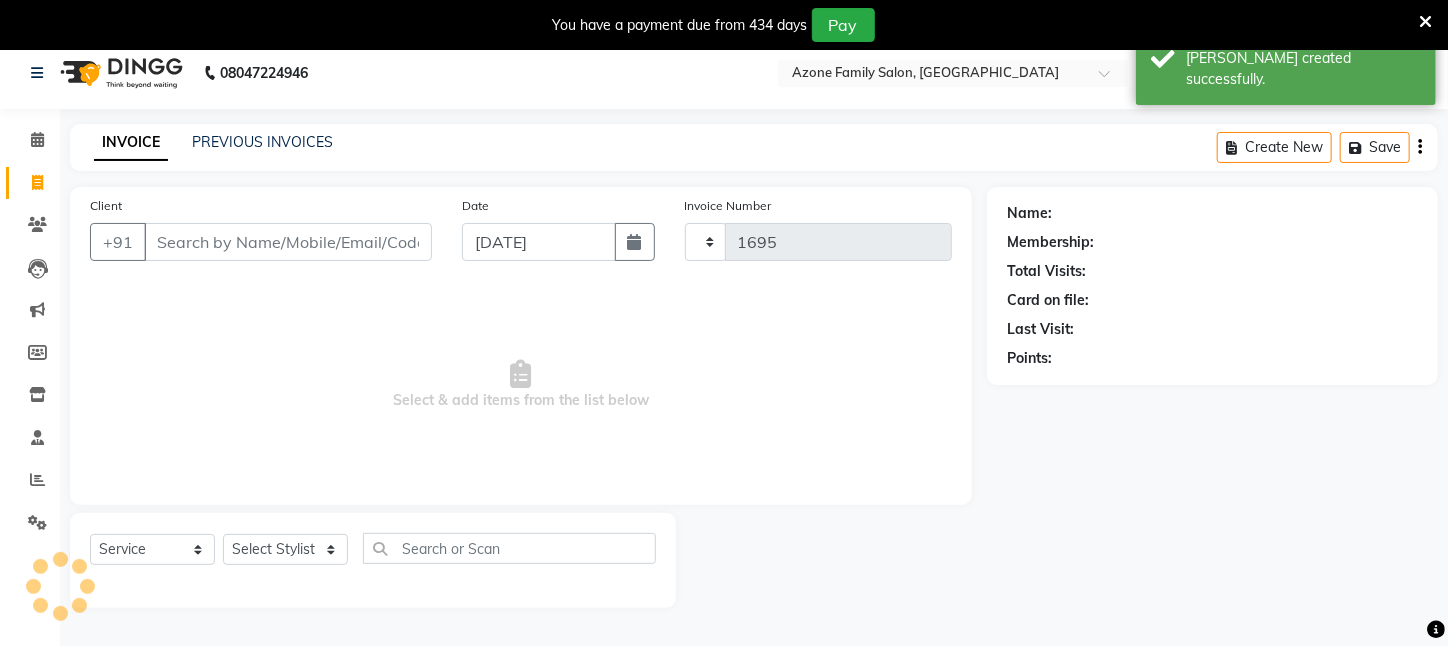 select on "4296" 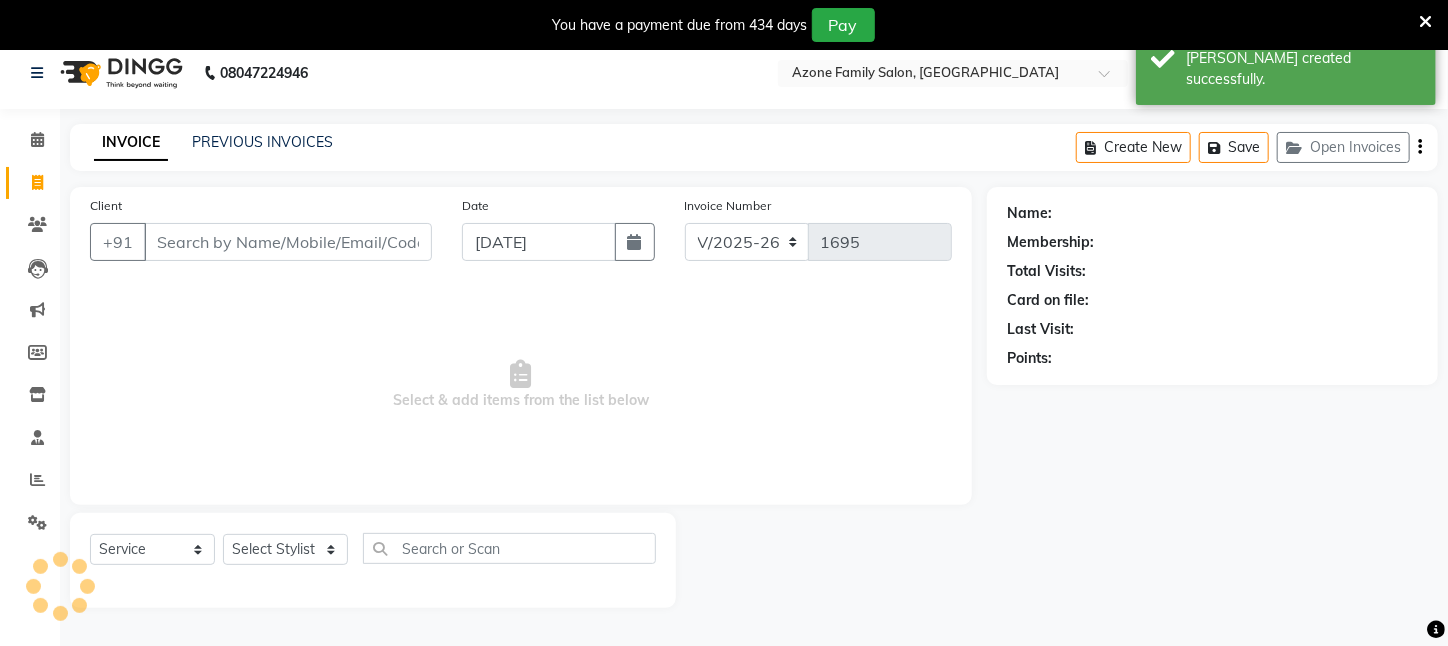 scroll, scrollTop: 50, scrollLeft: 0, axis: vertical 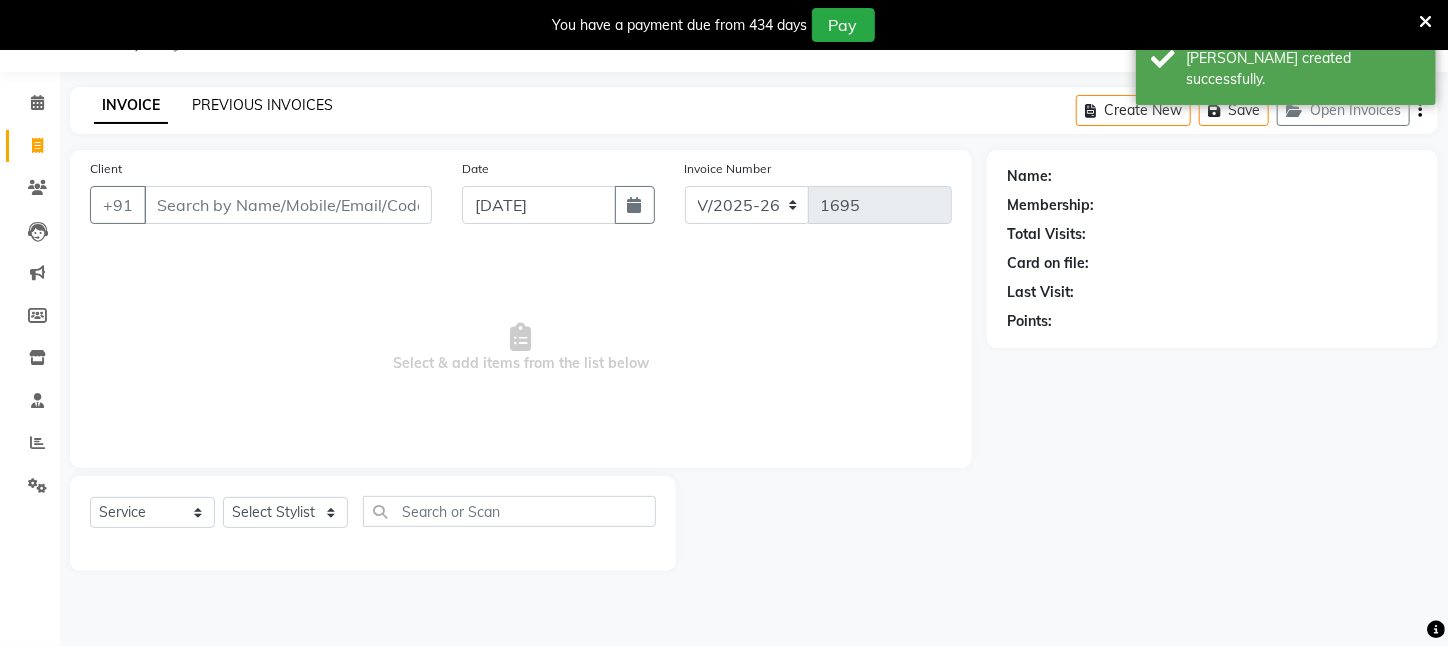 click on "PREVIOUS INVOICES" 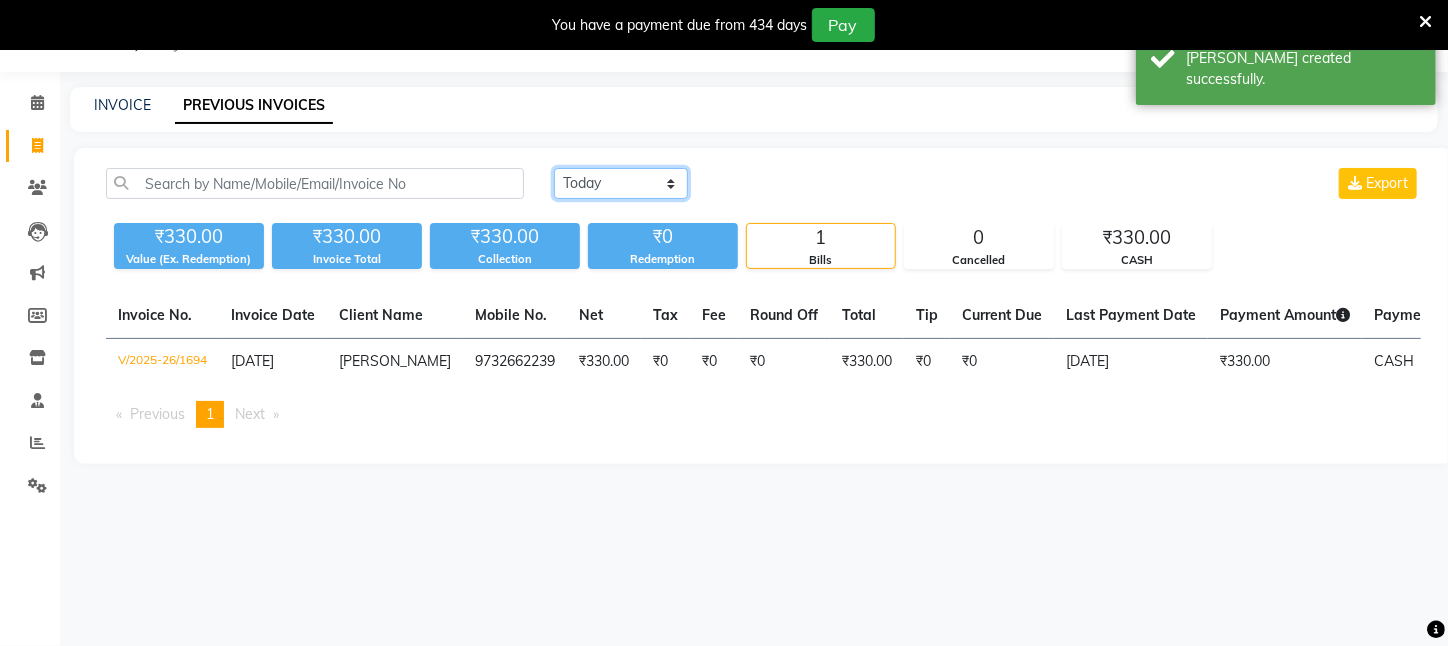 click on "Today Yesterday Custom Range" 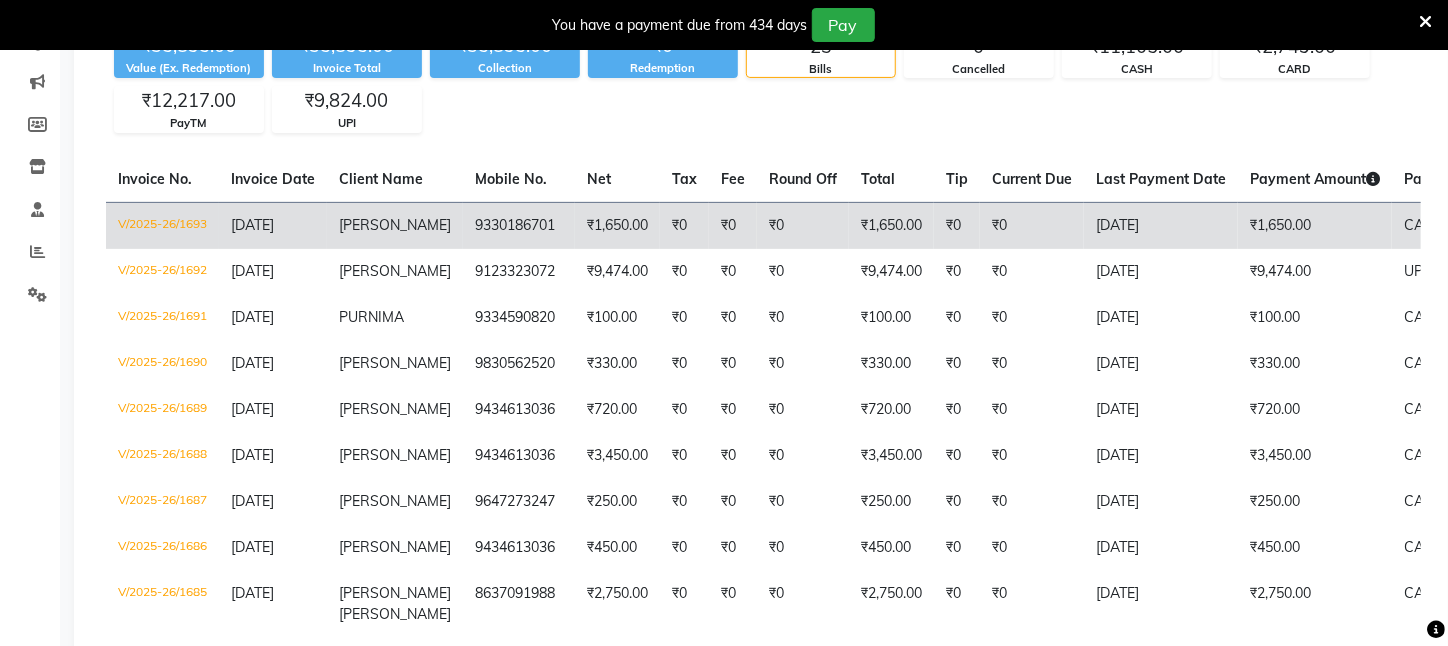 scroll, scrollTop: 250, scrollLeft: 0, axis: vertical 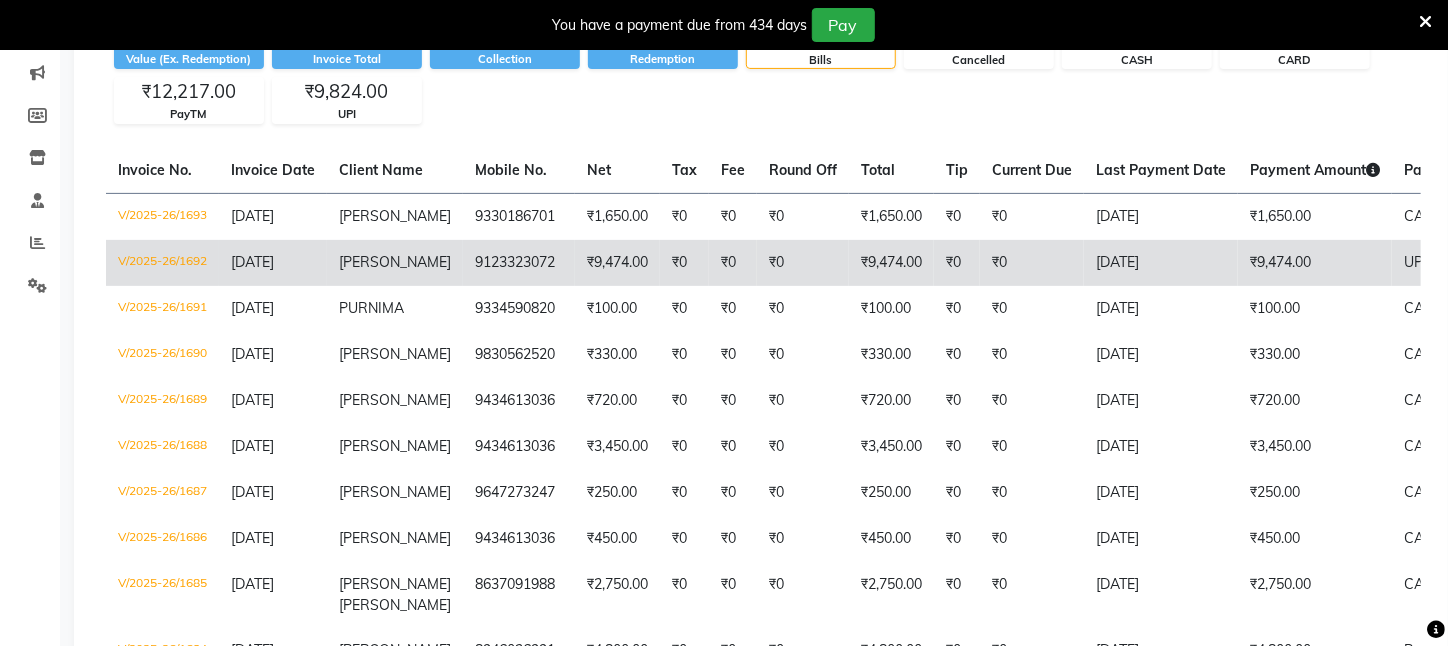 click on "9123323072" 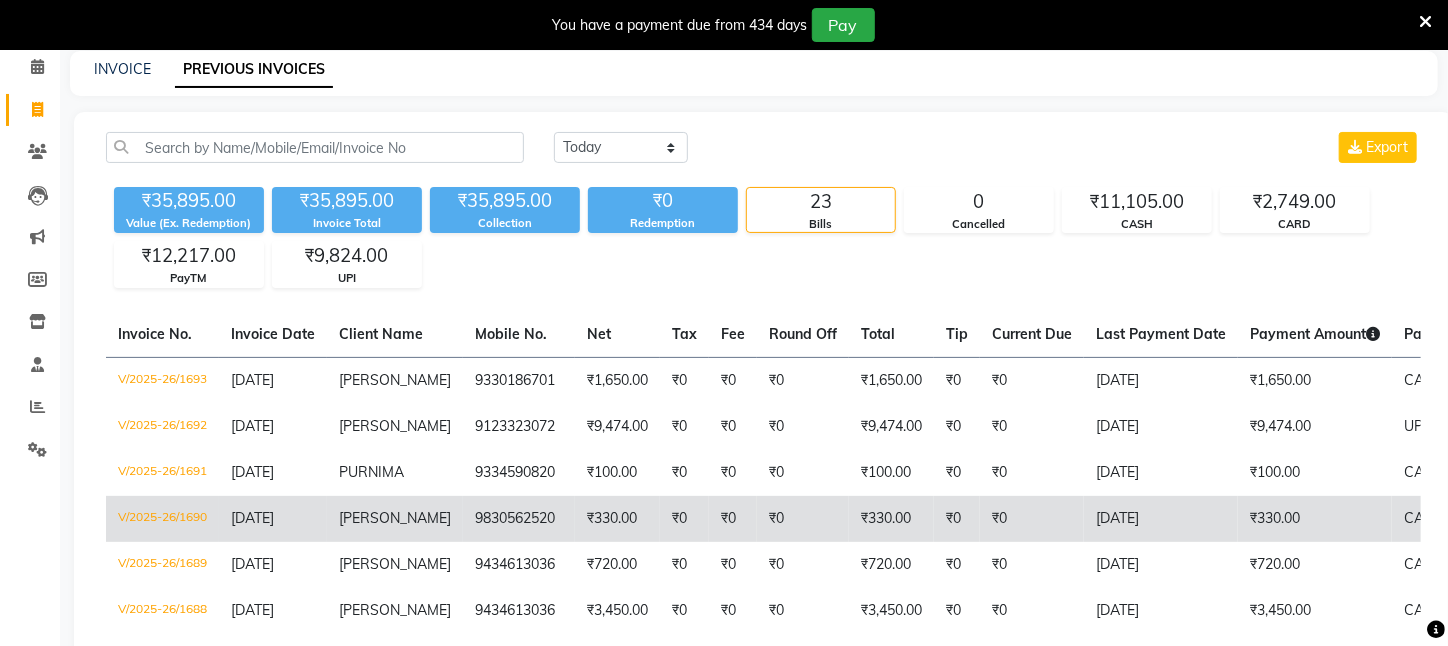 scroll, scrollTop: 0, scrollLeft: 0, axis: both 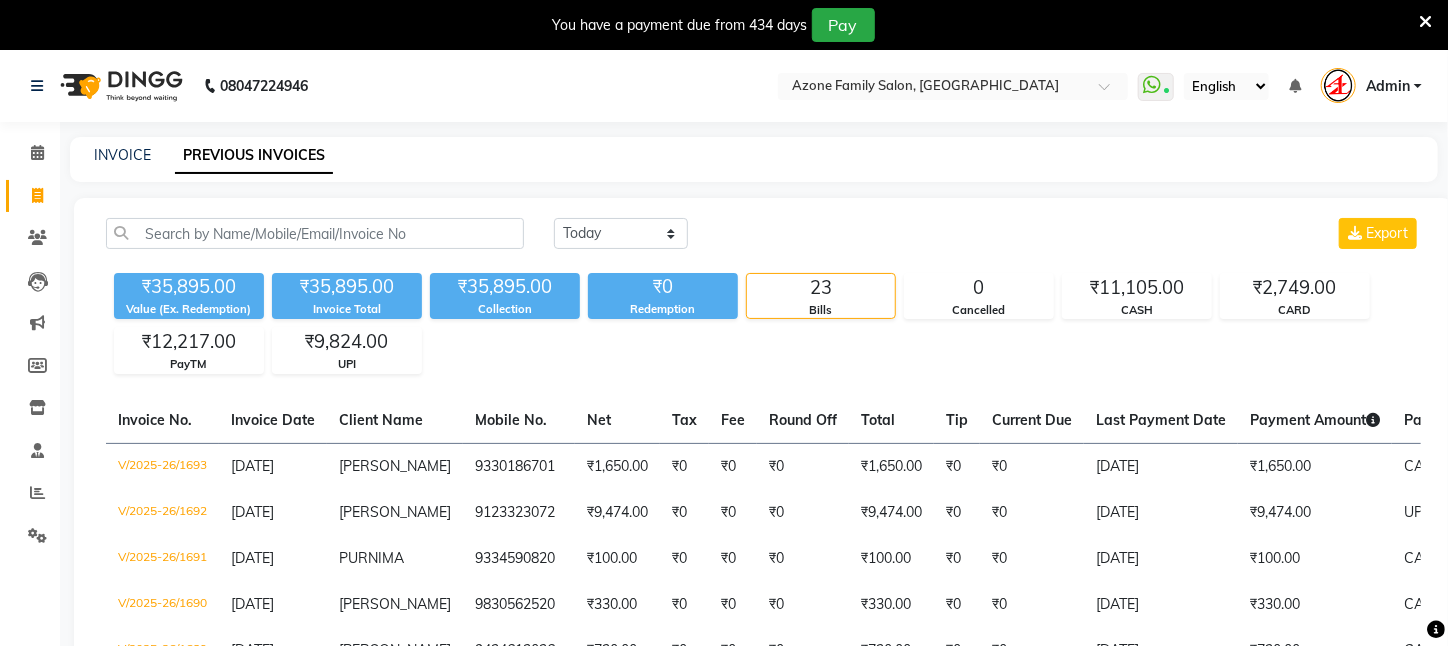 click on "08047224946 Select Location × Azone Family Salon, Kharagpur  WhatsApp Status  ✕ Status:  Connected Most Recent Message: 10-07-2025     12:16 PM Recent Service Activity: 10-07-2025     12:13 PM English ENGLISH Español العربية मराठी हिंदी ગુજરાતી தமிழ் 中文 Notifications nothing to show Admin Manage Profile Change Password Sign out  Version:3.15.4  ☀ Azone Family Salon, Kharagpur ☀ Azone Family Salon, Midnapore Town  Calendar  Invoice  Clients  Leads   Marketing  Members  Inventory  Staff  Reports  Settings Completed InProgress Upcoming Dropped Tentative Check-In Confirm Bookings Generate Report Segments Page Builder INVOICE PREVIOUS INVOICES Today Yesterday Custom Range Export ₹35,895.00 Value (Ex. Redemption) ₹35,895.00 Invoice Total  ₹35,895.00 Collection ₹0 Redemption 23 Bills 0 Cancelled ₹11,105.00 CASH ₹2,749.00 CARD ₹12,217.00 PayTM ₹9,824.00 UPI  Invoice No.   Invoice Date   Client Name   Mobile No.   Net   Tax   Fee" at bounding box center [724, 860] 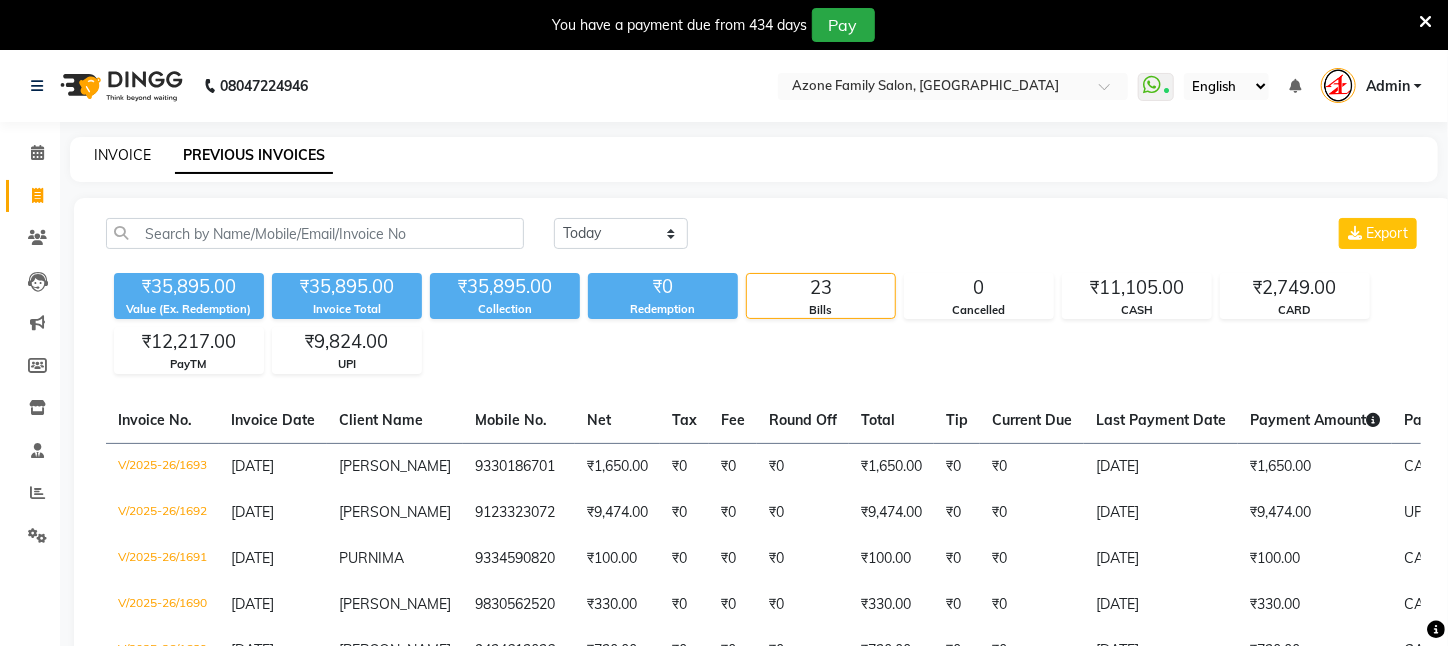 click on "INVOICE" 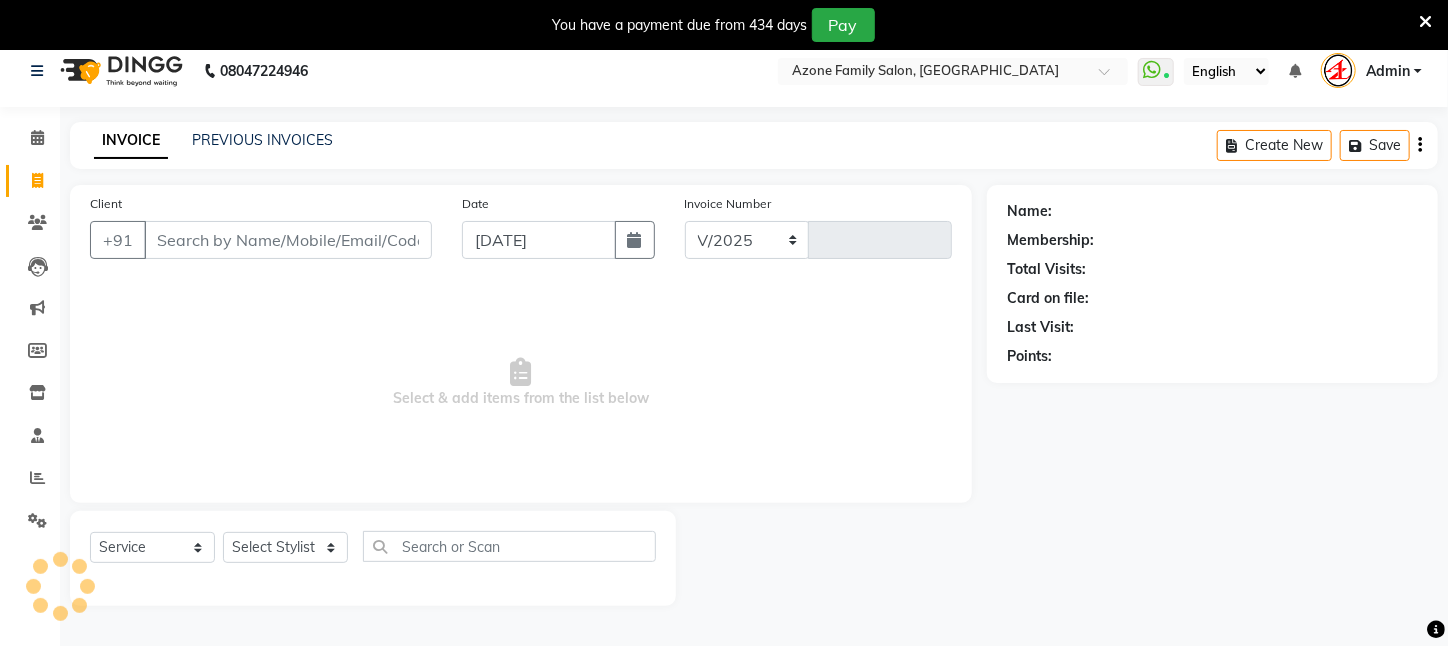 select on "4296" 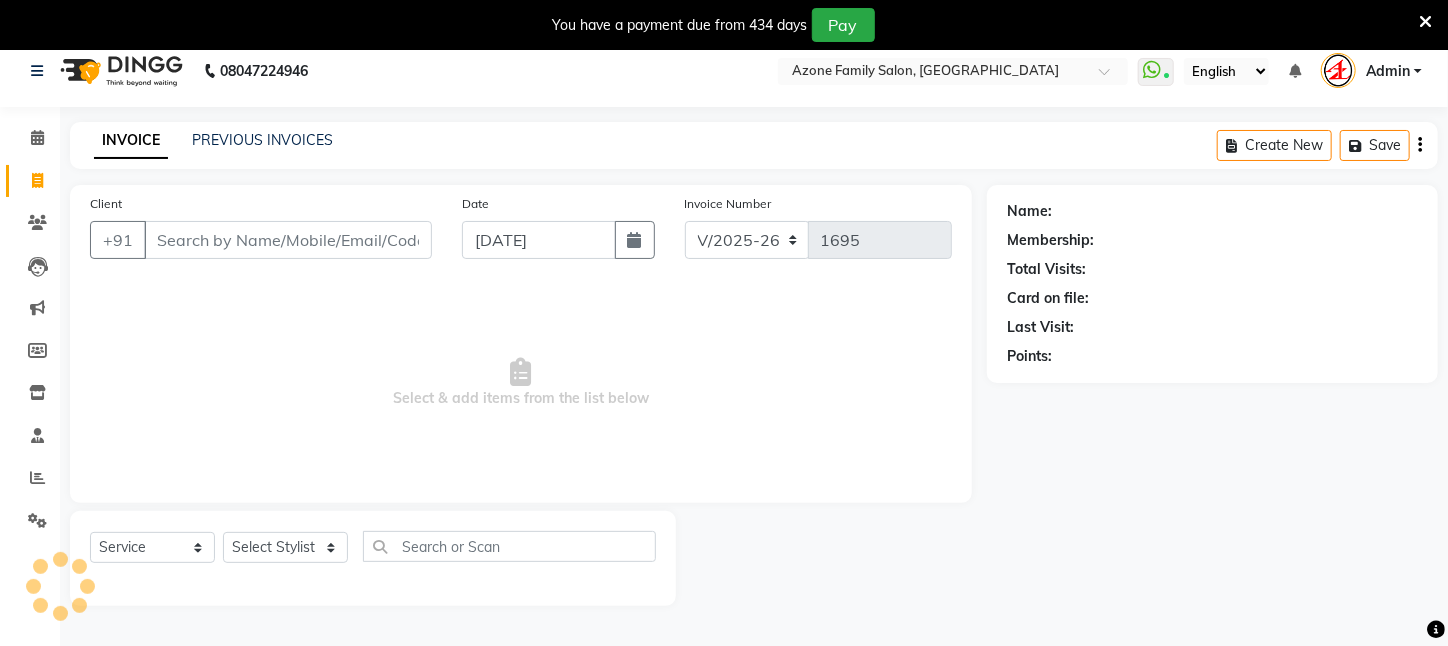 scroll, scrollTop: 50, scrollLeft: 0, axis: vertical 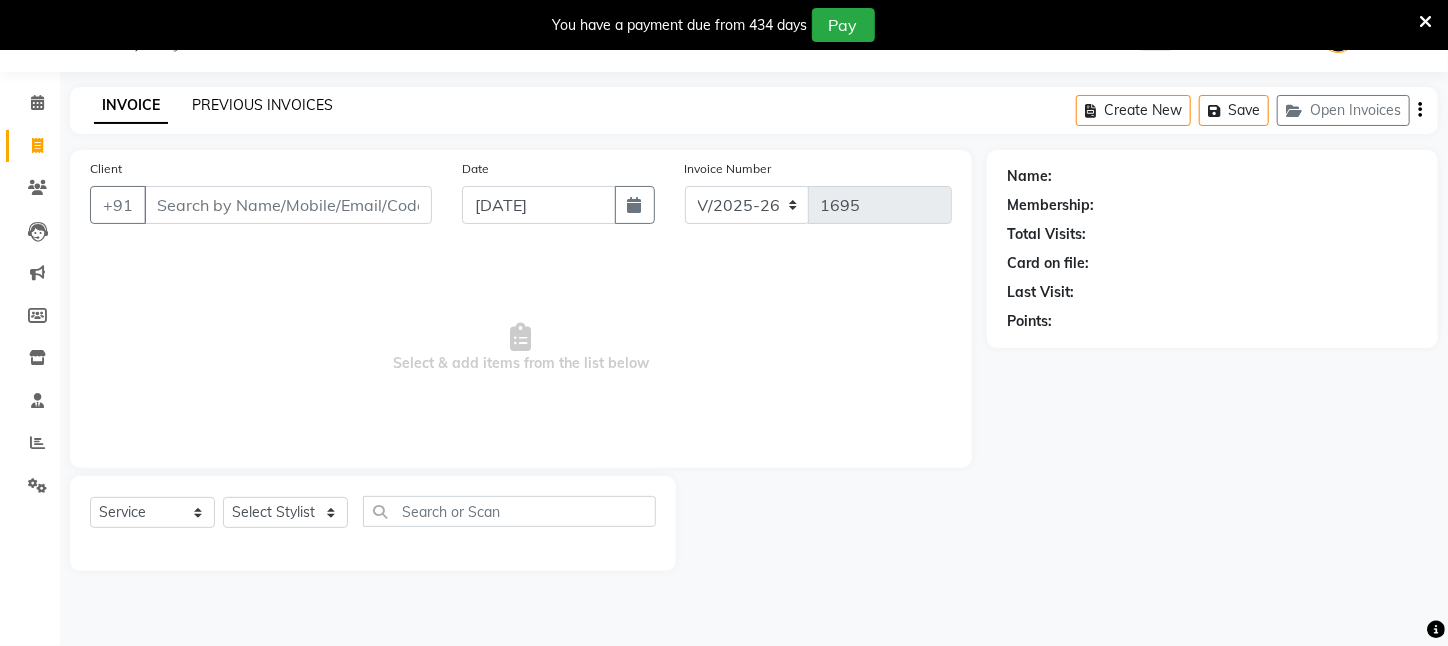 click on "PREVIOUS INVOICES" 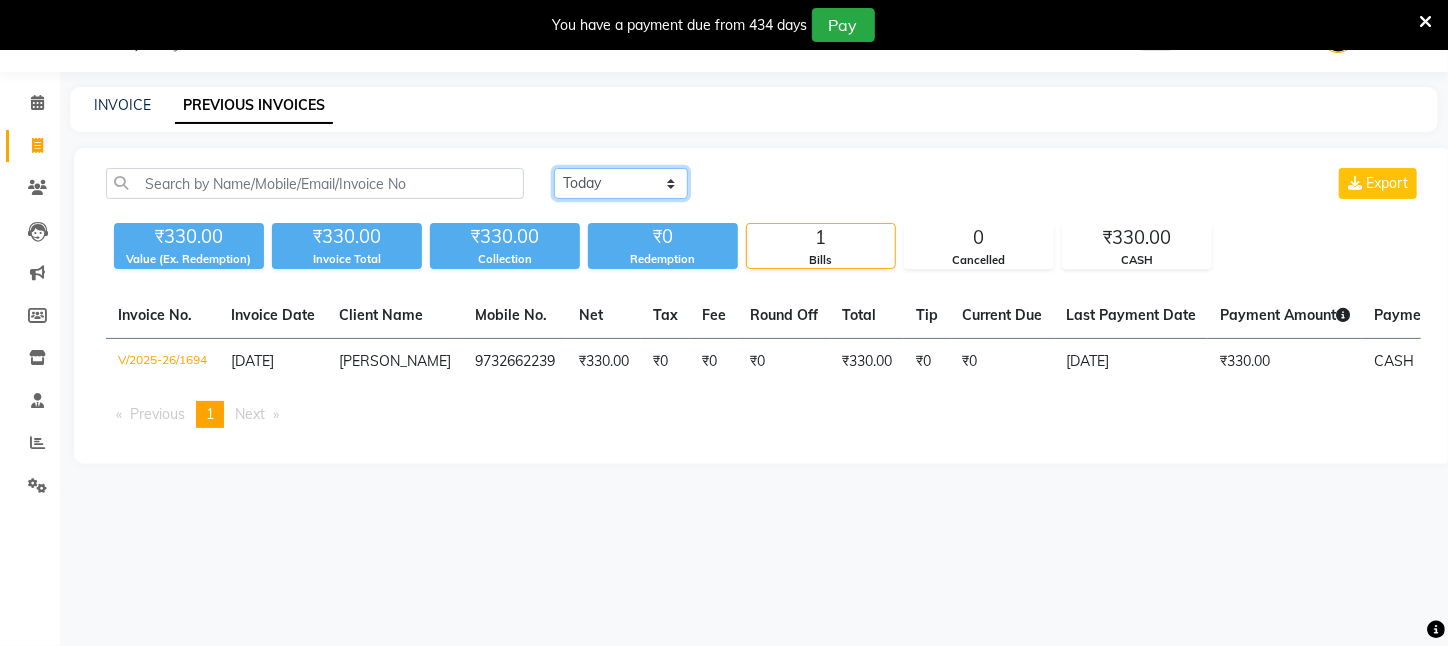 click on "Today Yesterday Custom Range" 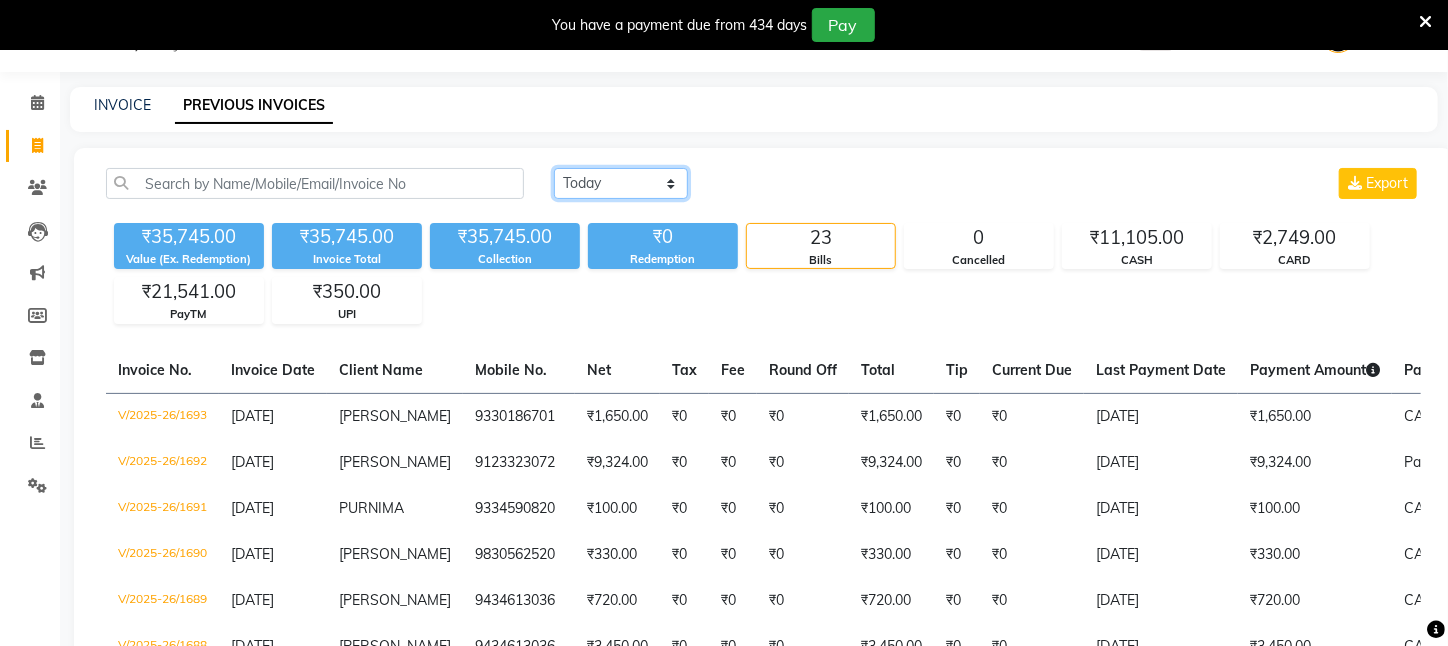 scroll, scrollTop: 0, scrollLeft: 0, axis: both 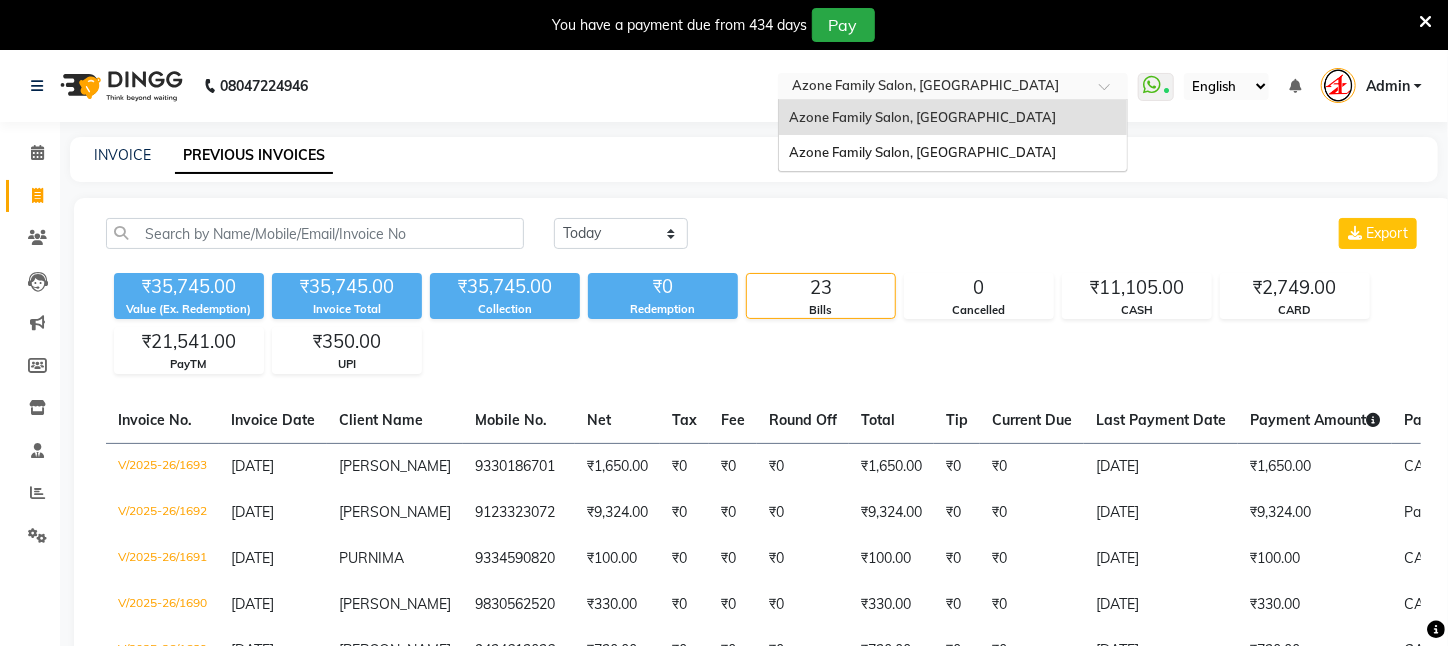 click at bounding box center [933, 88] 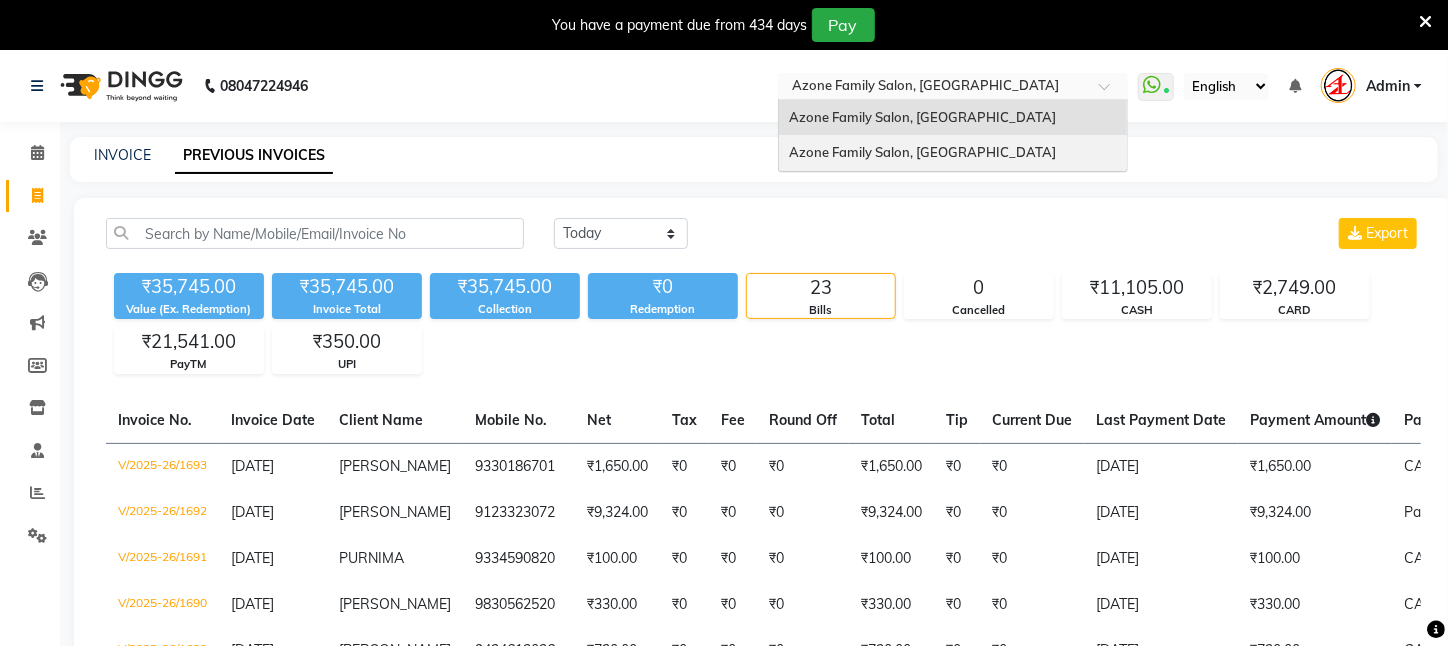 click on "Azone Family Salon, Midnapore Town" at bounding box center (922, 152) 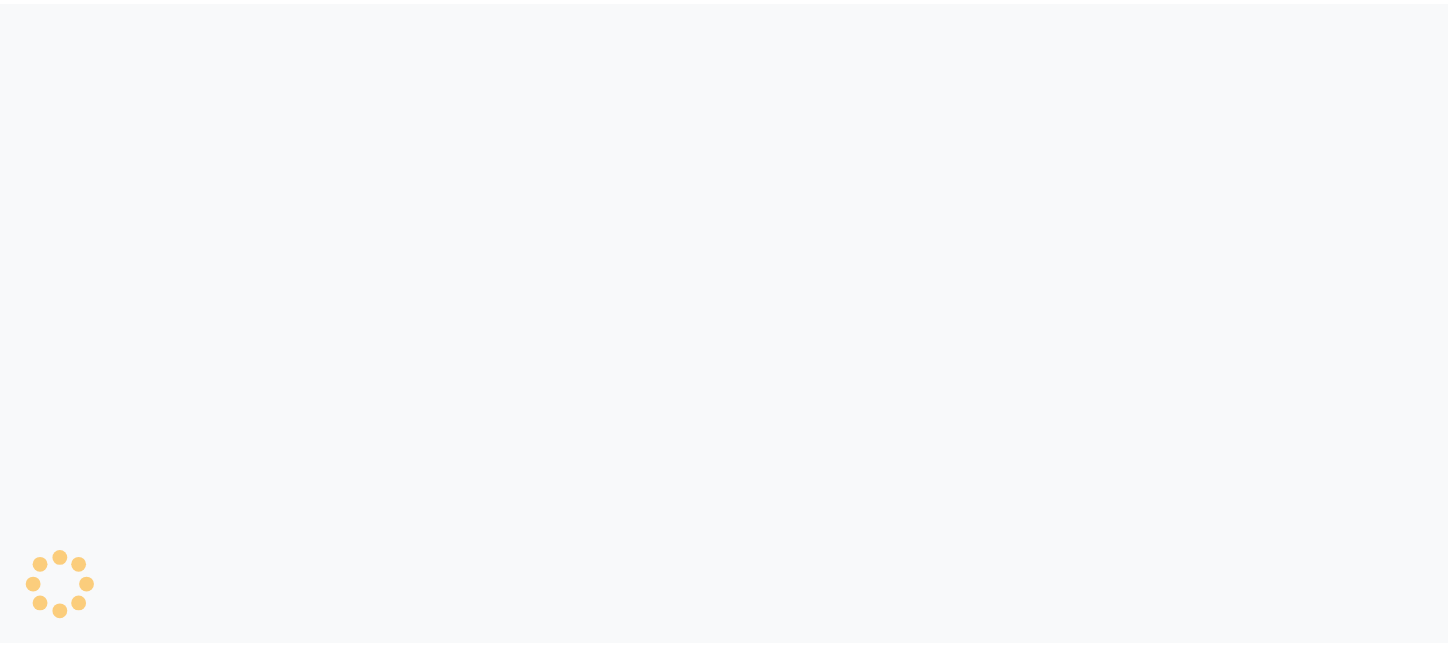scroll, scrollTop: 0, scrollLeft: 0, axis: both 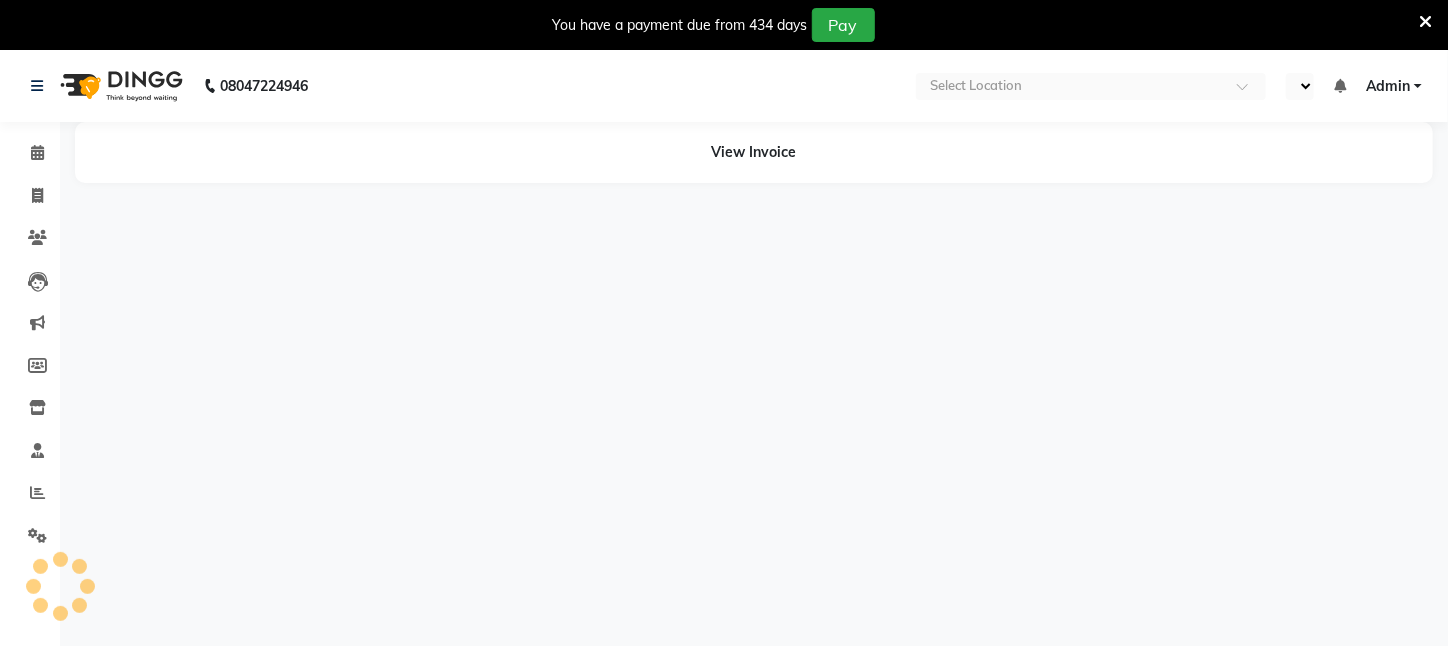 select on "en" 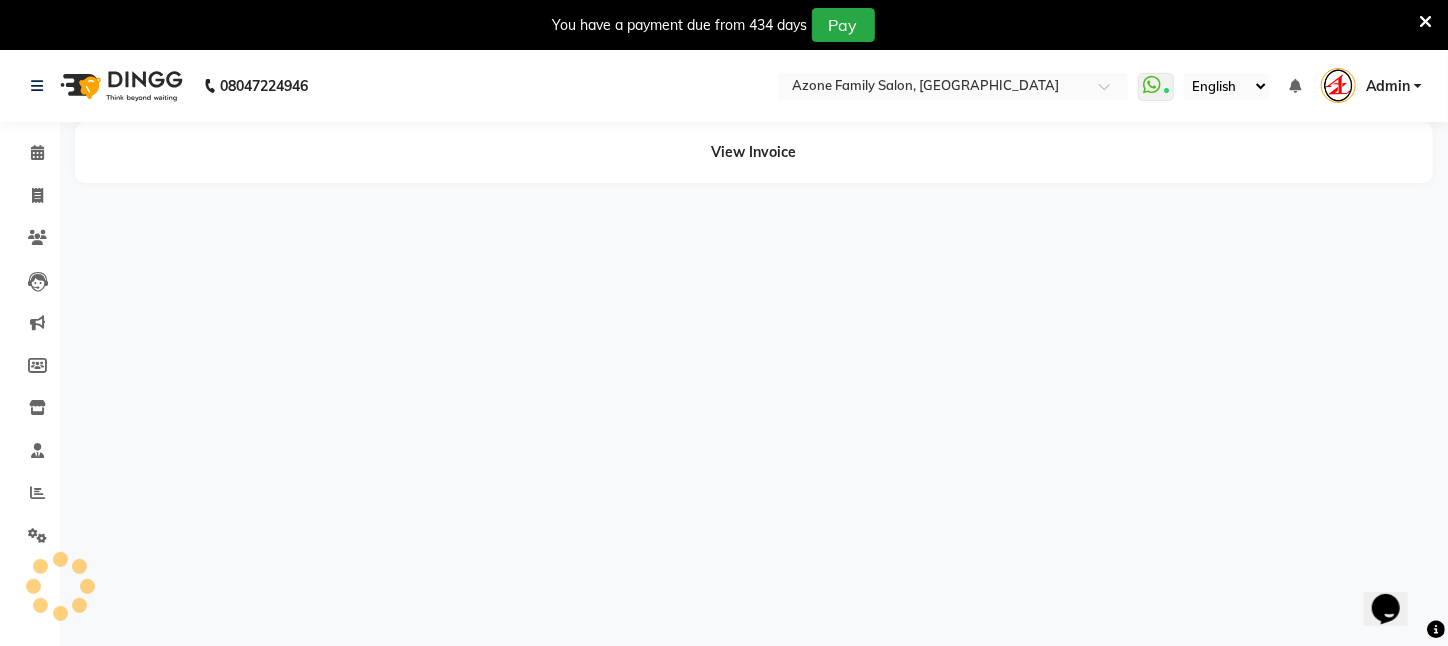 scroll, scrollTop: 0, scrollLeft: 0, axis: both 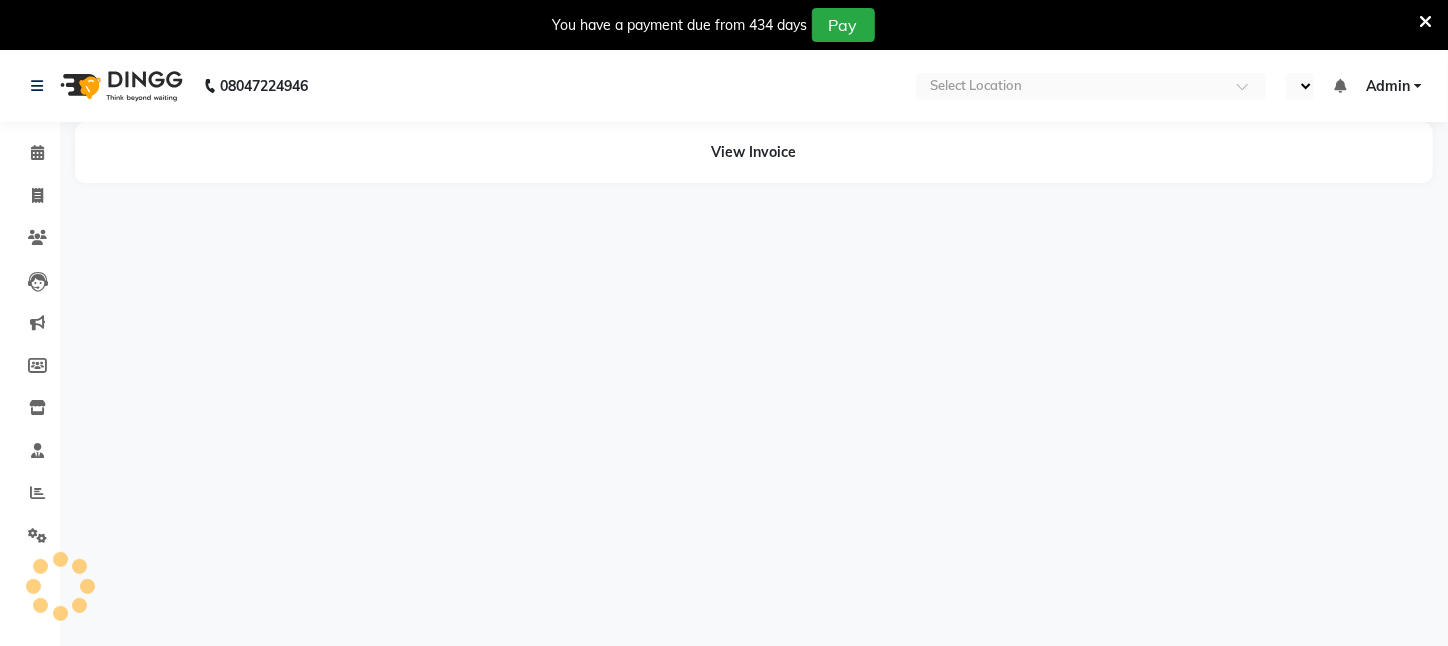 select on "en" 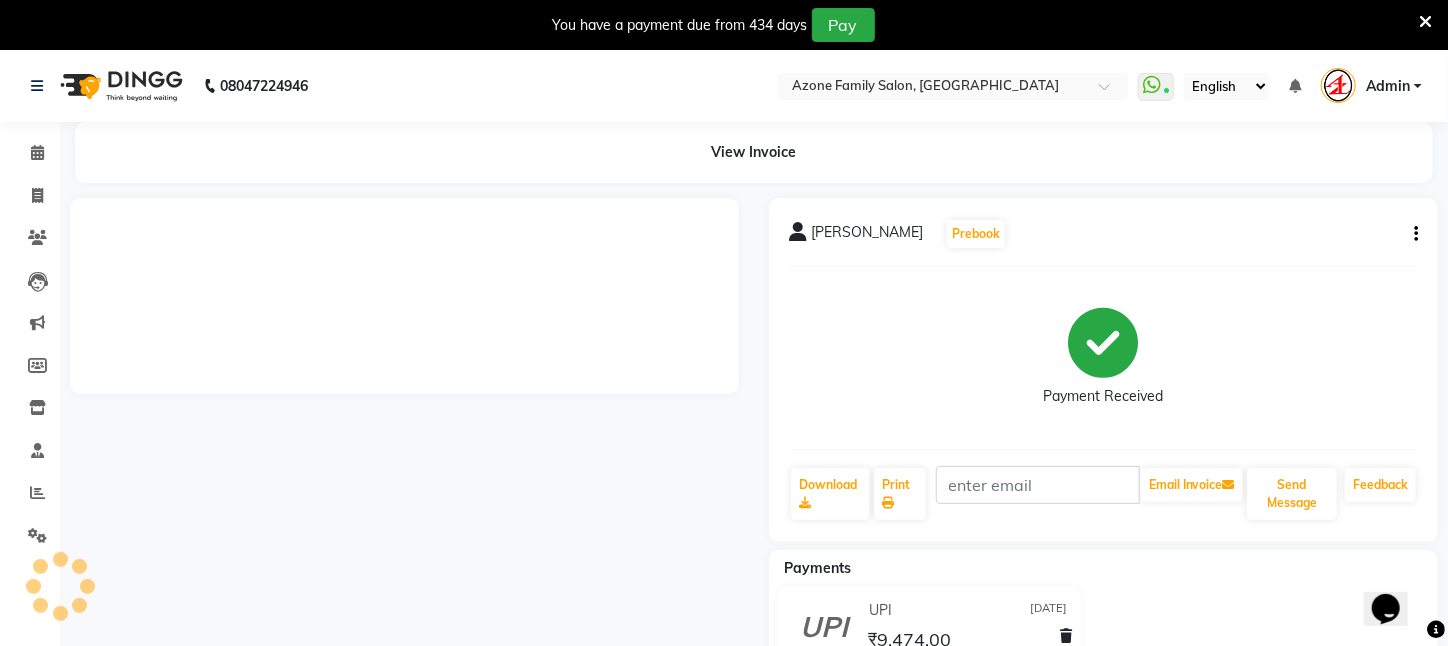 scroll, scrollTop: 0, scrollLeft: 0, axis: both 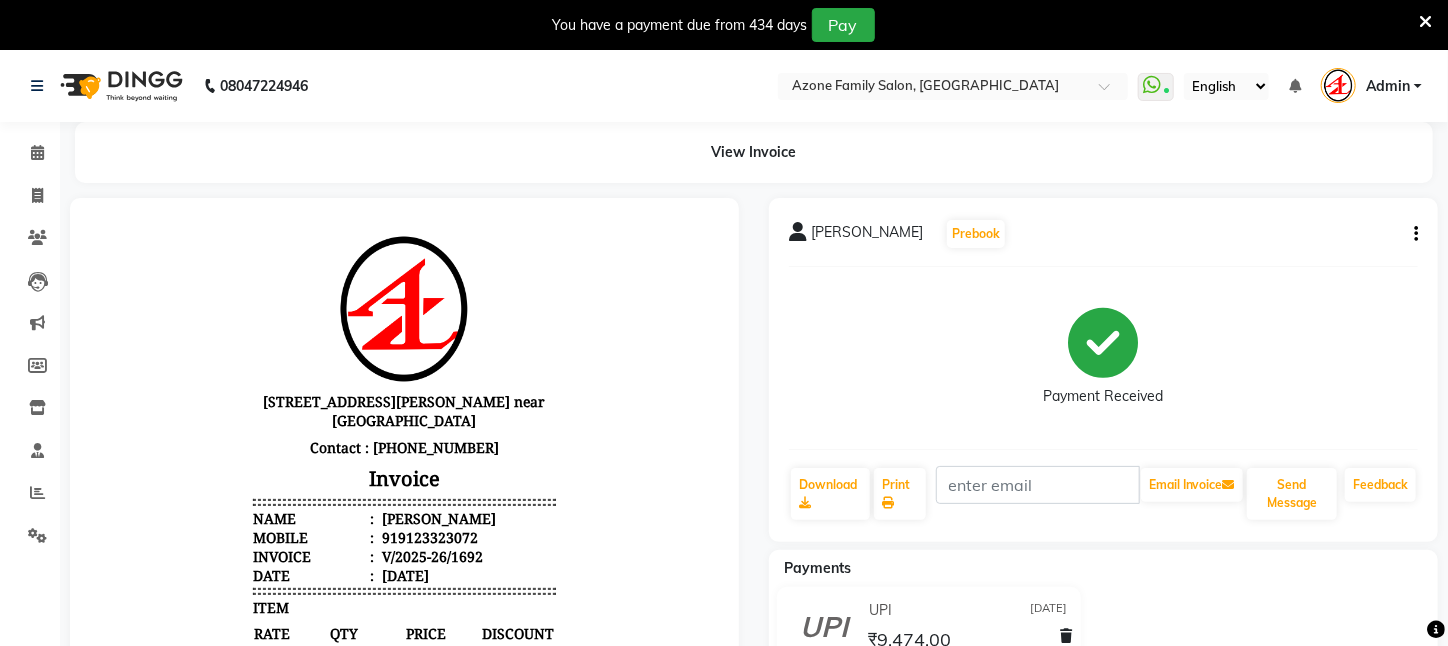 click 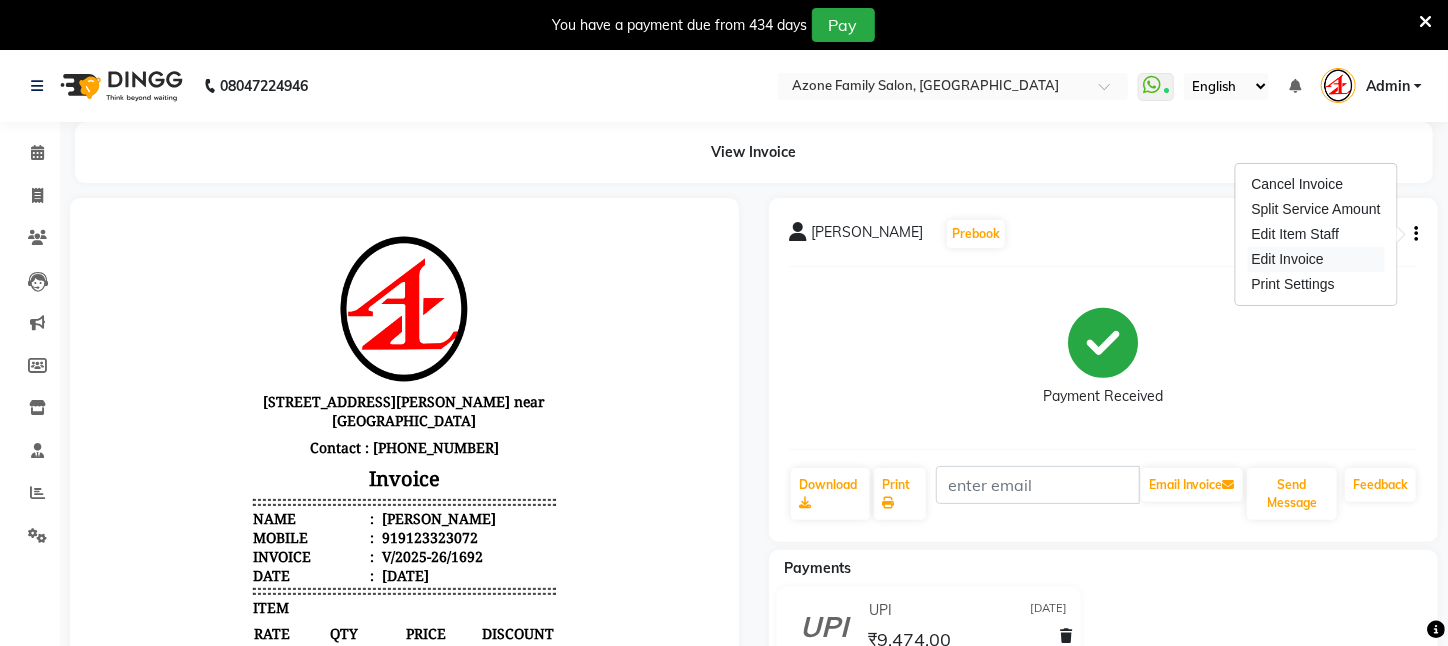 click on "Edit Invoice" at bounding box center [1316, 259] 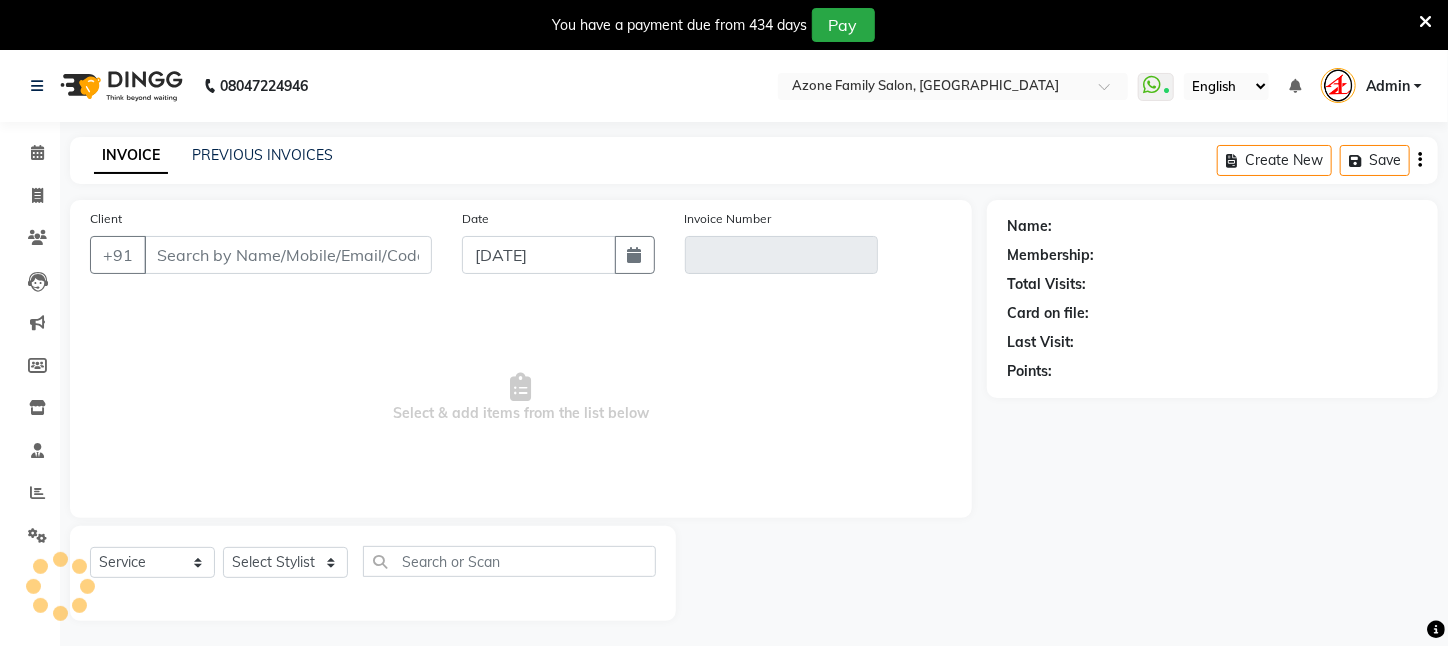 scroll, scrollTop: 50, scrollLeft: 0, axis: vertical 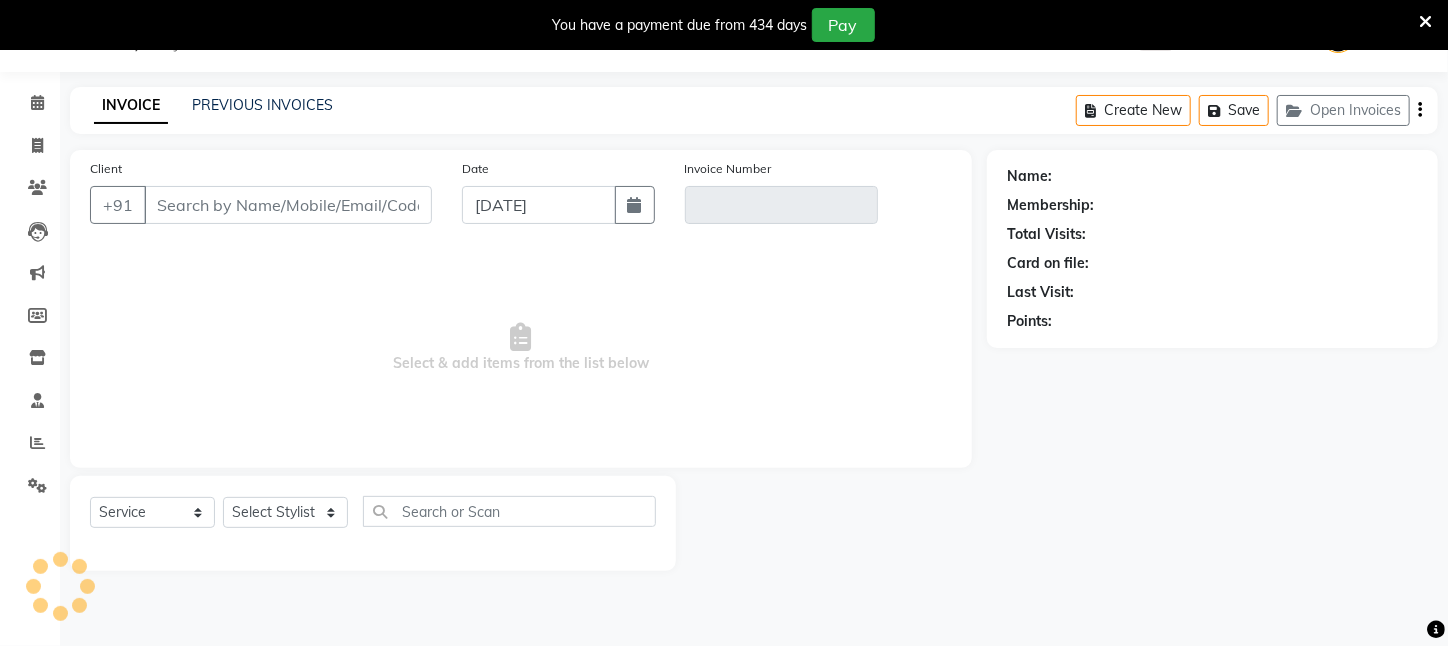 type on "9123323072" 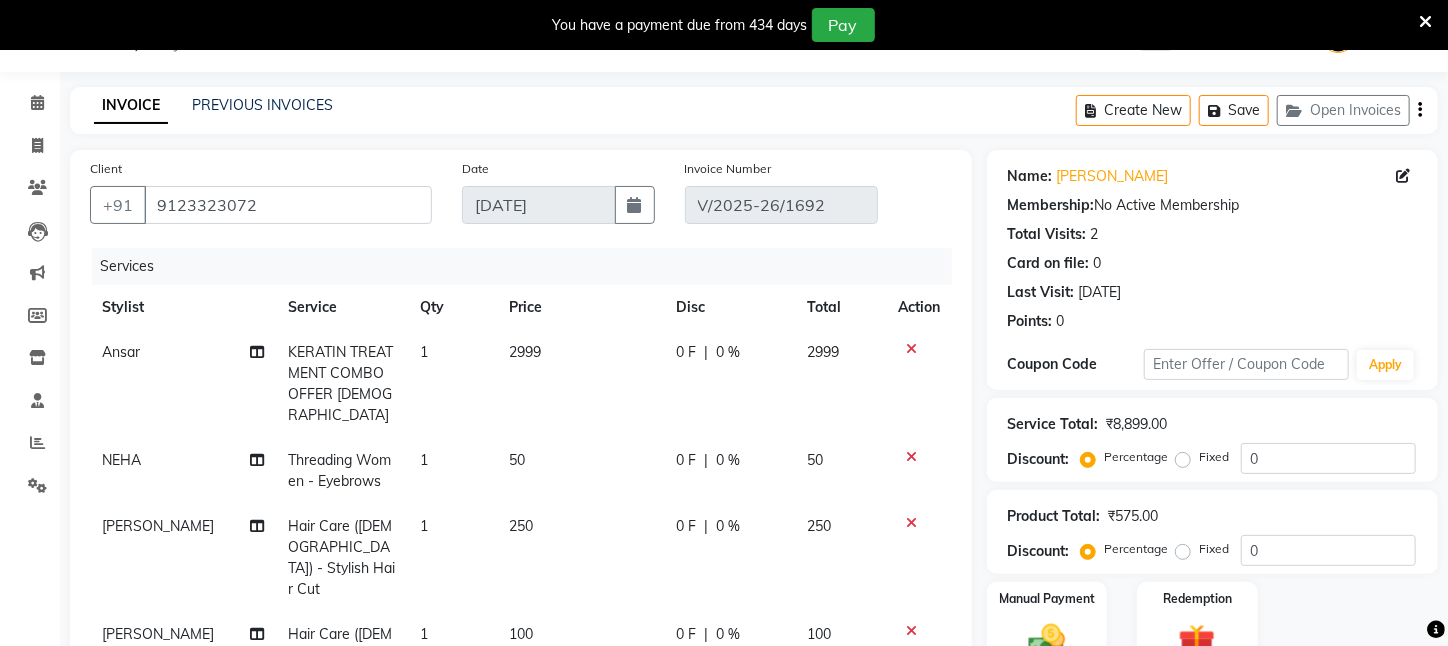 type on "[DATE]" 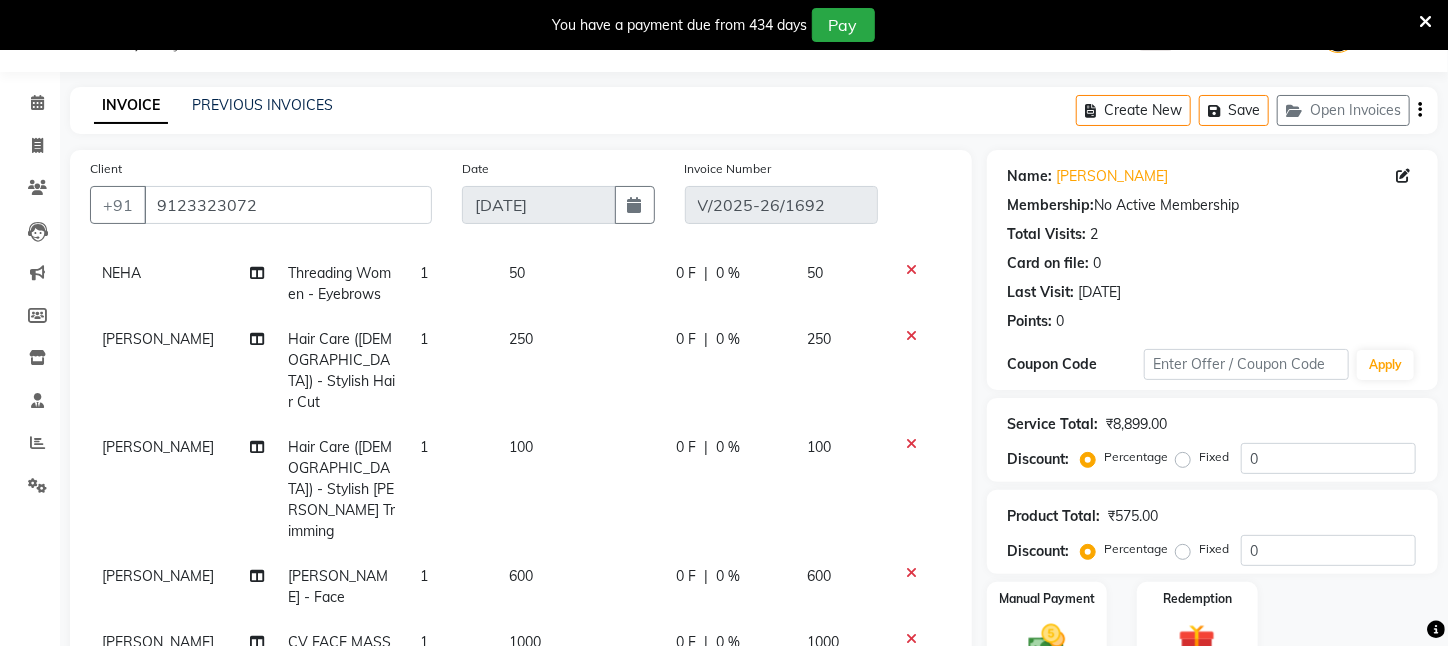 scroll, scrollTop: 413, scrollLeft: 0, axis: vertical 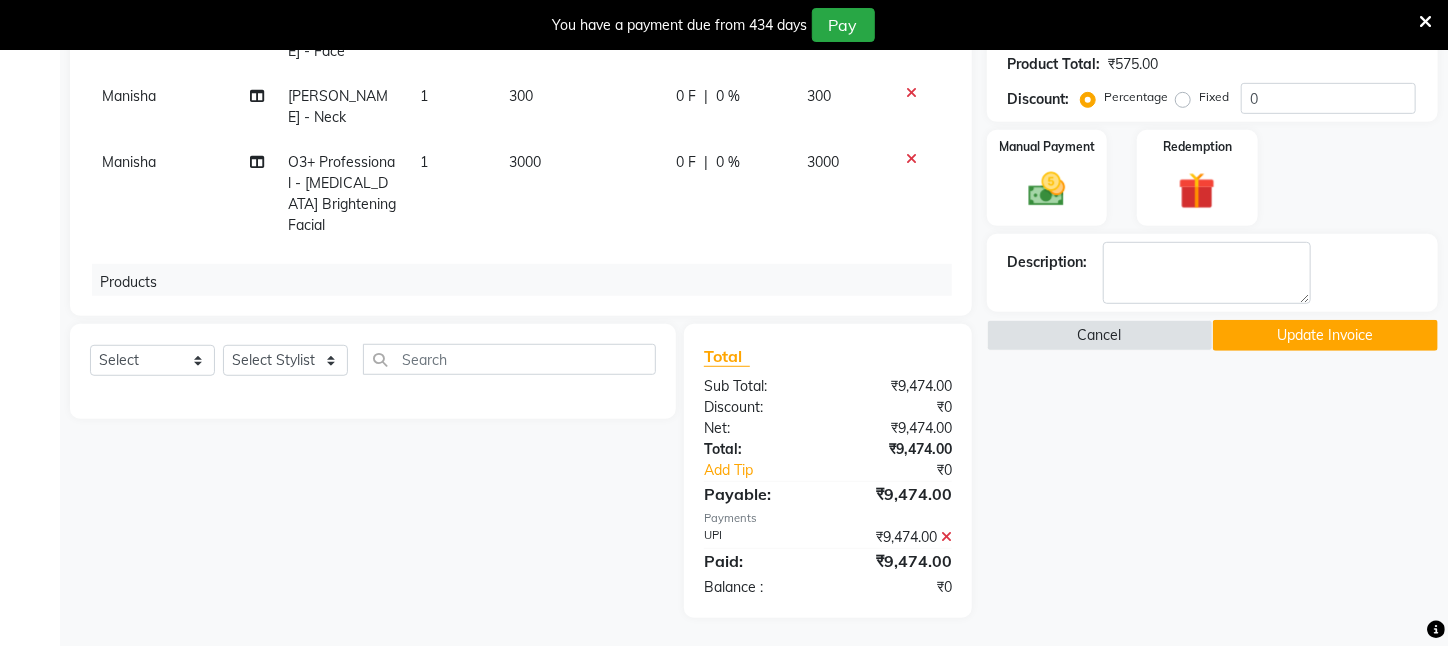 click 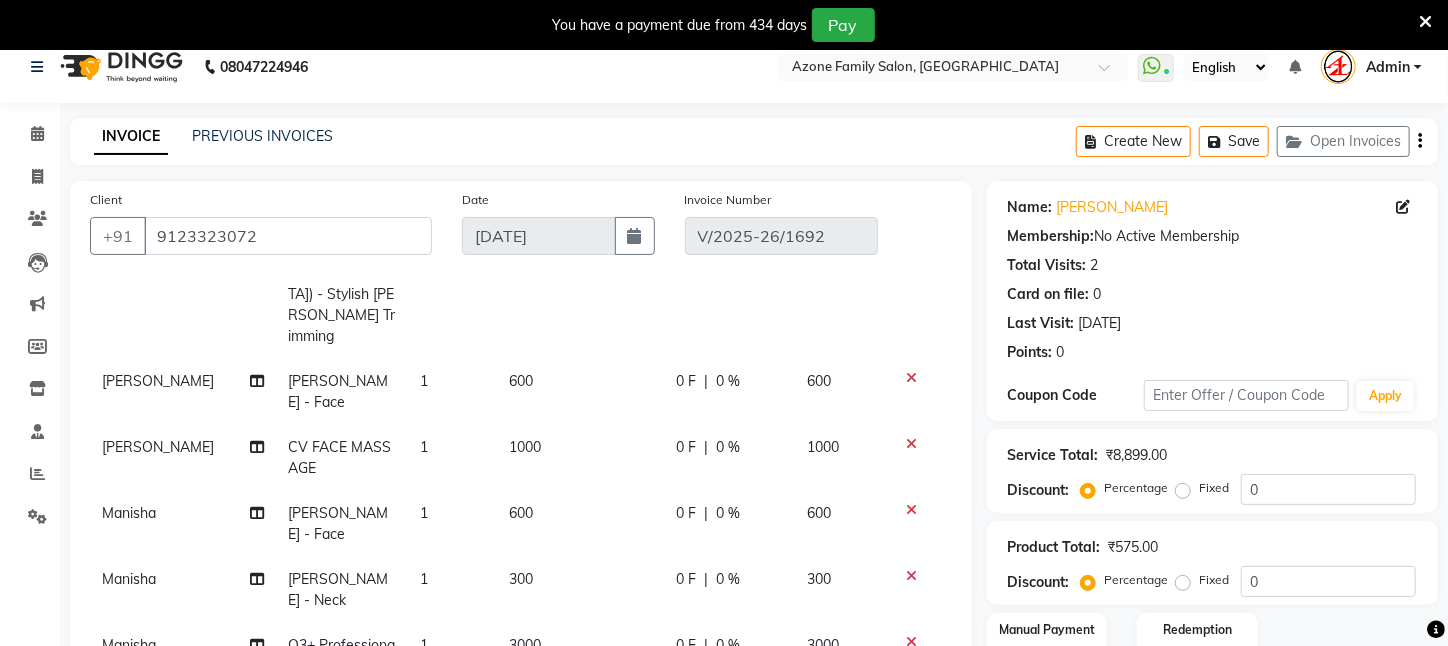 scroll, scrollTop: 0, scrollLeft: 0, axis: both 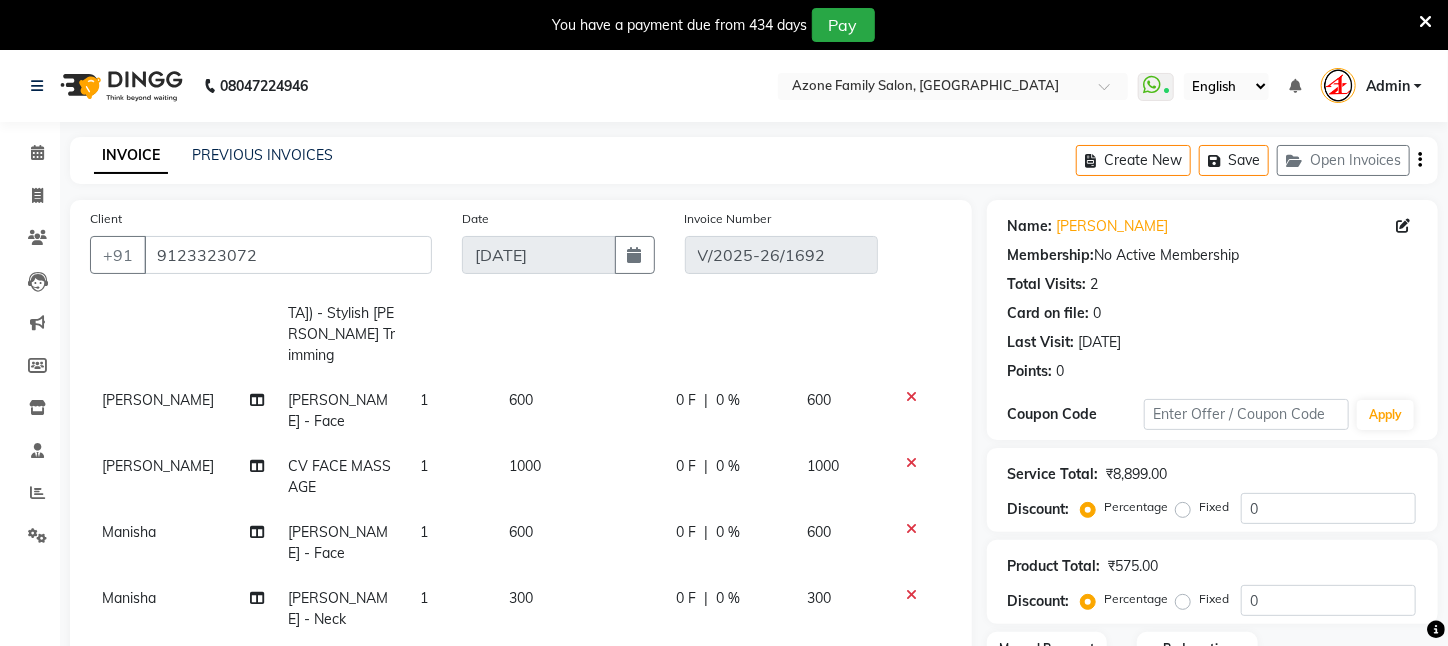 click on "1000" 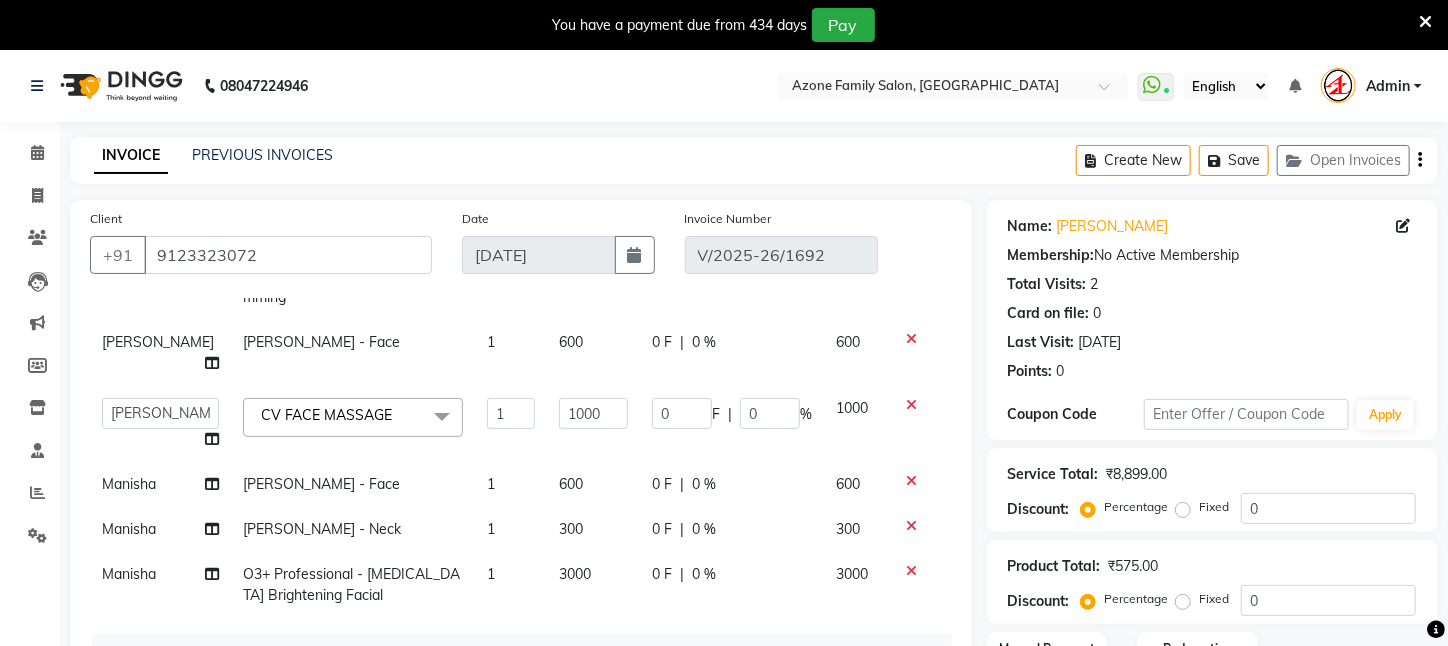 scroll, scrollTop: 297, scrollLeft: 0, axis: vertical 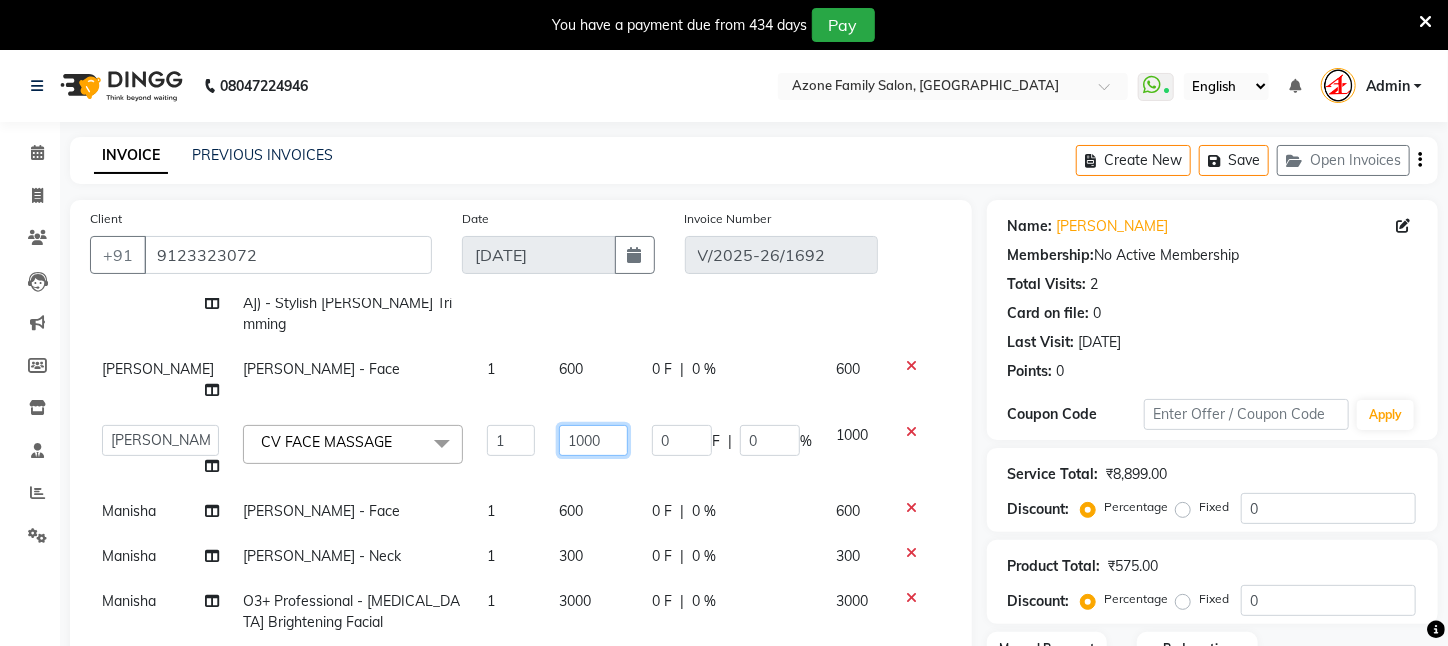 drag, startPoint x: 597, startPoint y: 395, endPoint x: 306, endPoint y: 395, distance: 291 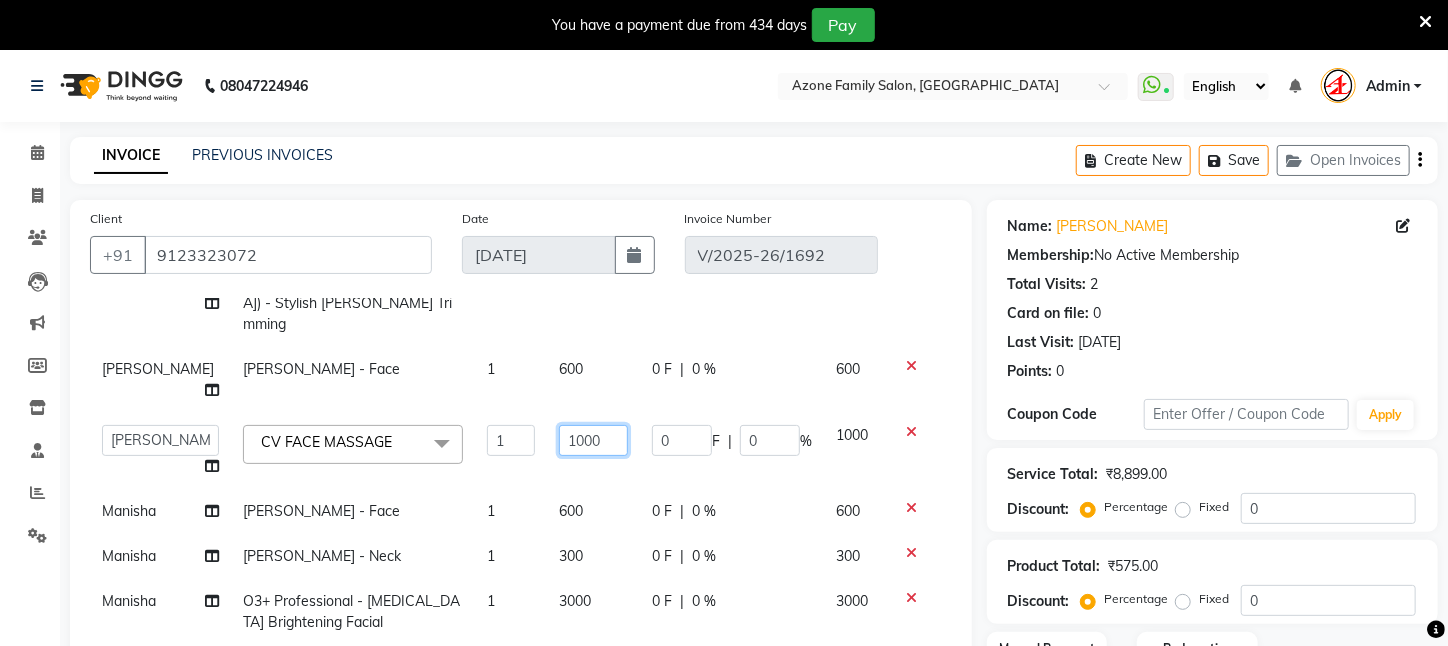 click on "Aftab   Ansar    ARPITA   DEEPIKA   IMRAAN   Injamam   KESHAV   kharagpur   Mahadev Pal   Manisha   MOUMITA   NEHA   Rahim   Ruma   SAIMA   Shibani   Sujit   Suman   TINKU   Venu  CV FACE MASSAGE  x Wax - Normal    -   Under Arms Wax - Normal    -   Full Face Wax - Normal    -   Half Hand Wax - Normal    -   Half Leg Wax - Normal    -   Front Stomach Wax - Normal    -   Back Side Wax - Normal    -   Full Hand Wax - Normal    -   Full Leg Wax - Normal    -   Brazilian Wax Wax - Normal    -   Full Body Wax Mole Remove HEAD MASSAGE  DERMA SAGE LOTUS FACIAL THRENDING MALE CHIN THREDING MALE CHIK SPELTEN HAIR CUT WOMEN ICE CREAM PADICURE  ICE CREAM MANICURE cv anti angine facial SEA BUTTER TREATMENT spelteen cut  CV PIGMENTATION BRIGHTENING FACIAL MALE FULL BODY TRIMING HAIR SPA COMBO OFFER FACIAL COMBO OFFER FACE MASSAGE COMBO OFFER CLEANUP OFFER CHIN WOMEN WAX Body hair remoVE HAIR WIG SERVICE CUTTING COMBO OFFER MALE HAIR CUT/SPA/DETAN/FACIAL/BREAD MALE HALF HAND DE TAN  KERATIN  TREATMENT COMBO  OFFER FEMALE" 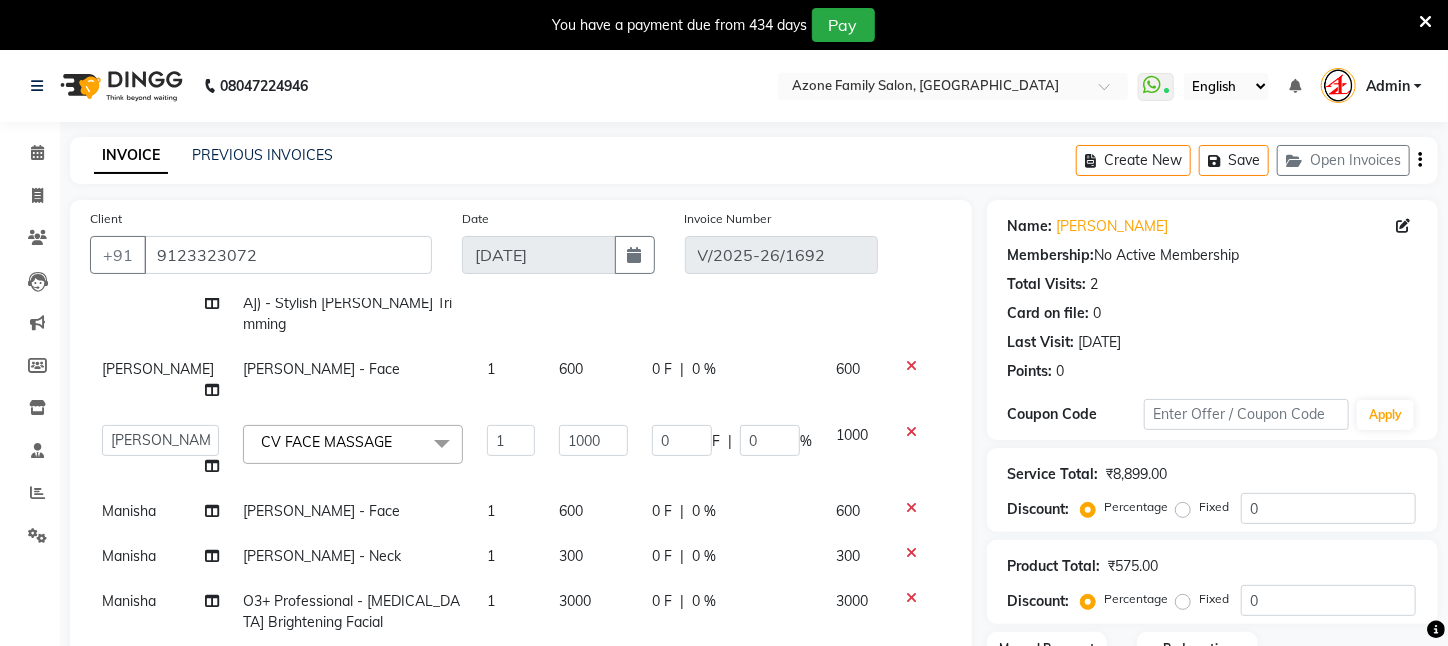 scroll, scrollTop: 359, scrollLeft: 0, axis: vertical 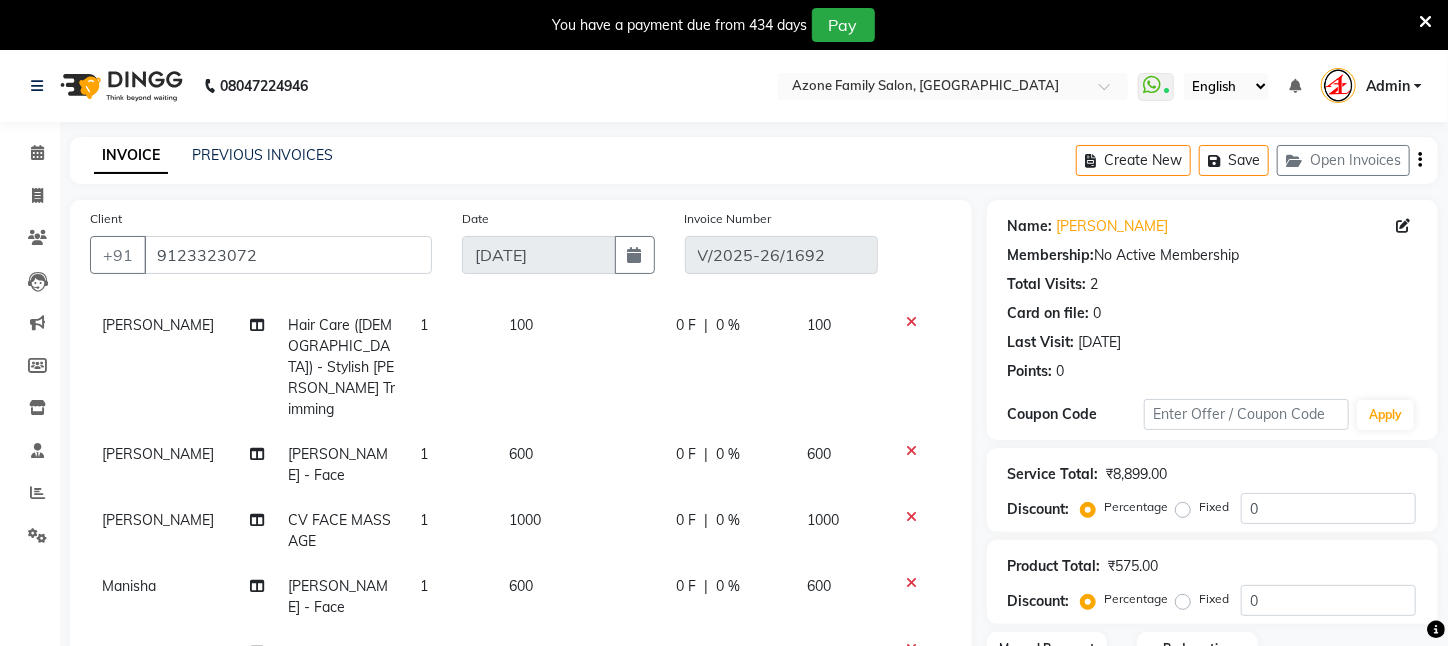 click on "Ansar  KERATIN  TREATMENT COMBO  OFFER FEMALE 1 2999 0 F | 0 % 2999 NEHA Threading Women    -   Eyebrows 1 50 0 F | 0 % 50 Mahadev Pal Hair Care (Male)   -   Stylish Hair Cut 1 250 0 F | 0 % 250 Mahadev Pal Hair Care (Male)   -   Stylish Beard Trimming 1 100 0 F | 0 % 100 ARPITA De-Tan   -   Face 1 600 0 F | 0 % 600 ARPITA CV FACE MASSAGE 1 1000 0 F | 0 % 1000 Manisha De-Tan   -   Face 1 600 0 F | 0 % 600 Manisha De-Tan   -   Neck 1 300 0 F | 0 % 300 Manisha O3+ Professional   -   Skin Lightening Brightening Facial 1 3000 0 F | 0 % 3000" 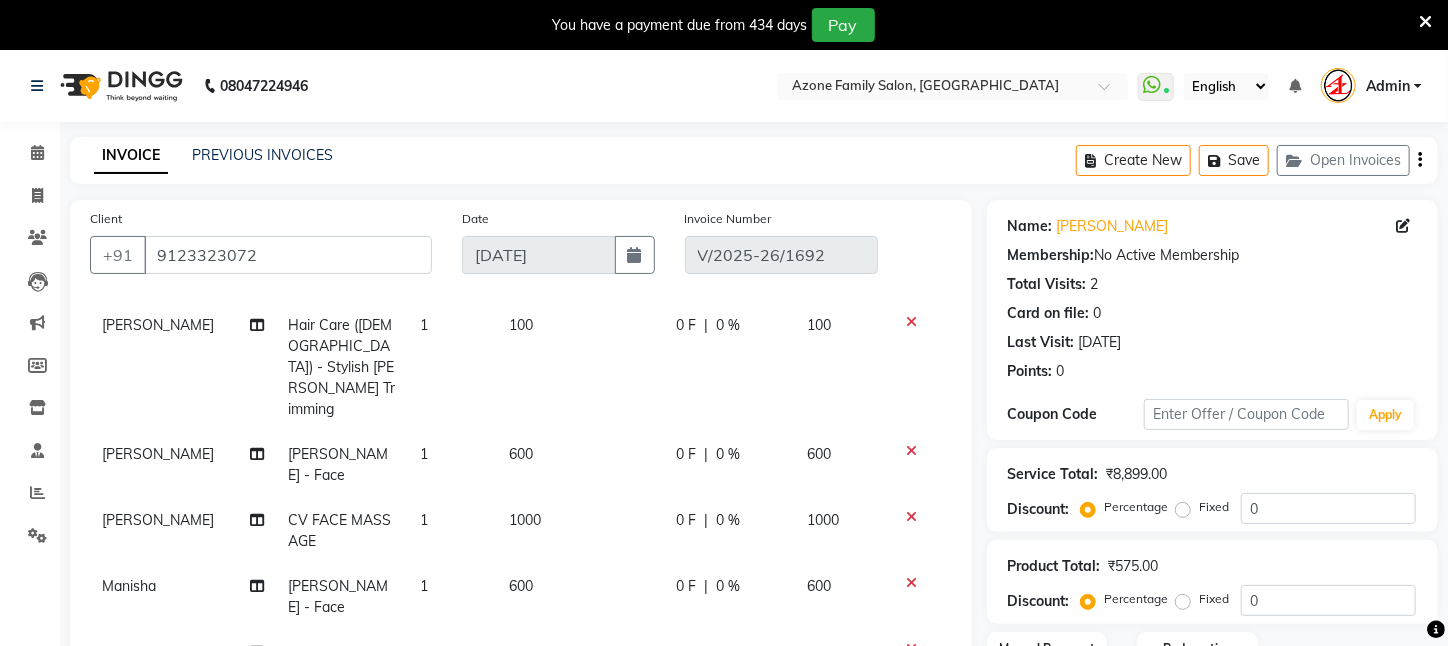 click 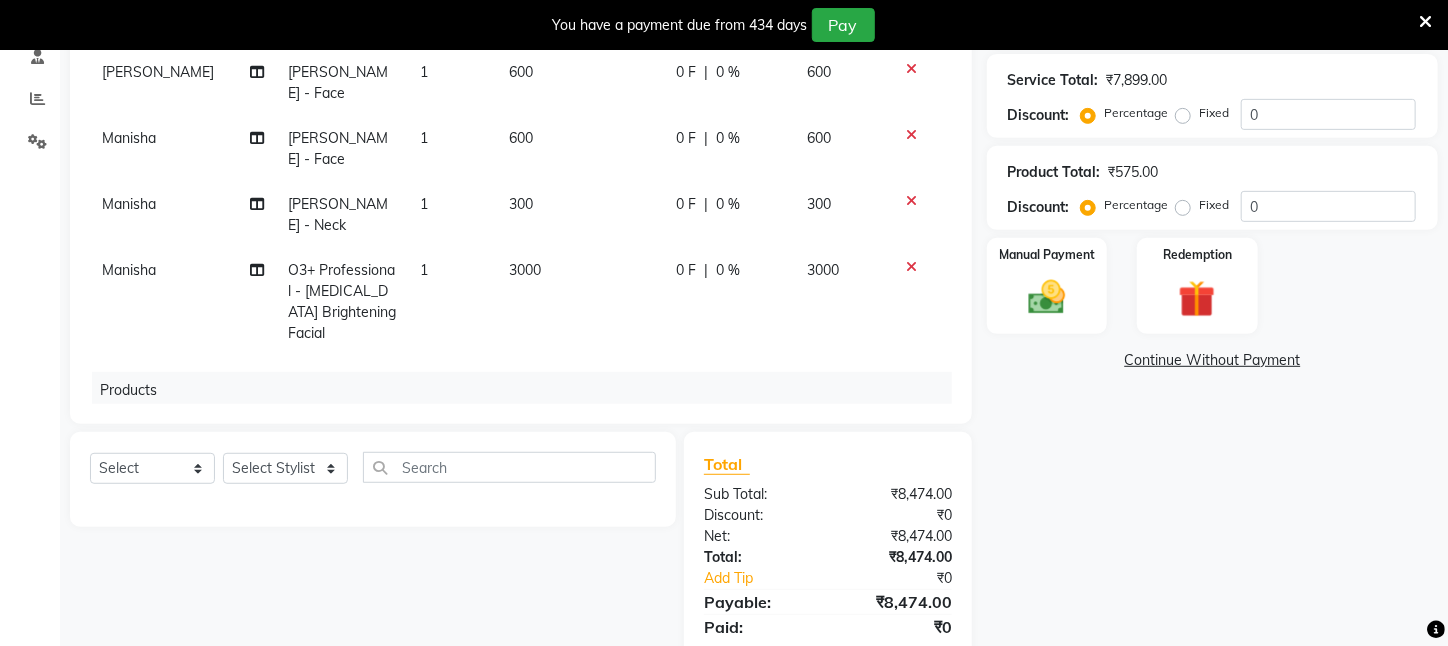 scroll, scrollTop: 400, scrollLeft: 0, axis: vertical 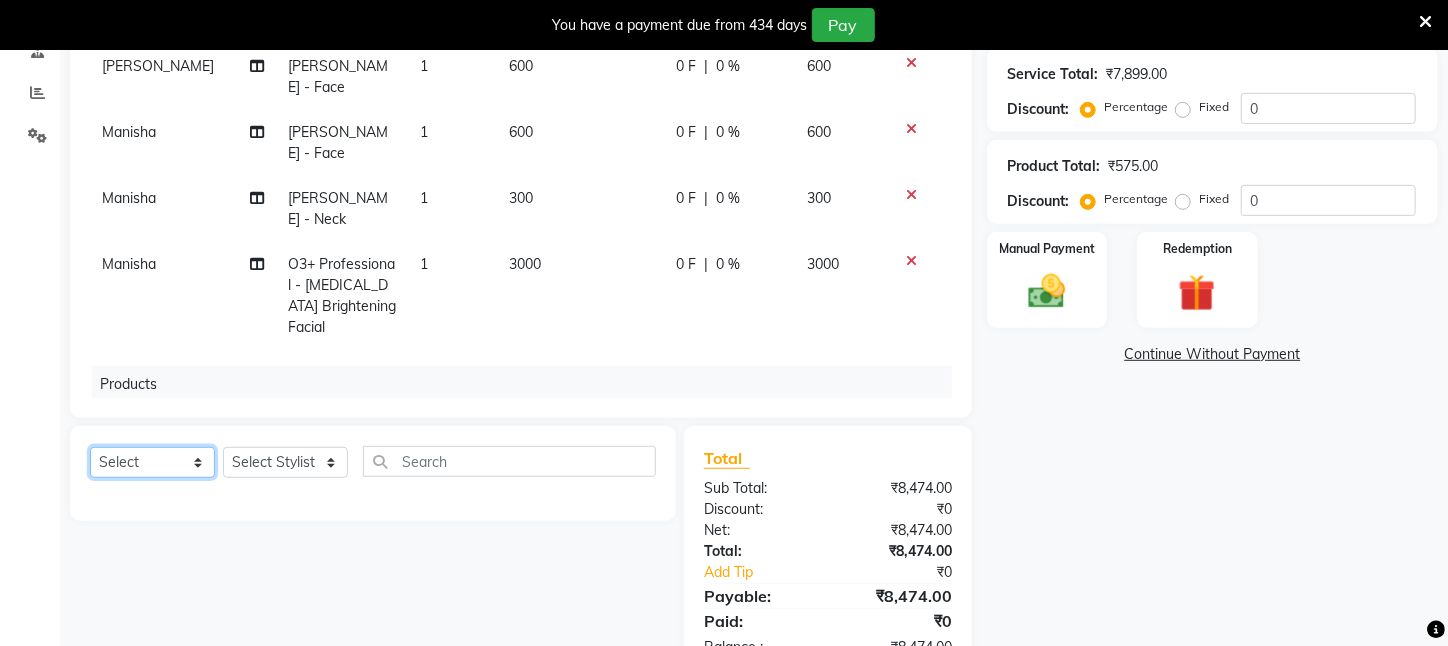 click on "Select  Service  Product  Membership  Package Voucher Prepaid Gift Card" 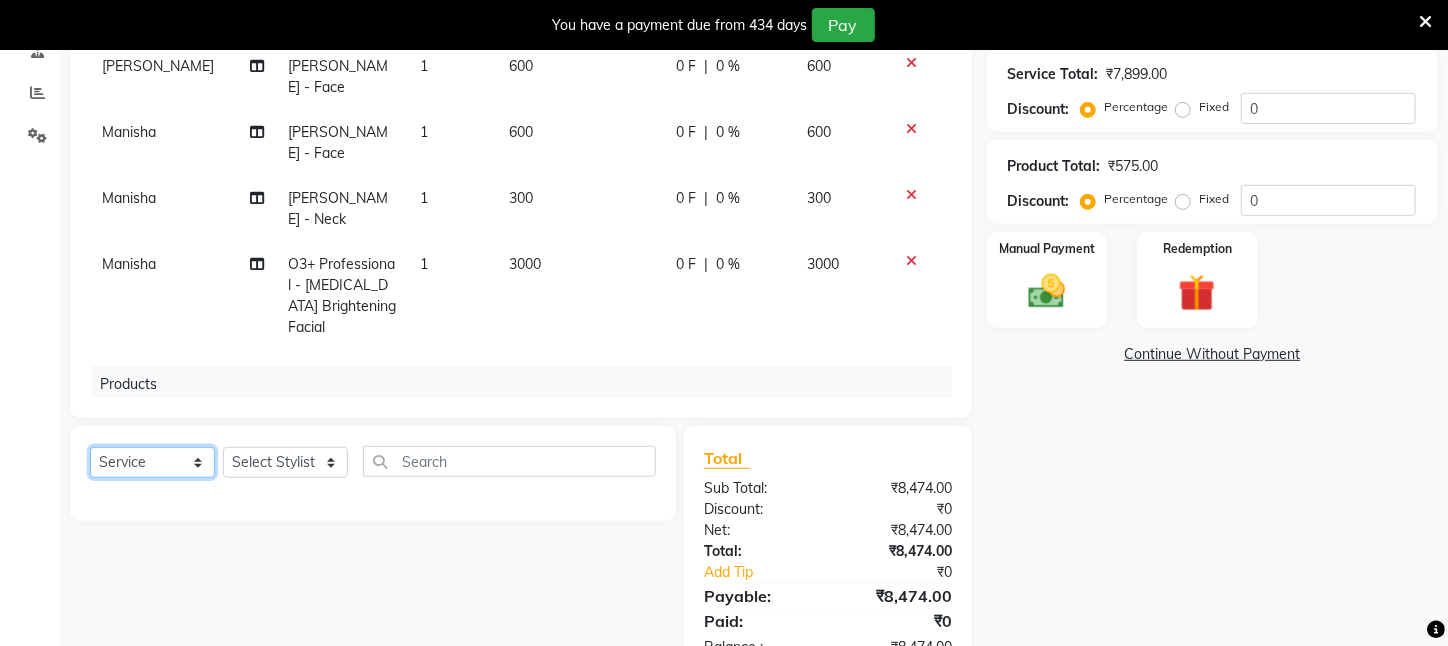 click on "Select  Service  Product  Membership  Package Voucher Prepaid Gift Card" 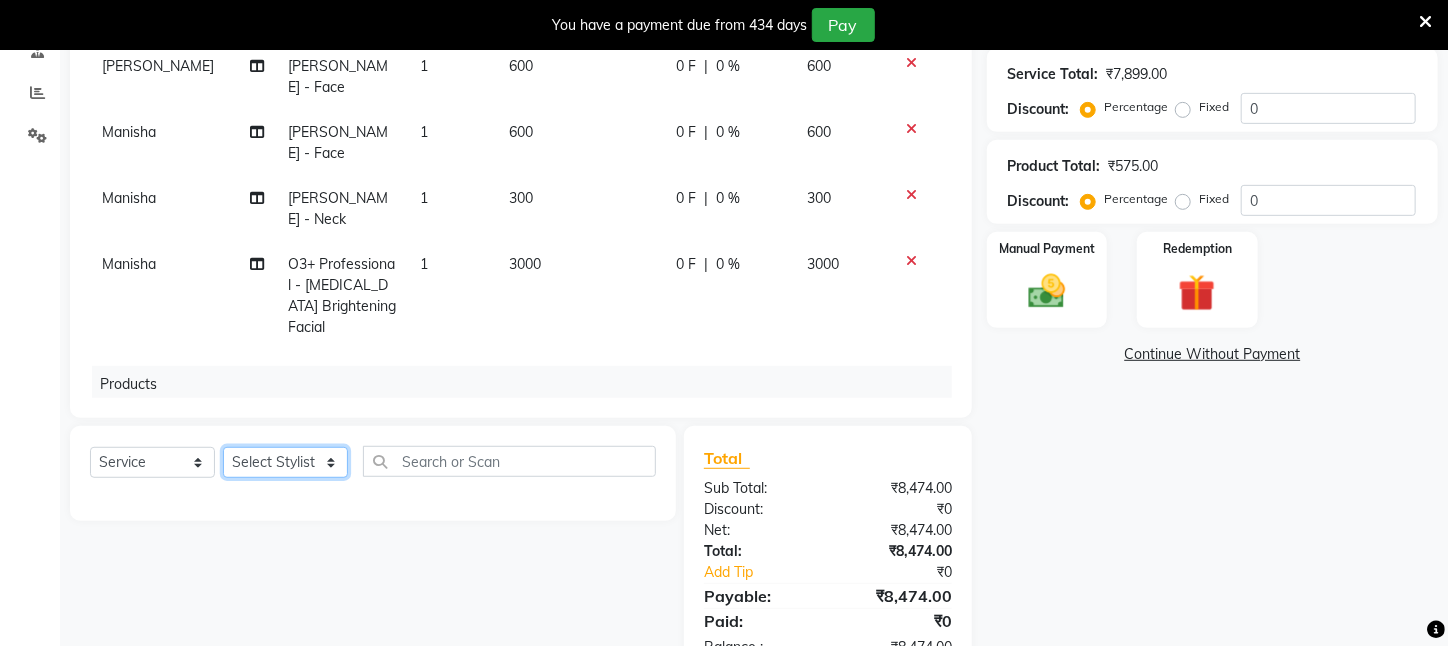 click on "Select Stylist Aftab Ansar  ARPITA DEEPIKA IMRAAN Injamam KESHAV kharagpur Mahadev Pal Manisha MOUMITA NEHA Rahim Ruma SAIMA Shibani Sujit Suman TINKU Venu" 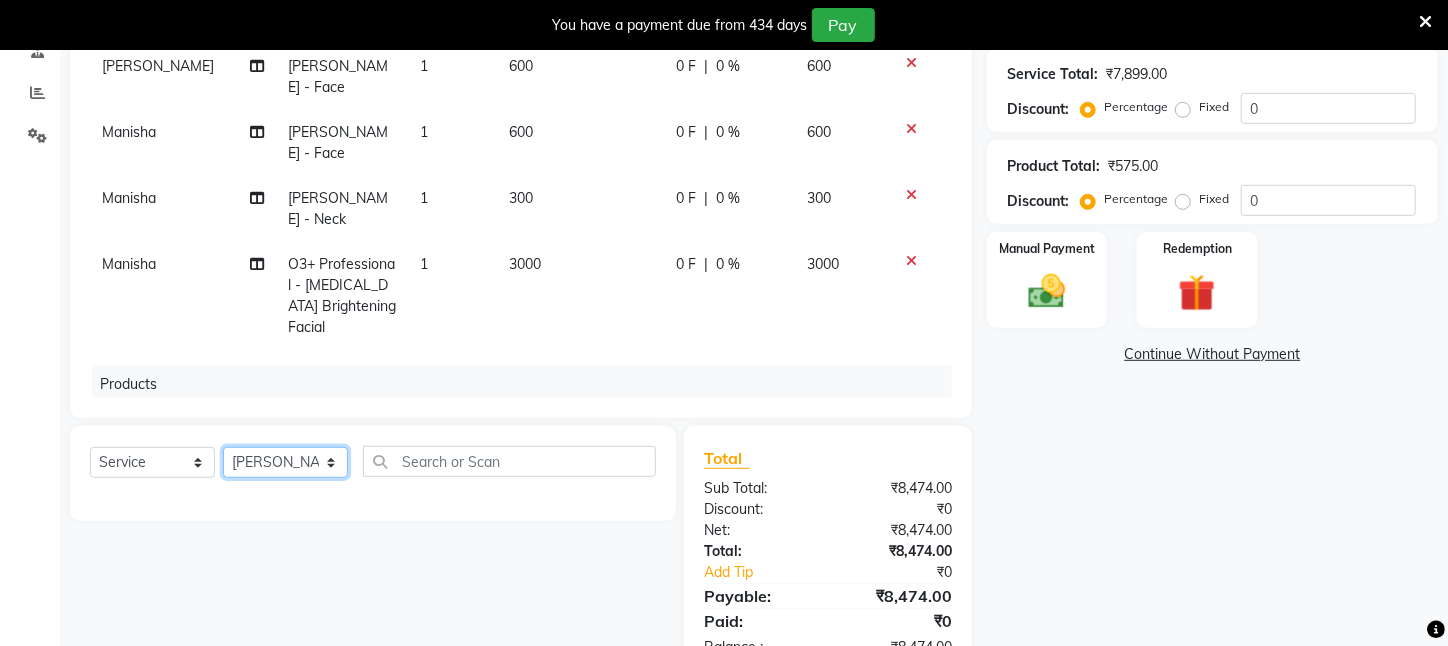 click on "Select Stylist Aftab Ansar  ARPITA DEEPIKA IMRAAN Injamam KESHAV kharagpur Mahadev Pal Manisha MOUMITA NEHA Rahim Ruma SAIMA Shibani Sujit Suman TINKU Venu" 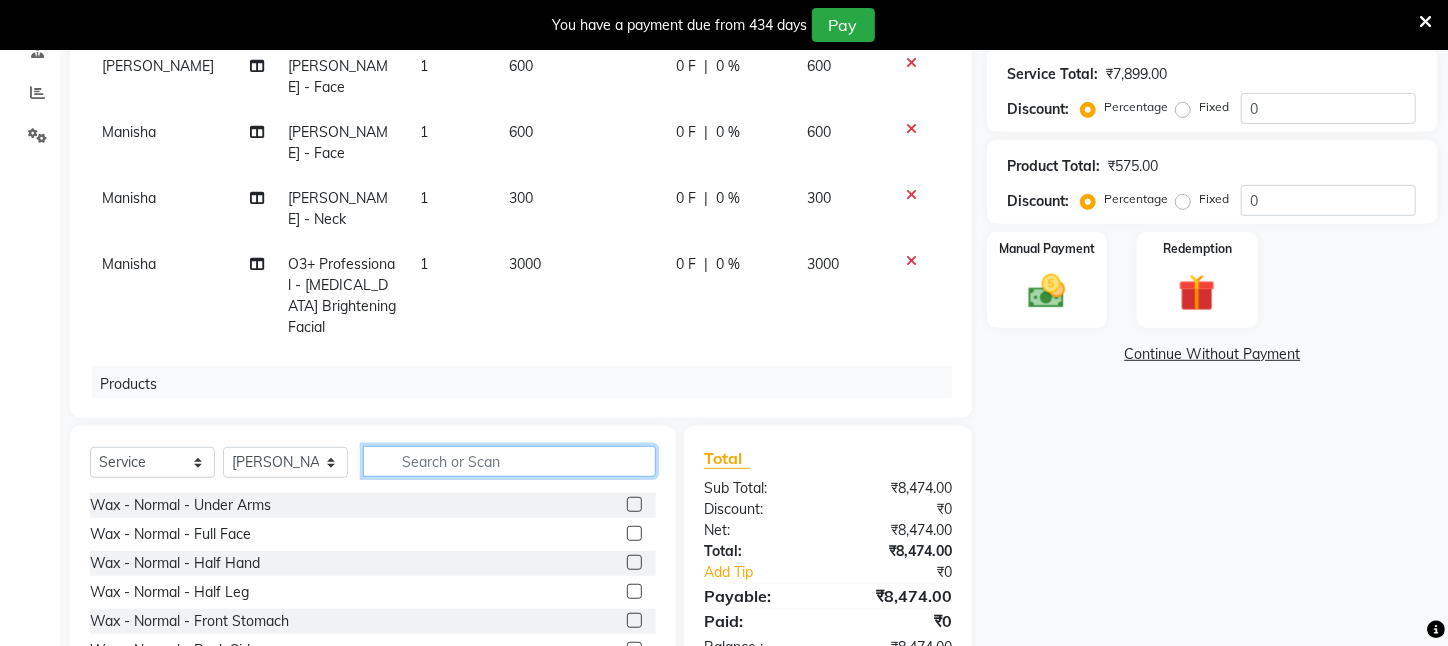 click 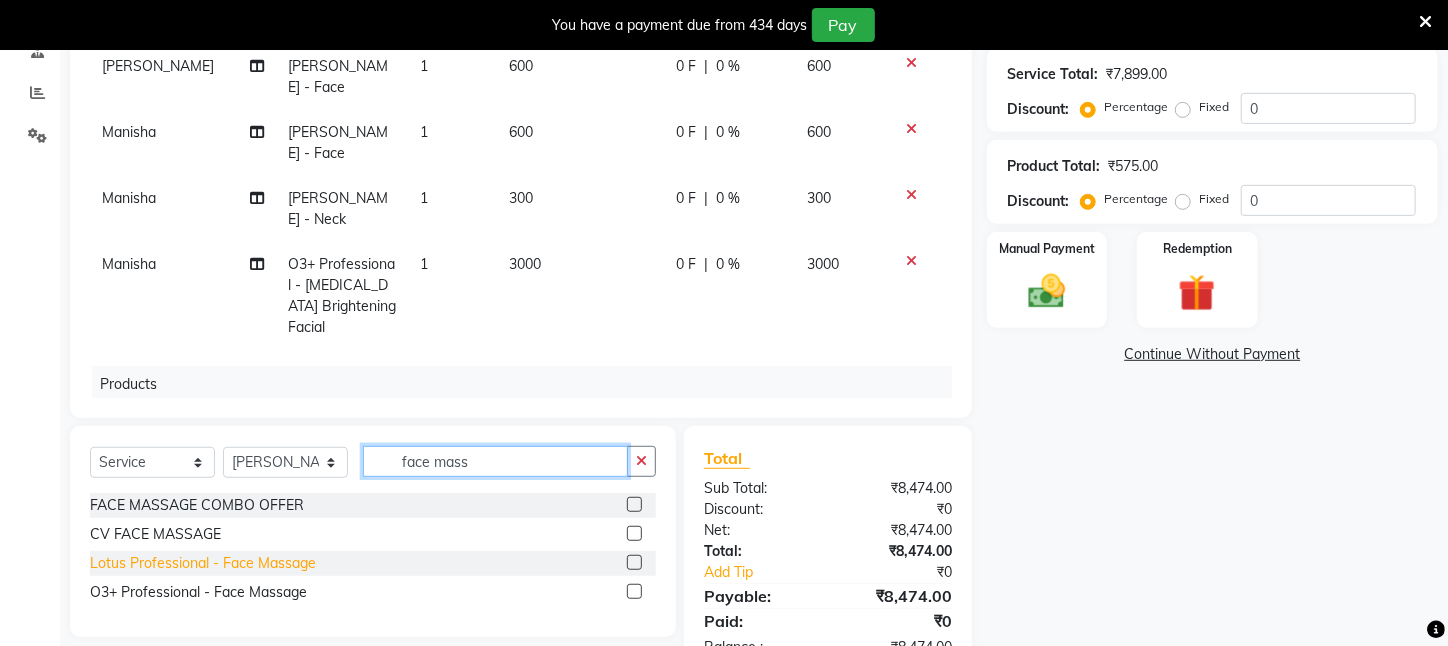 type on "face mass" 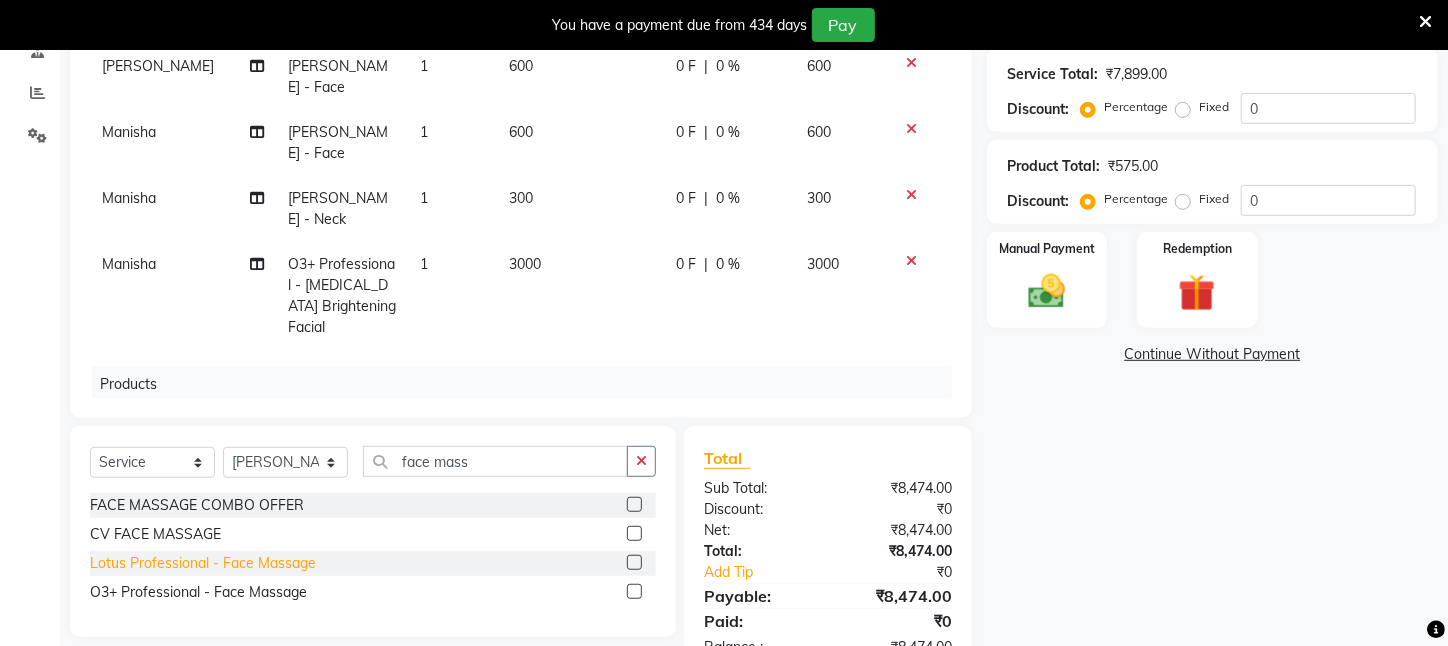click on "Lotus Professional - Face Massage" 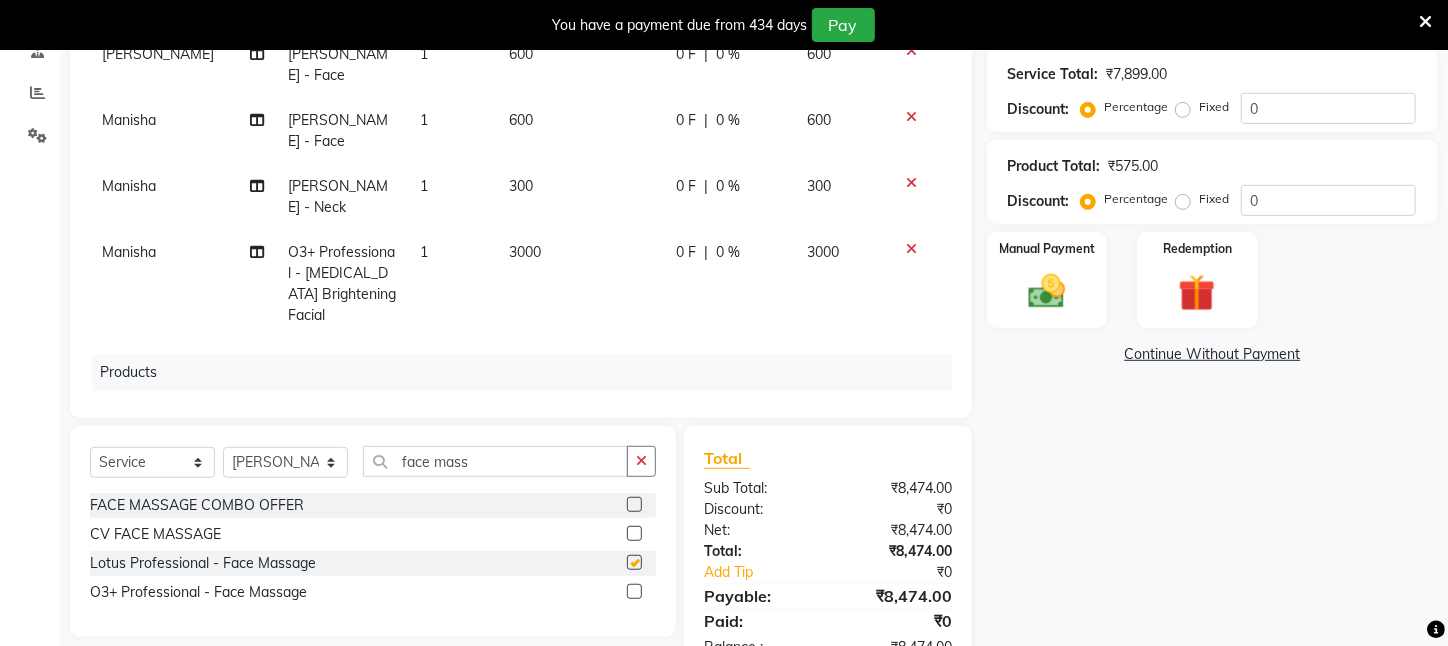 checkbox on "false" 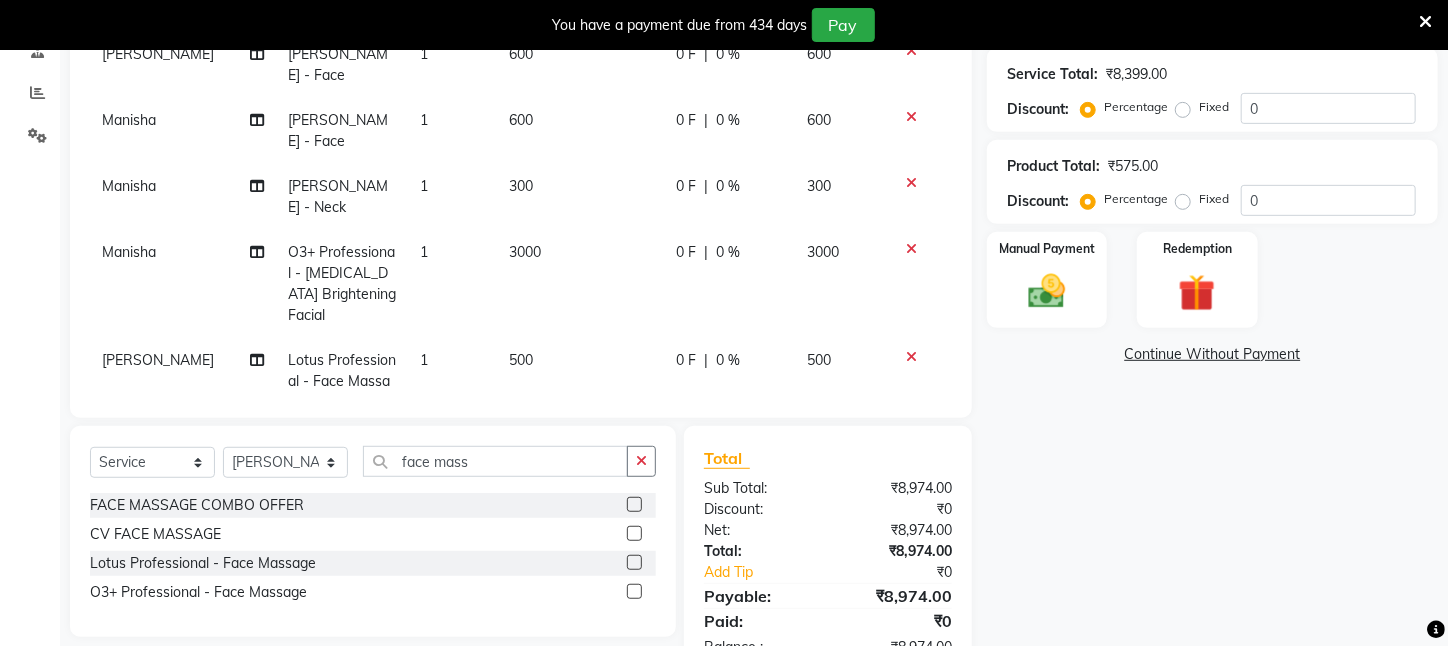 scroll, scrollTop: 434, scrollLeft: 0, axis: vertical 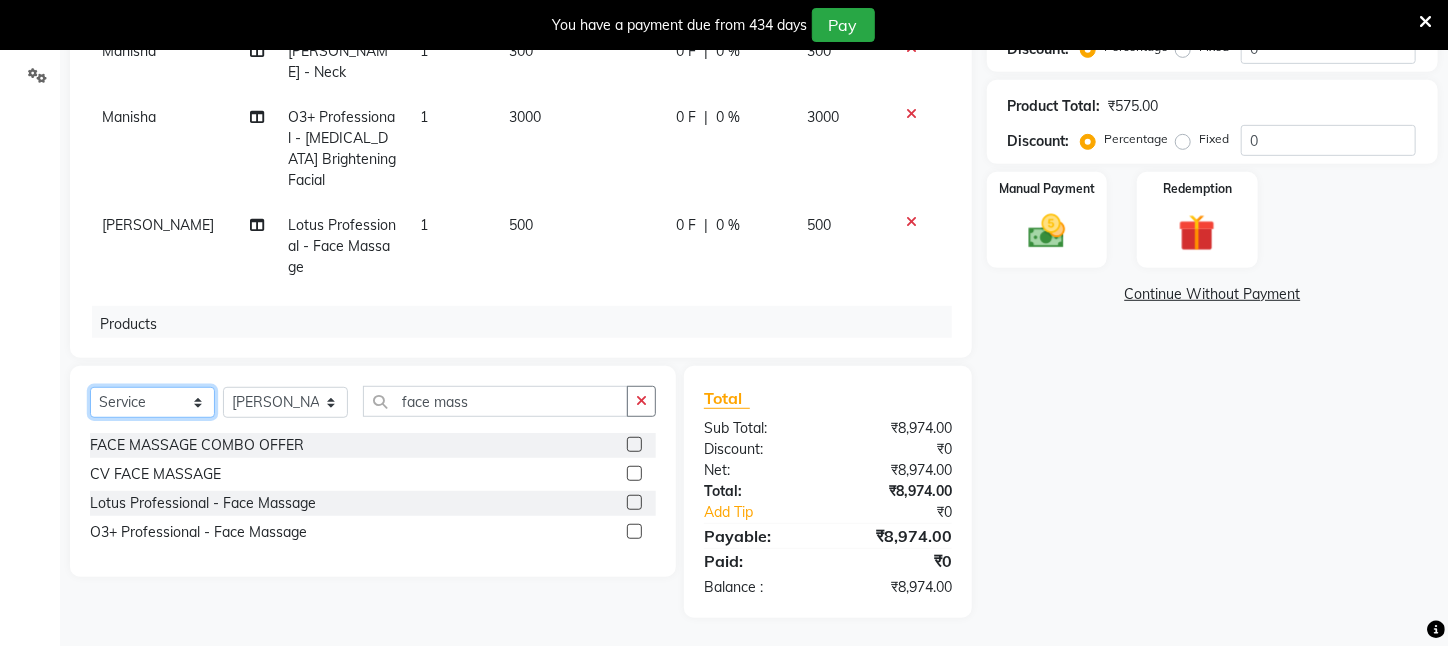 click on "Select  Service  Product  Membership  Package Voucher Prepaid Gift Card" 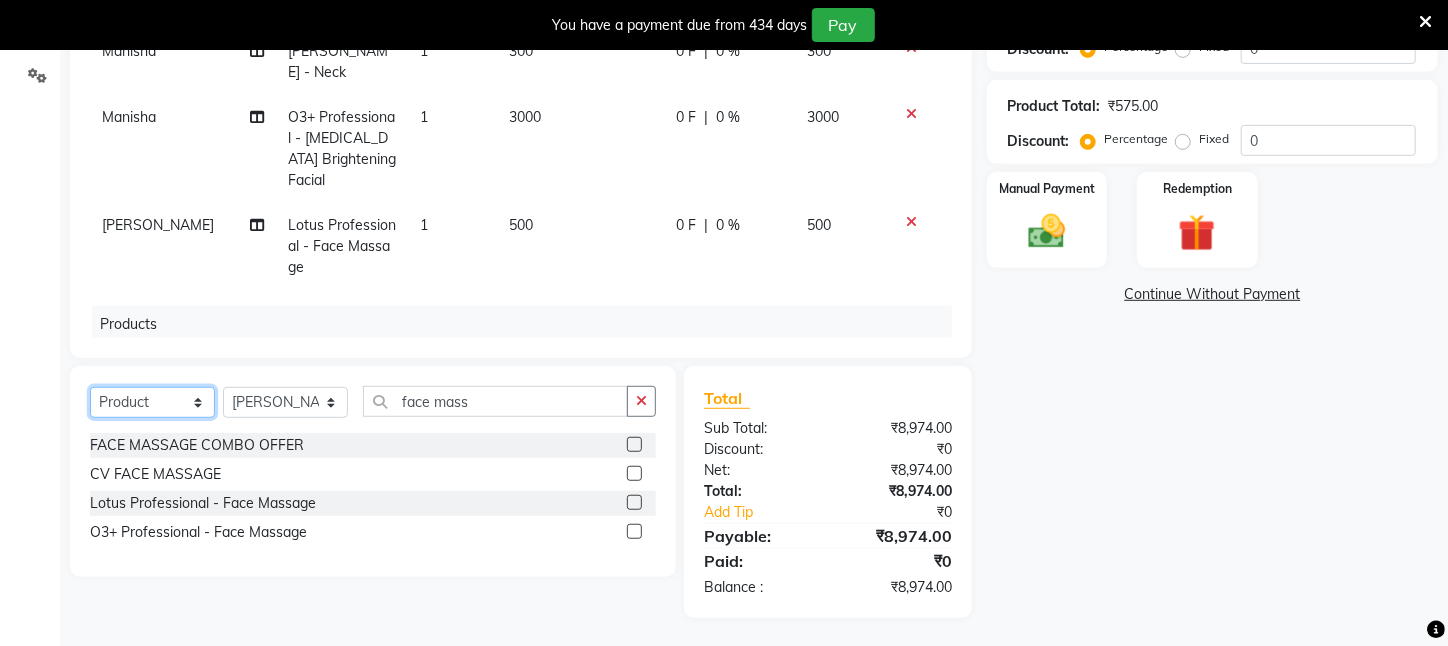 click on "Select  Service  Product  Membership  Package Voucher Prepaid Gift Card" 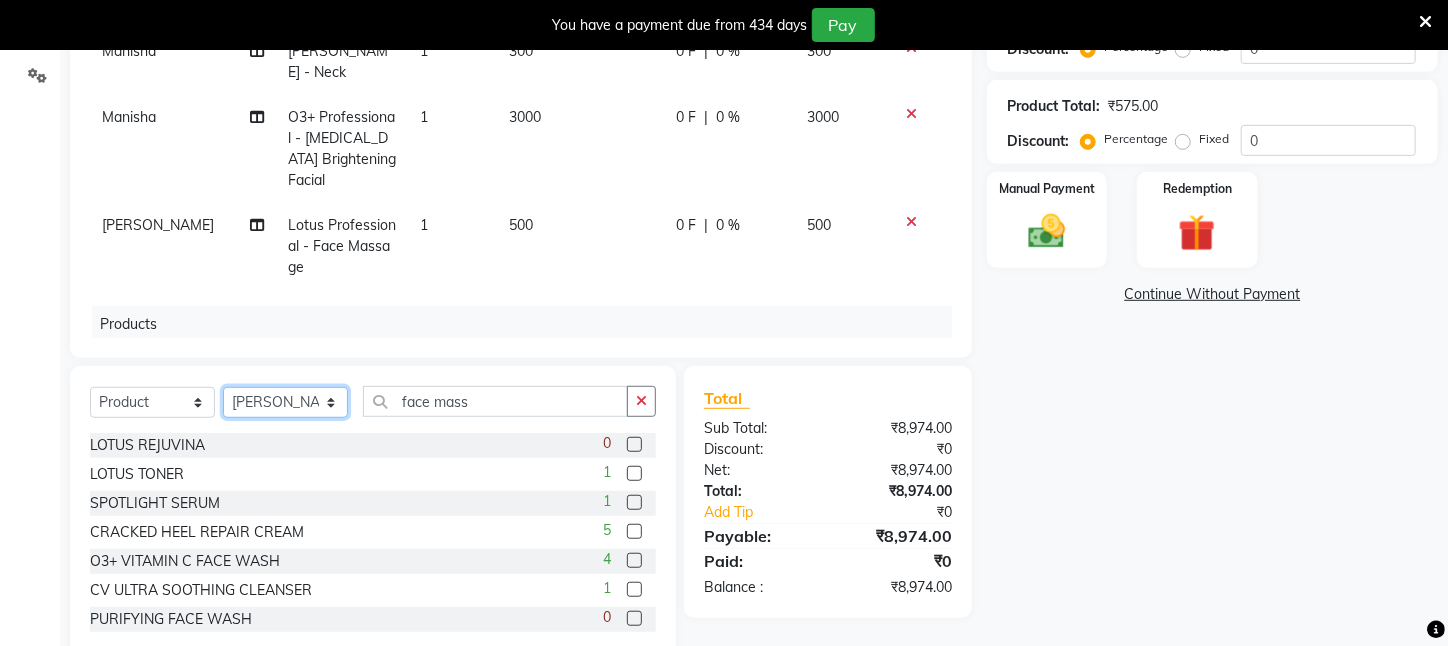 click on "Select Stylist Aftab Ansar  ARPITA DEEPIKA IMRAAN Injamam KESHAV kharagpur Mahadev Pal Manisha MOUMITA NEHA Rahim Ruma SAIMA Shibani Sujit Suman TINKU Venu" 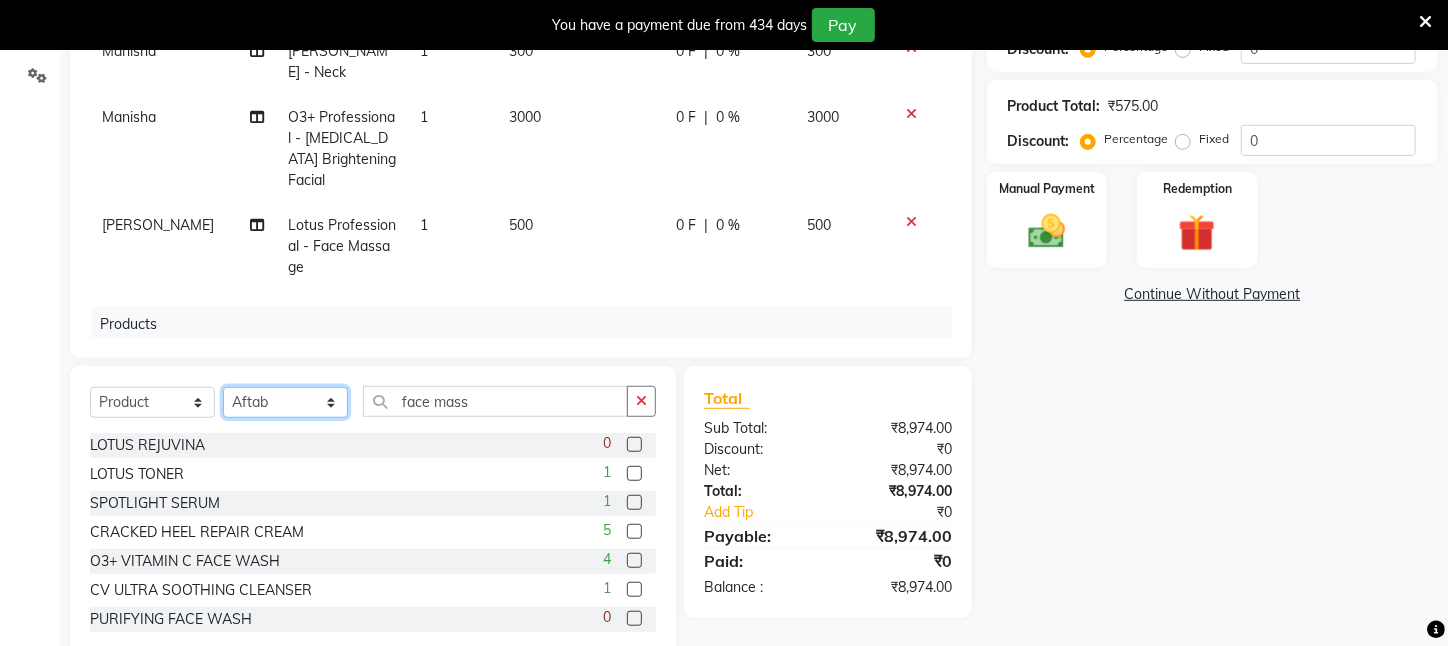 click on "Select Stylist Aftab Ansar  ARPITA DEEPIKA IMRAAN Injamam KESHAV kharagpur Mahadev Pal Manisha MOUMITA NEHA Rahim Ruma SAIMA Shibani Sujit Suman TINKU Venu" 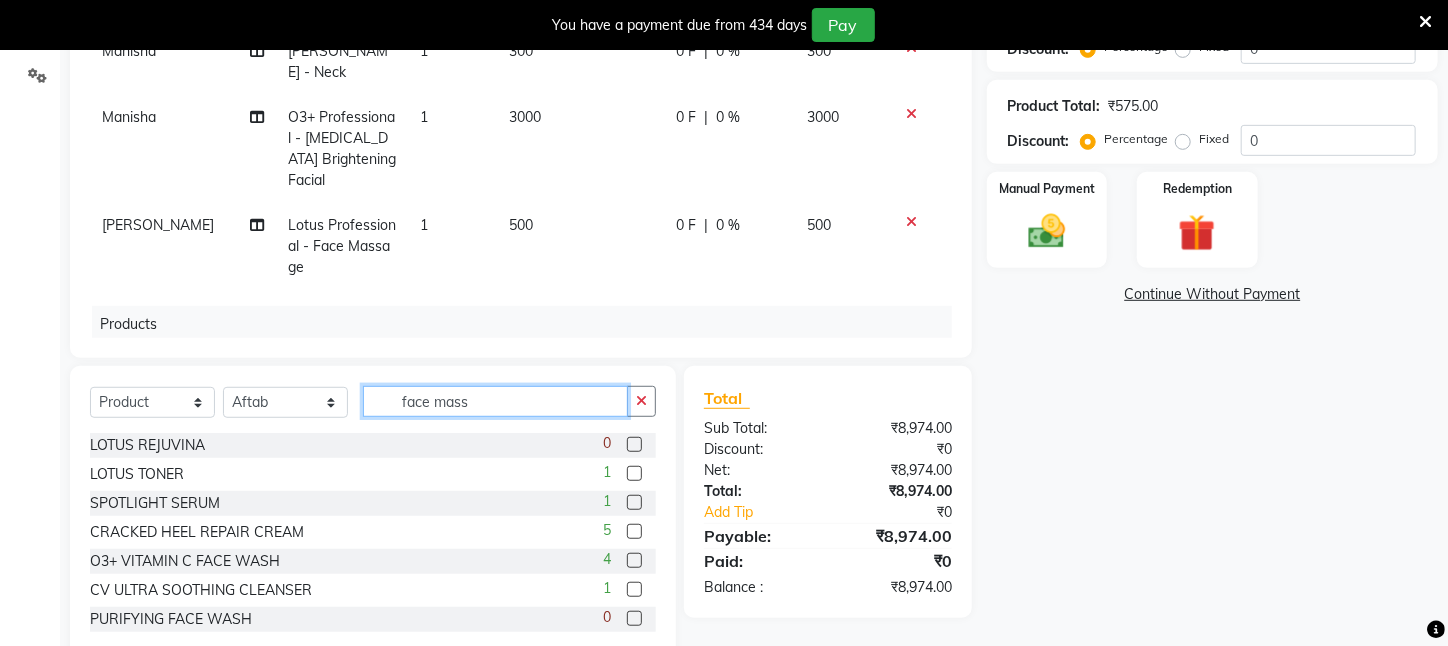 drag, startPoint x: 565, startPoint y: 395, endPoint x: 342, endPoint y: 397, distance: 223.00897 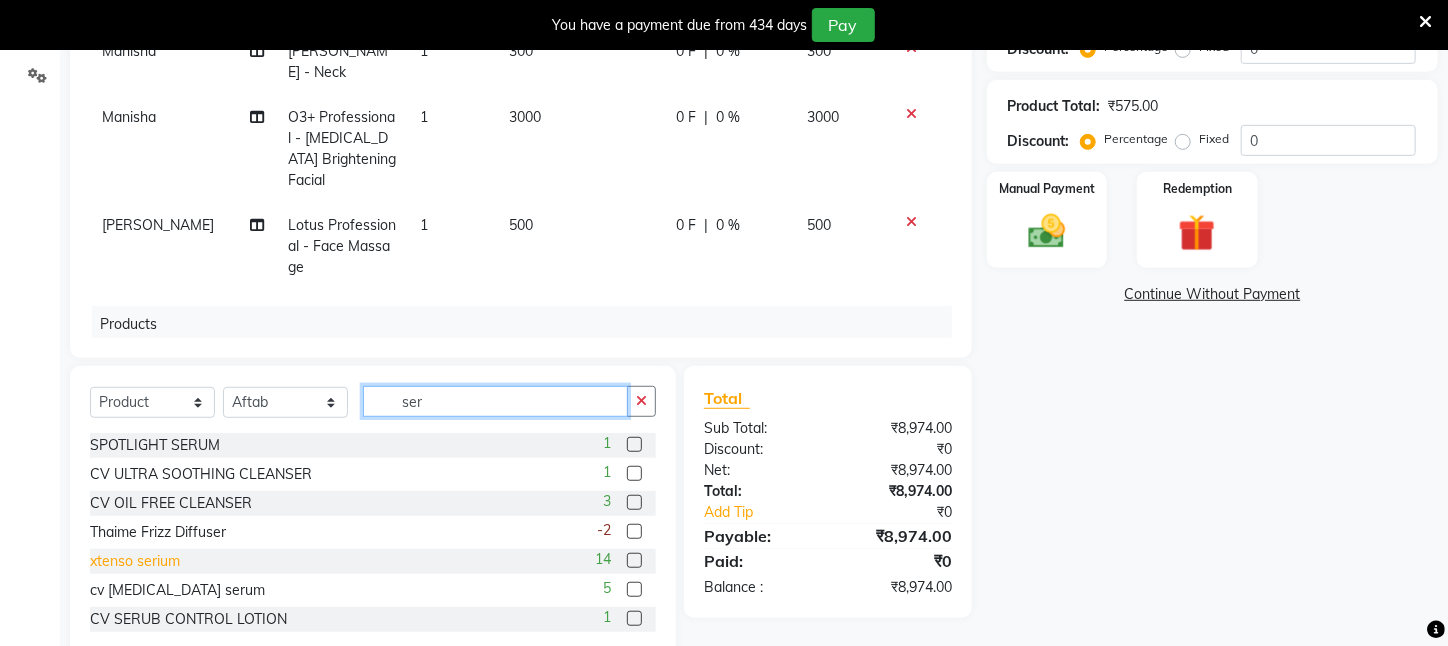 type on "ser" 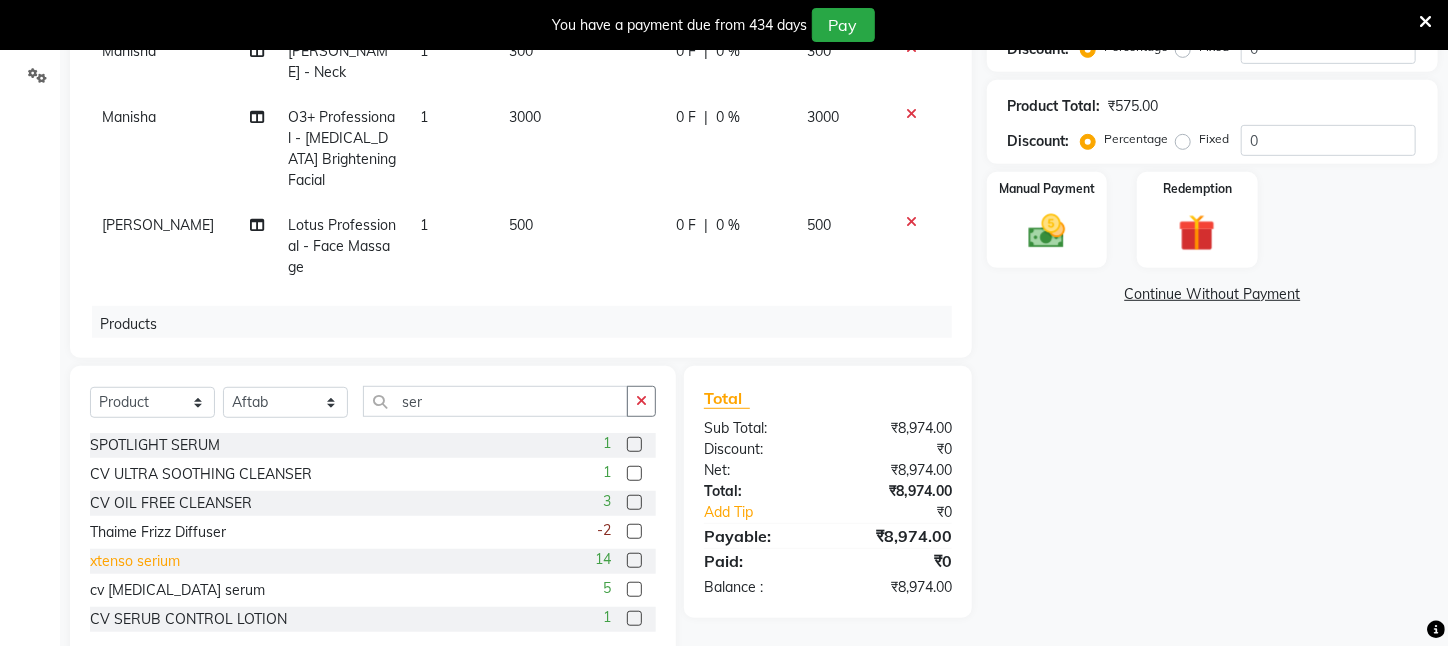 click on "xtenso serium" 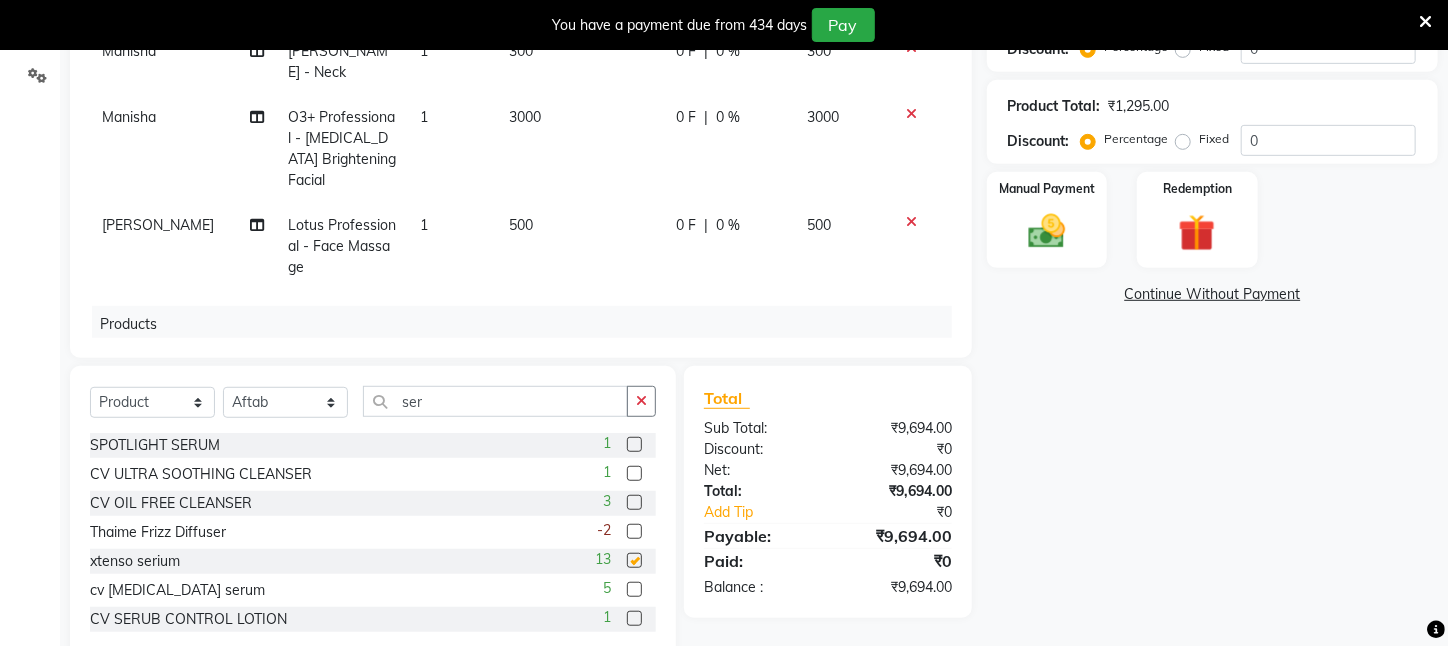 checkbox on "false" 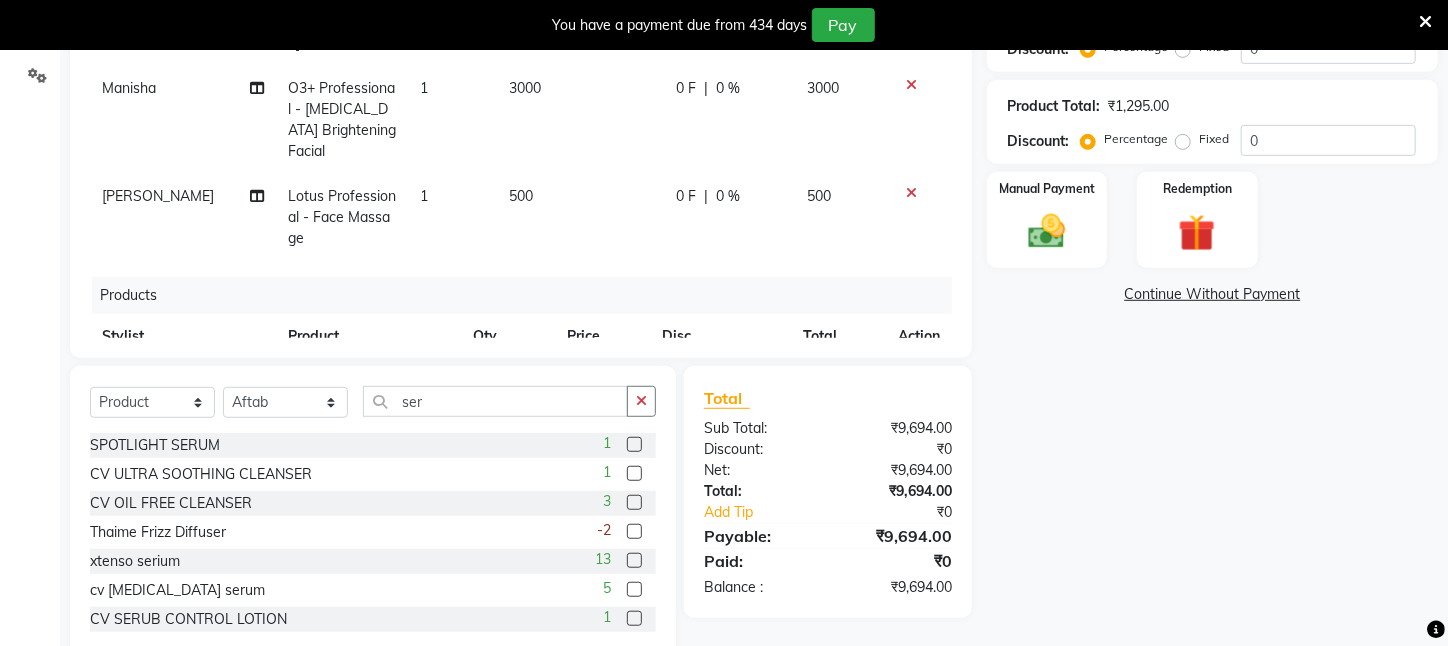 scroll, scrollTop: 479, scrollLeft: 0, axis: vertical 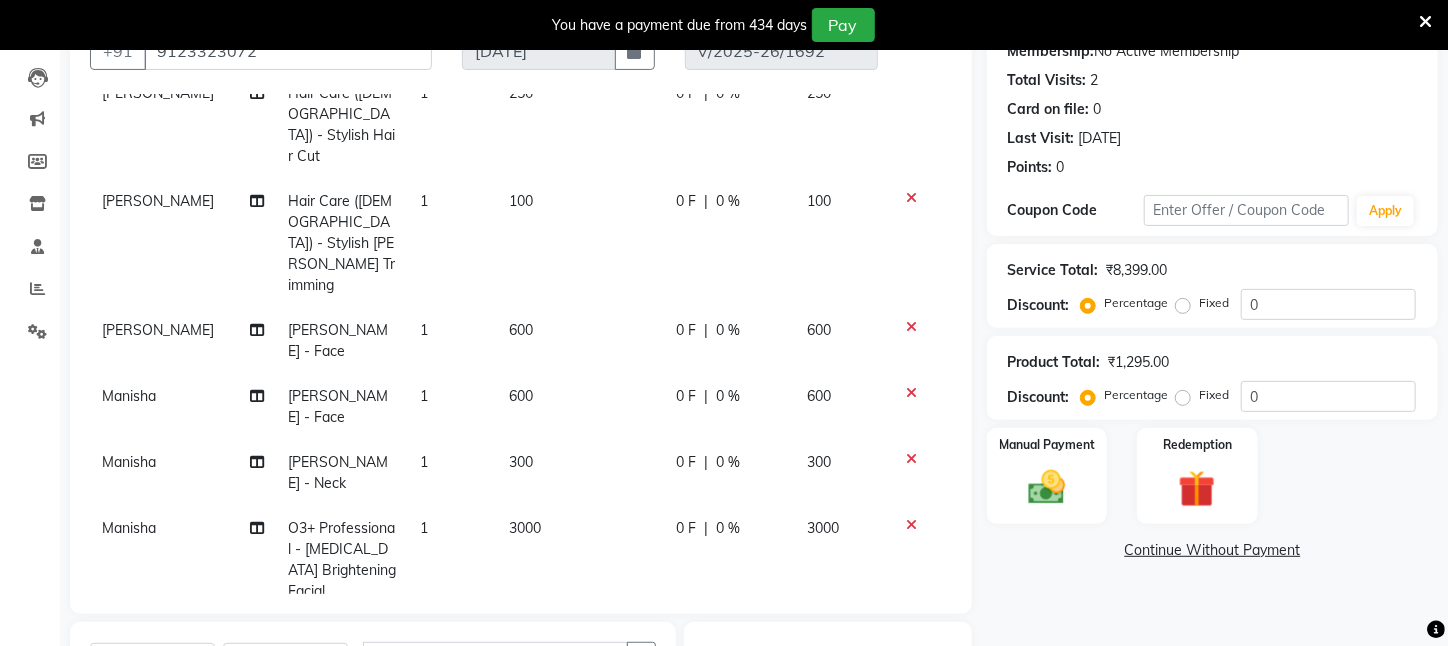 click on "0 F | 0 %" 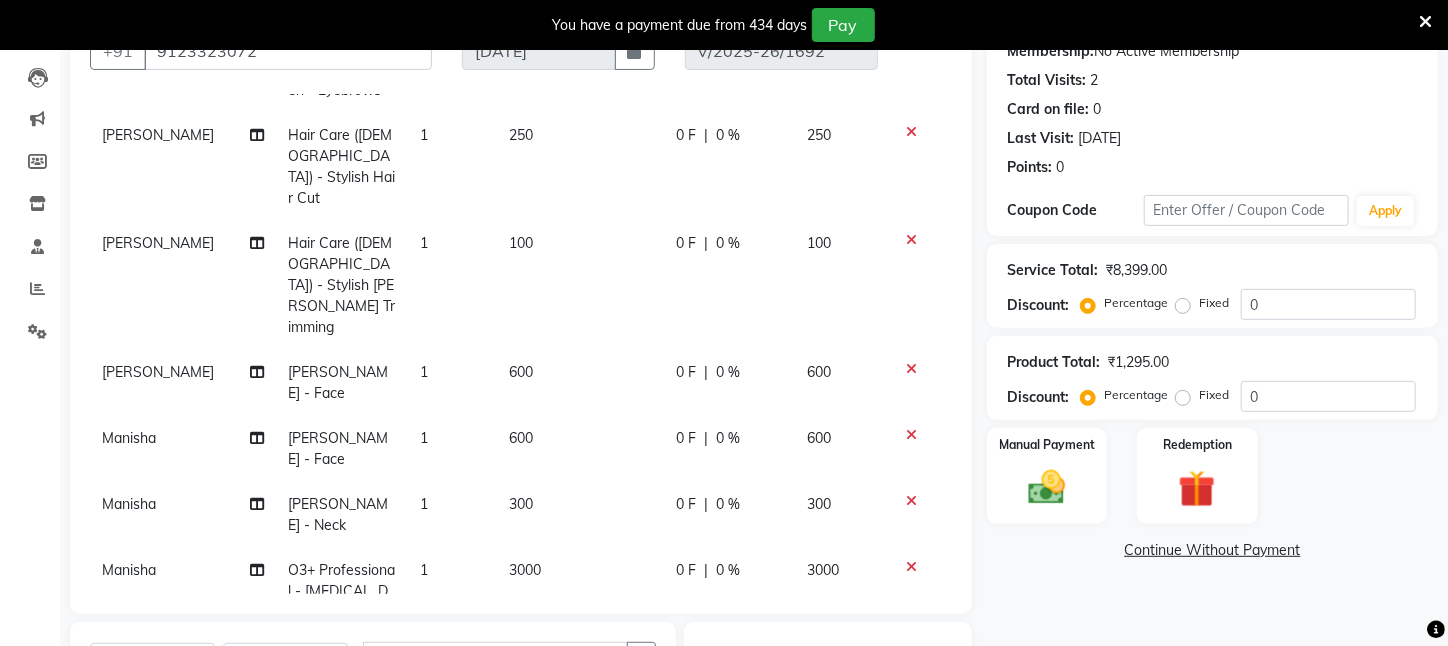 select on "23846" 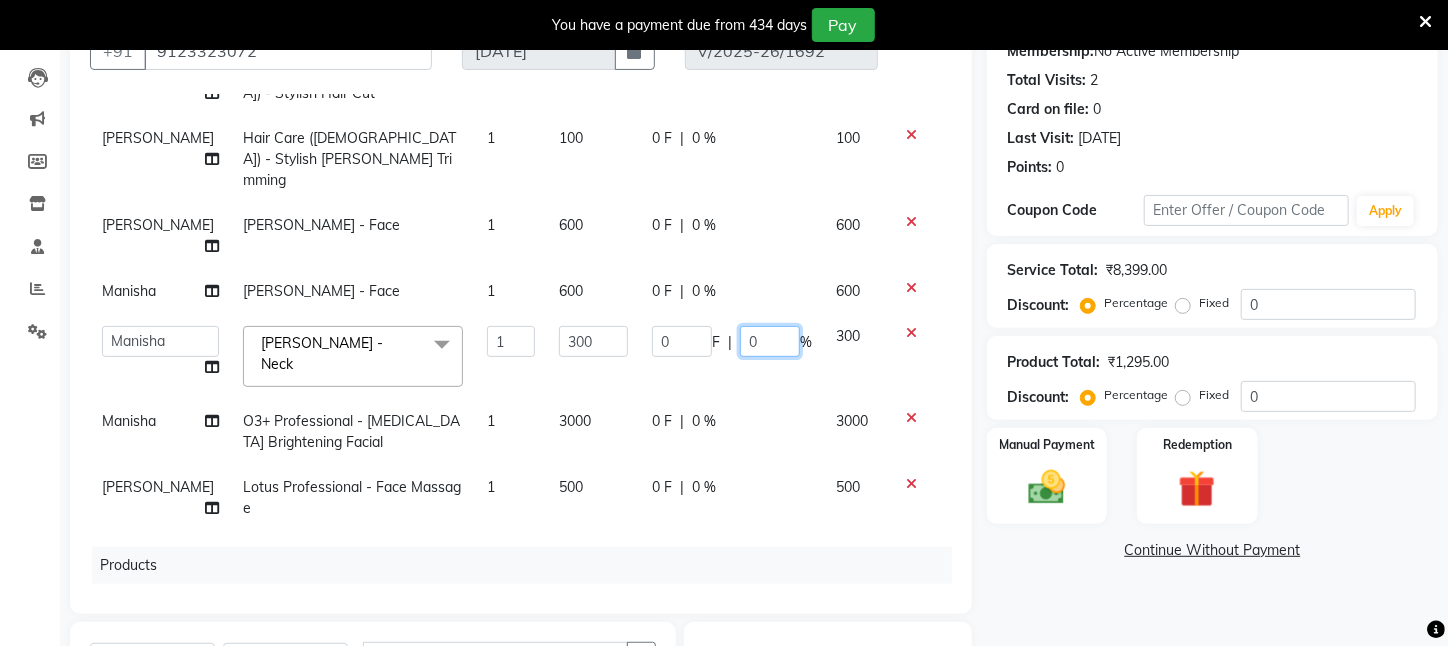 click on "0" 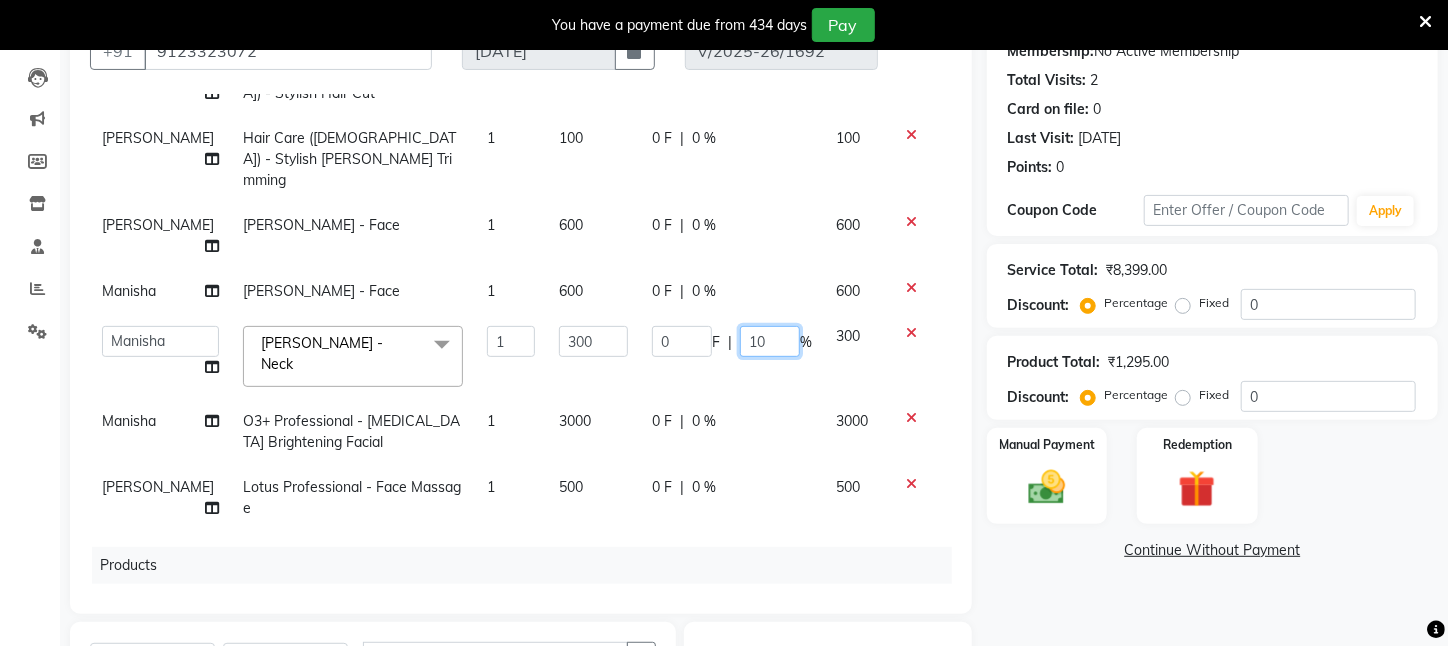 type on "100" 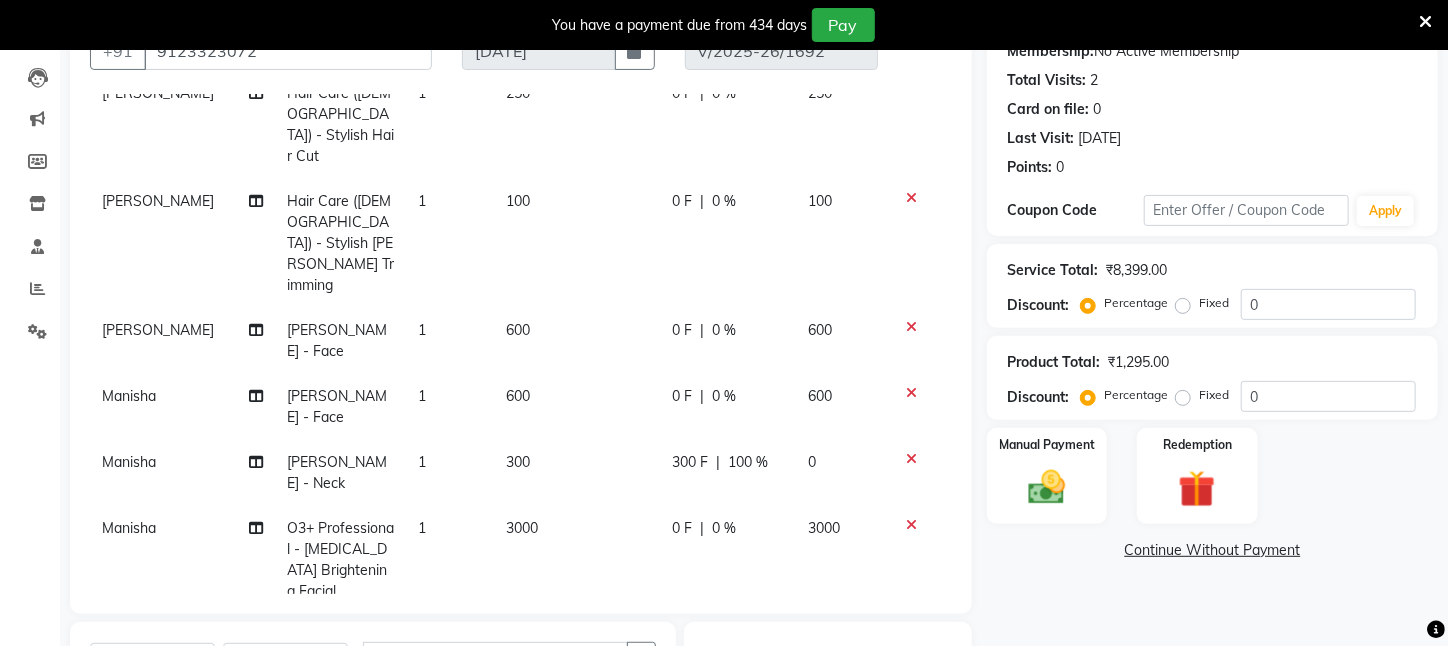 click on "300 F | 100 %" 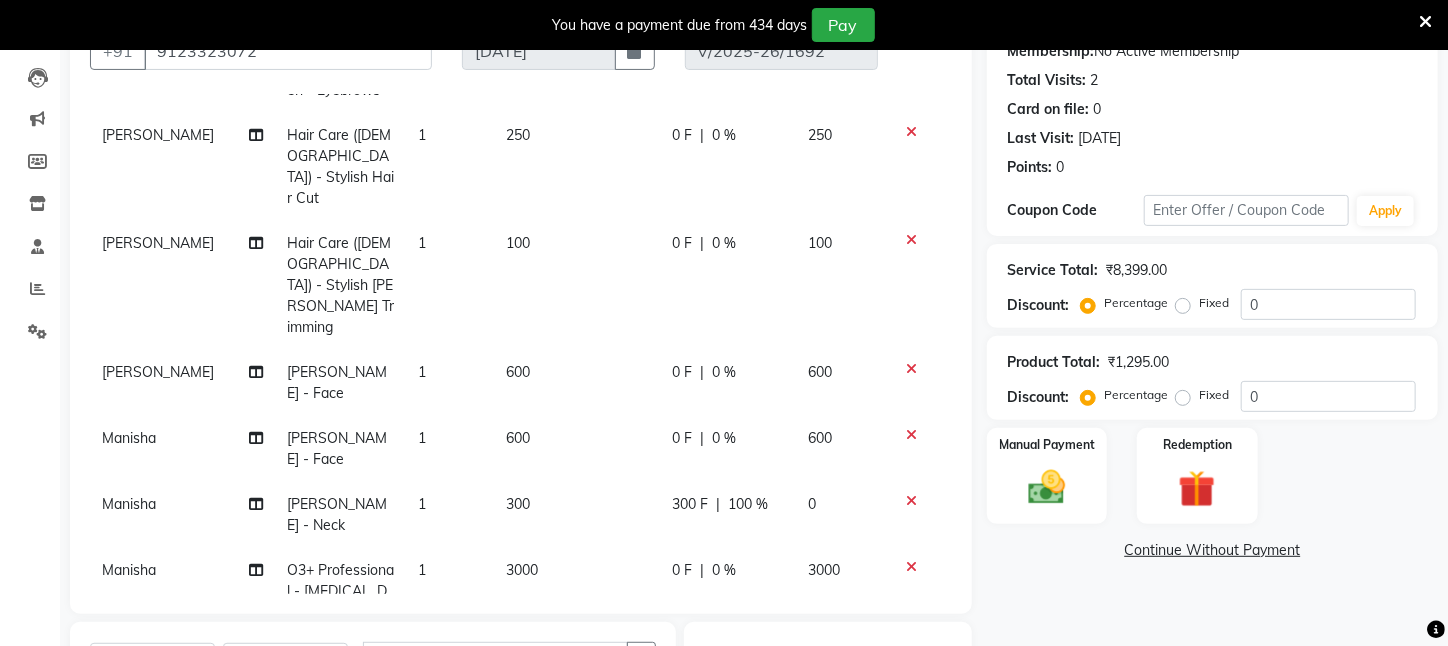 select on "23846" 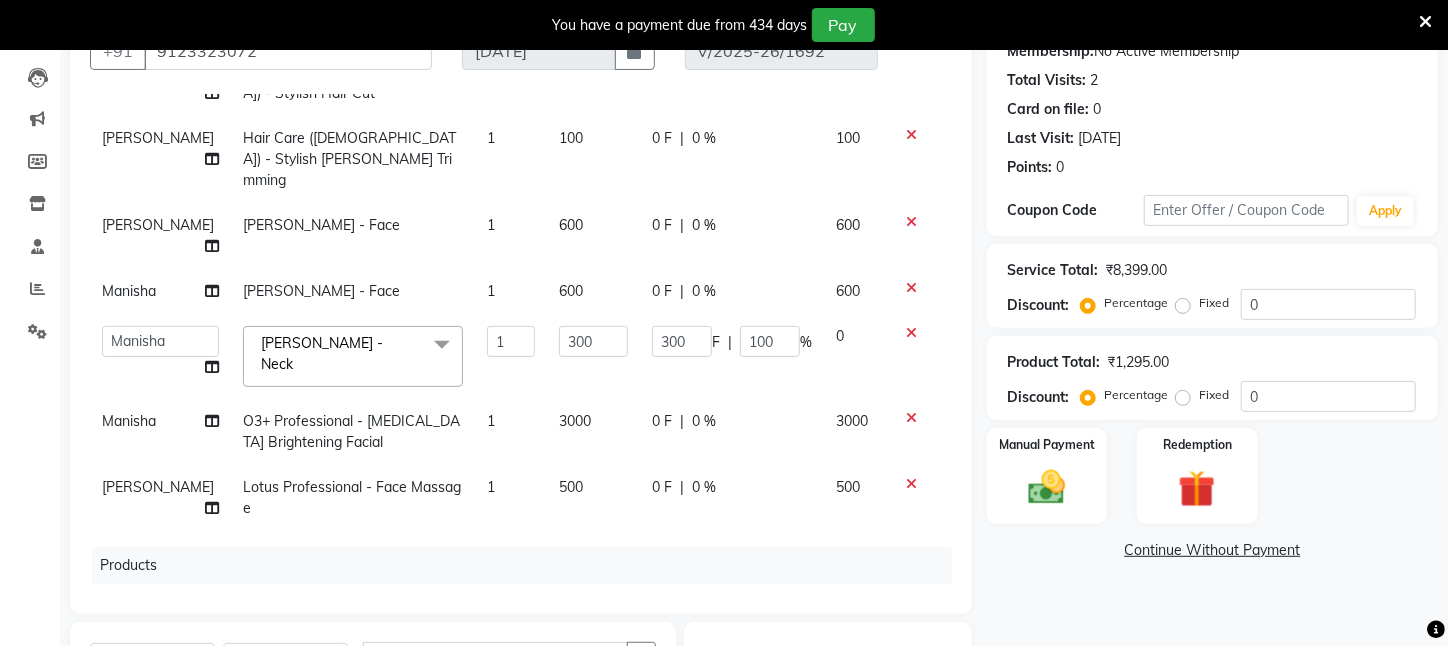 scroll, scrollTop: 363, scrollLeft: 0, axis: vertical 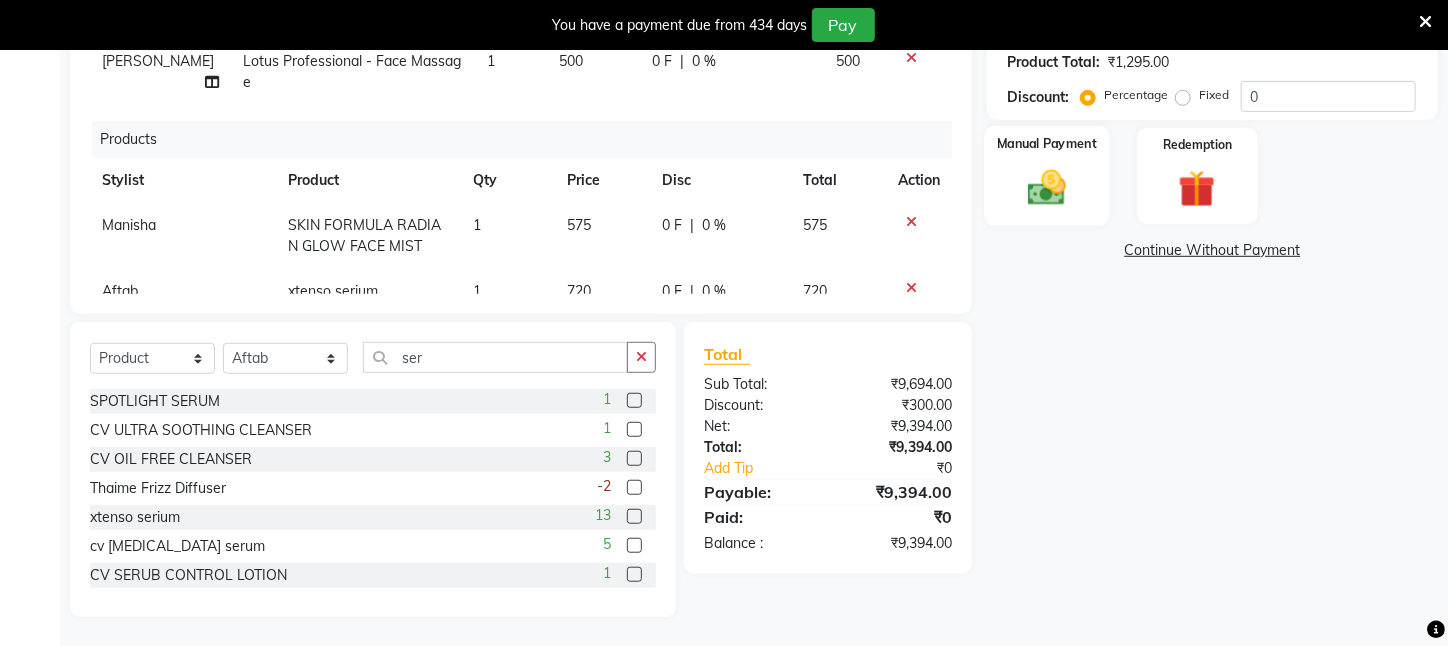 click on "Manual Payment" 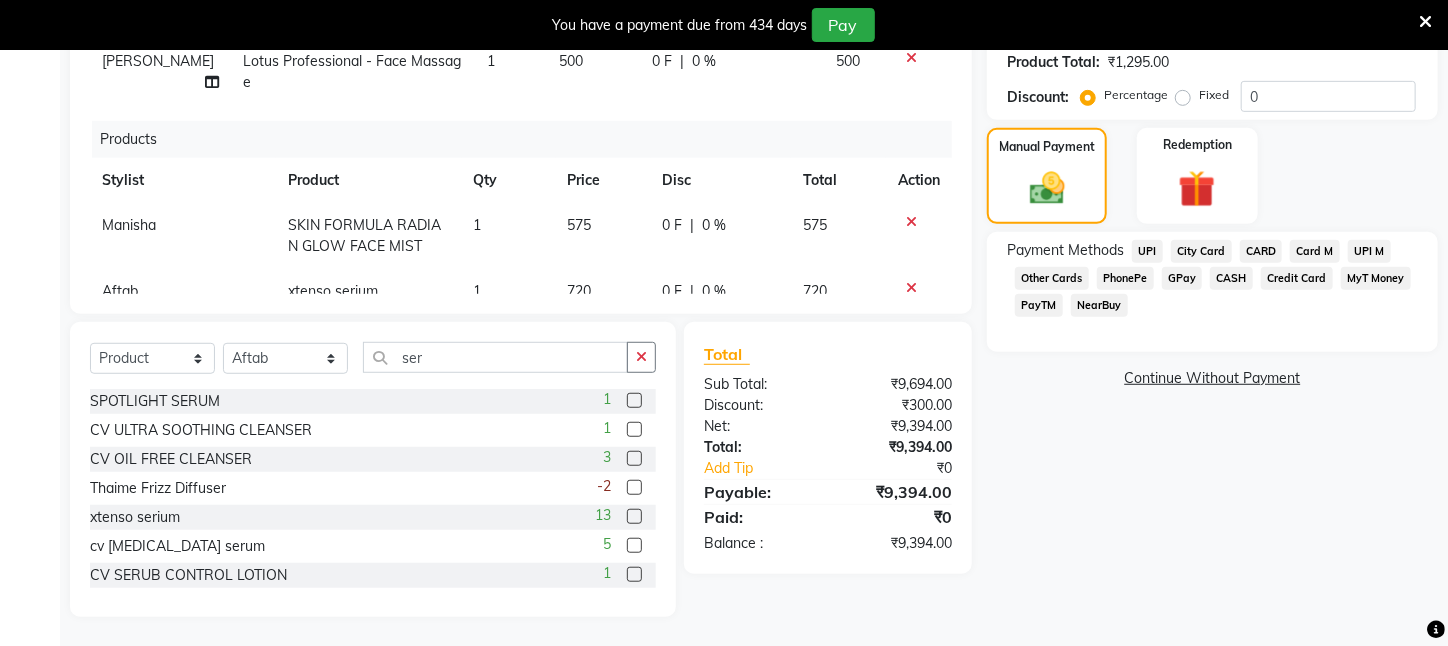 click on "PayTM" 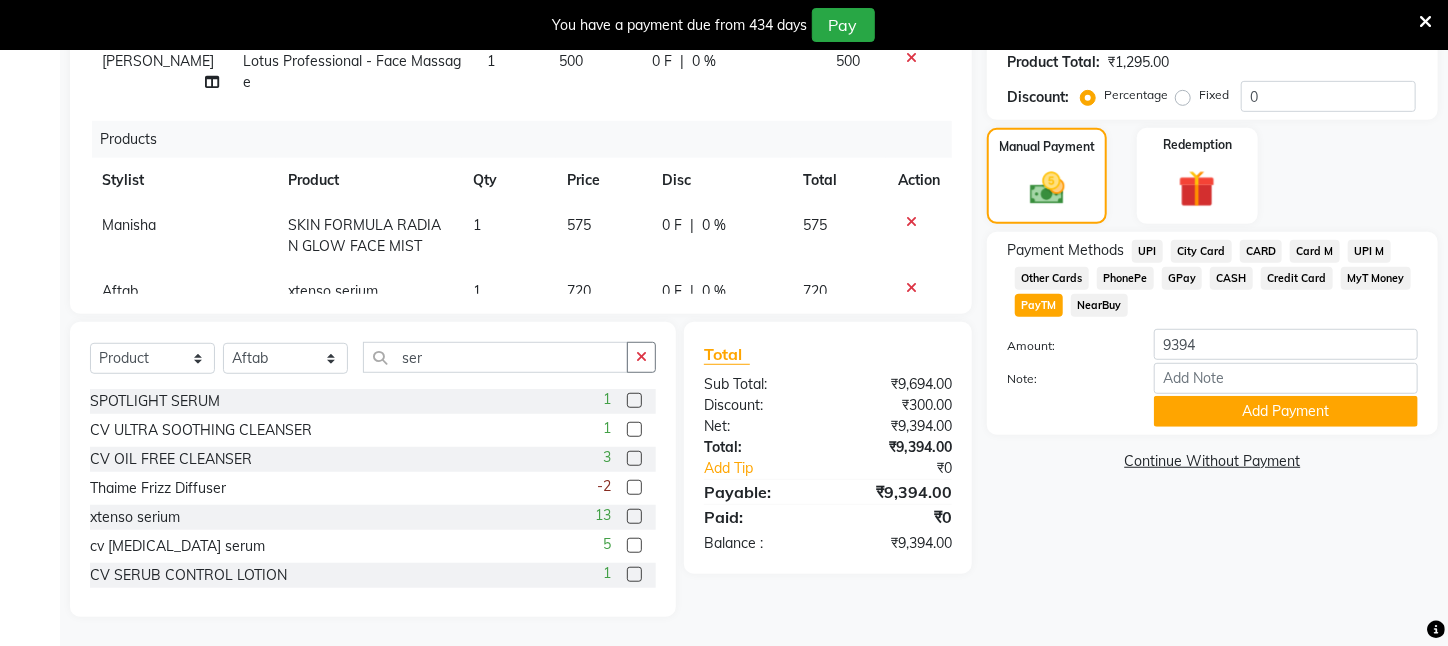 click on "Aftab" 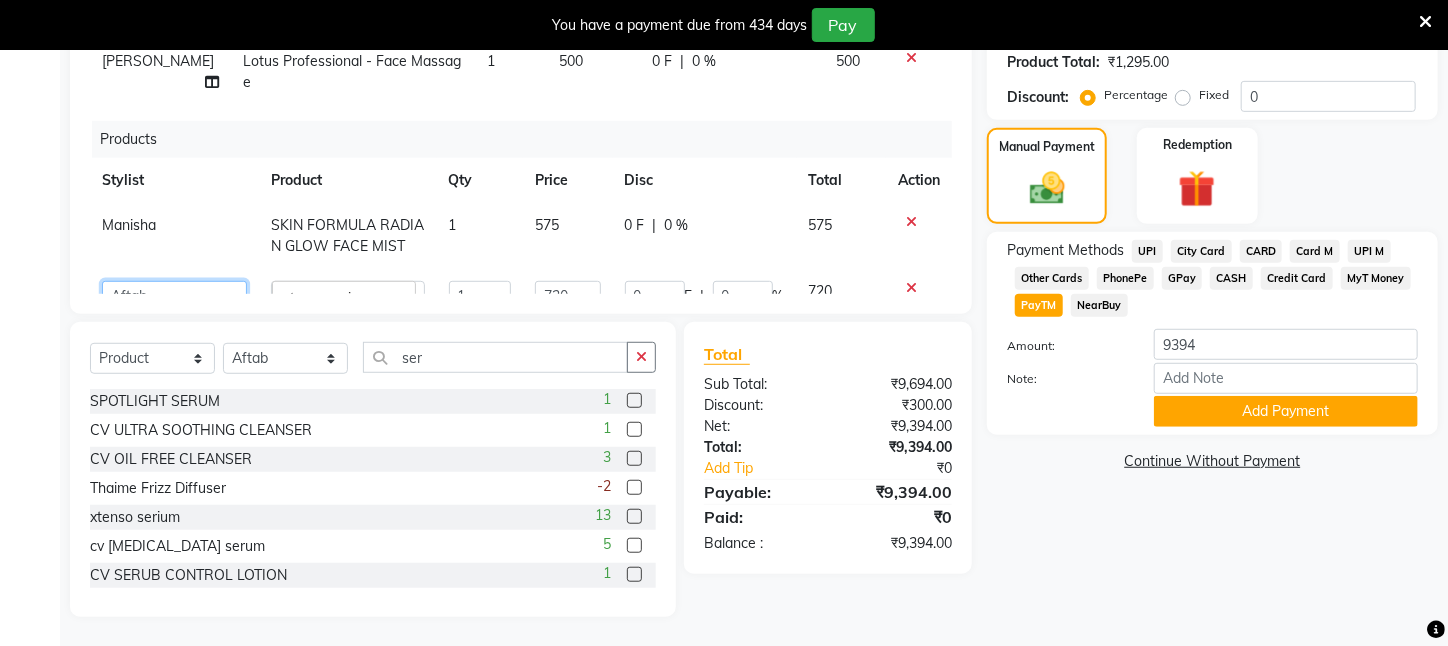 click on "Aftab   Ansar    ARPITA   DEEPIKA   IMRAAN   Injamam   KESHAV   kharagpur   Mahadev Pal   Manisha   MOUMITA   NEHA   Rahim   Ruma   SAIMA   Shibani   Sujit   Suman   TINKU   Venu" 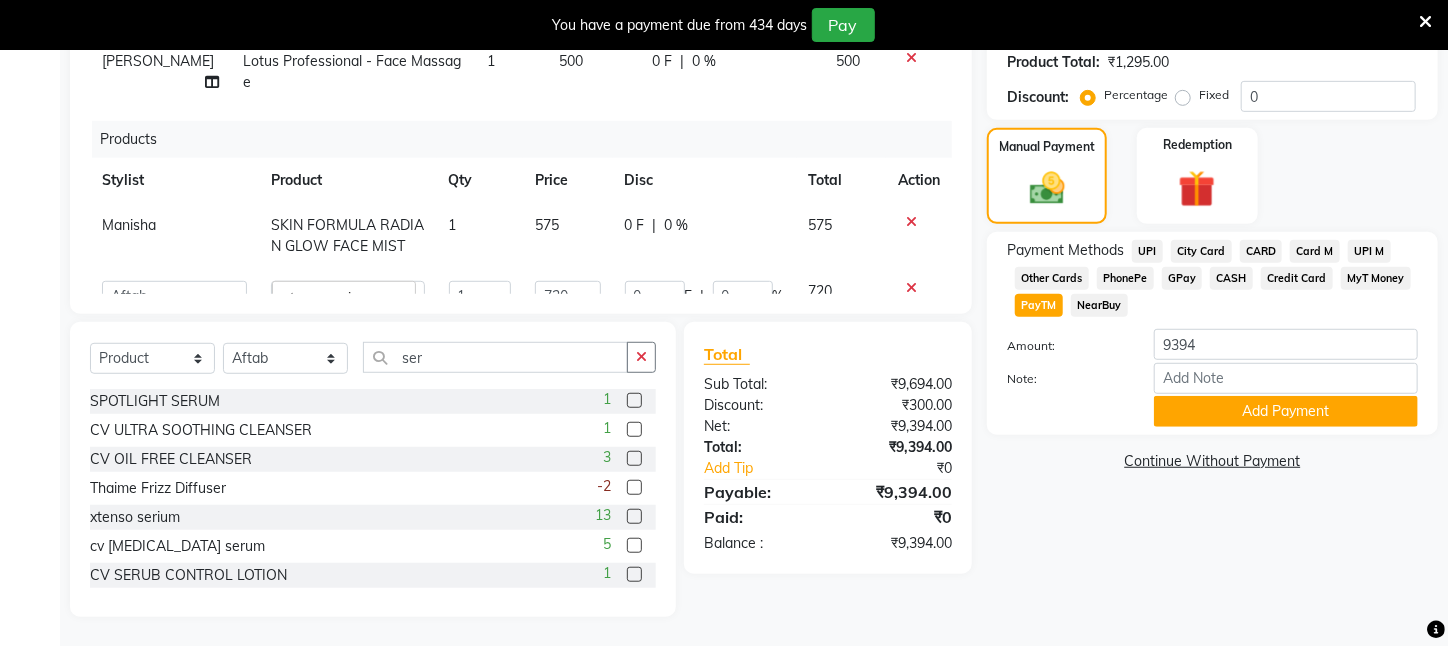 click 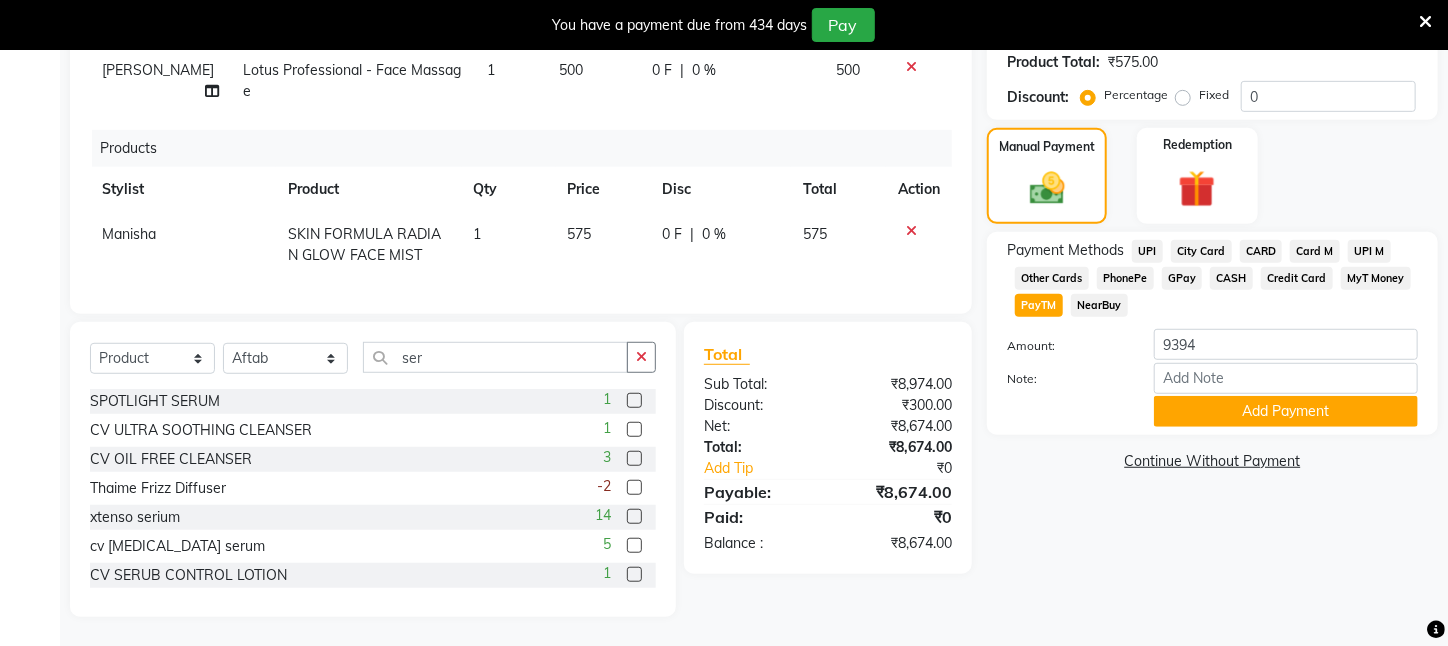 scroll, scrollTop: 318, scrollLeft: 0, axis: vertical 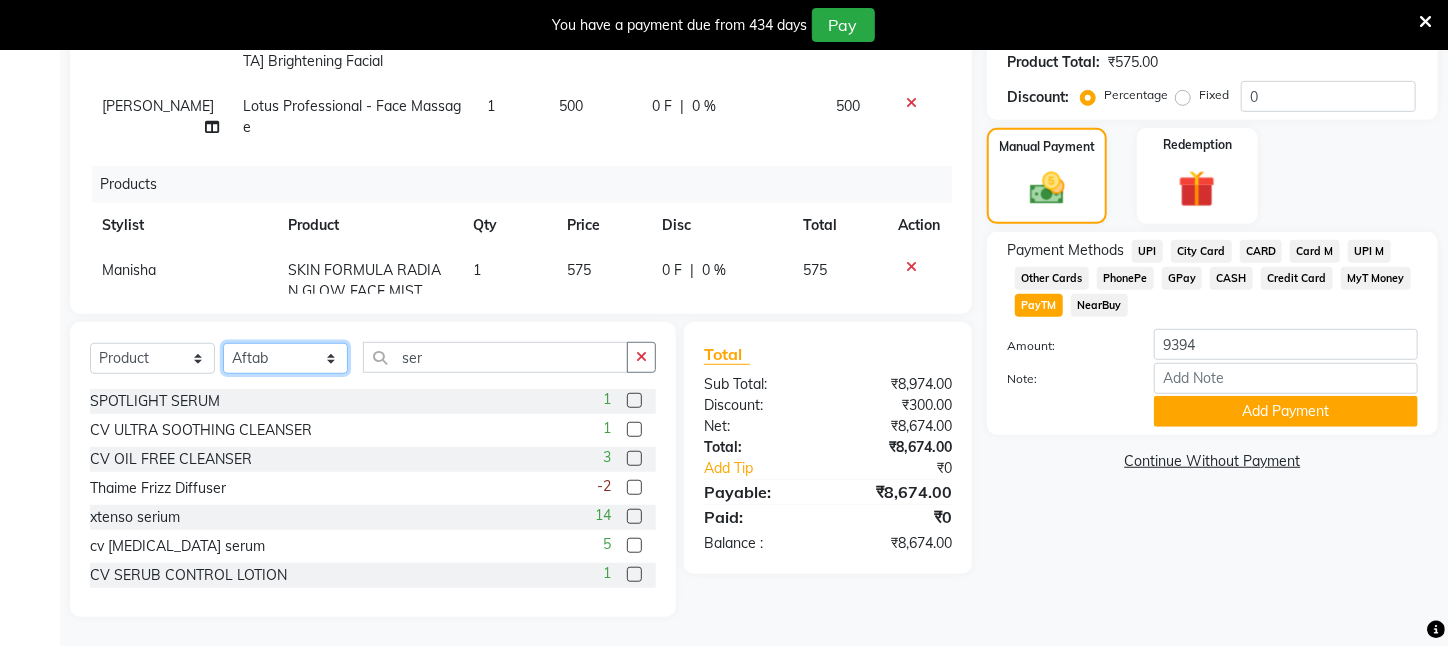 click on "Select Stylist Aftab Ansar  ARPITA DEEPIKA IMRAAN Injamam KESHAV kharagpur Mahadev Pal Manisha MOUMITA NEHA Rahim Ruma SAIMA Shibani Sujit Suman TINKU Venu" 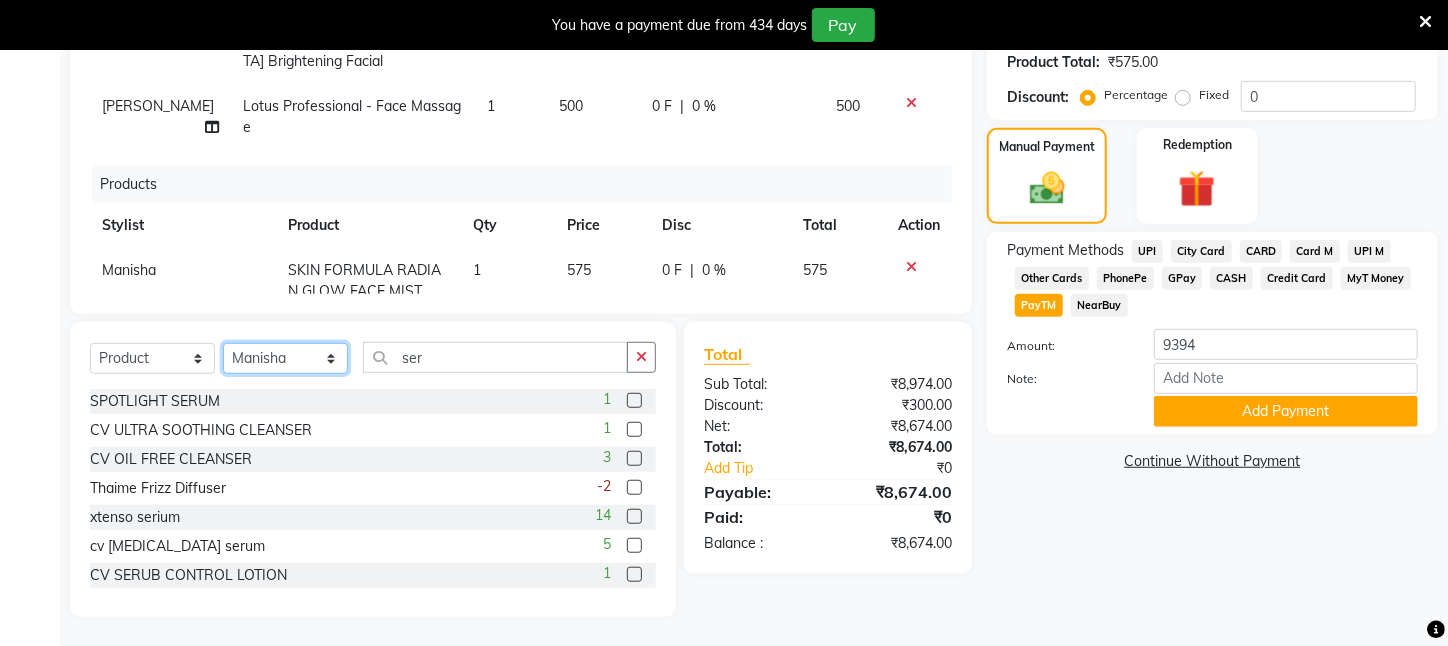 click on "Select Stylist Aftab Ansar  ARPITA DEEPIKA IMRAAN Injamam KESHAV kharagpur Mahadev Pal Manisha MOUMITA NEHA Rahim Ruma SAIMA Shibani Sujit Suman TINKU Venu" 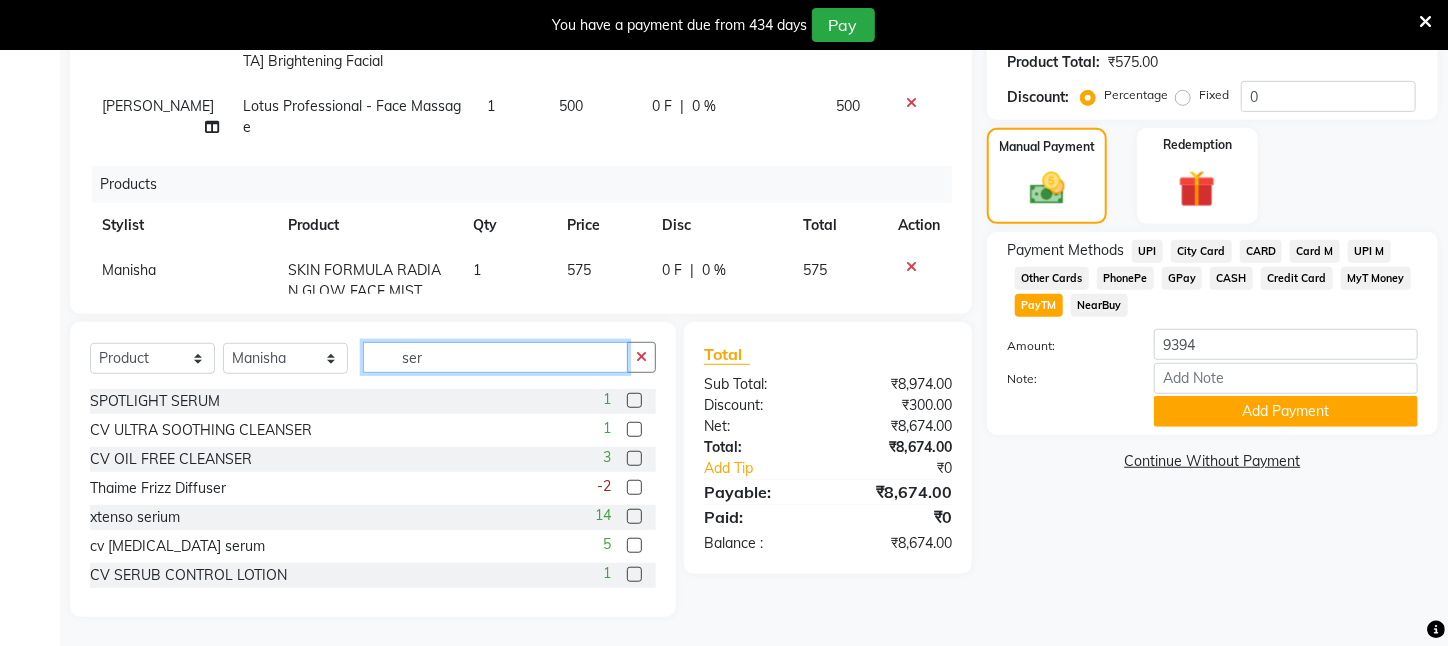 click on "ser" 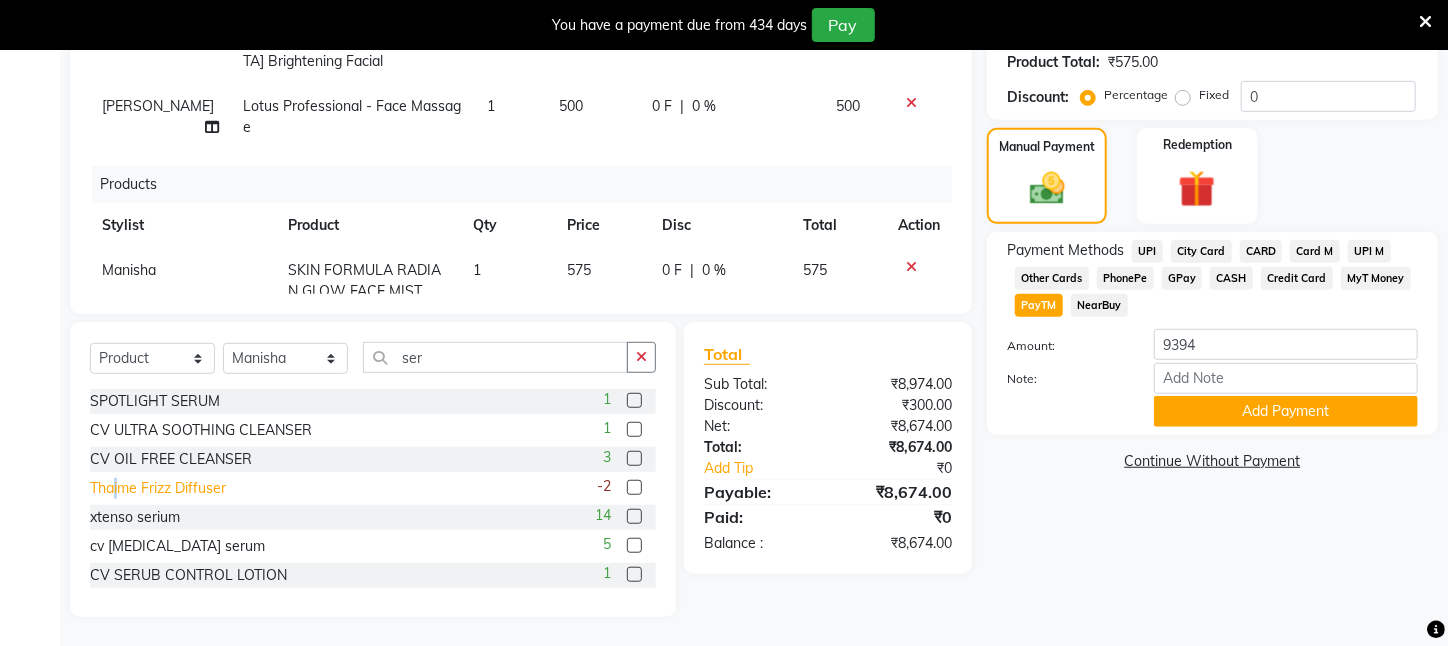 click on "Thaime Frizz Diffuser" 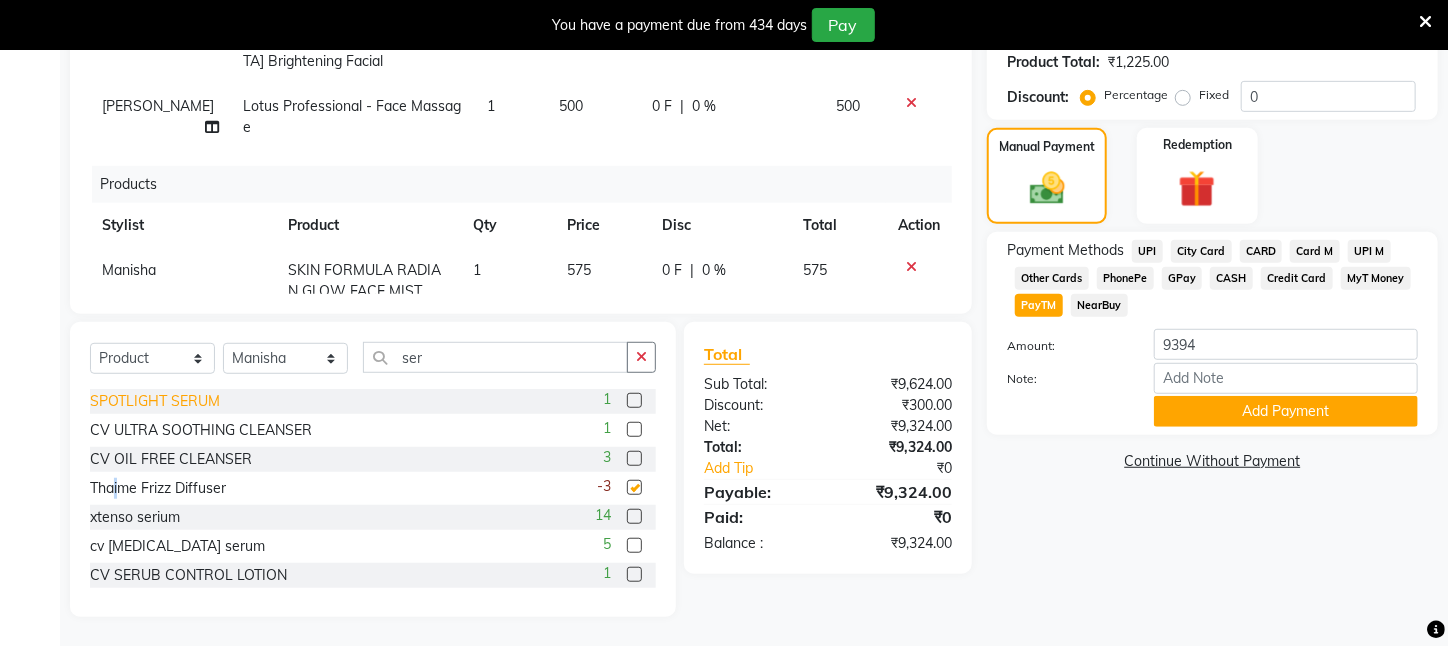 scroll, scrollTop: 363, scrollLeft: 0, axis: vertical 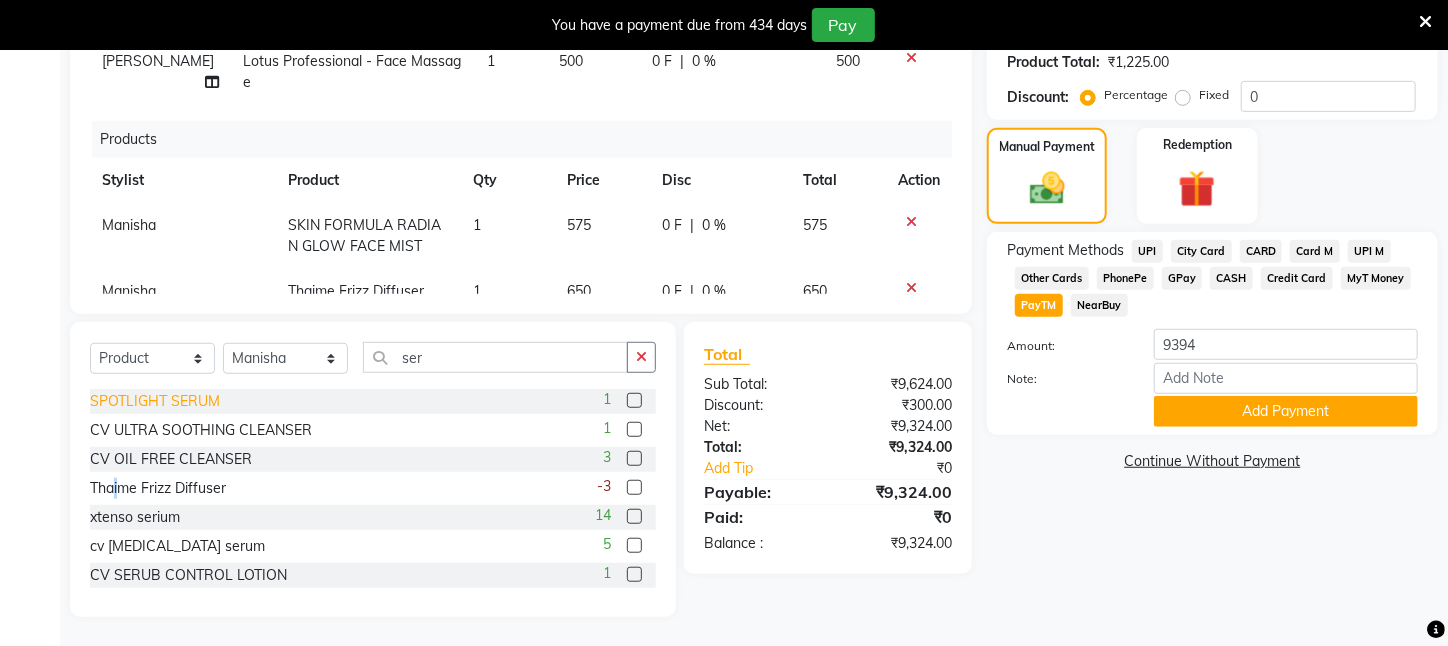 checkbox on "false" 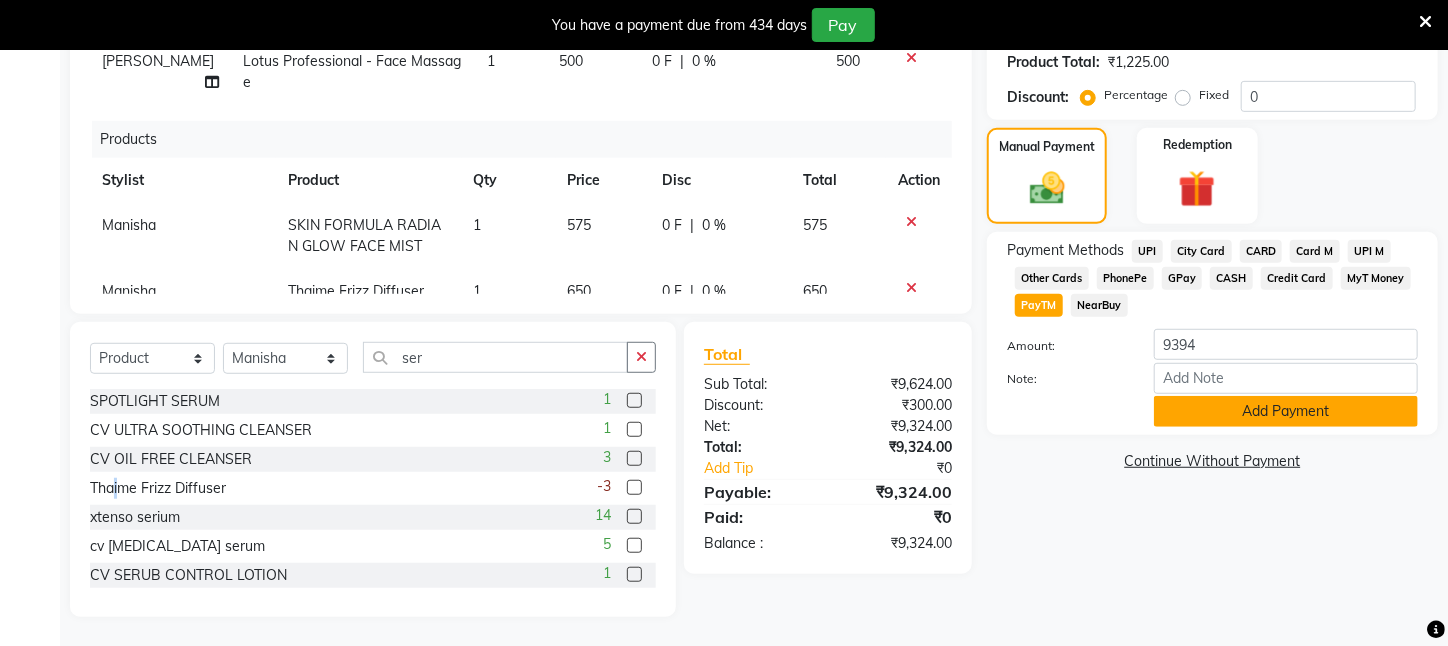 click on "Add Payment" 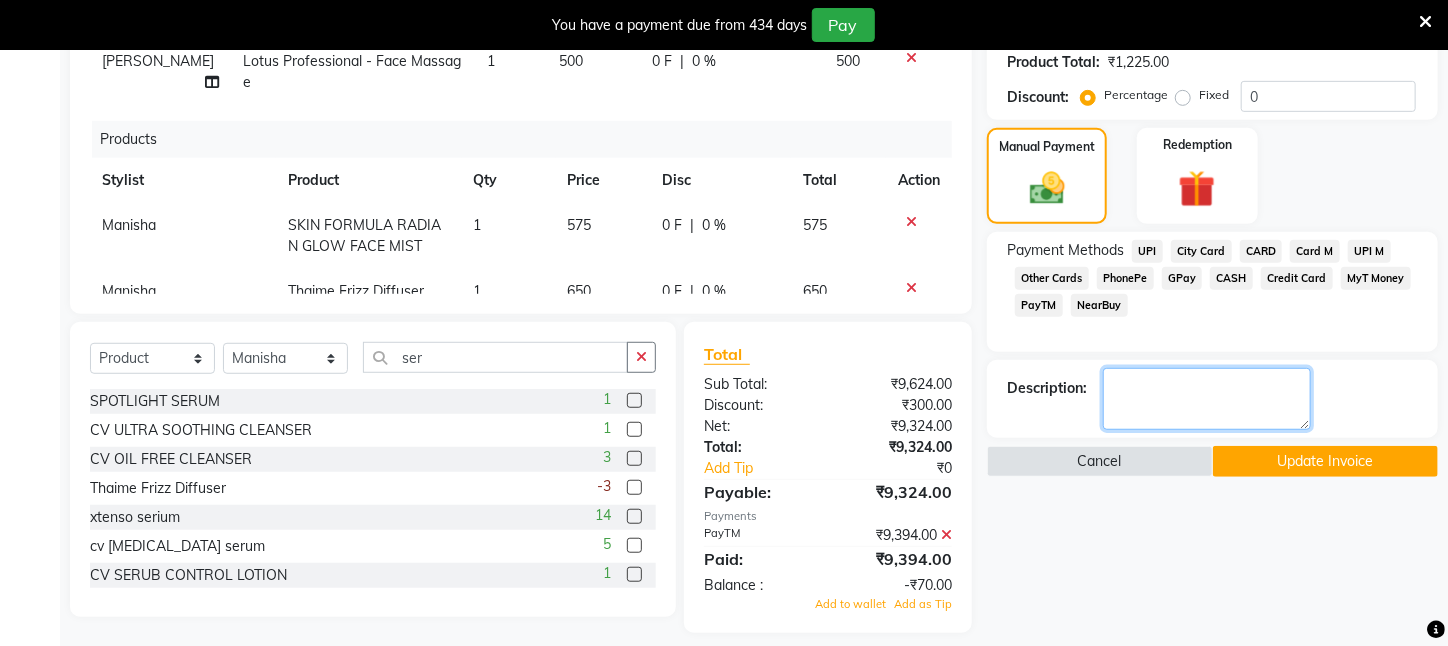 click 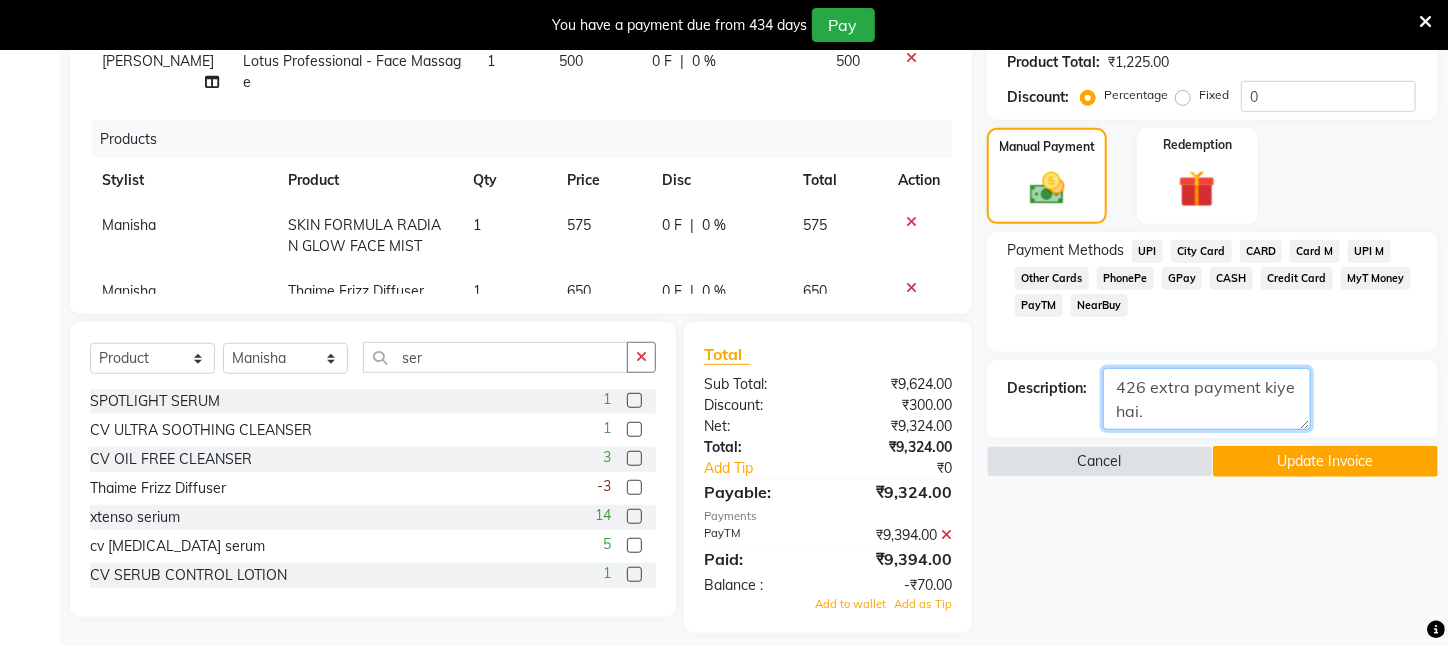 type on "426 extra payment kiye hai." 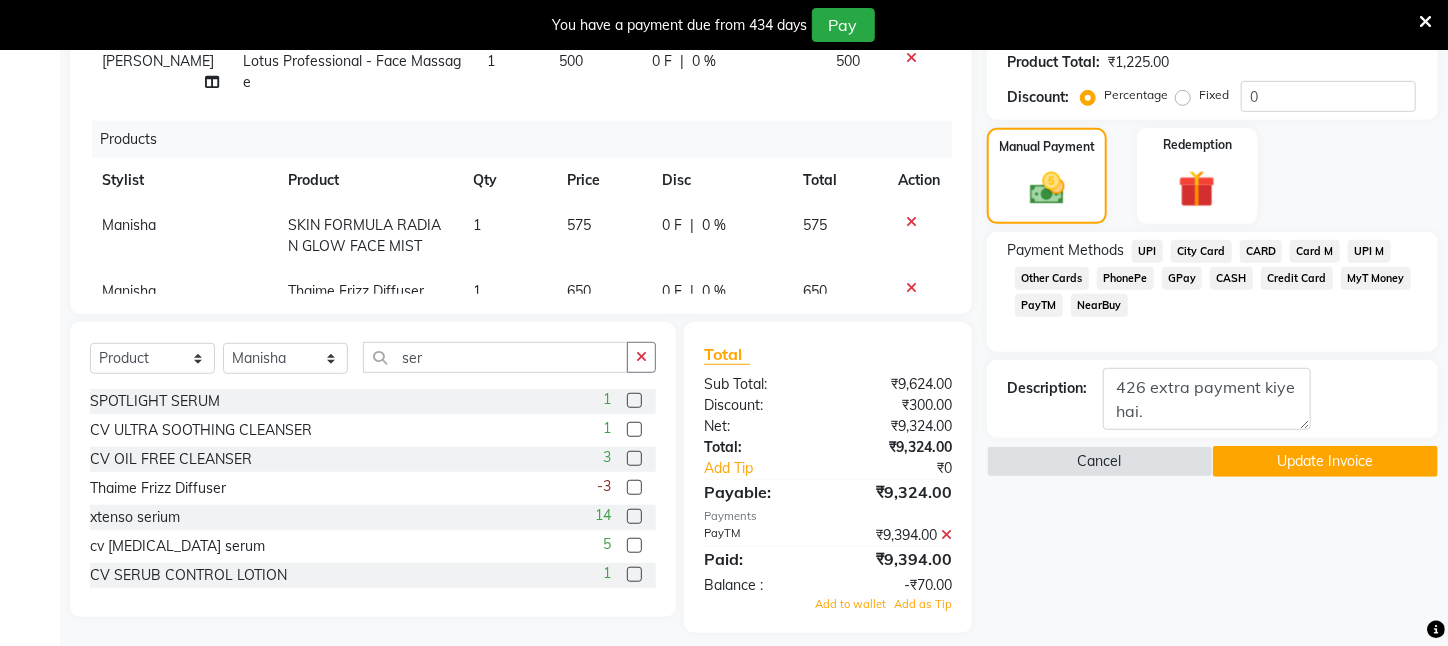 click 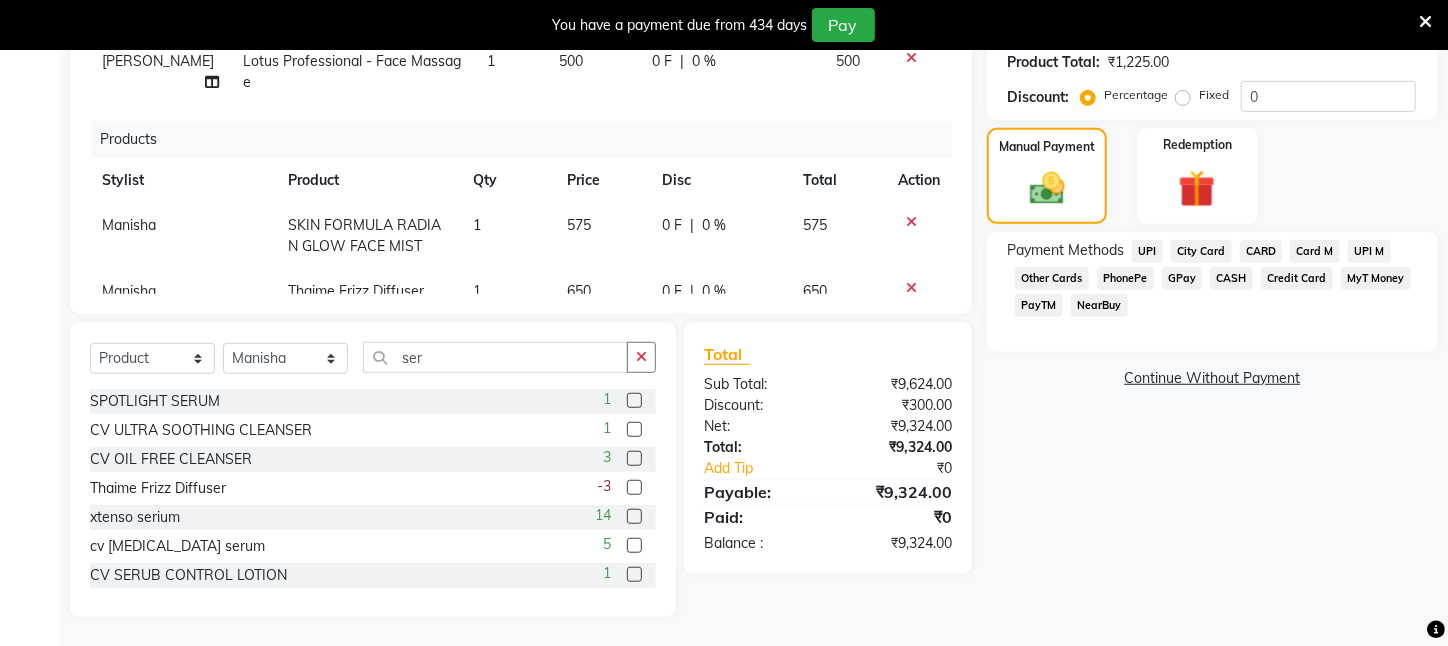 click on "PayTM" 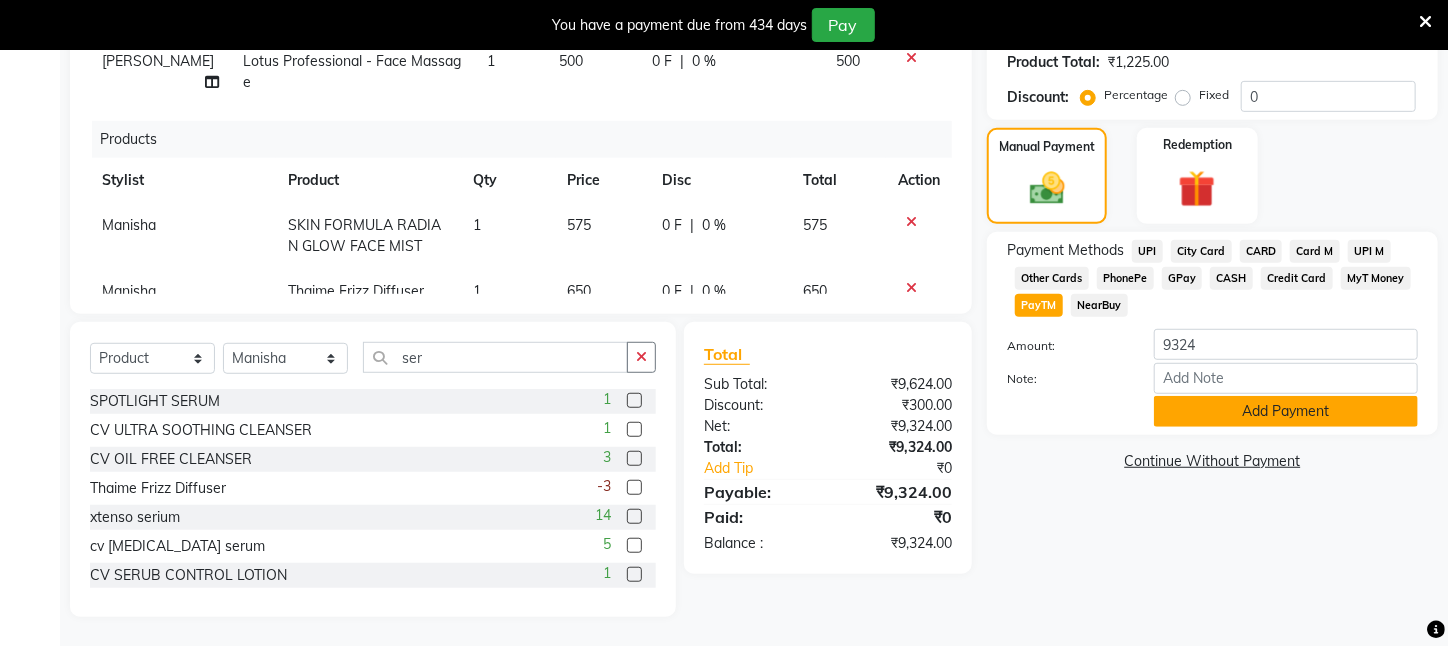 click on "Add Payment" 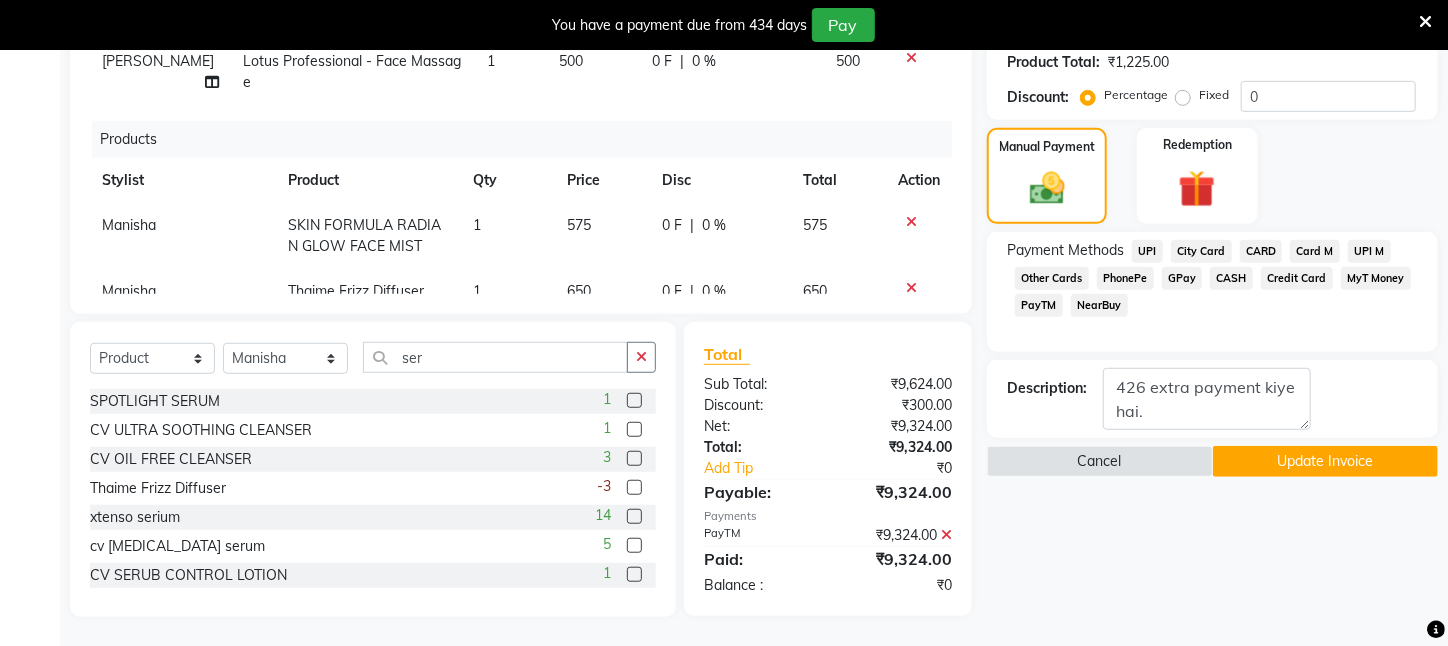 click on "Update Invoice" 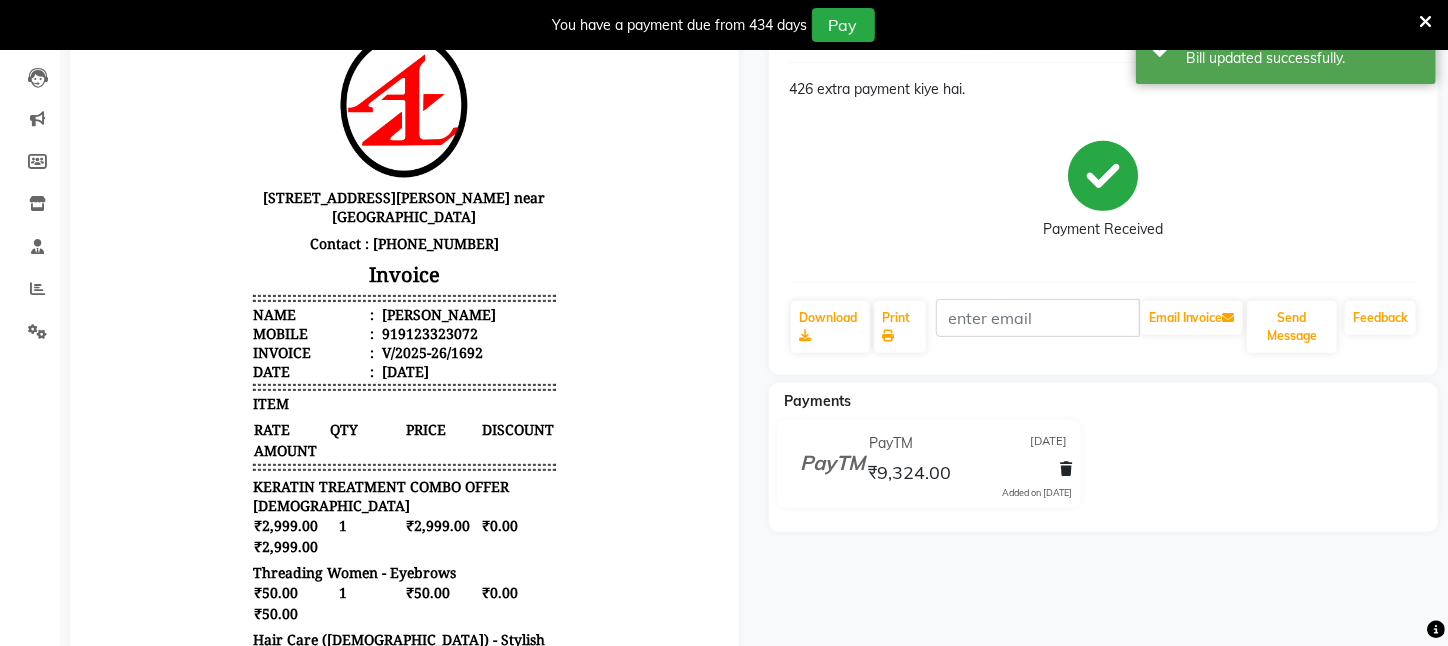 scroll, scrollTop: 0, scrollLeft: 0, axis: both 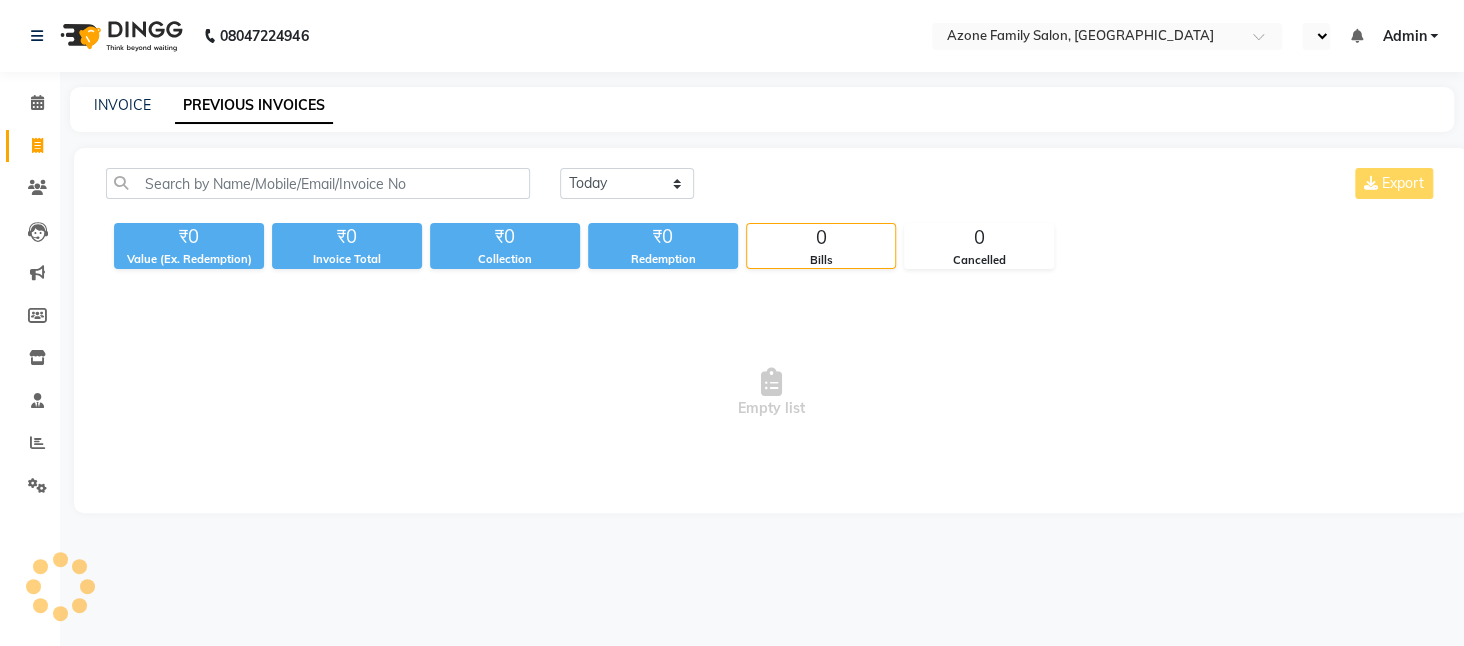 select on "en" 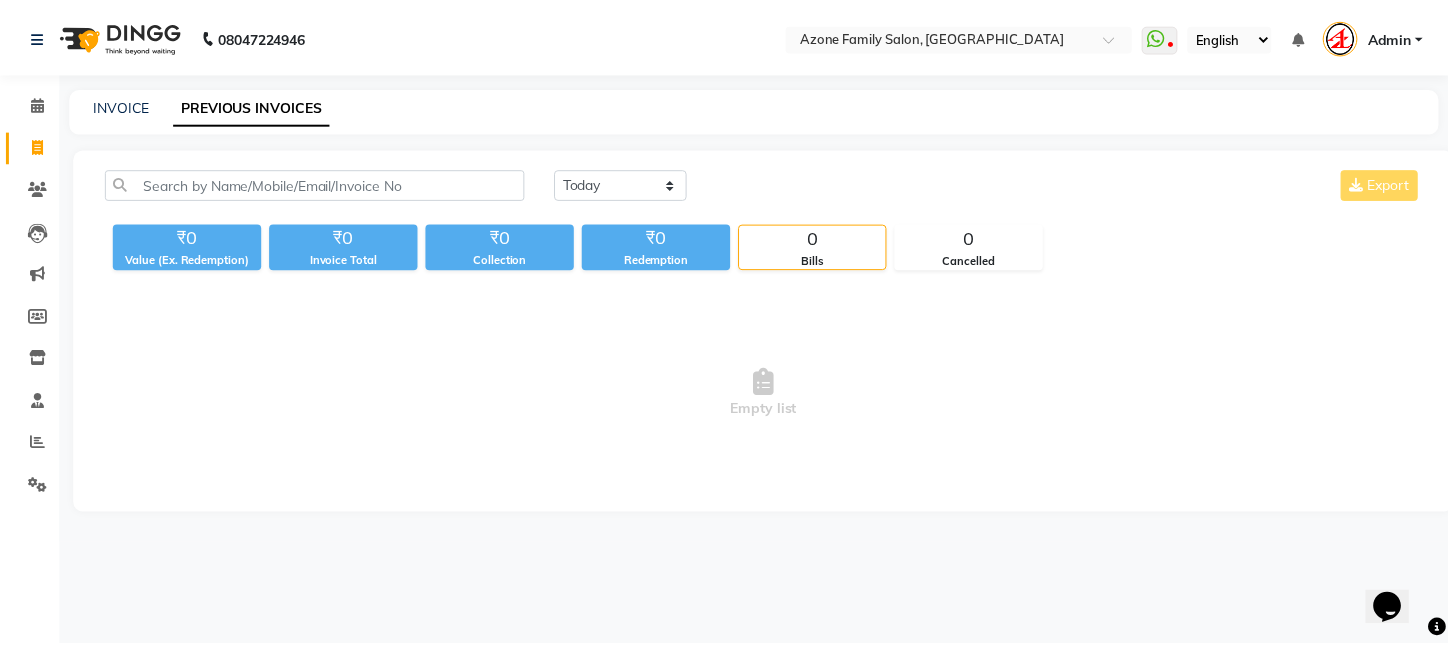 scroll, scrollTop: 0, scrollLeft: 0, axis: both 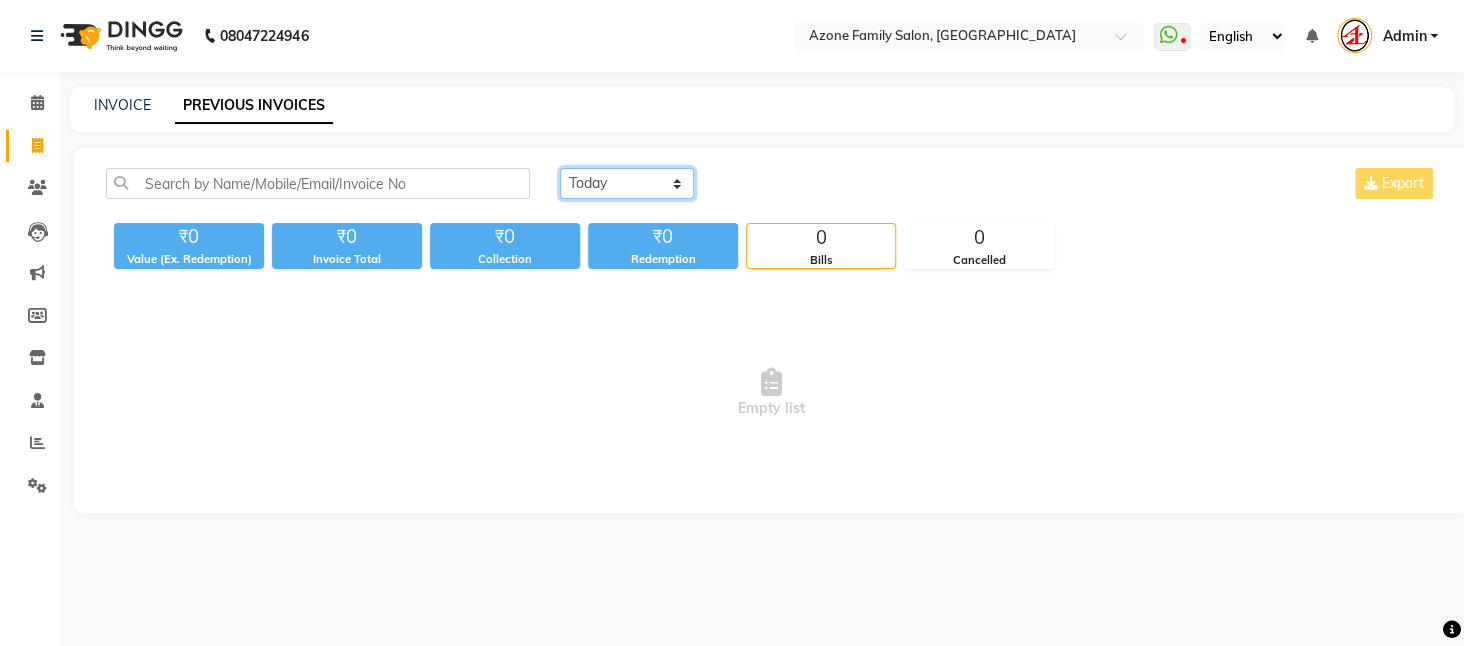 click on "[DATE] [DATE] Custom Range" 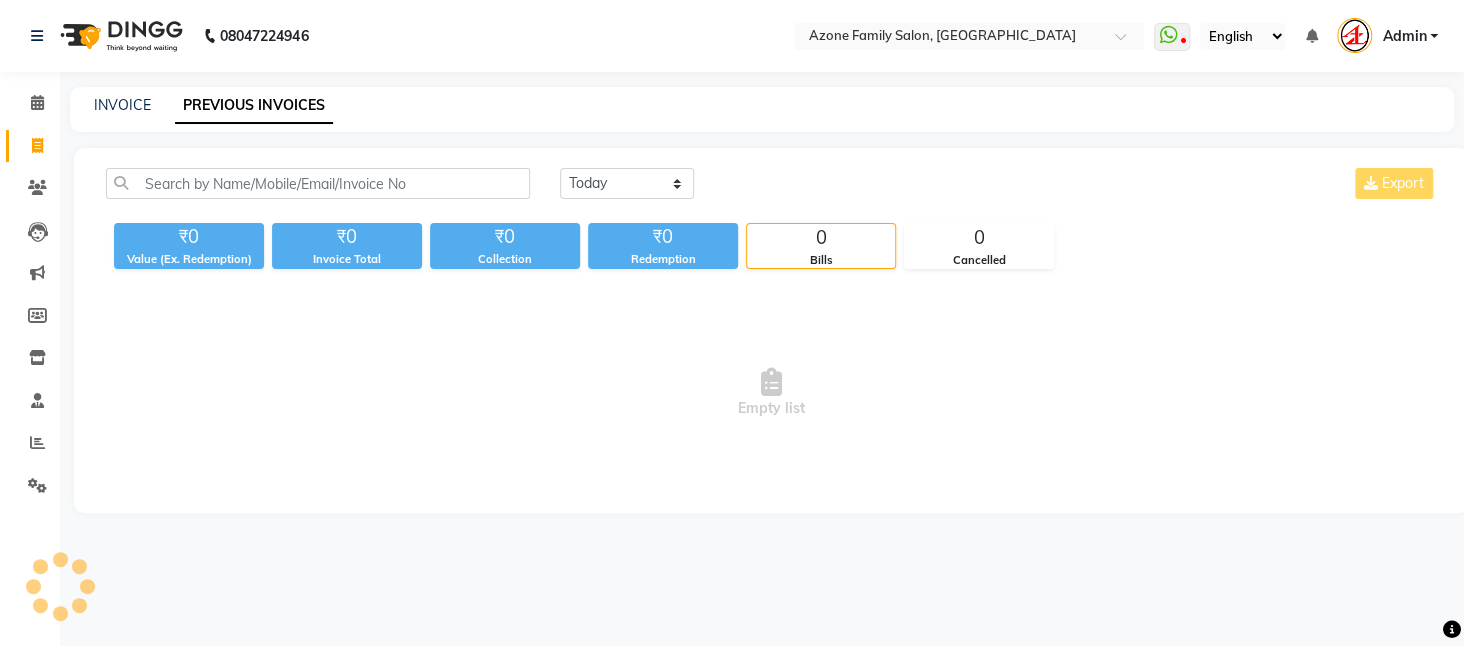 click on "₹0" 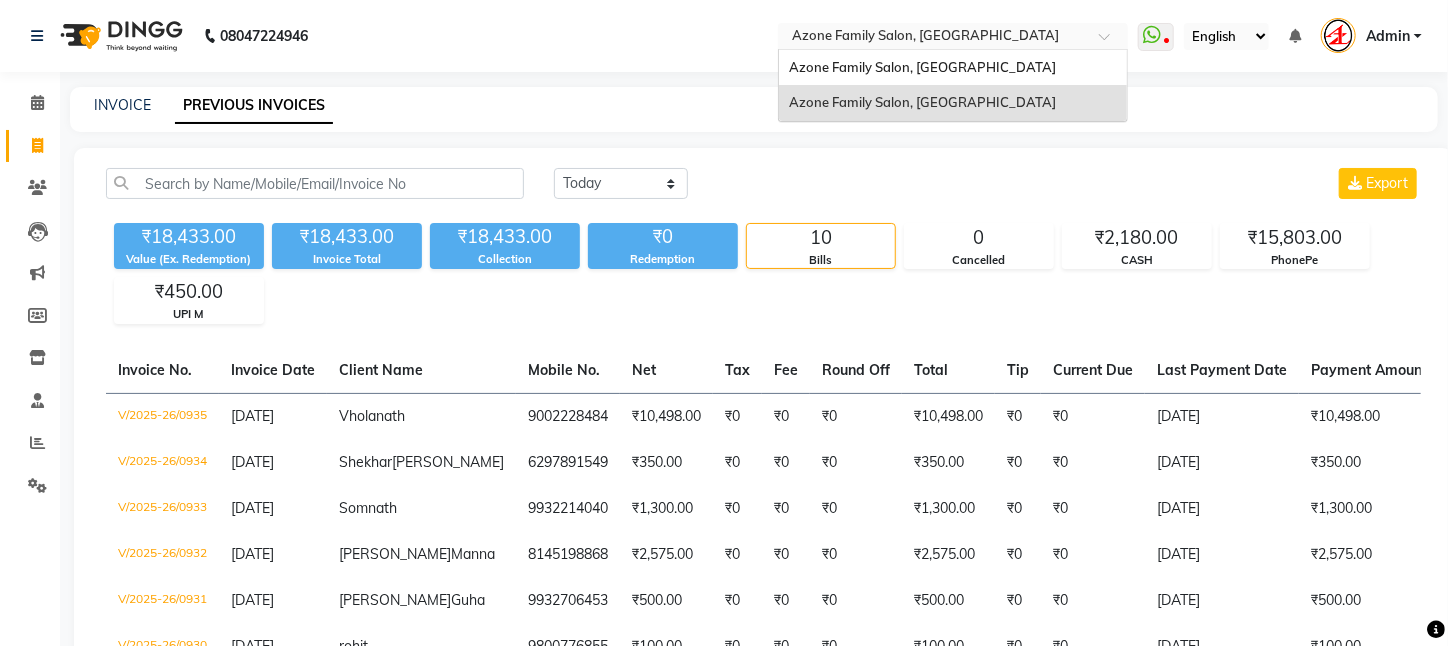 click at bounding box center [933, 38] 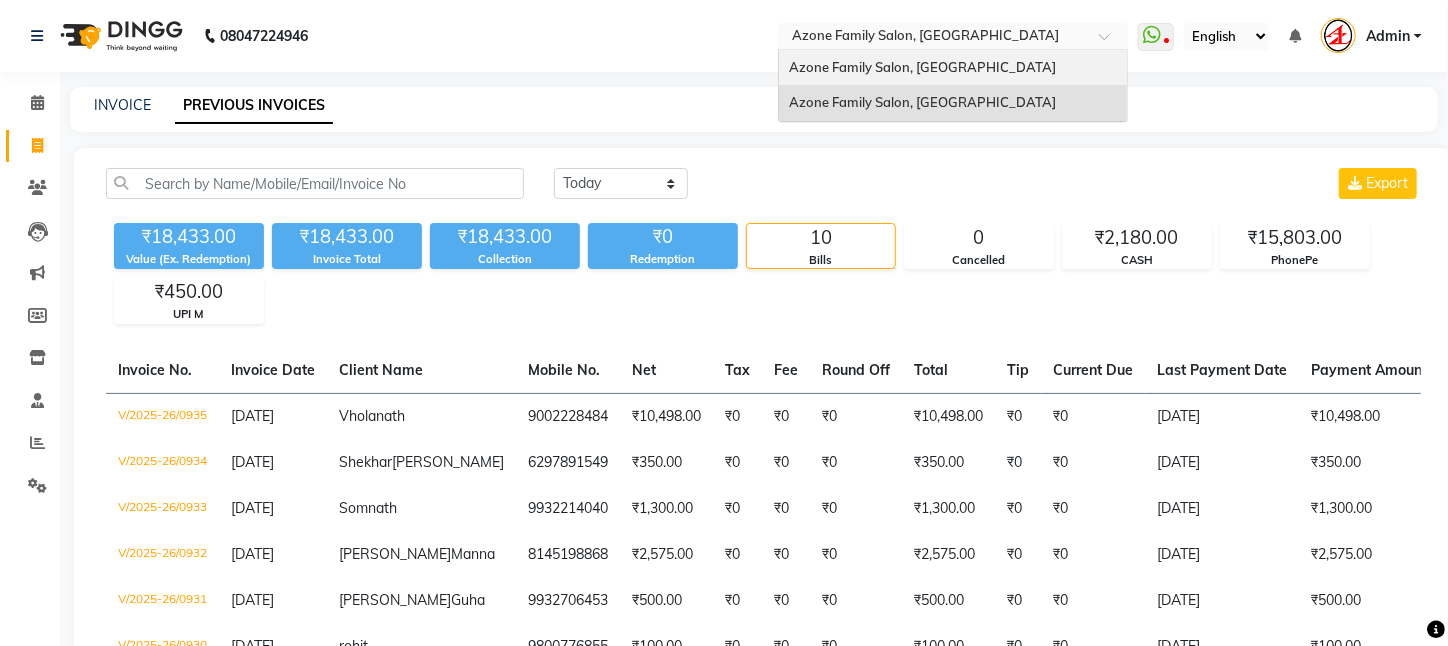 click on "Azone Family Salon, [GEOGRAPHIC_DATA]" at bounding box center [922, 67] 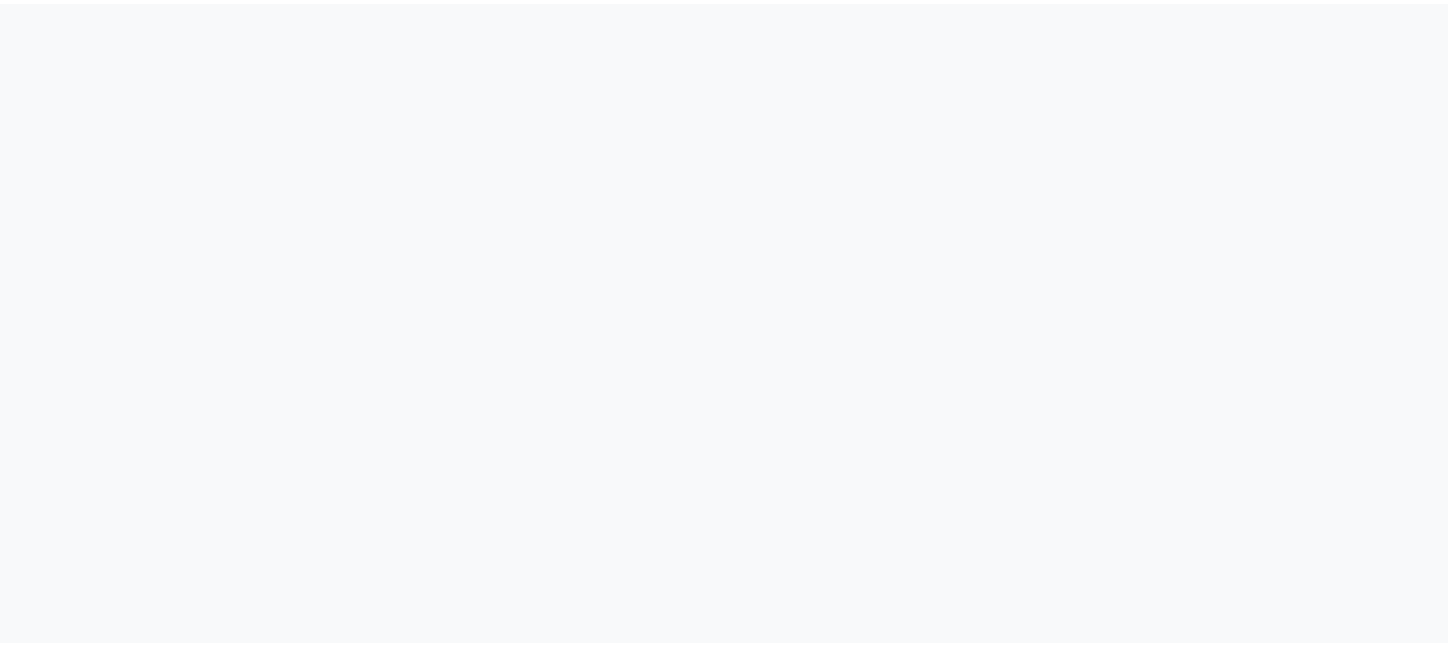 scroll, scrollTop: 0, scrollLeft: 0, axis: both 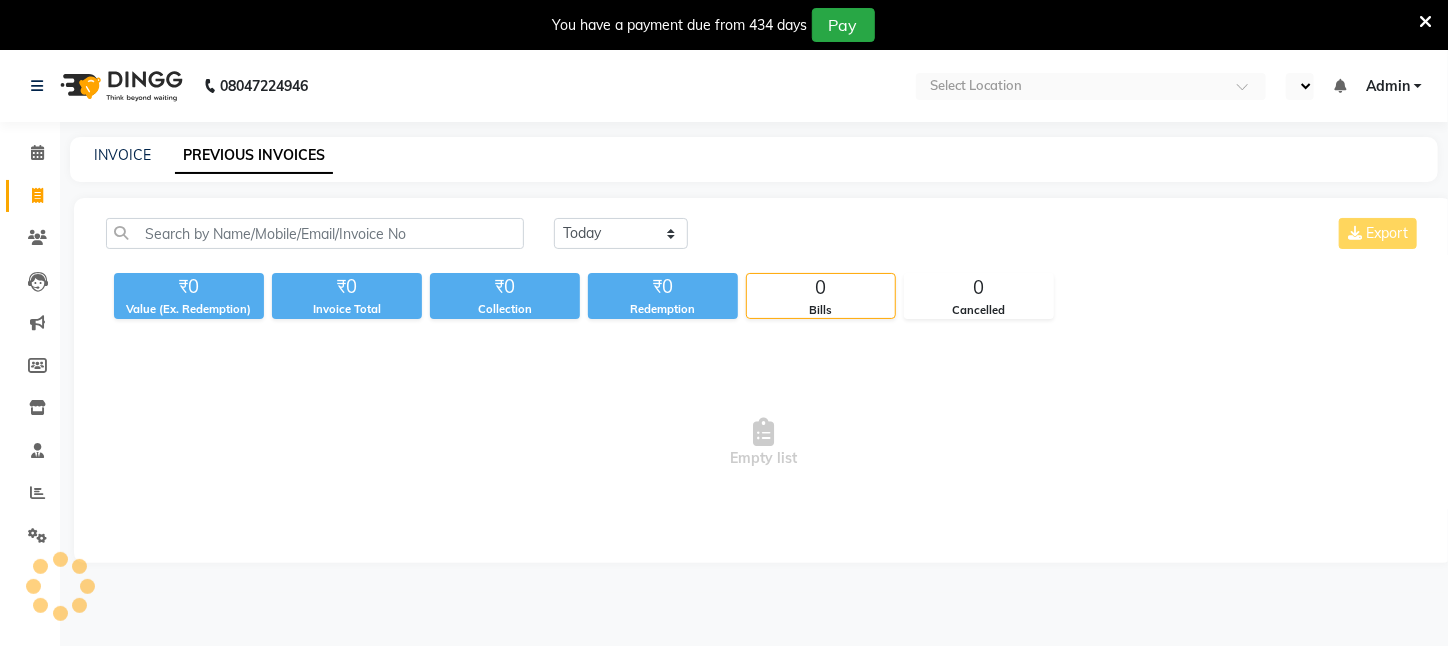 select on "en" 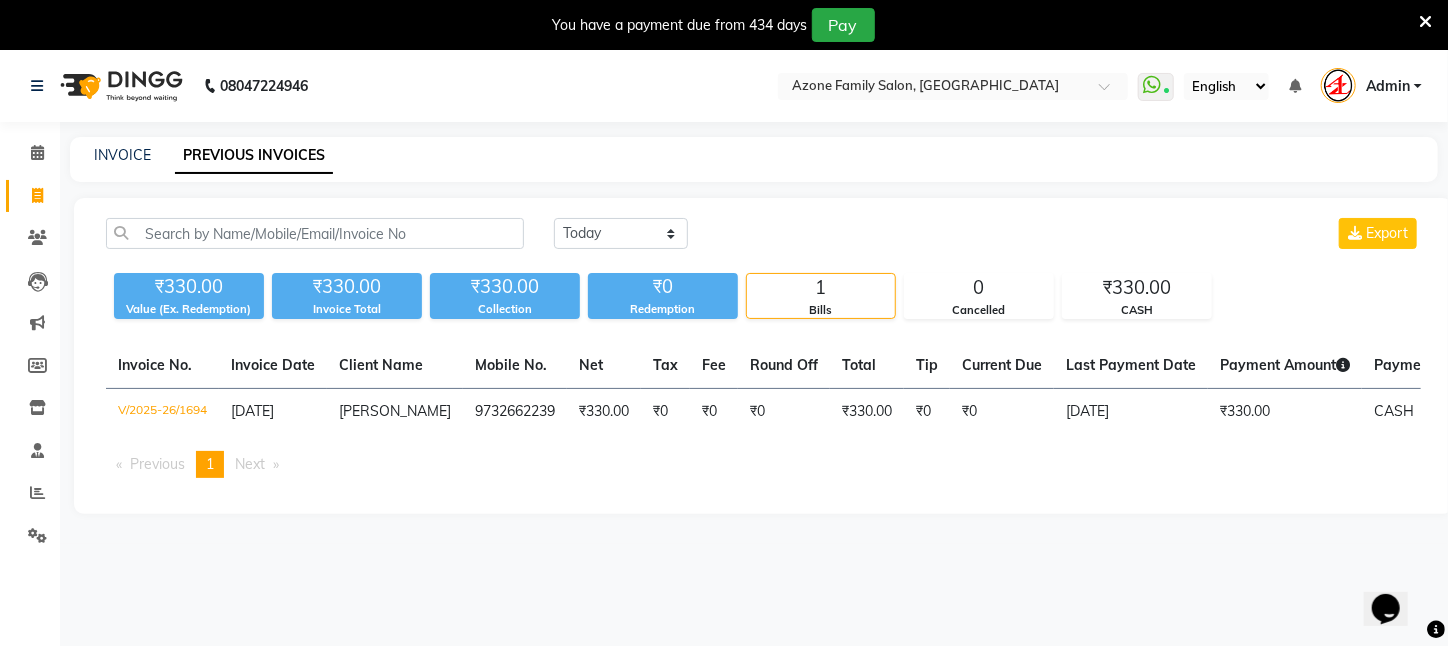scroll, scrollTop: 0, scrollLeft: 0, axis: both 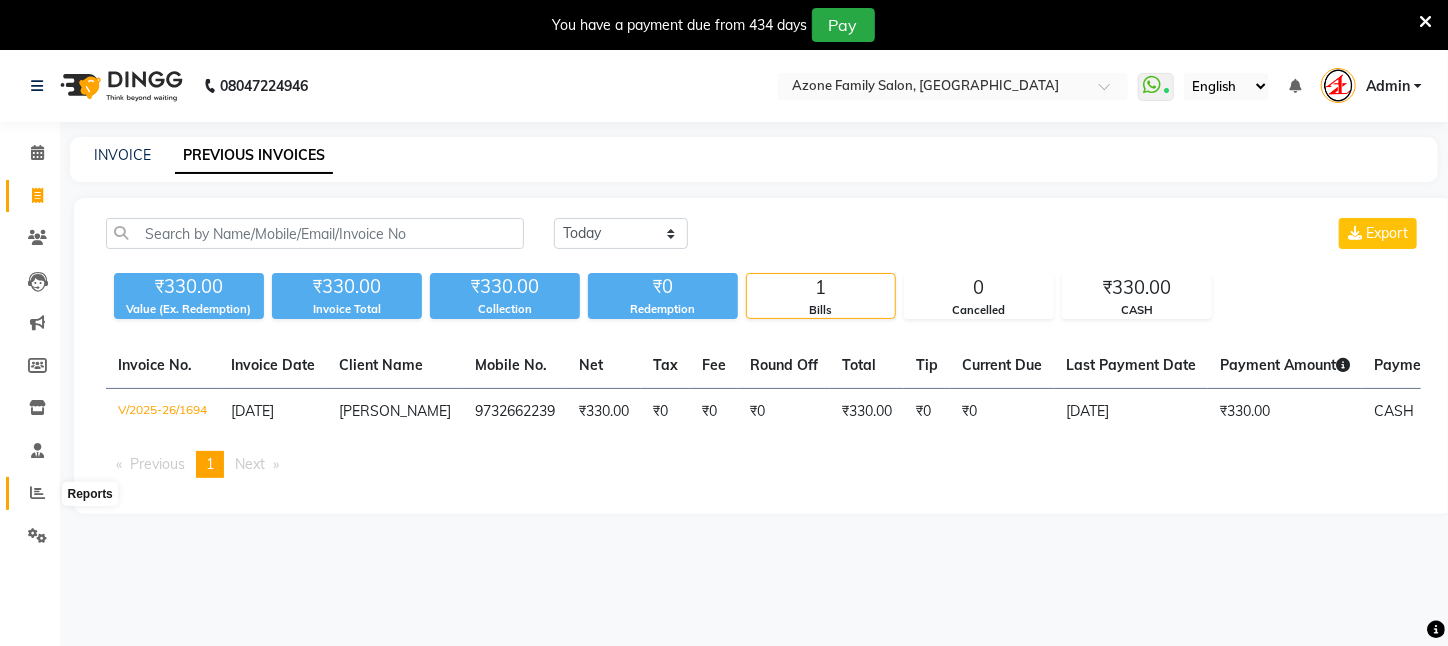 click 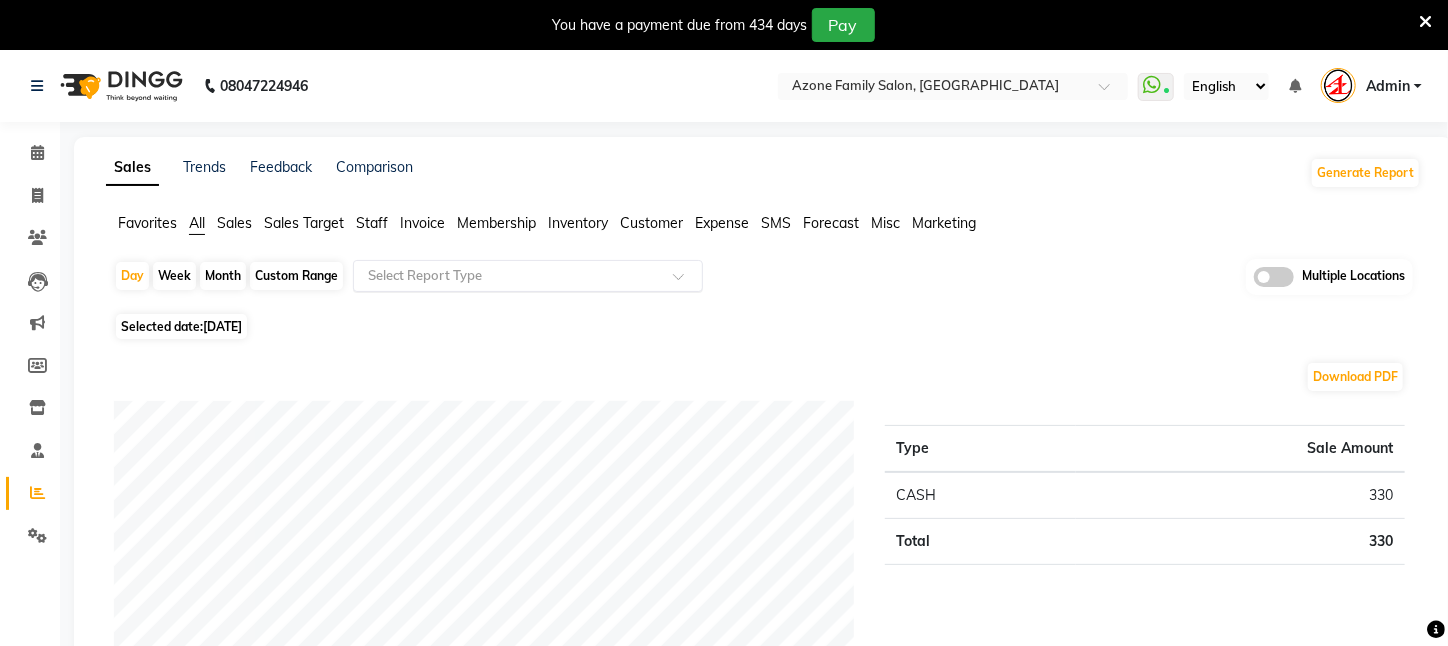 click on "Select Report Type" 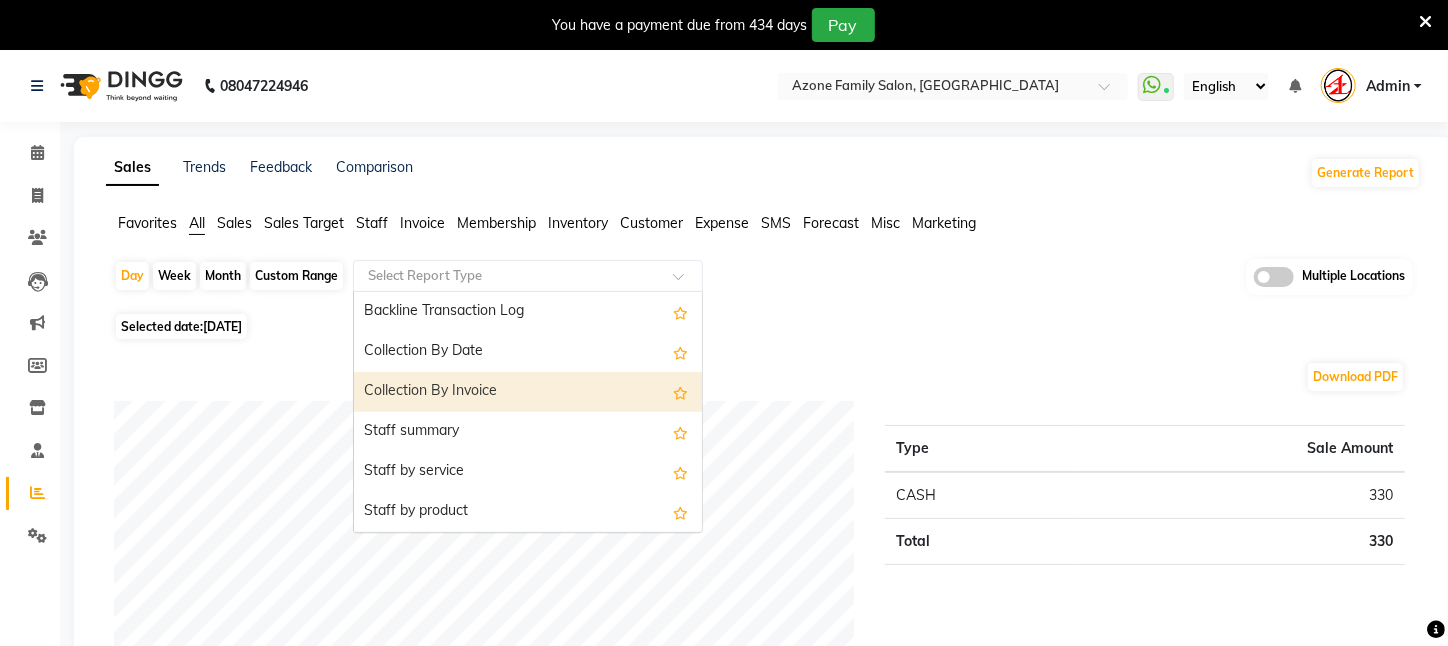 scroll, scrollTop: 700, scrollLeft: 0, axis: vertical 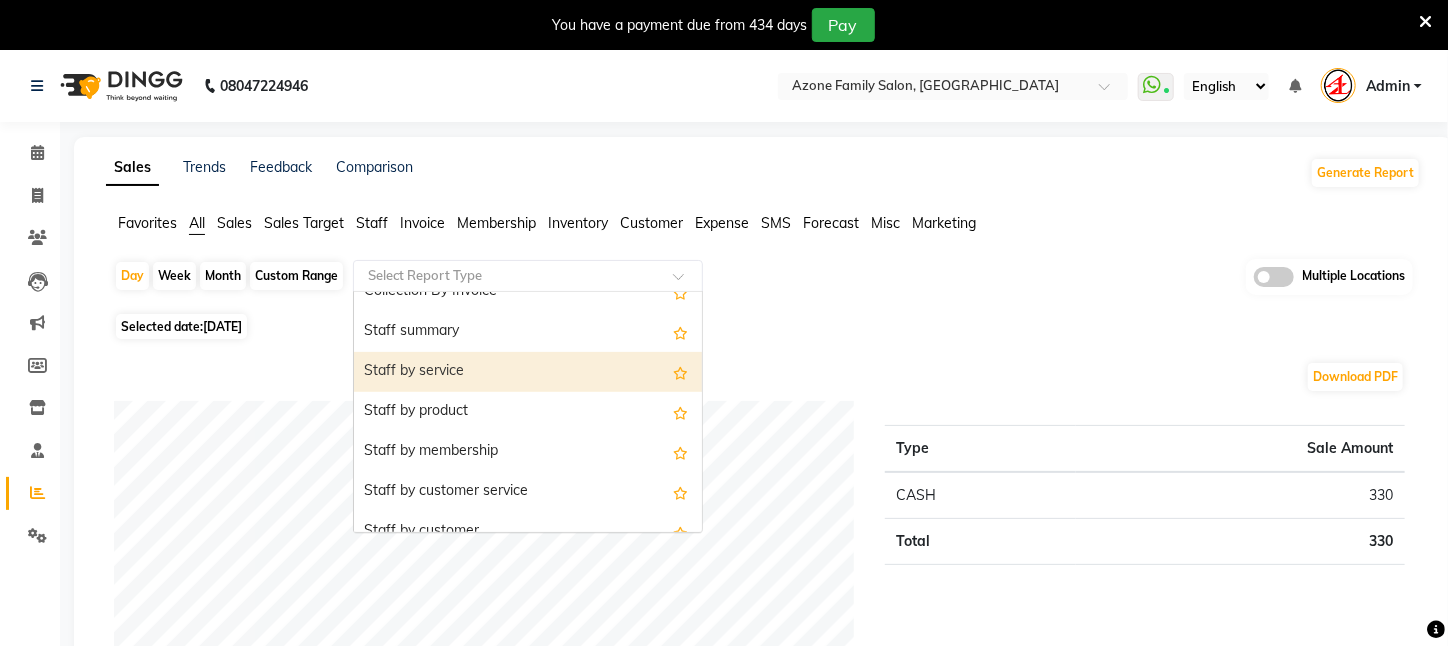 click on "Staff by service" at bounding box center [528, 372] 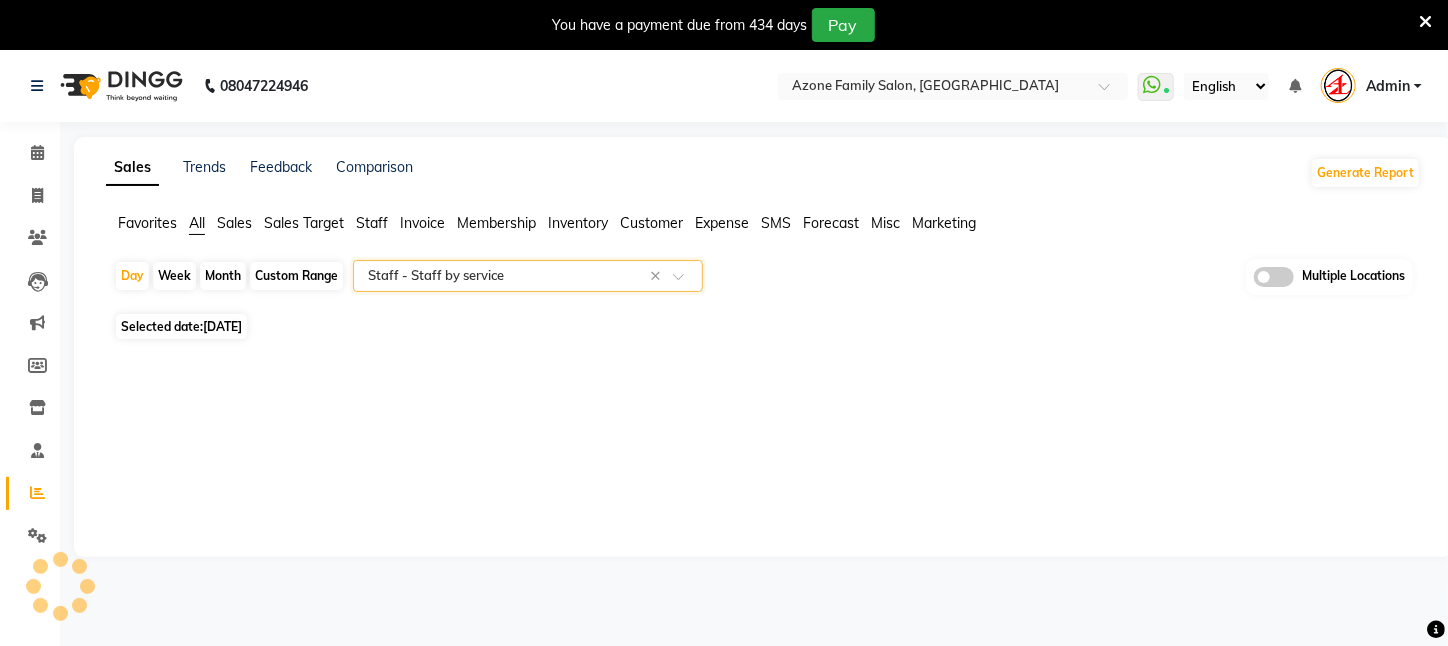 select on "filtered_report" 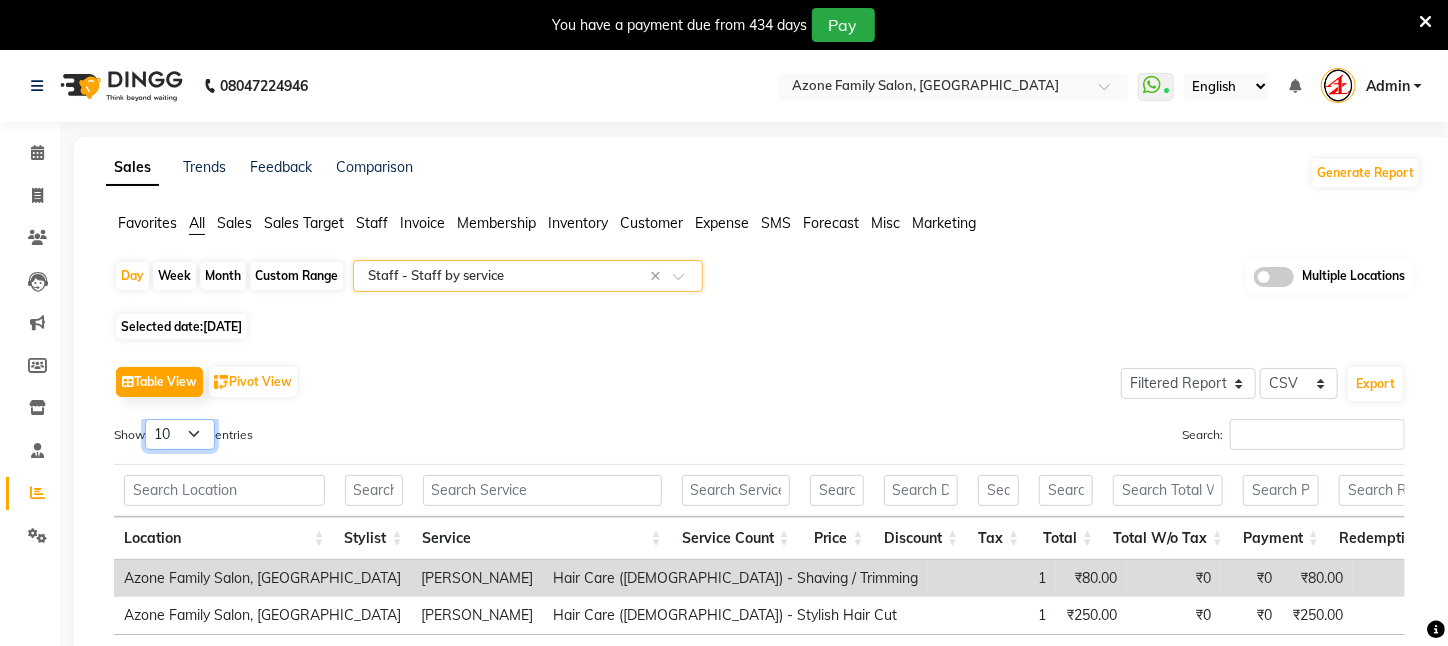 click on "10 25 50 100" at bounding box center [180, 434] 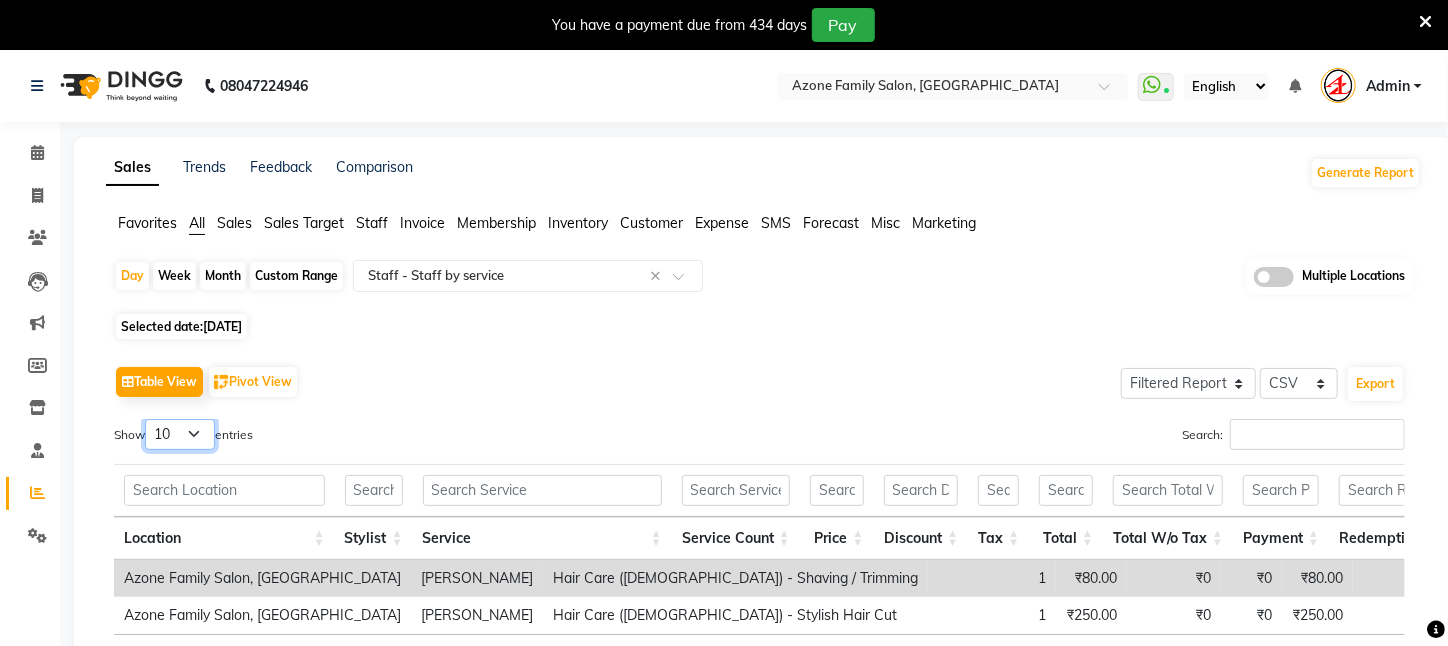 select on "100" 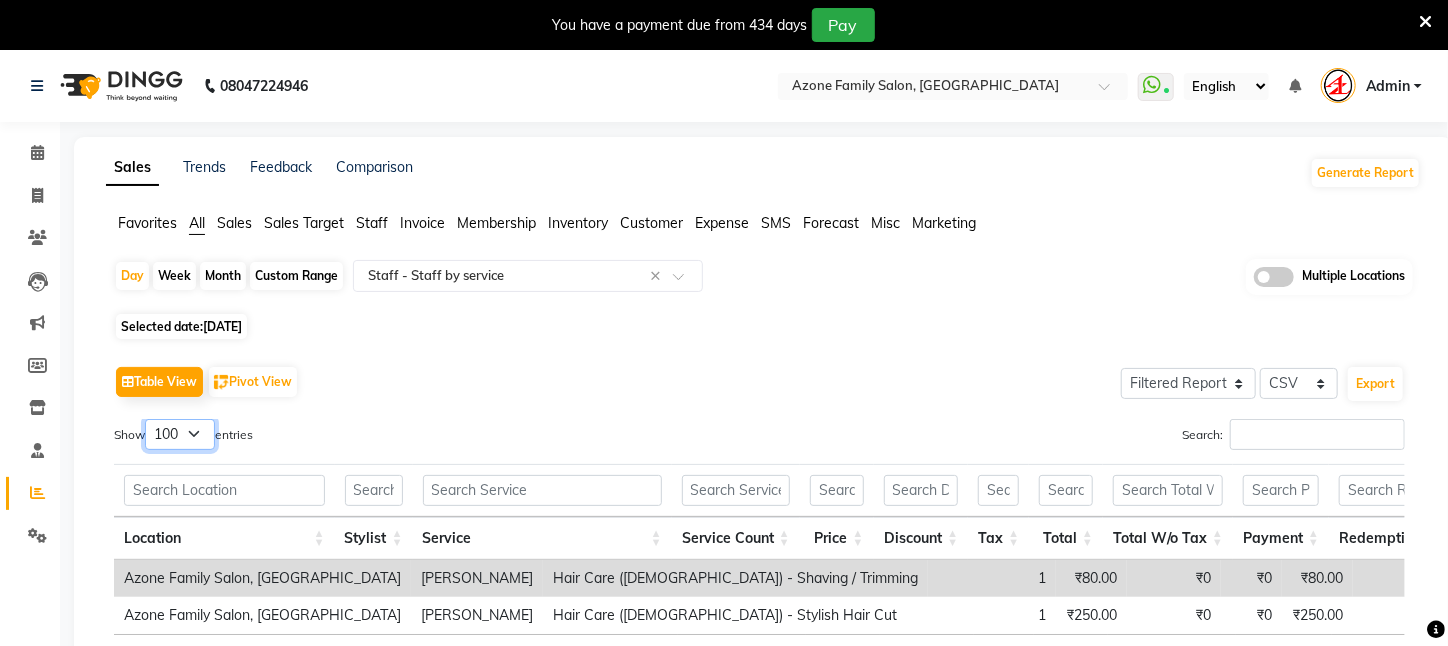 click on "10 25 50 100" at bounding box center (180, 434) 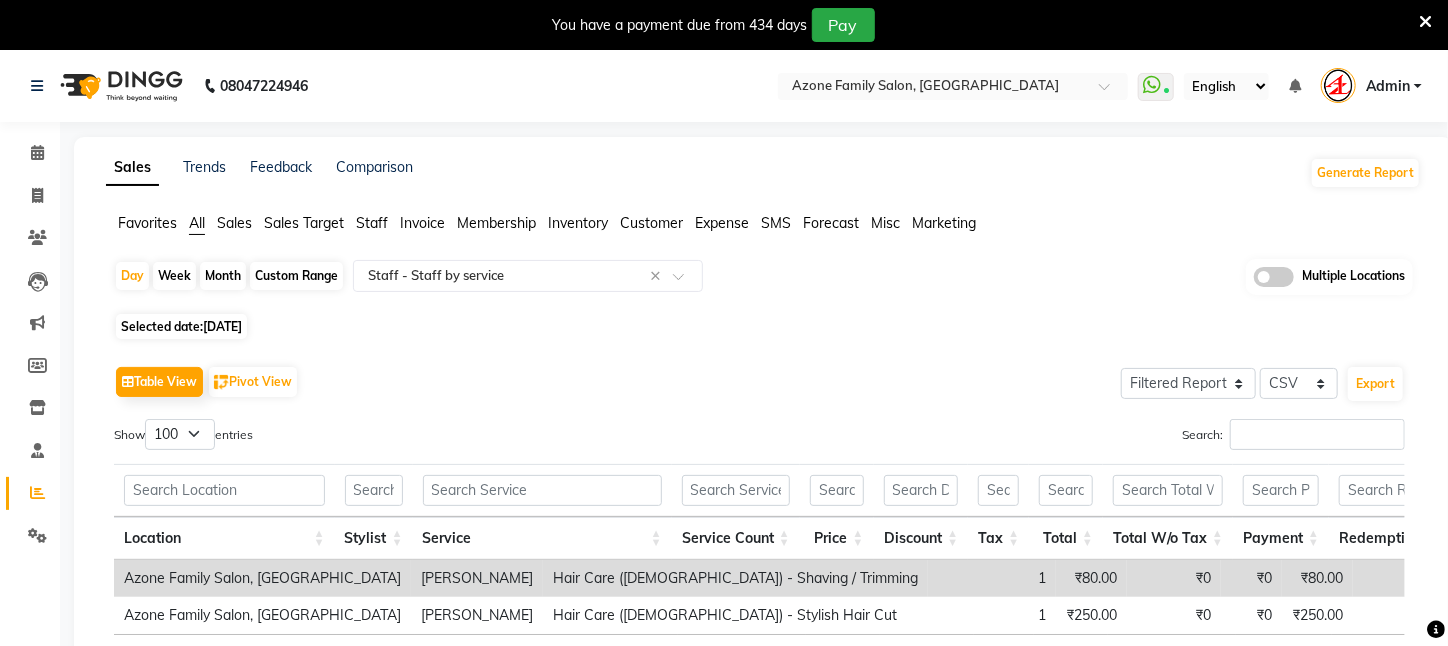 click on "[DATE]" 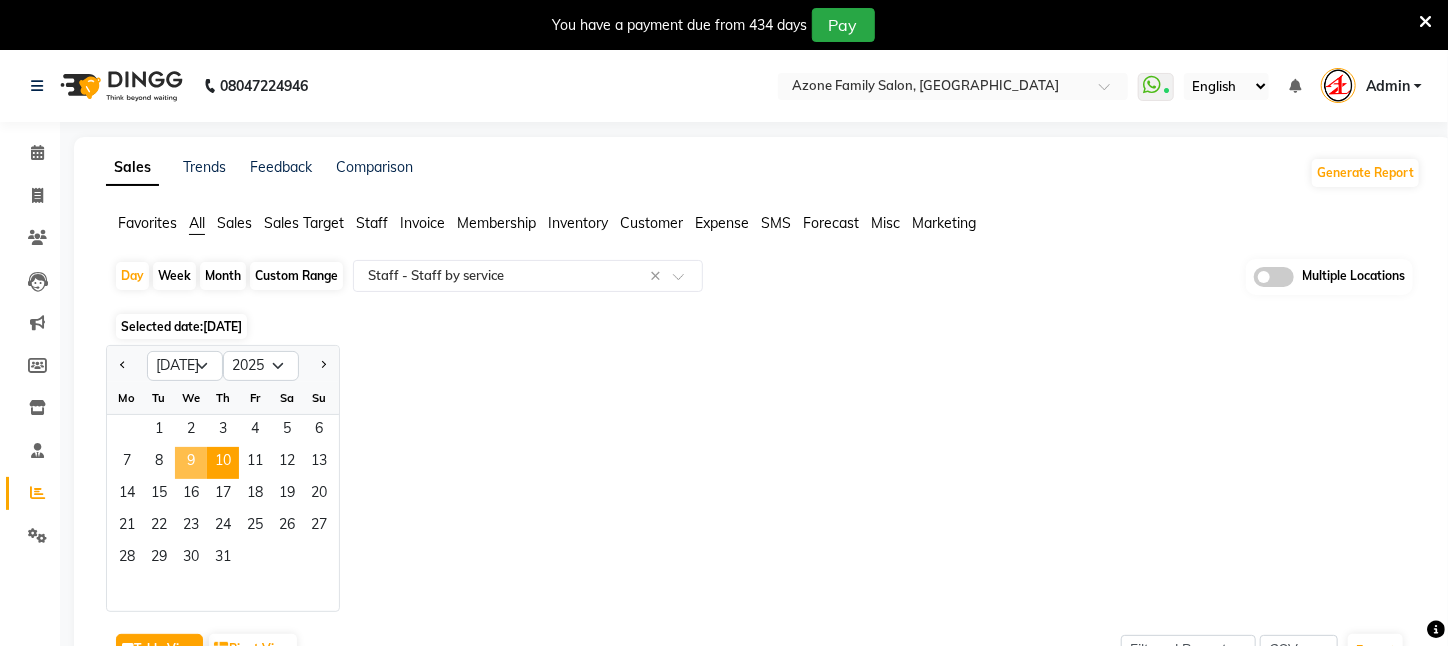 click on "9" 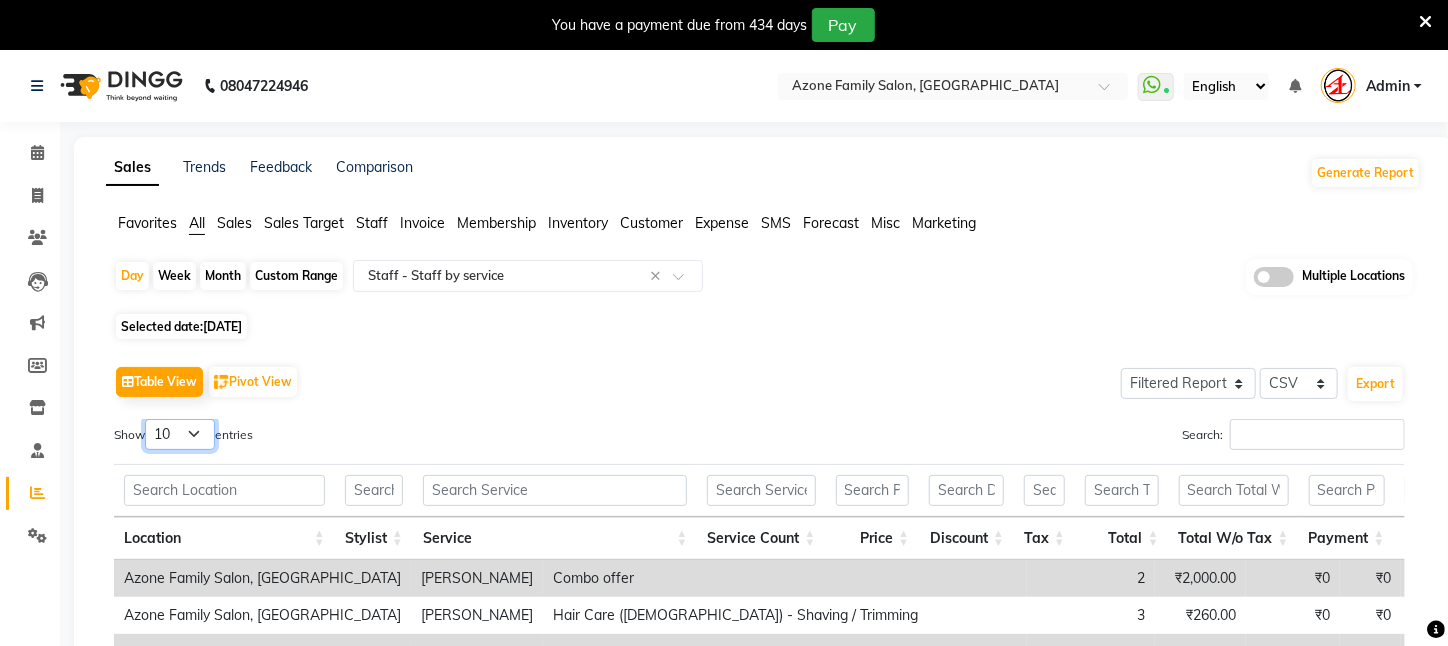 click on "10 25 50 100" at bounding box center [180, 434] 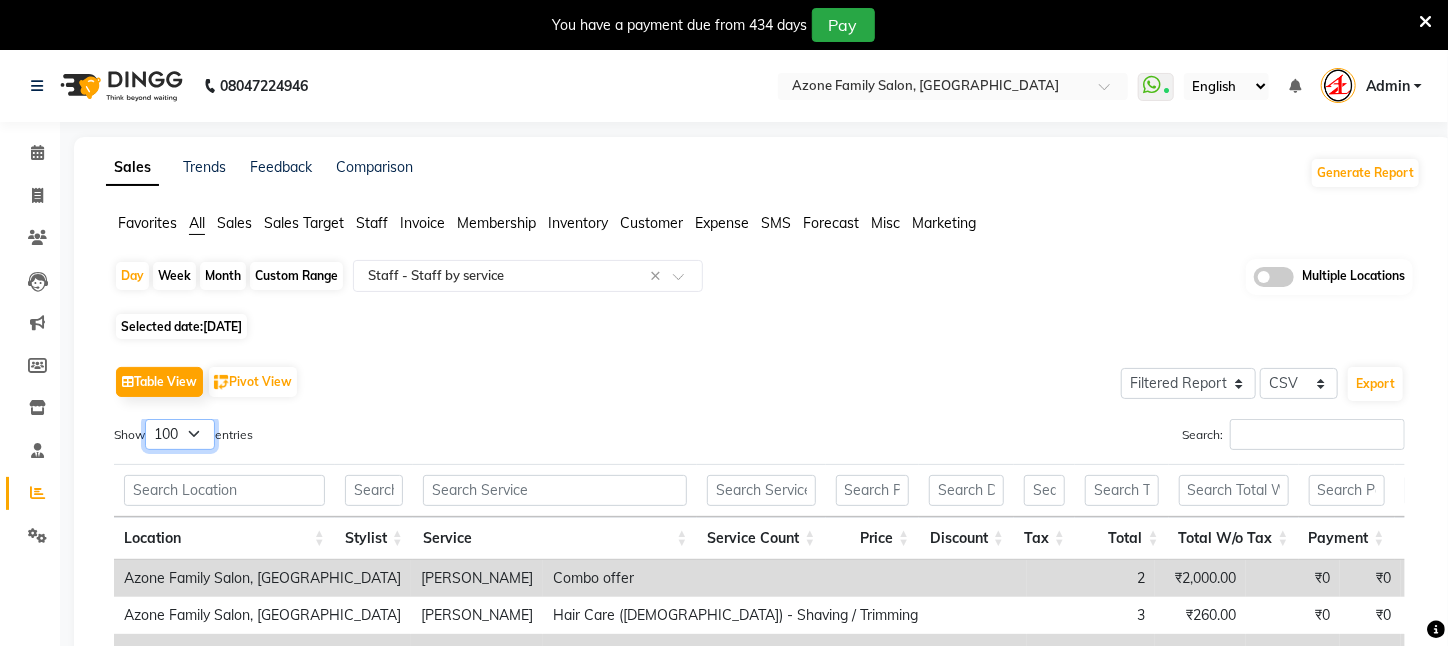 click on "10 25 50 100" at bounding box center (180, 434) 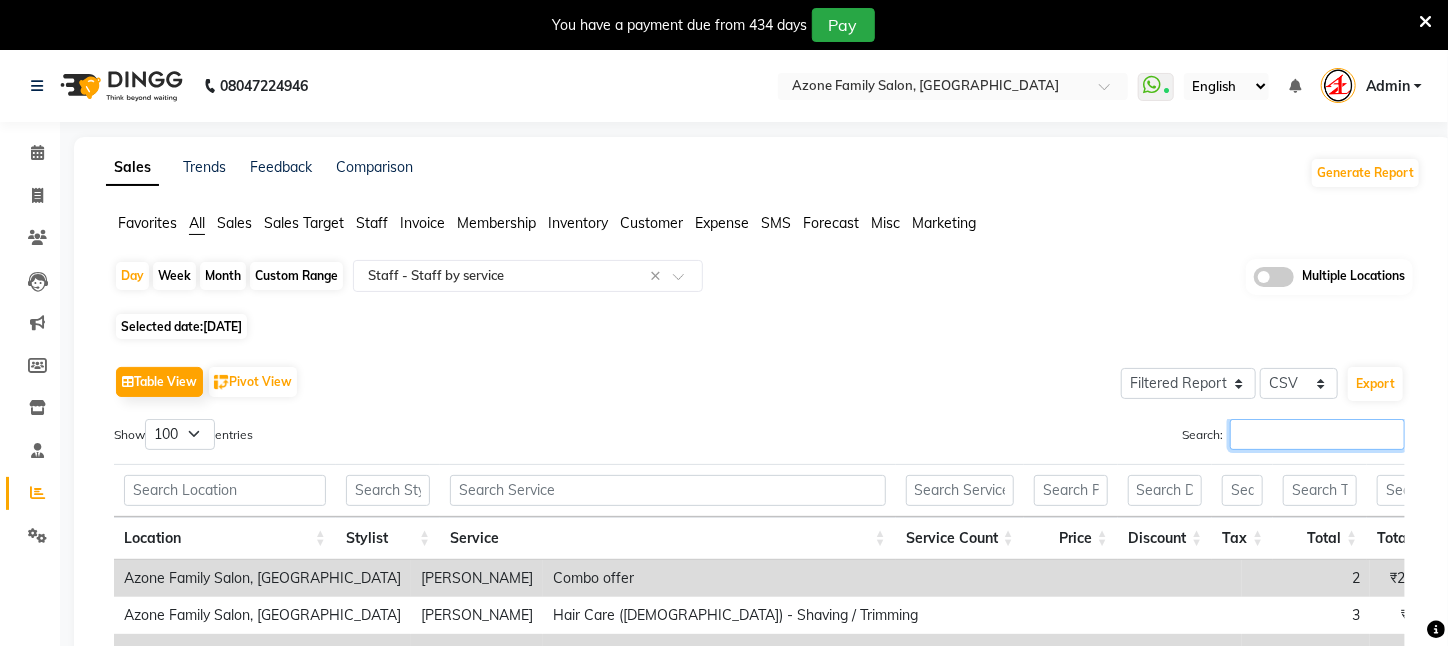click on "Search:" at bounding box center [1317, 434] 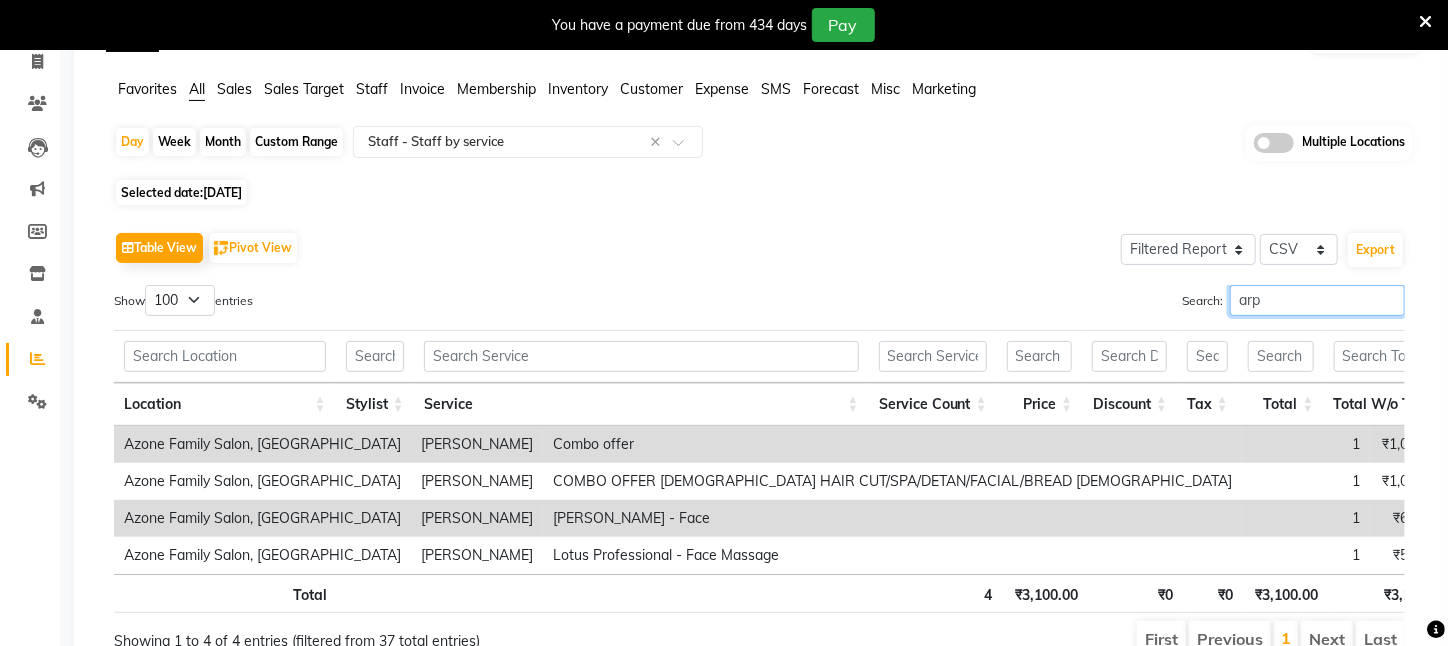 scroll, scrollTop: 240, scrollLeft: 0, axis: vertical 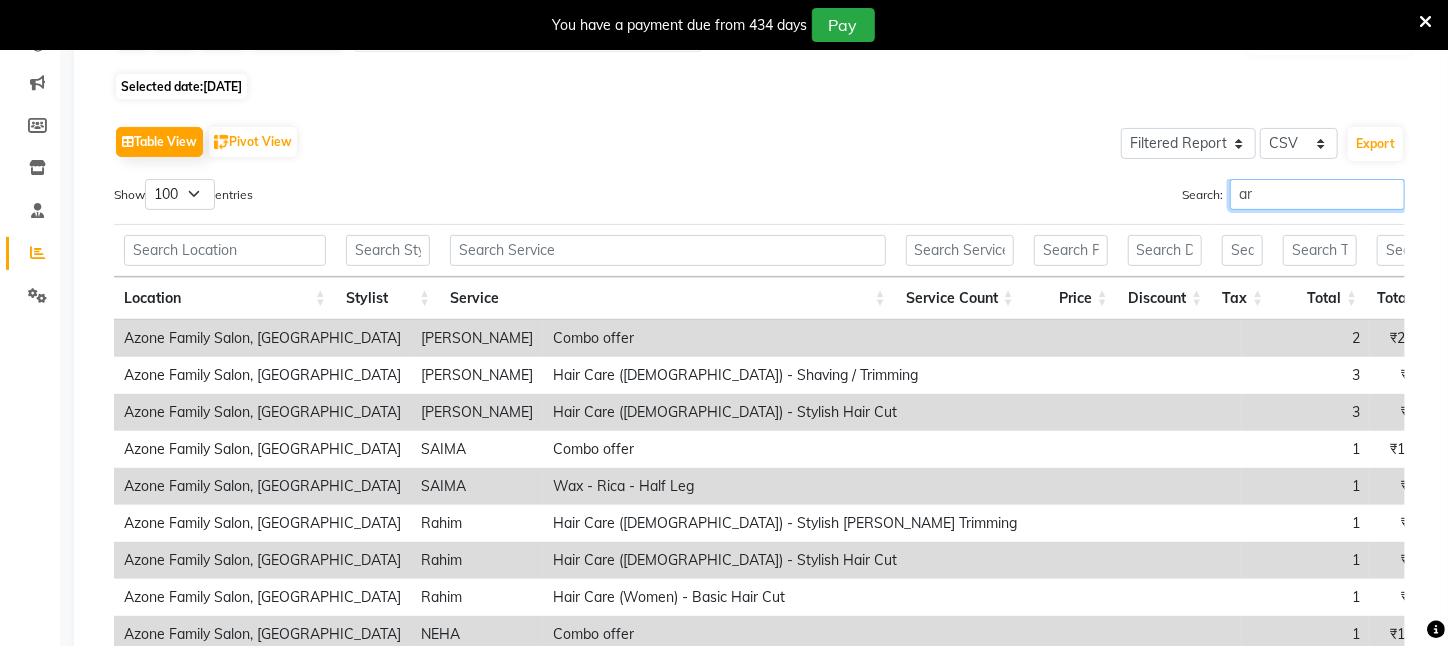 type on "a" 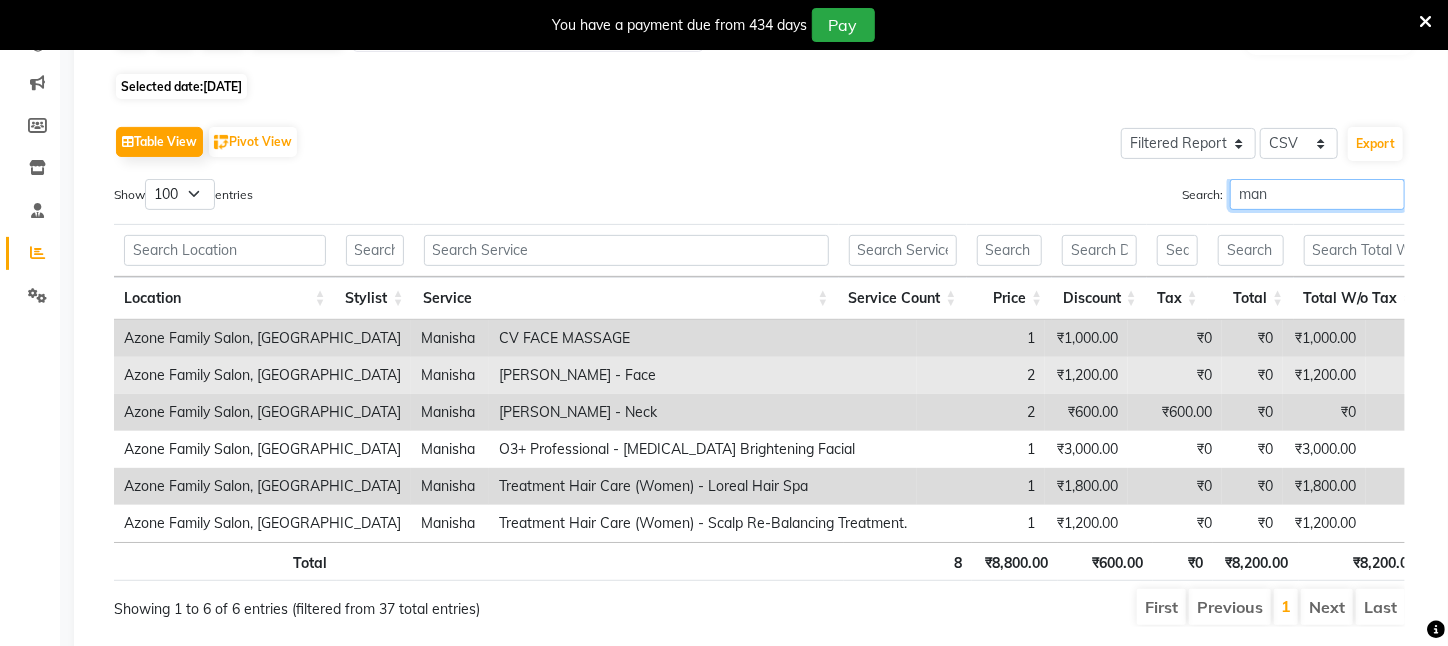 scroll, scrollTop: 0, scrollLeft: 0, axis: both 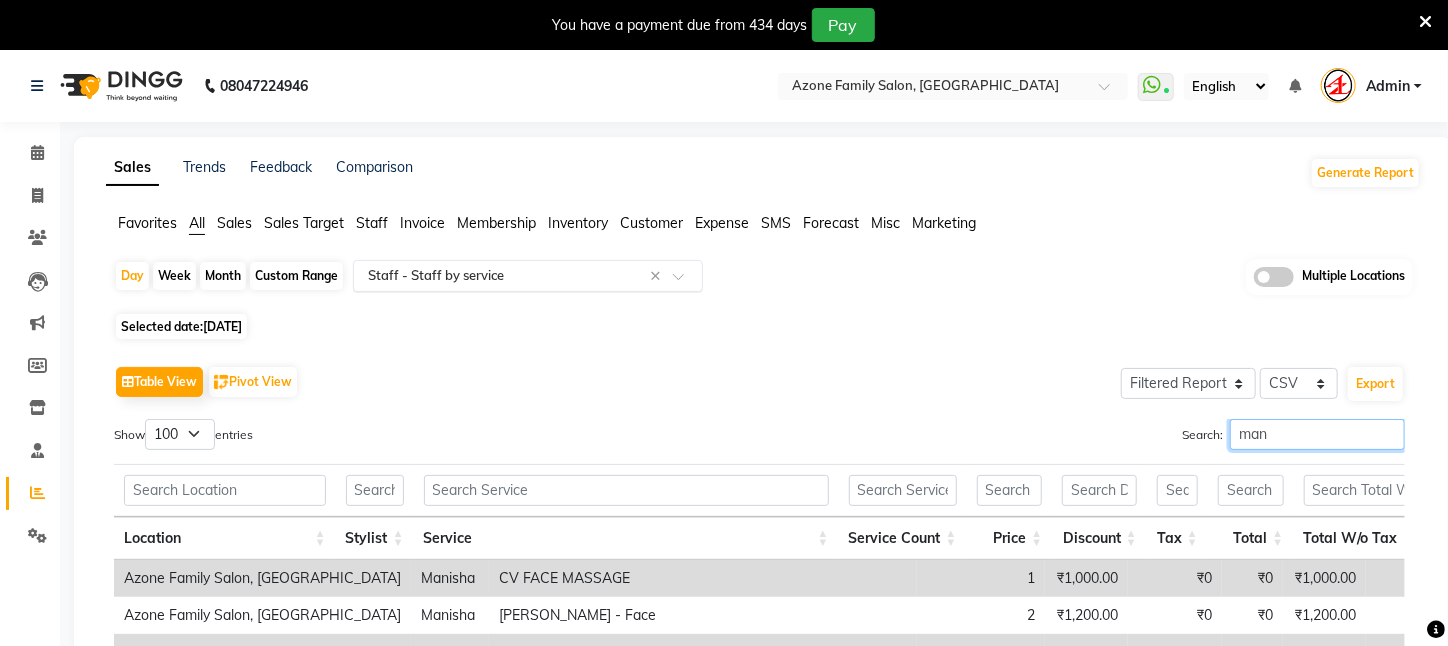 type on "man" 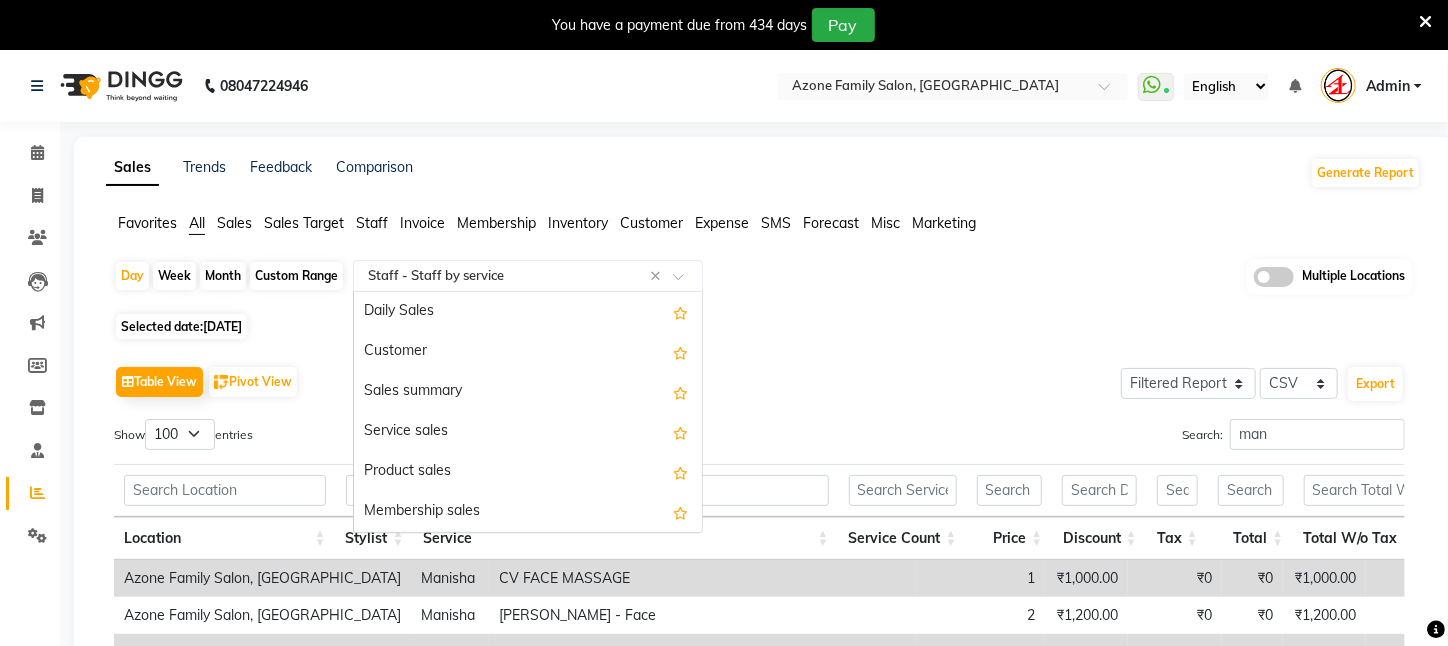 click 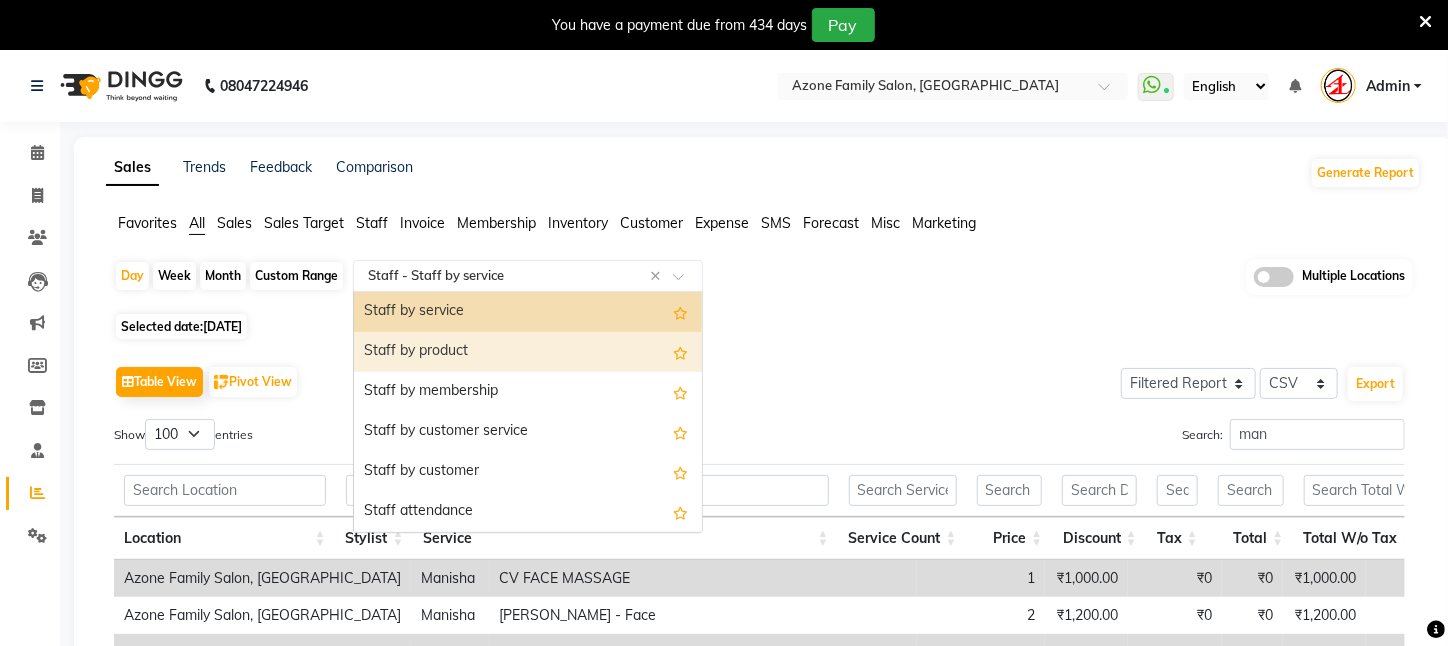 click on "Staff by product" at bounding box center (528, 352) 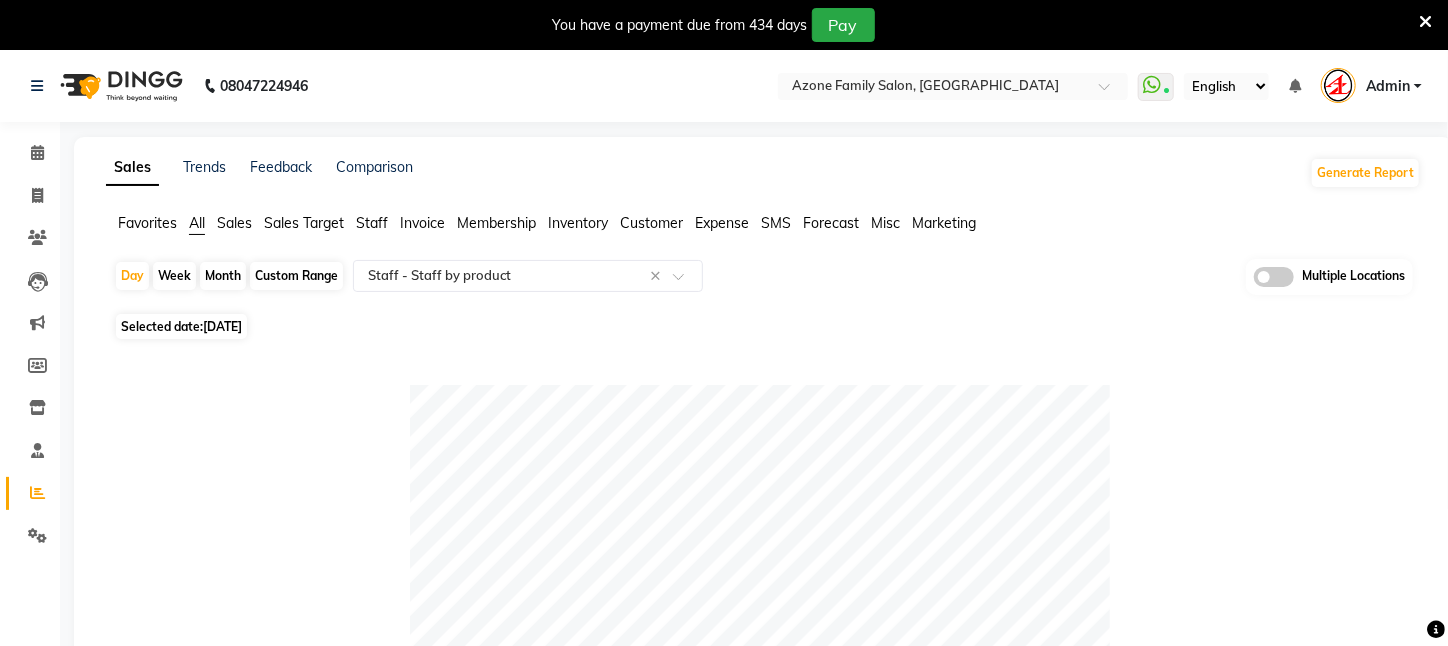click 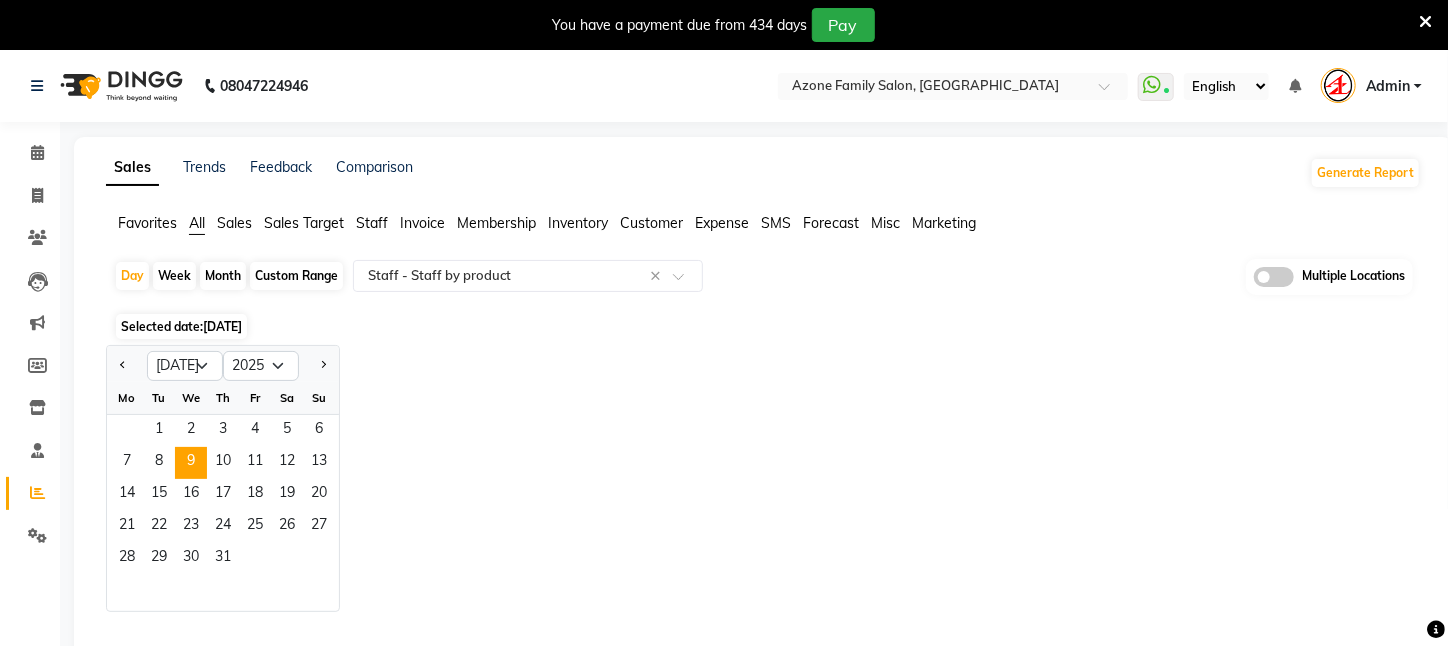 click on "Jan Feb Mar Apr May Jun Jul Aug Sep Oct Nov Dec 2015 2016 2017 2018 2019 2020 2021 2022 2023 2024 2025 2026 2027 2028 2029 2030 2031 2032 2033 2034 2035 Mo Tu We Th Fr Sa Su  1   2   3   4   5   6   7   8   9   10   11   12   13   14   15   16   17   18   19   20   21   22   23   24   25   26   27   28   29   30   31" 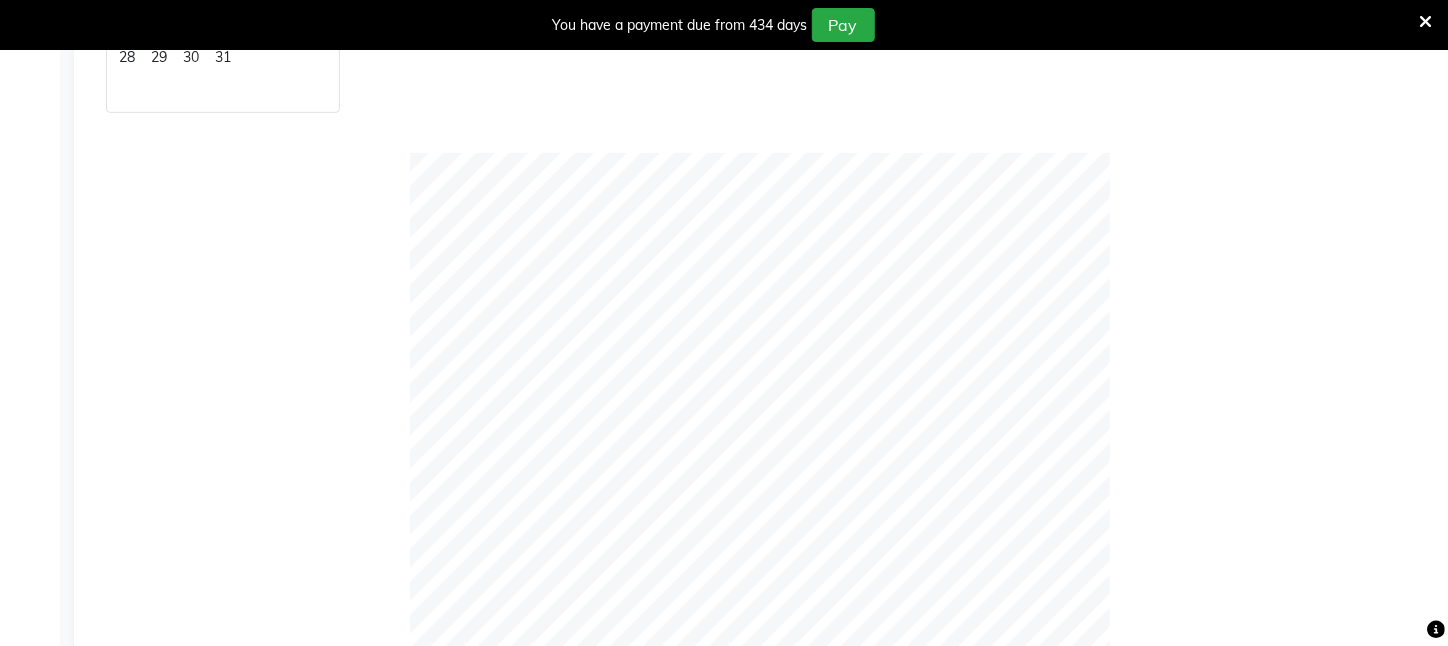 scroll, scrollTop: 1100, scrollLeft: 0, axis: vertical 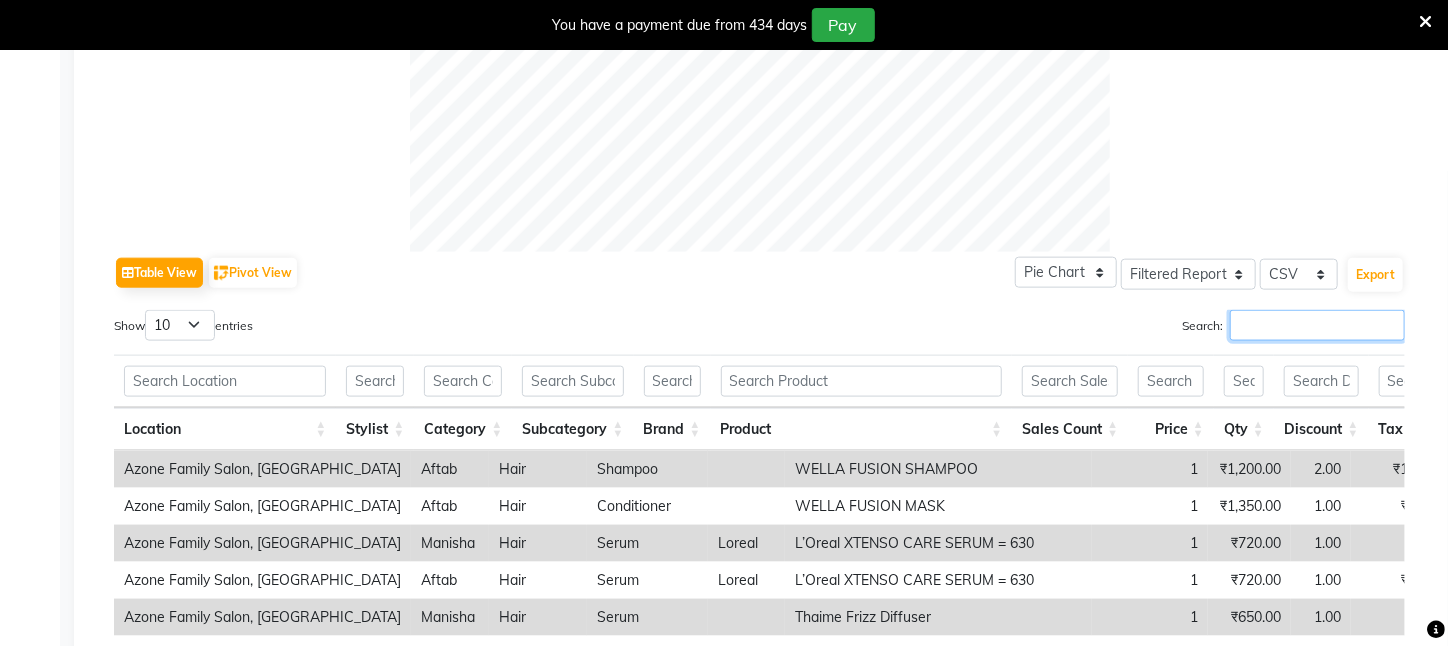 click on "Search:" at bounding box center [1317, 325] 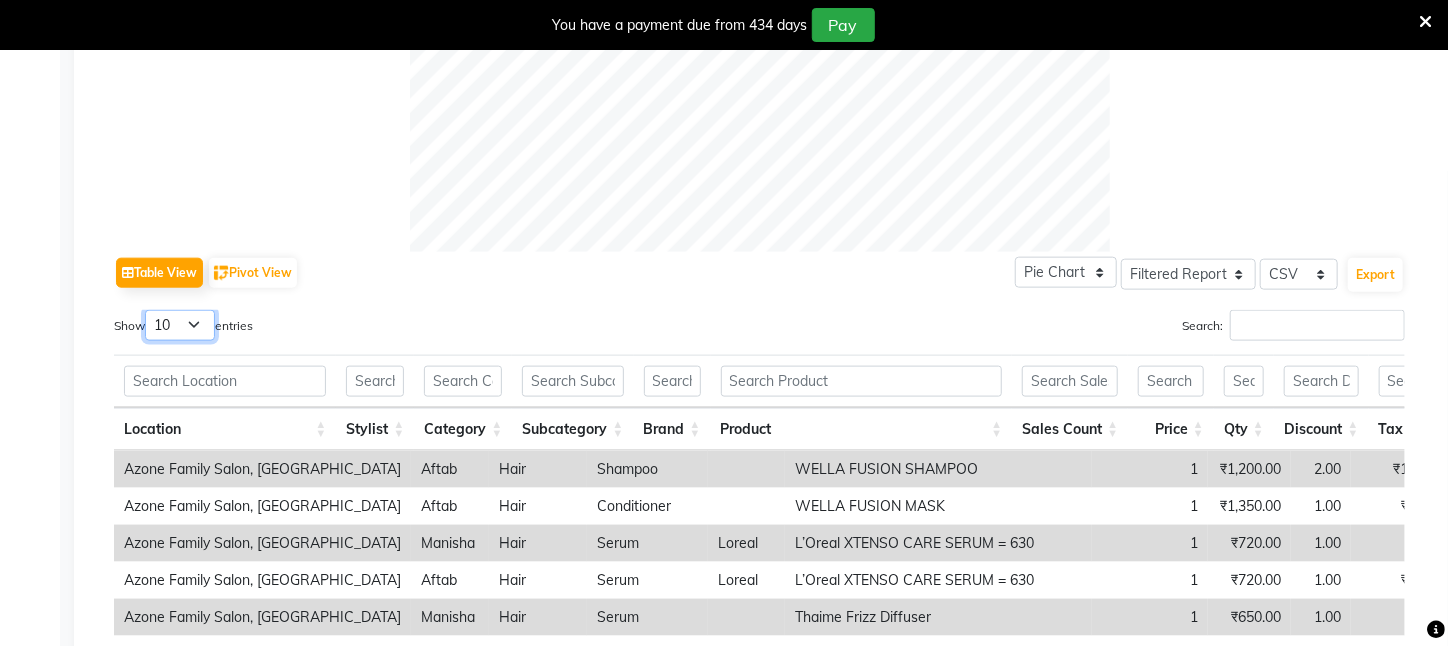 click on "10 25 50 100" at bounding box center (180, 325) 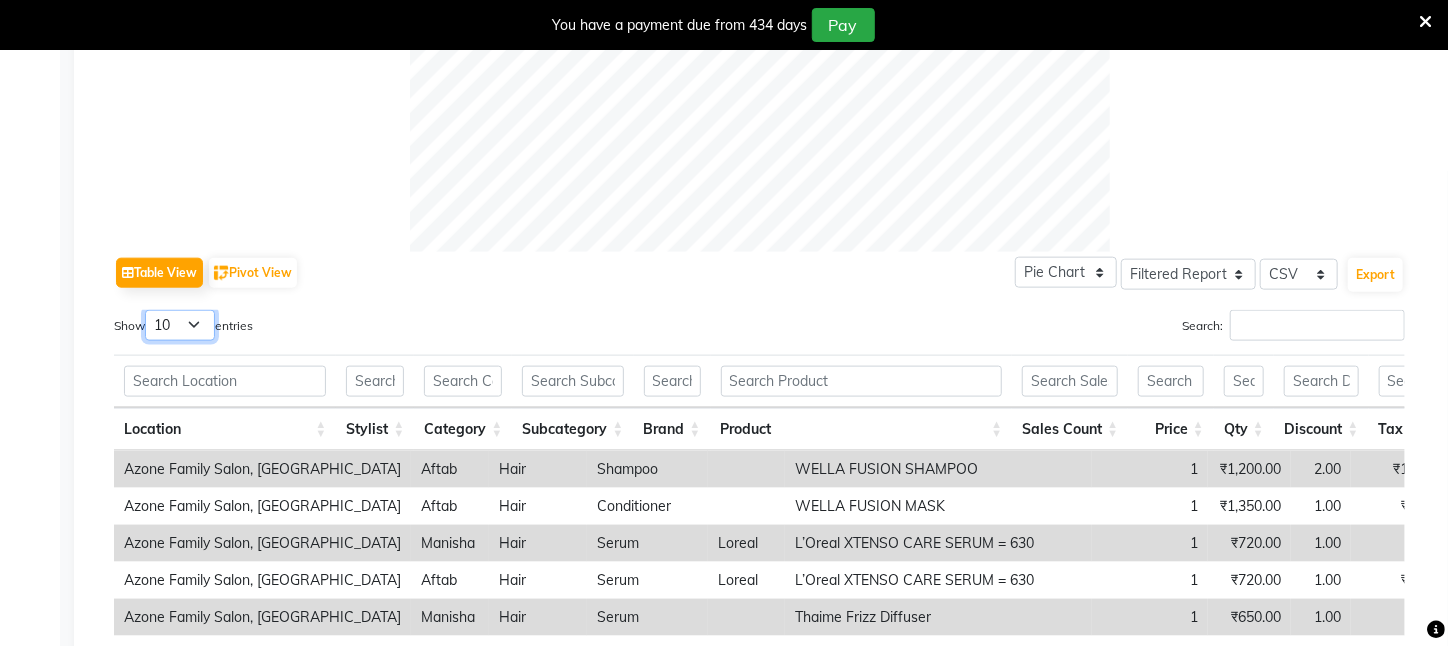 select on "100" 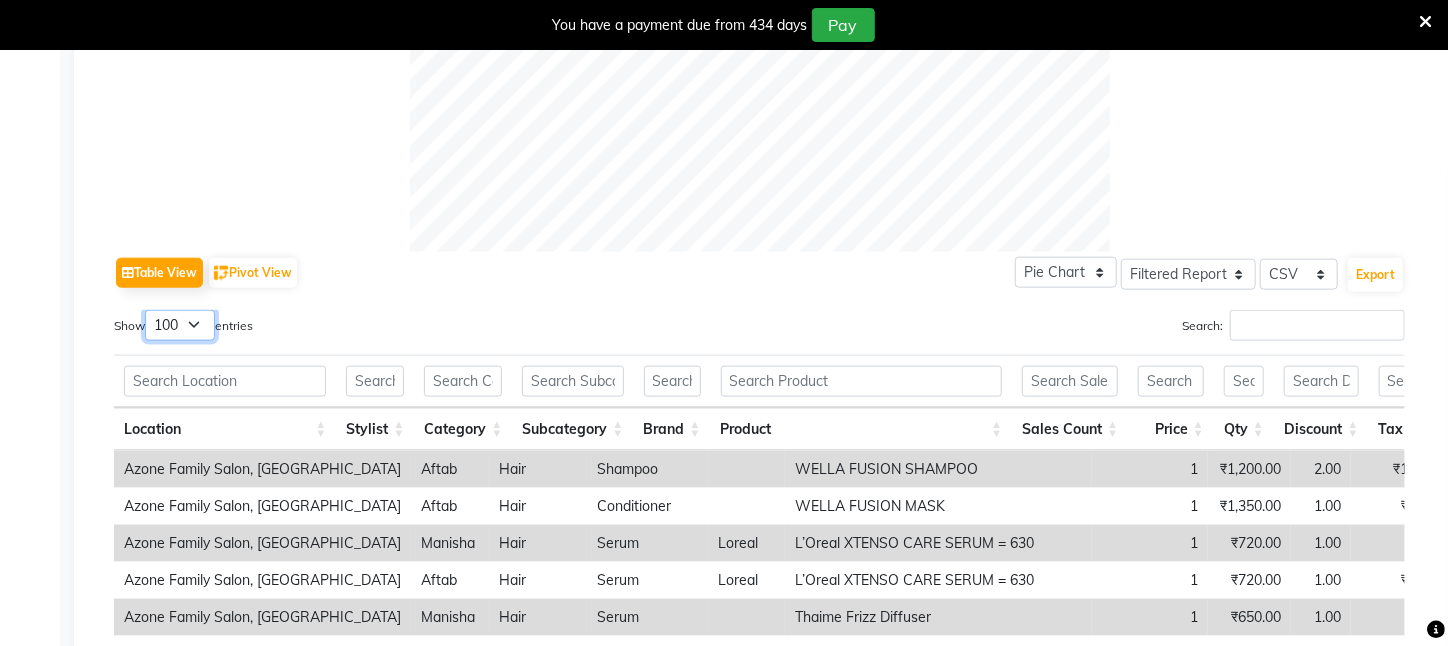 click on "10 25 50 100" at bounding box center [180, 325] 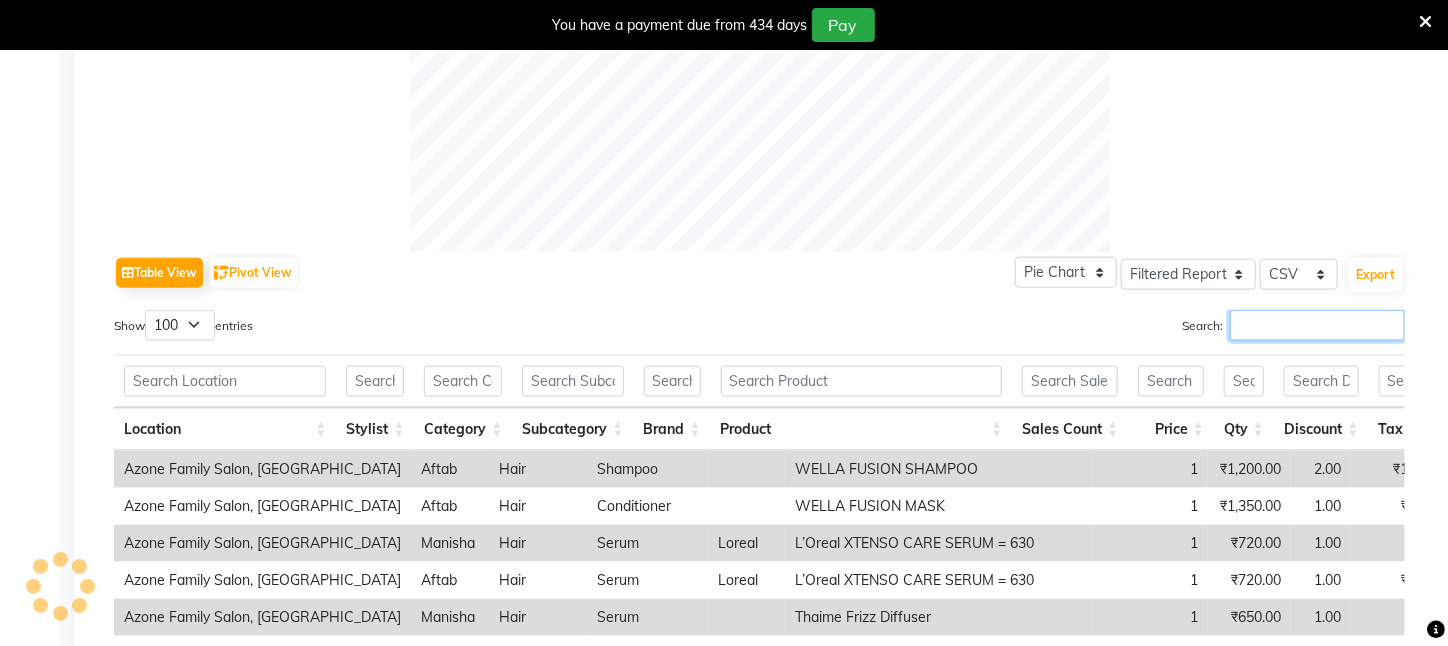 click on "Search:" at bounding box center [1317, 325] 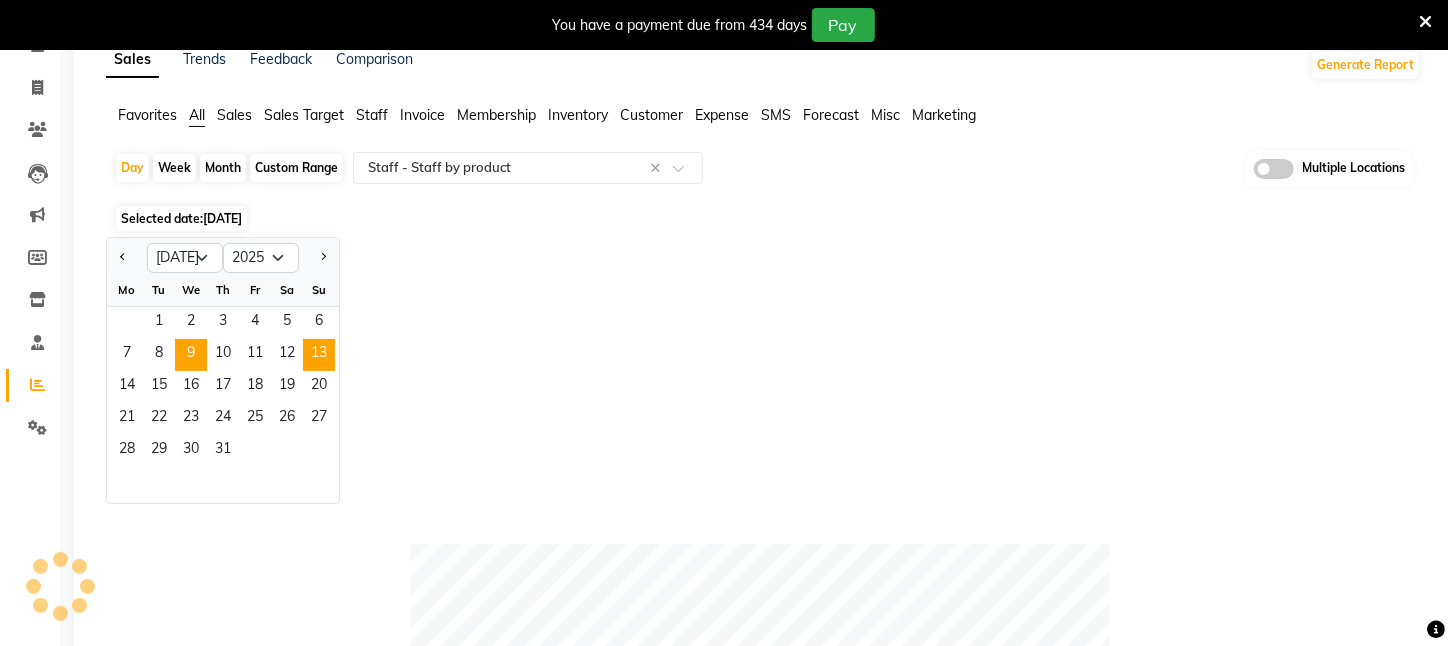 scroll, scrollTop: 0, scrollLeft: 0, axis: both 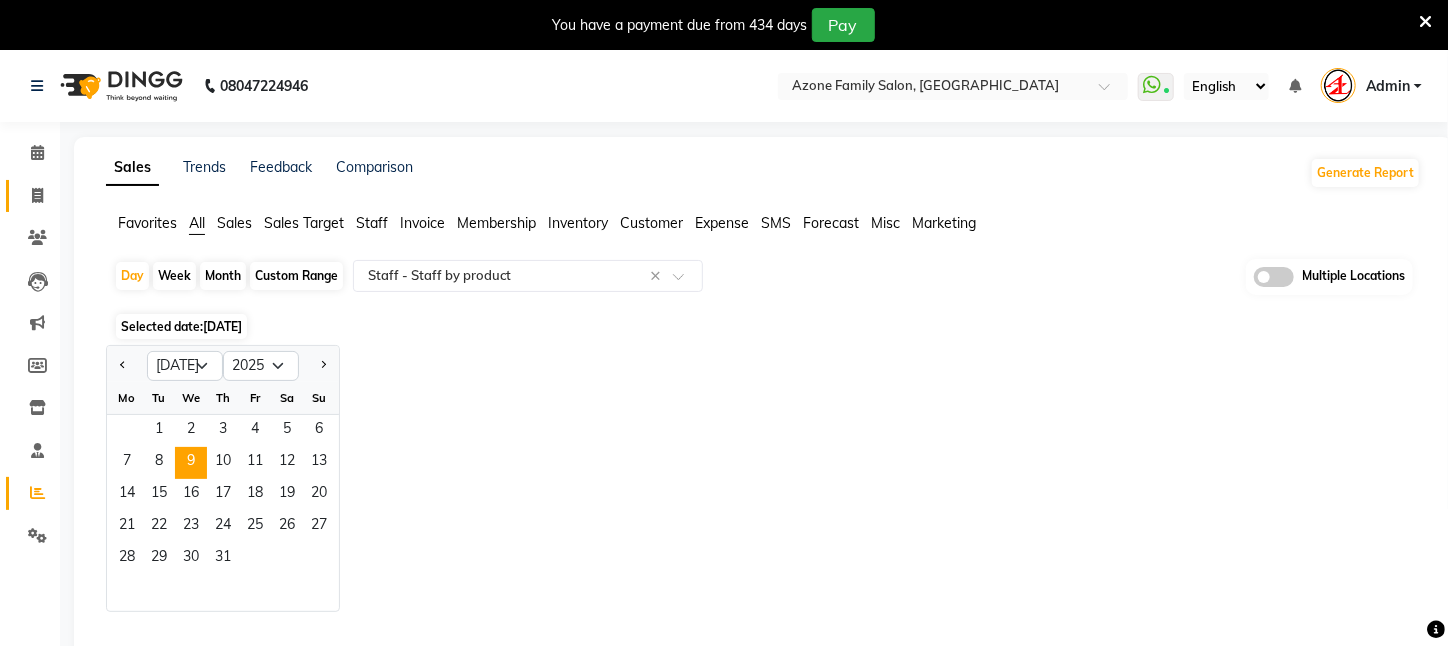 type on "man" 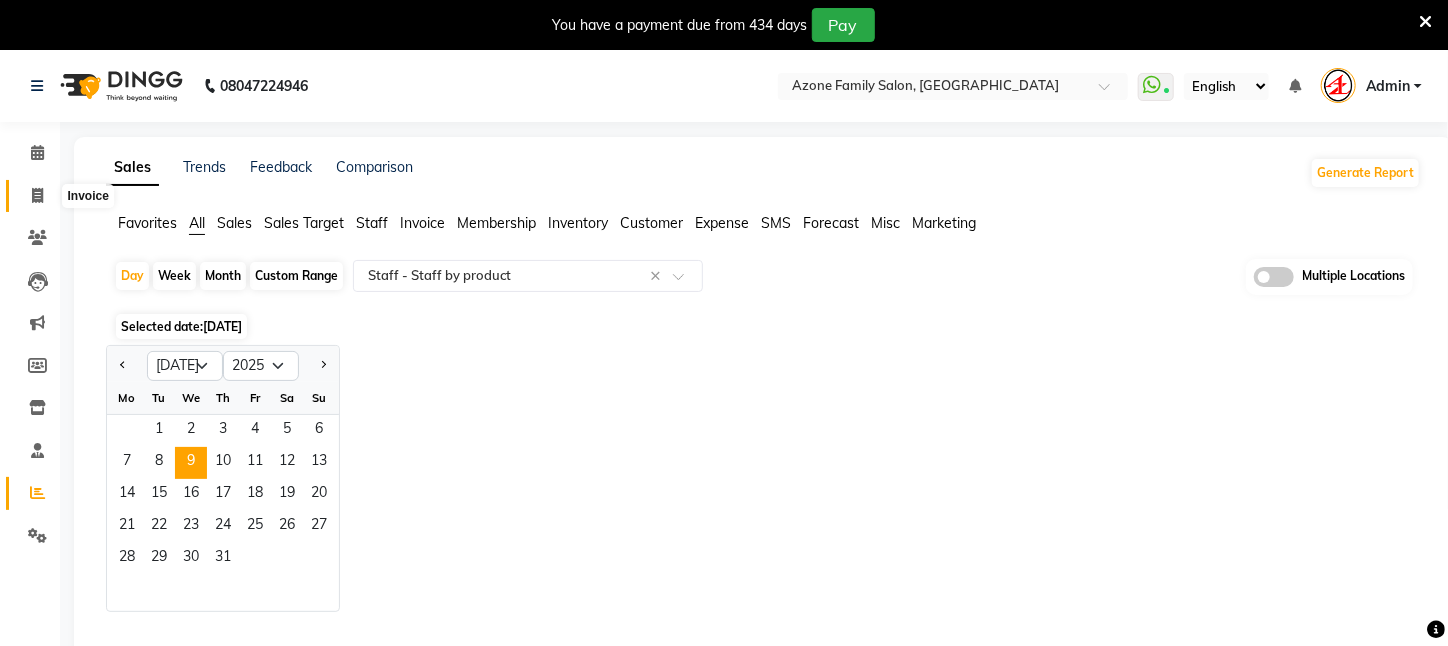 click 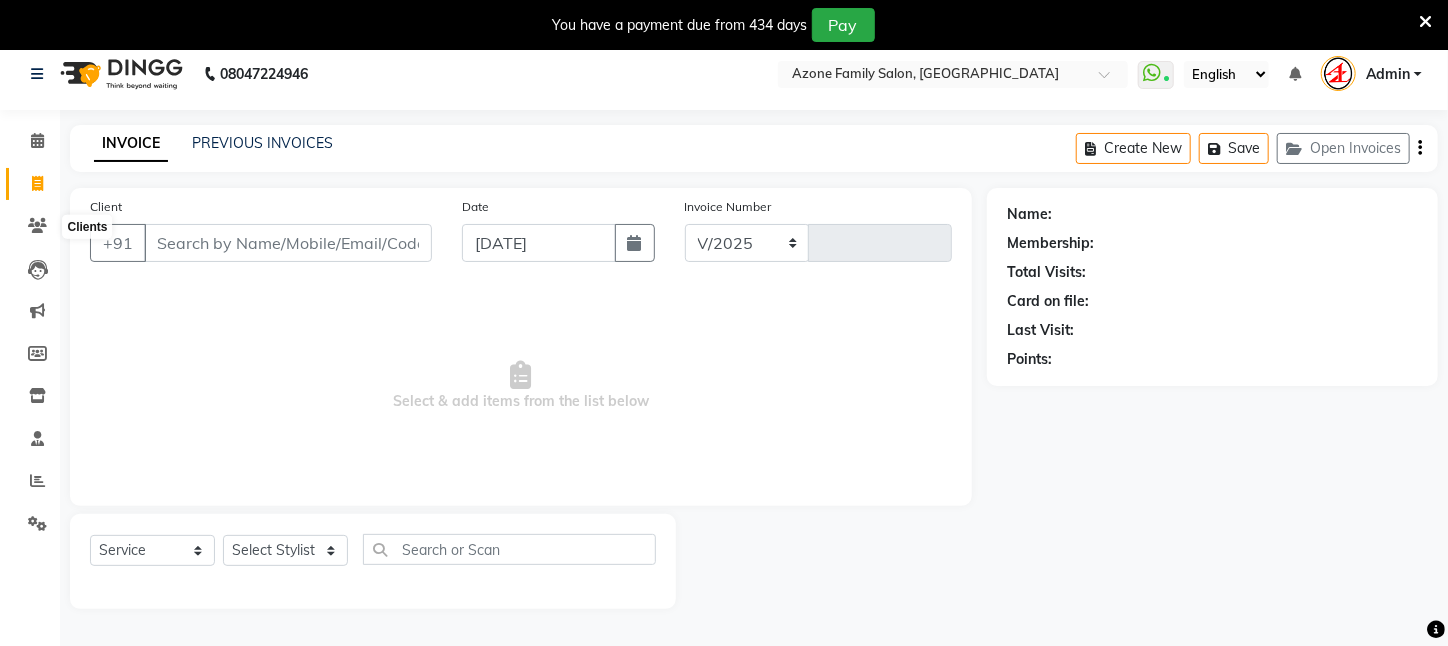 select on "4296" 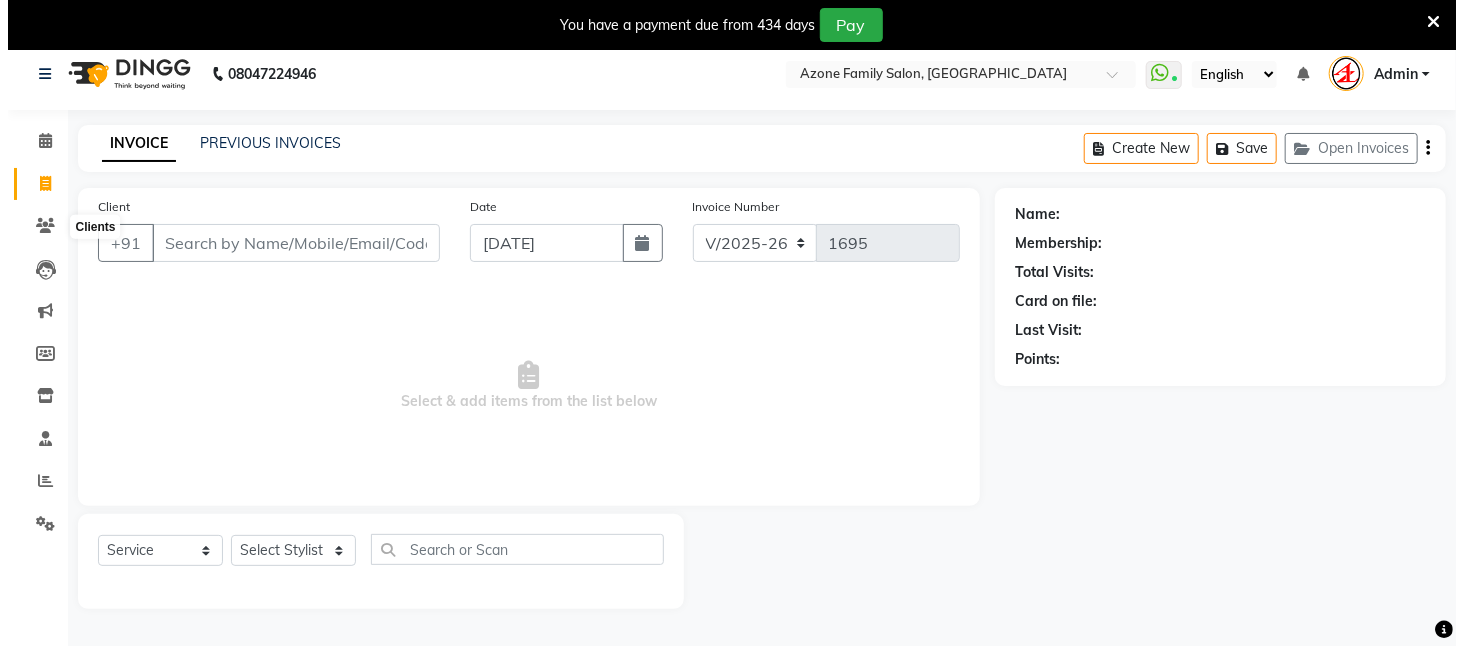 scroll, scrollTop: 50, scrollLeft: 0, axis: vertical 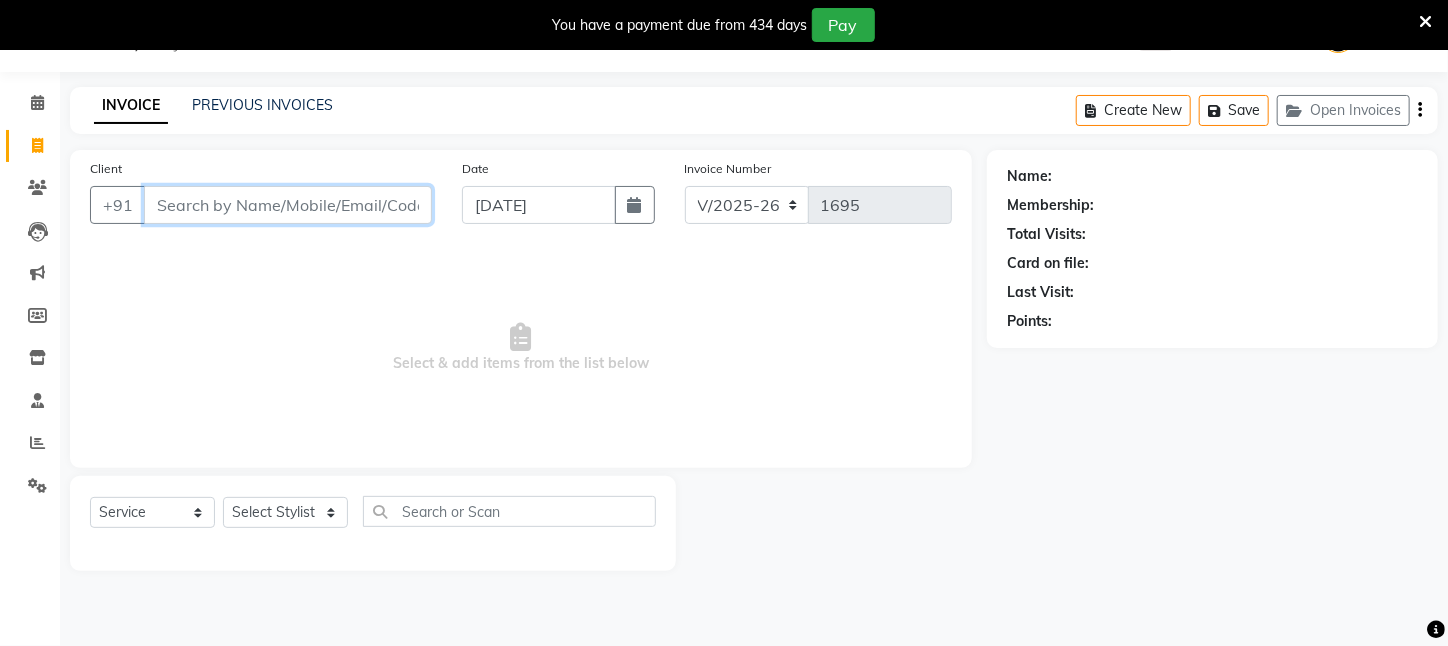 click on "Client" at bounding box center [288, 205] 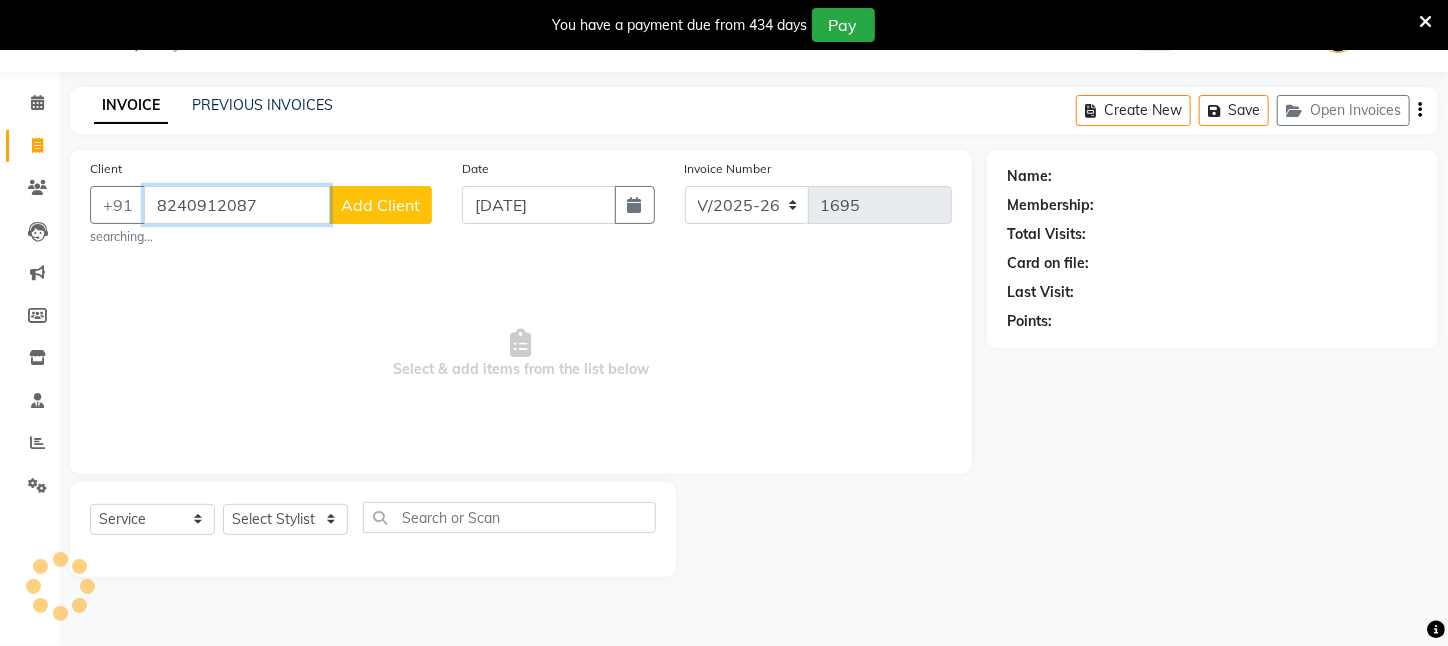 type on "8240912087" 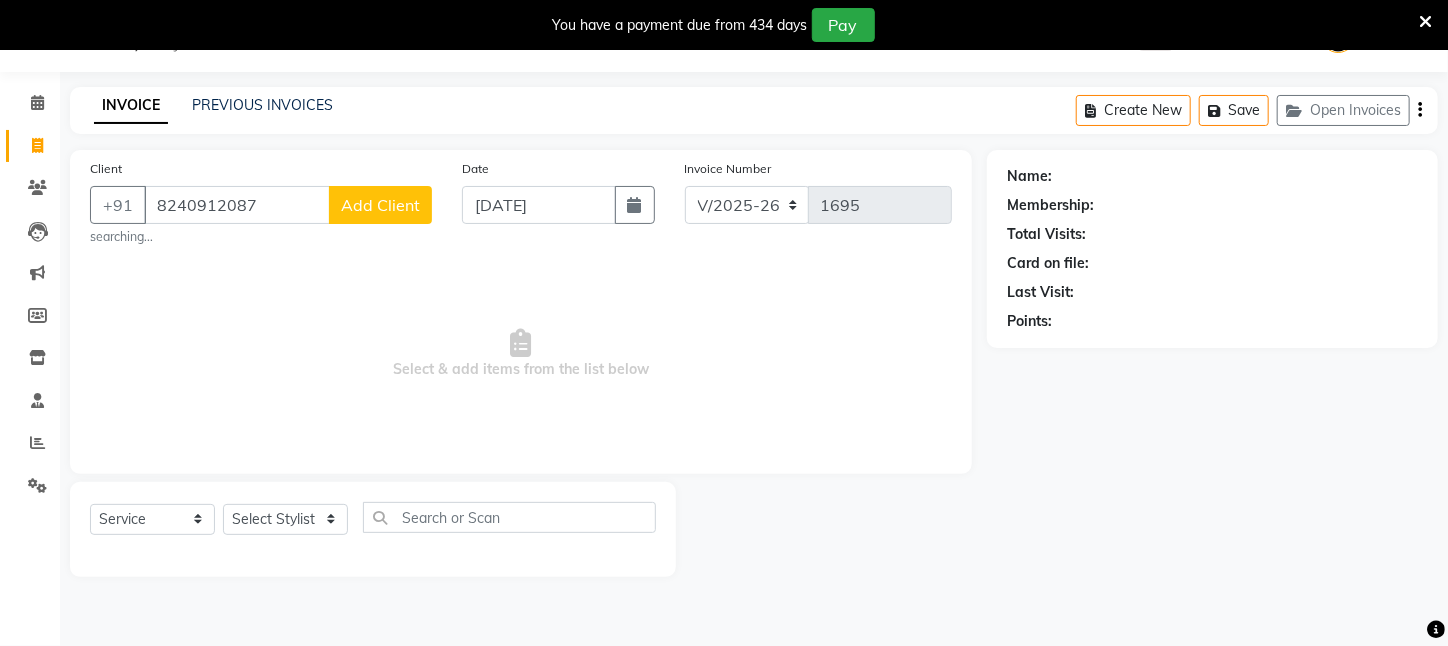 click on "Add Client" 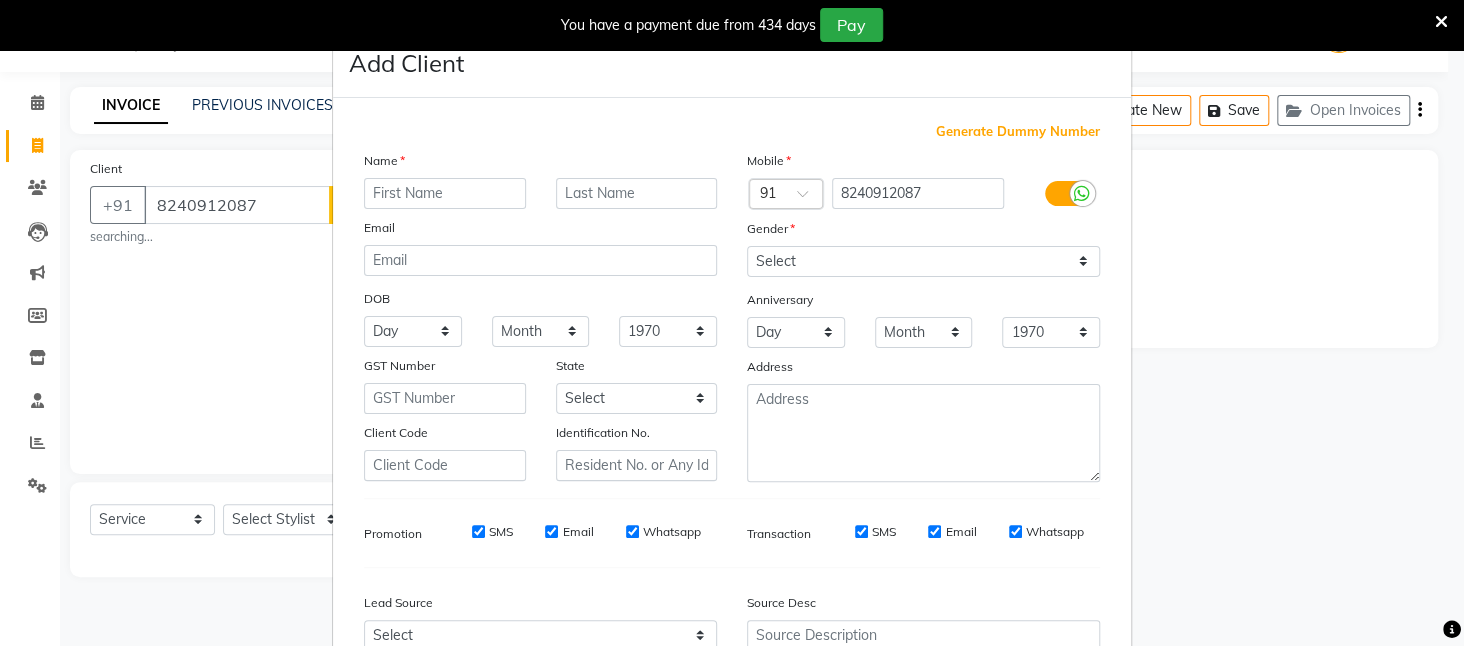 click at bounding box center [445, 193] 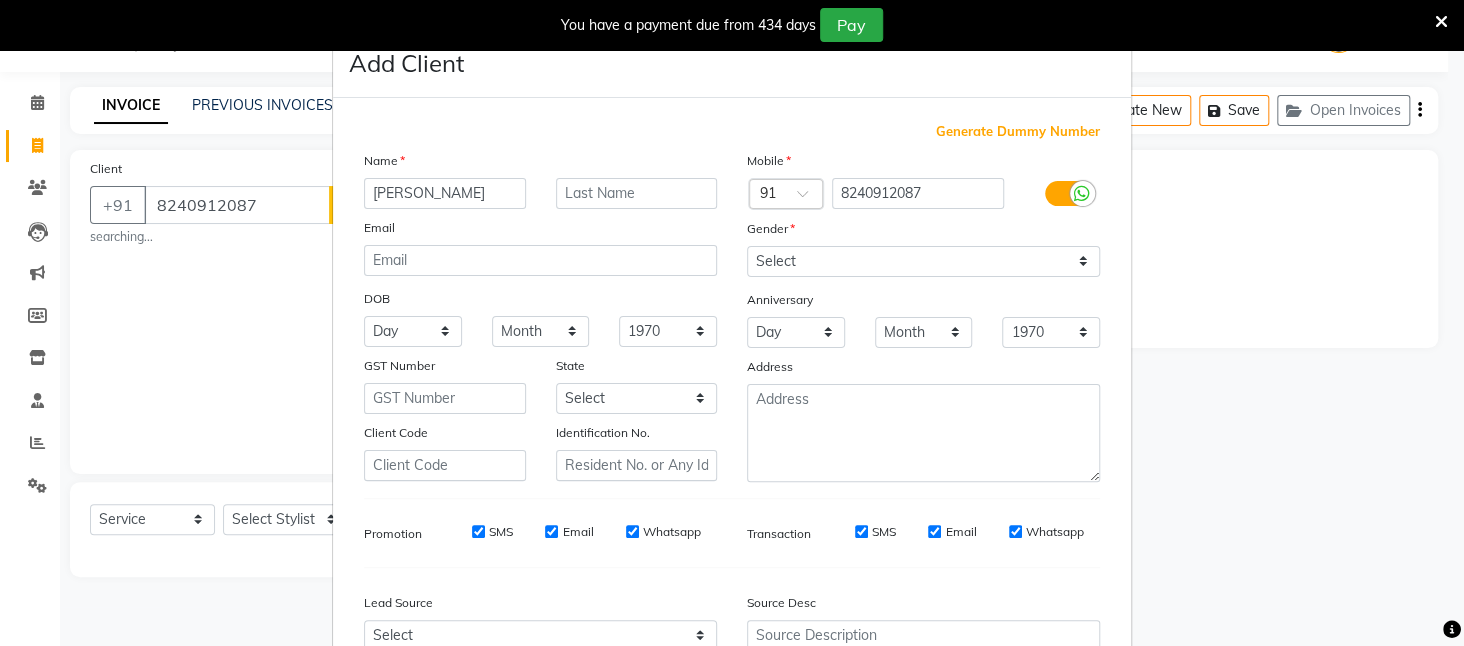type on "moumita" 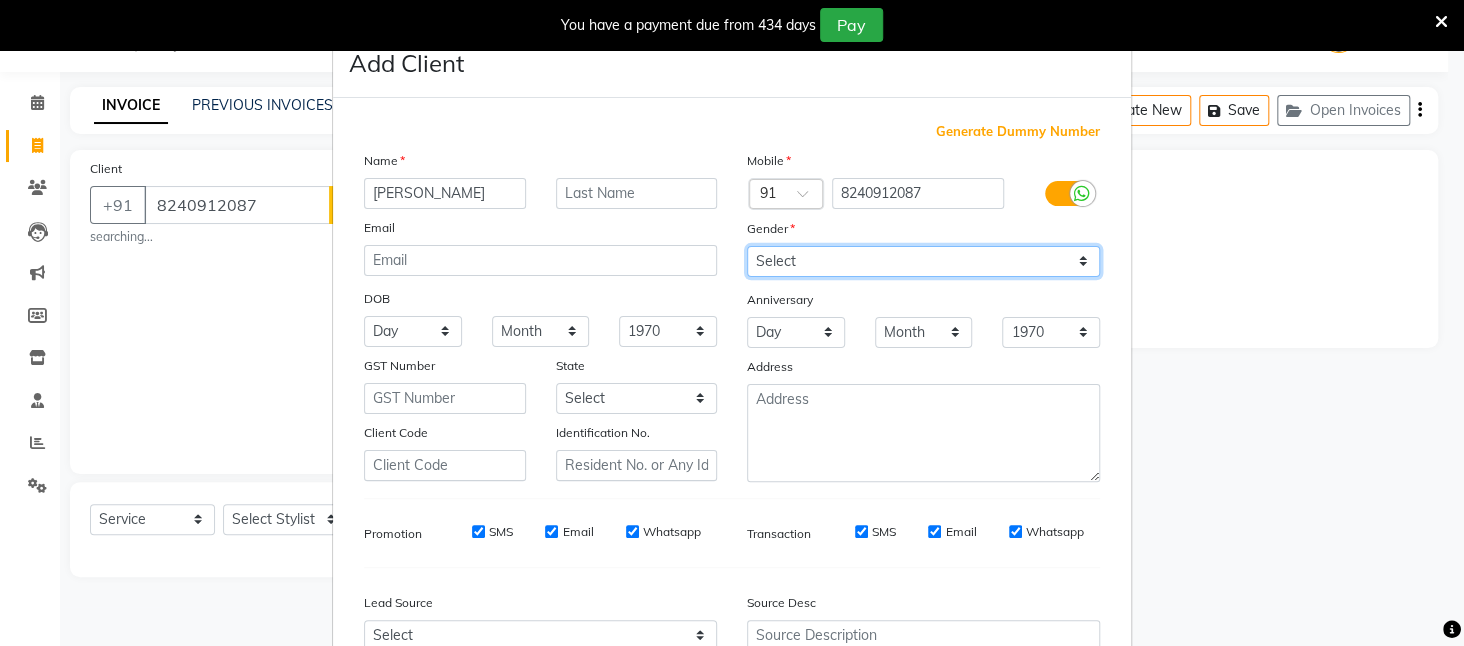 click on "Select Male Female Other Prefer Not To Say" at bounding box center (923, 261) 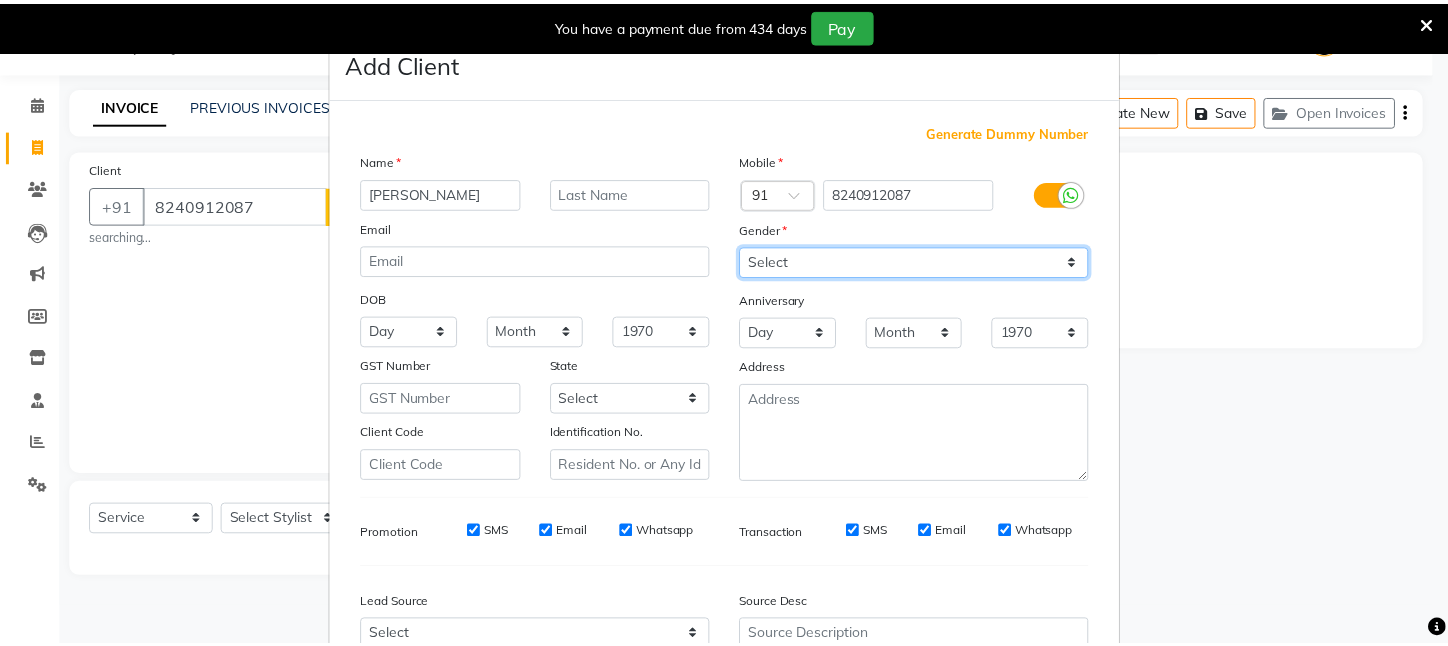 scroll, scrollTop: 202, scrollLeft: 0, axis: vertical 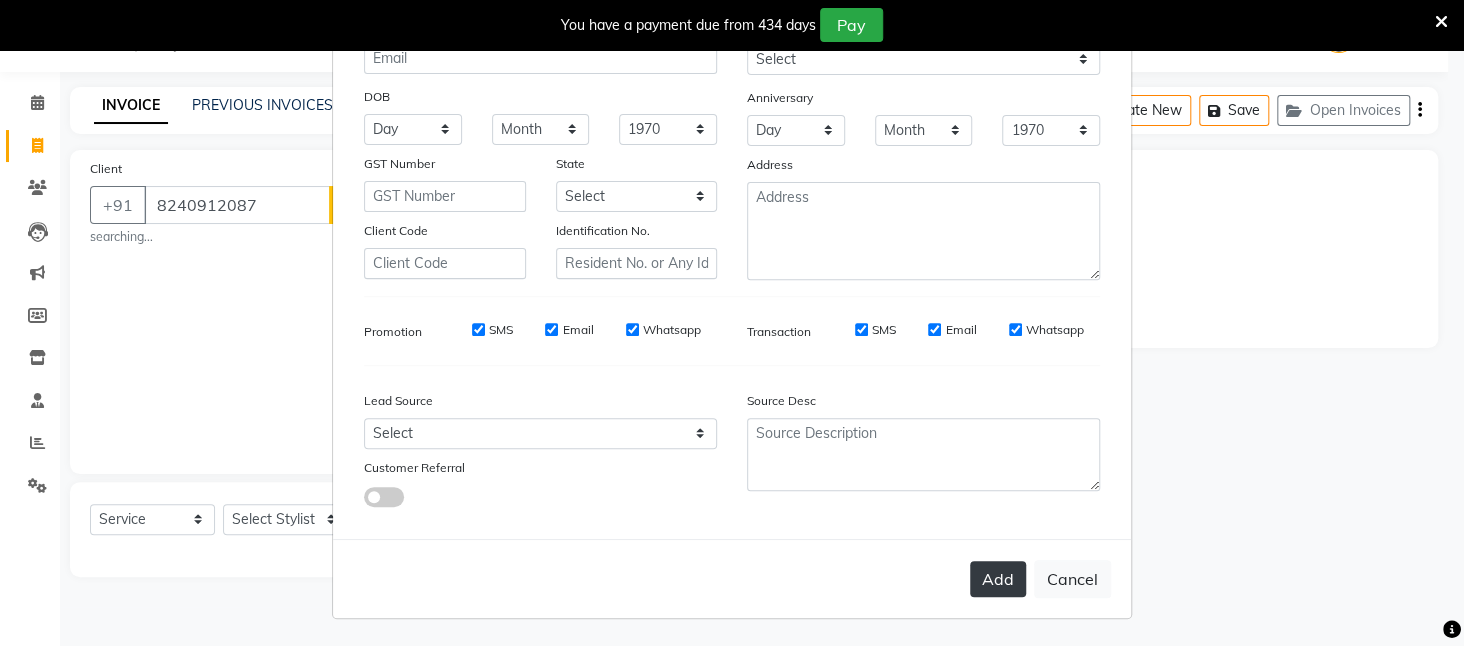click on "Add" at bounding box center (998, 579) 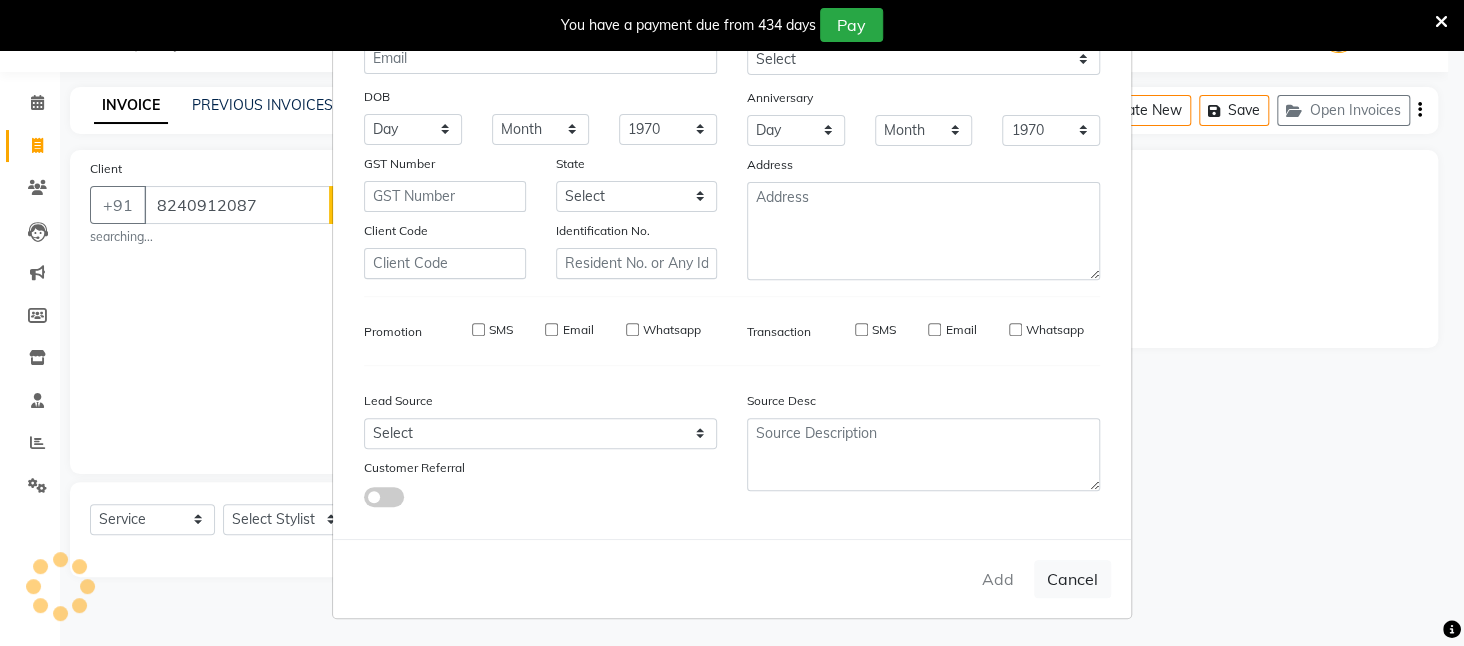 type 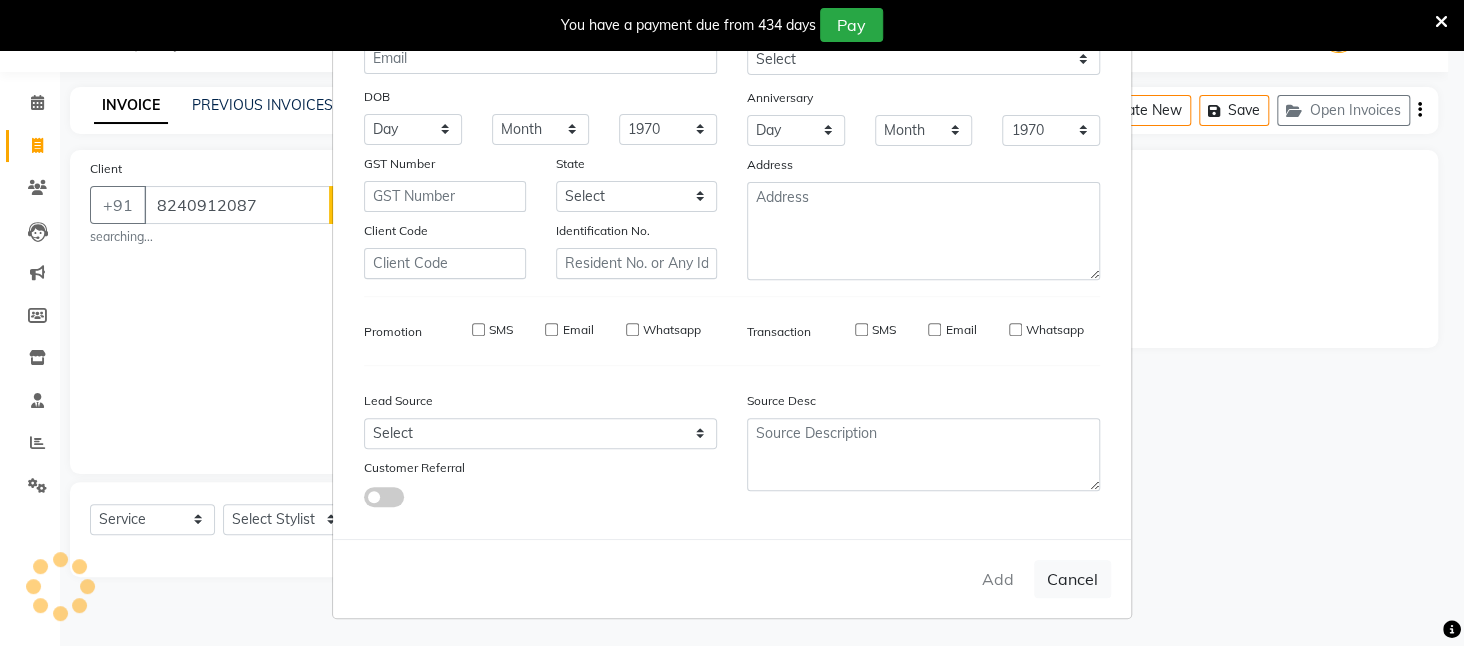 select 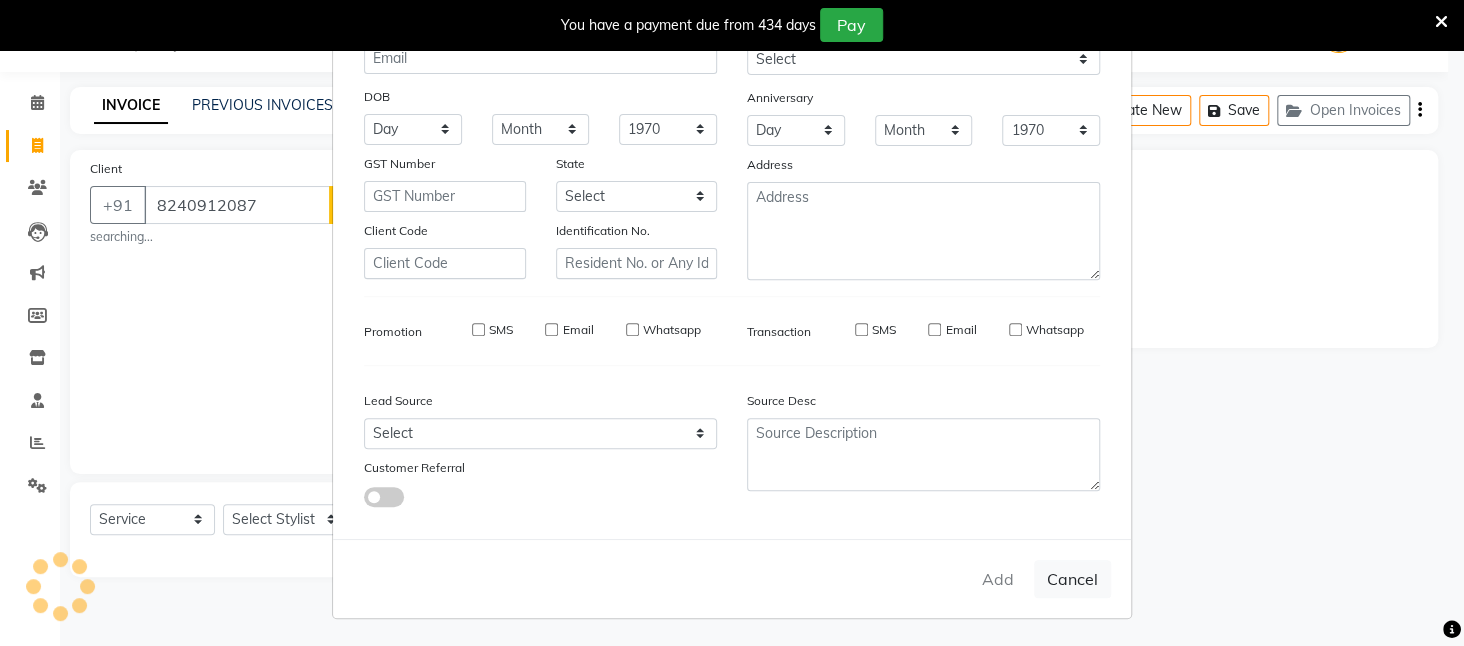 select 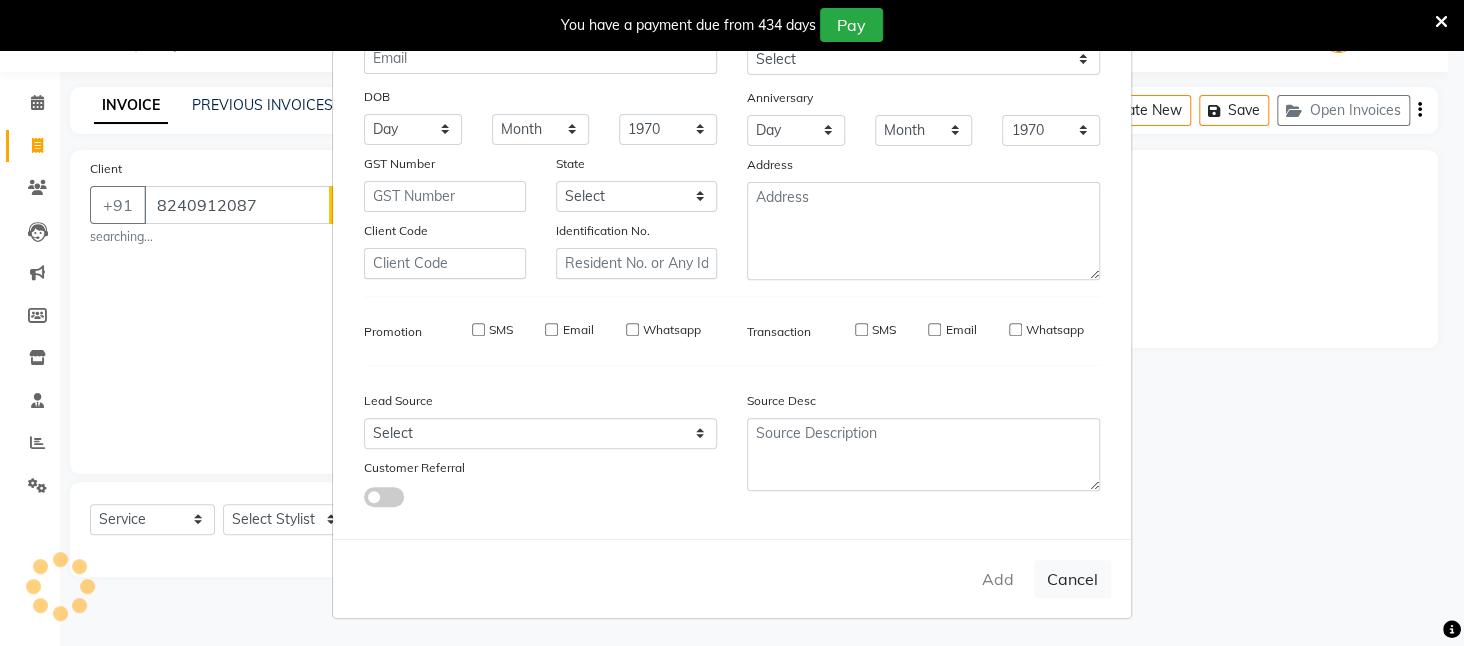 type 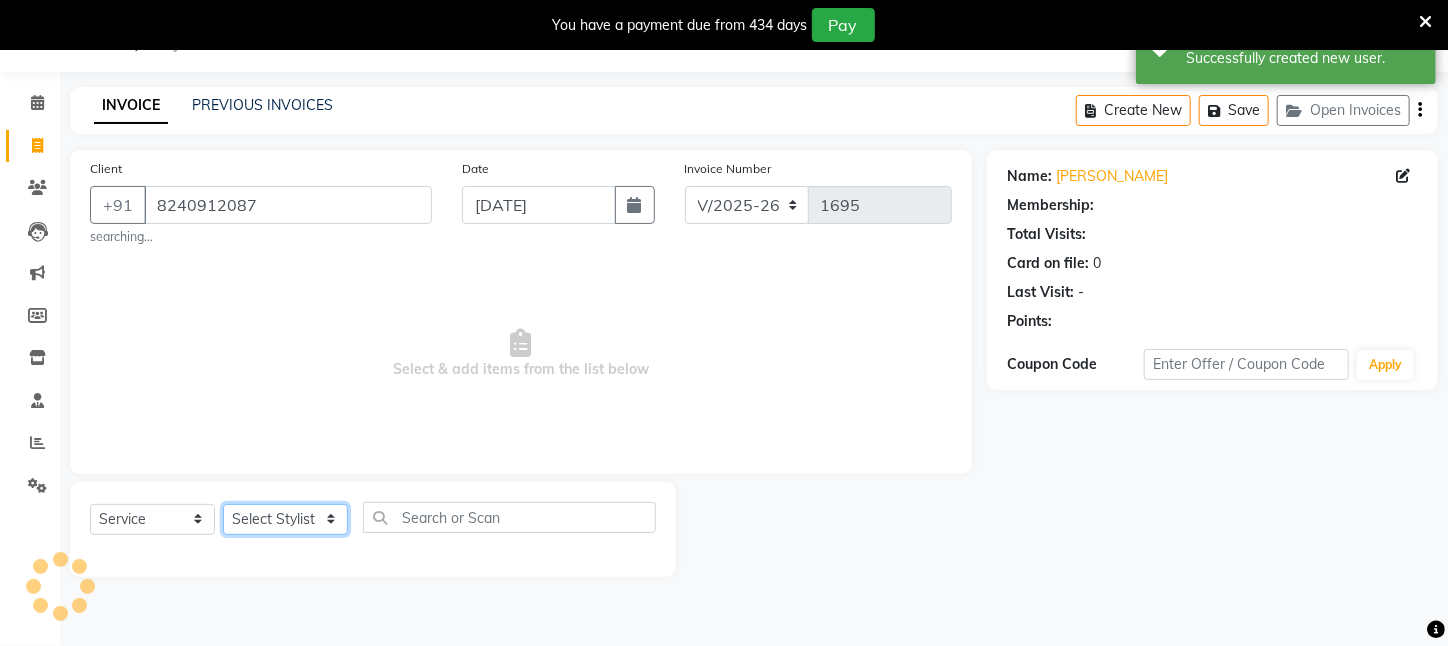 click on "Select Stylist Aftab Ansar  ARPITA DEEPIKA IMRAAN Injamam KESHAV kharagpur Mahadev Pal Manisha MOUMITA NEHA Rahim Ruma SAIMA Shibani Sujit Suman TINKU Venu" 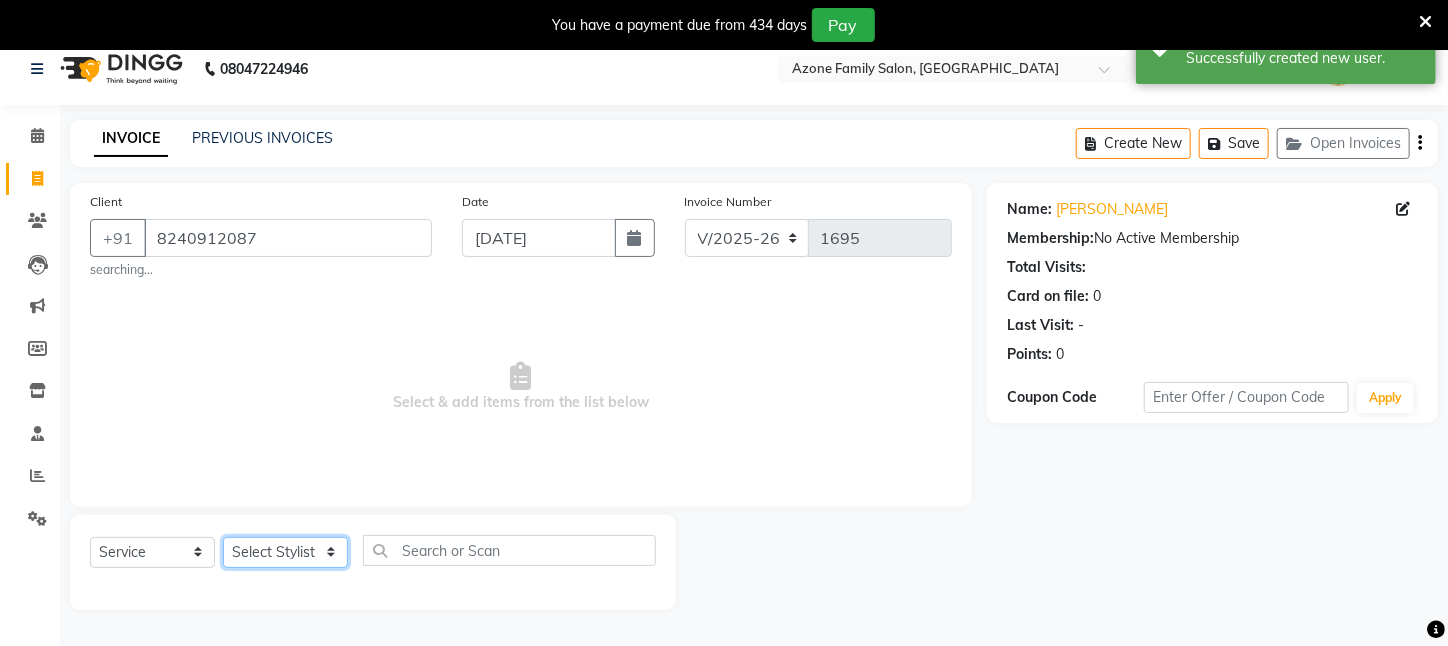 scroll, scrollTop: 0, scrollLeft: 0, axis: both 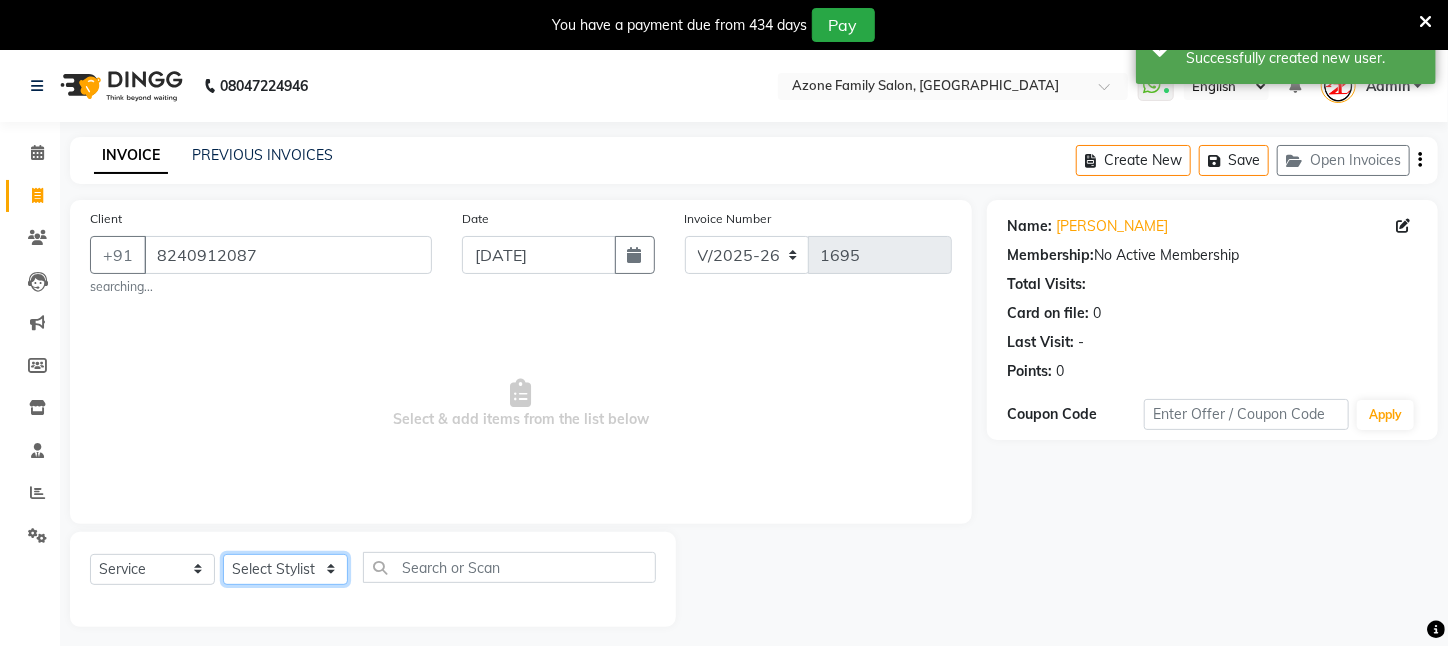 click on "Select Stylist Aftab Ansar  ARPITA DEEPIKA IMRAAN Injamam KESHAV kharagpur Mahadev Pal Manisha MOUMITA NEHA Rahim Ruma SAIMA Shibani Sujit Suman TINKU Venu" 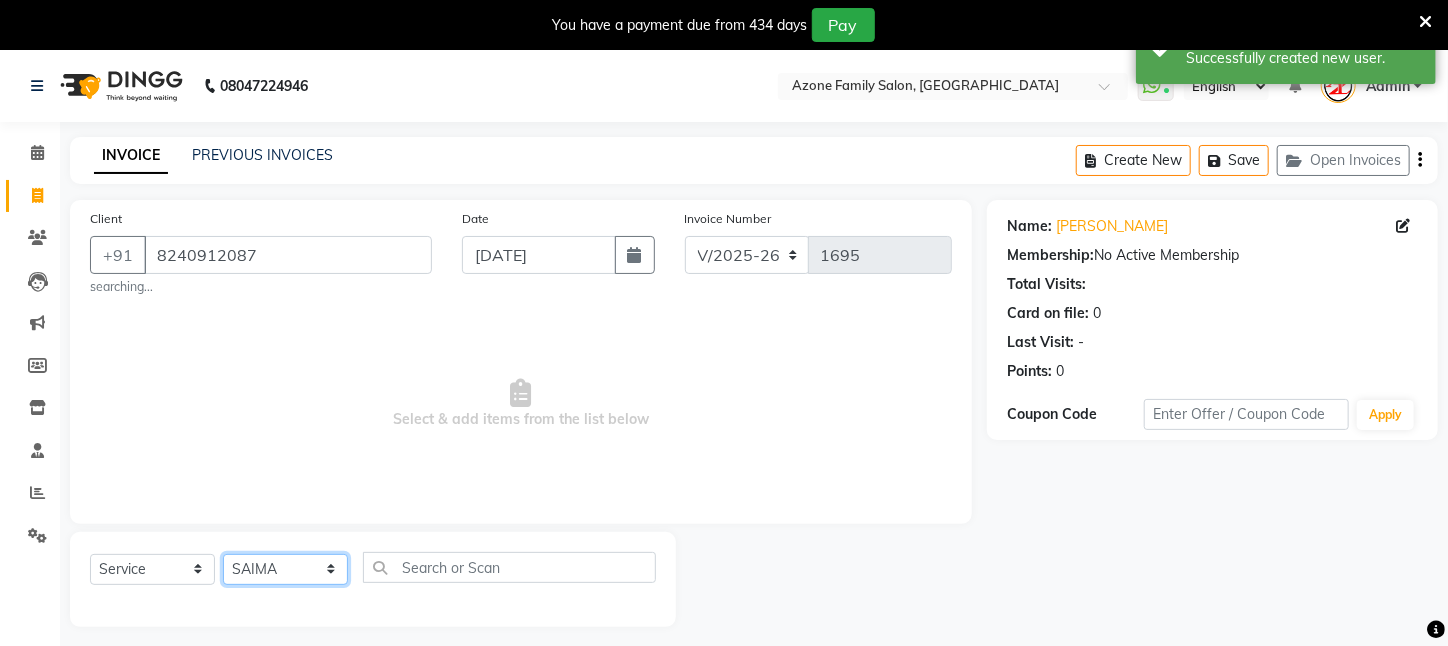 click on "Select Stylist Aftab Ansar  ARPITA DEEPIKA IMRAAN Injamam KESHAV kharagpur Mahadev Pal Manisha MOUMITA NEHA Rahim Ruma SAIMA Shibani Sujit Suman TINKU Venu" 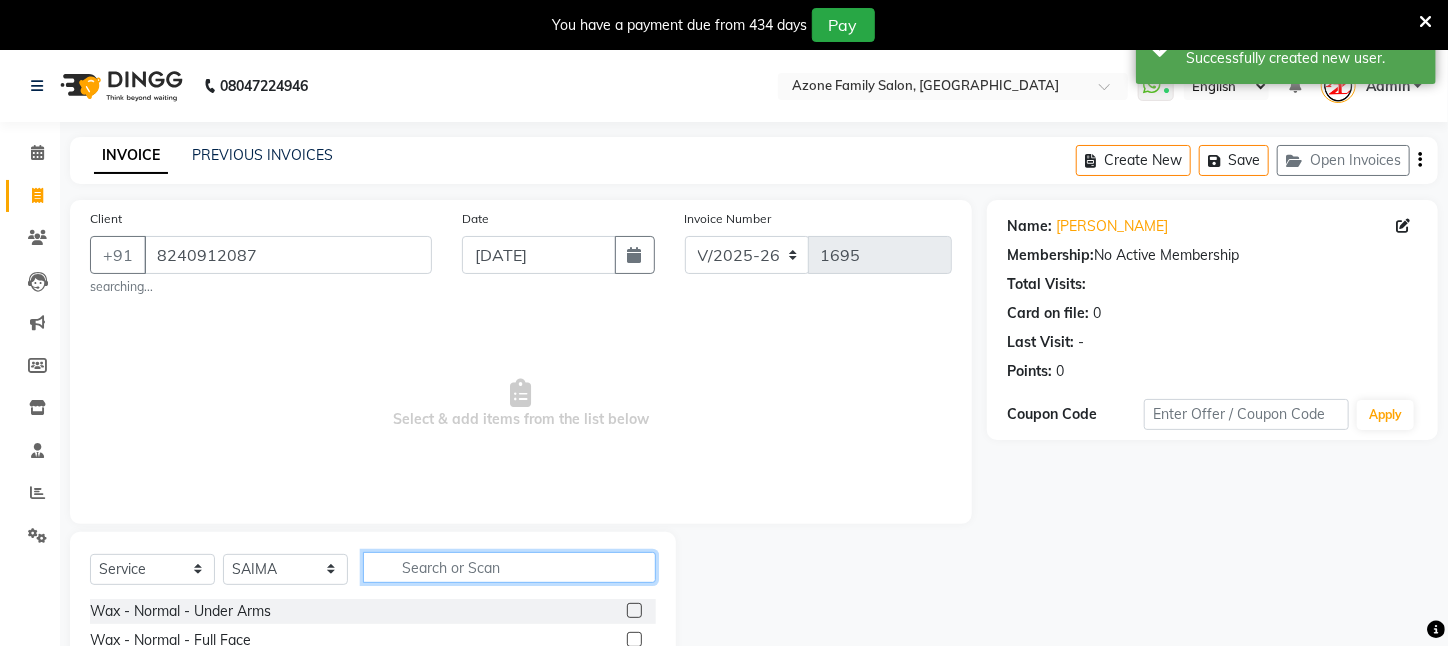 click 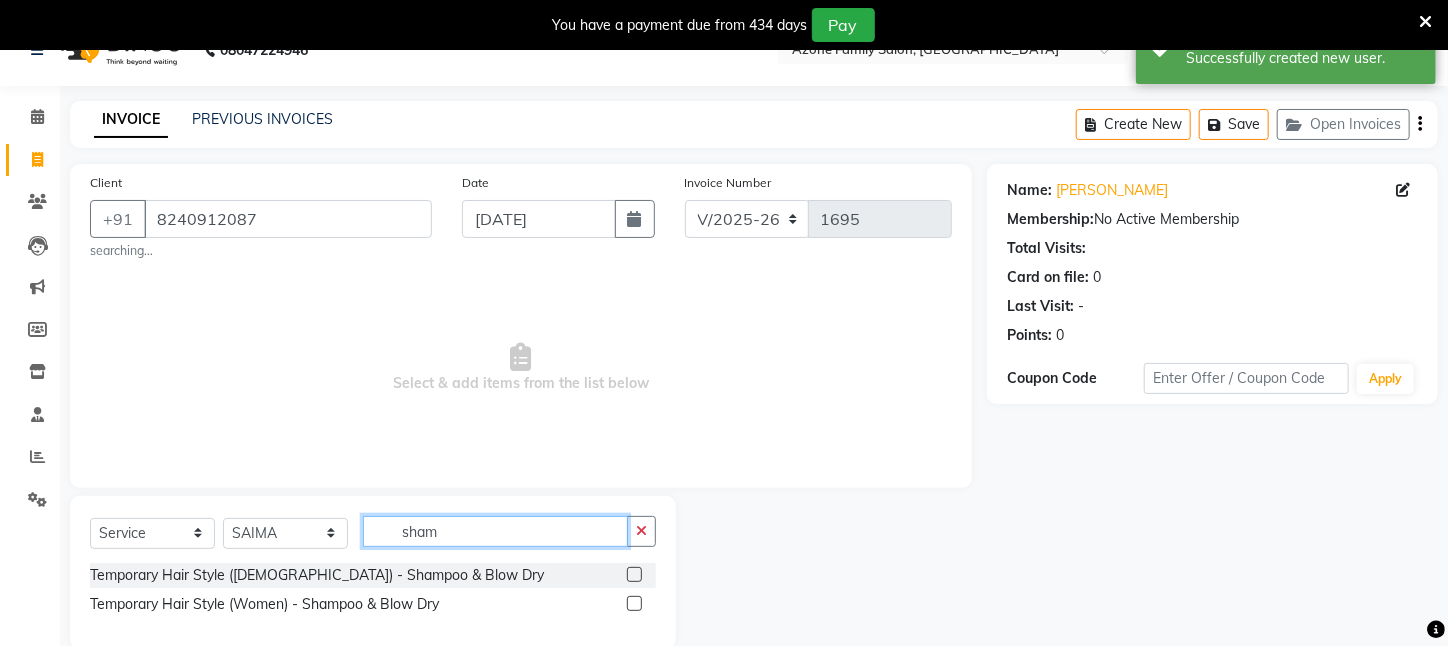scroll, scrollTop: 69, scrollLeft: 0, axis: vertical 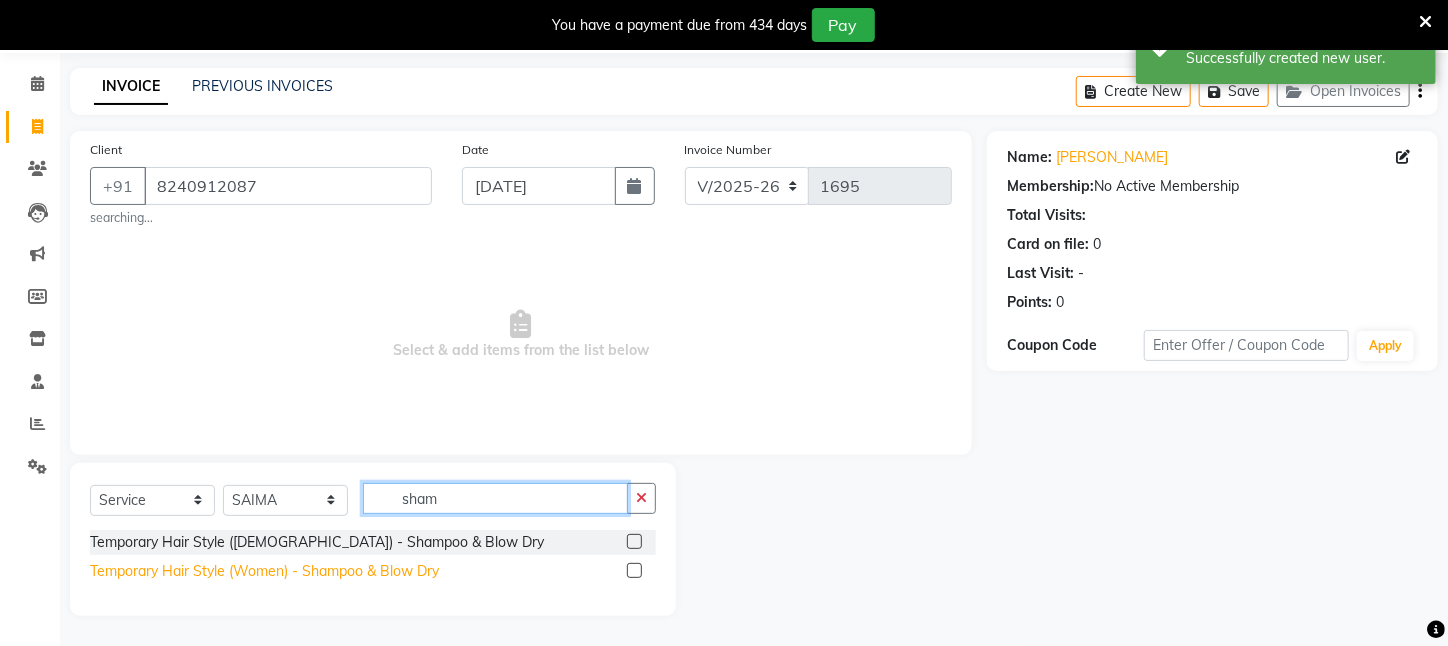 type on "sham" 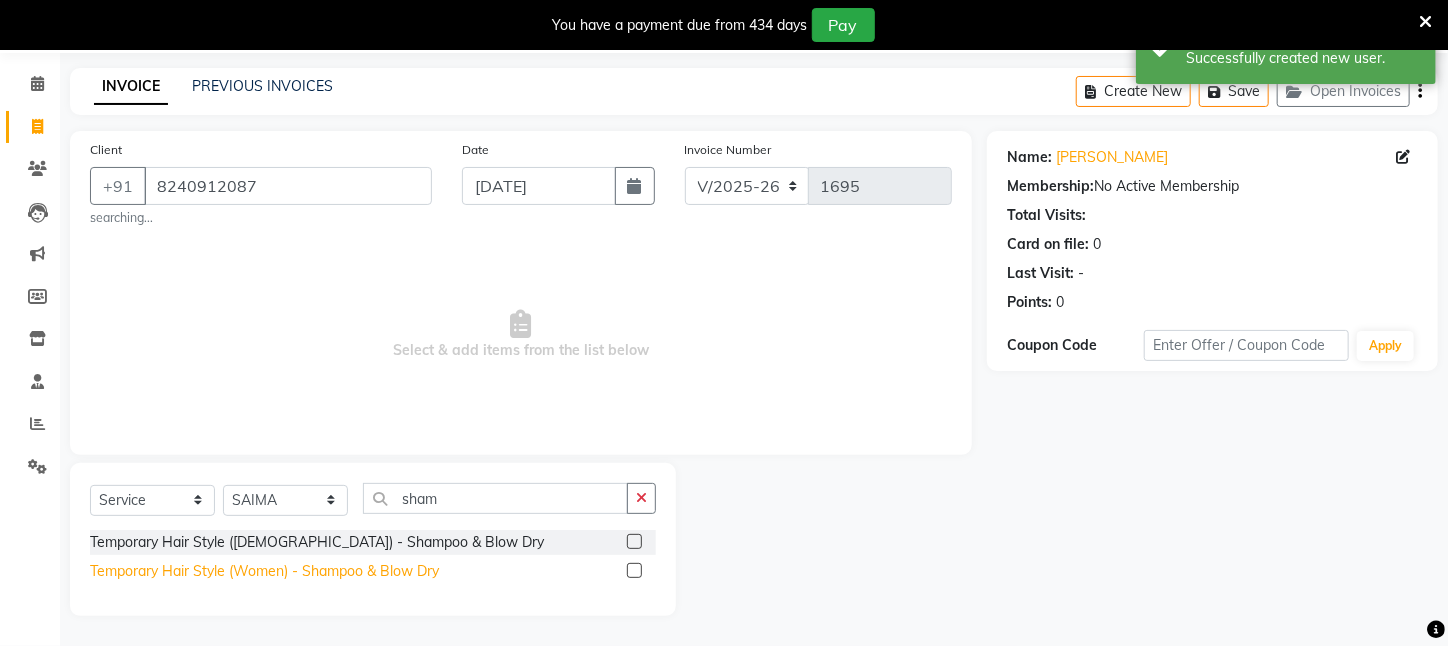 click on "Temporary Hair Style (Women)   -   Shampoo & Blow Dry" 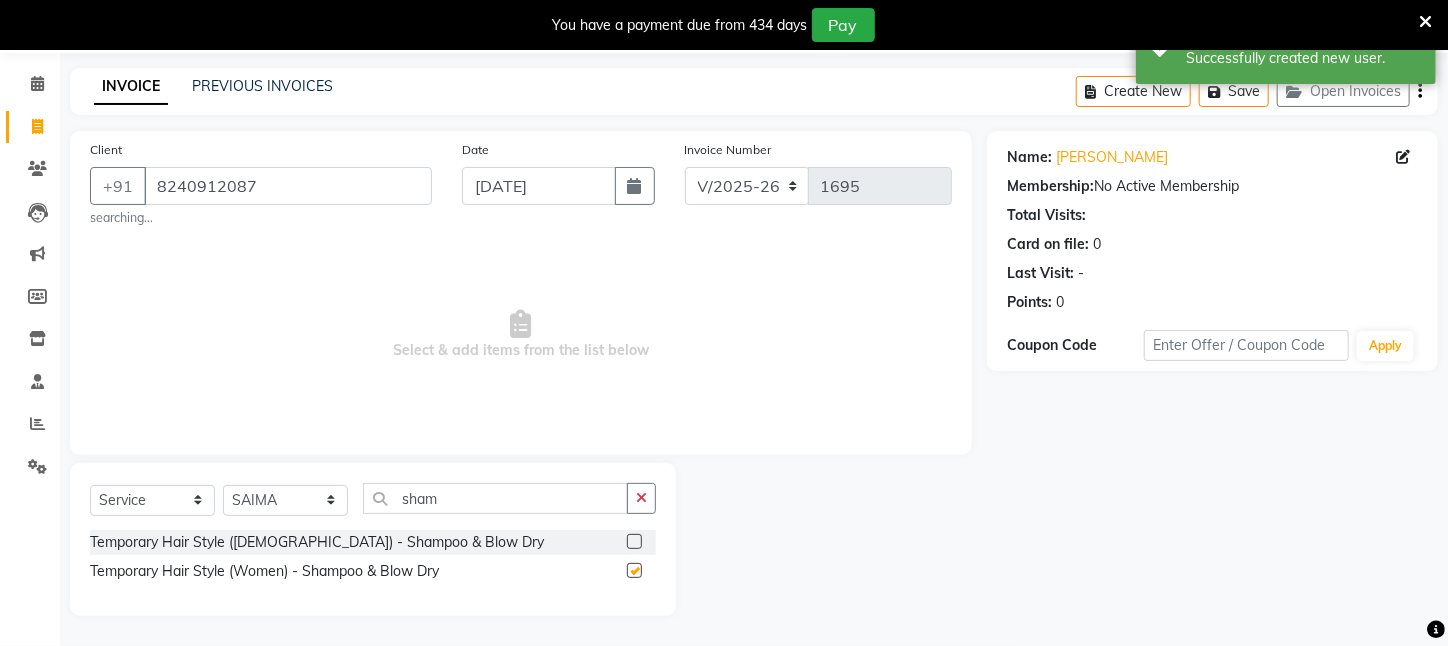 checkbox on "false" 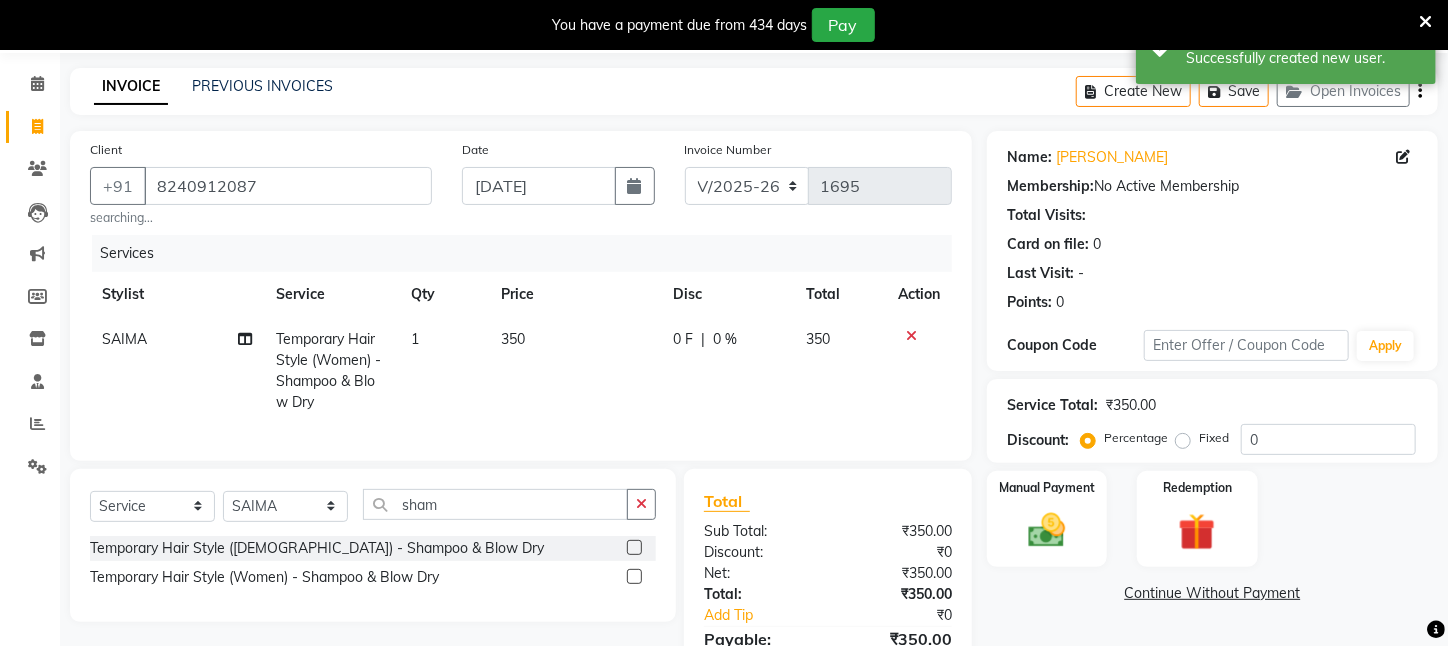 click on "350" 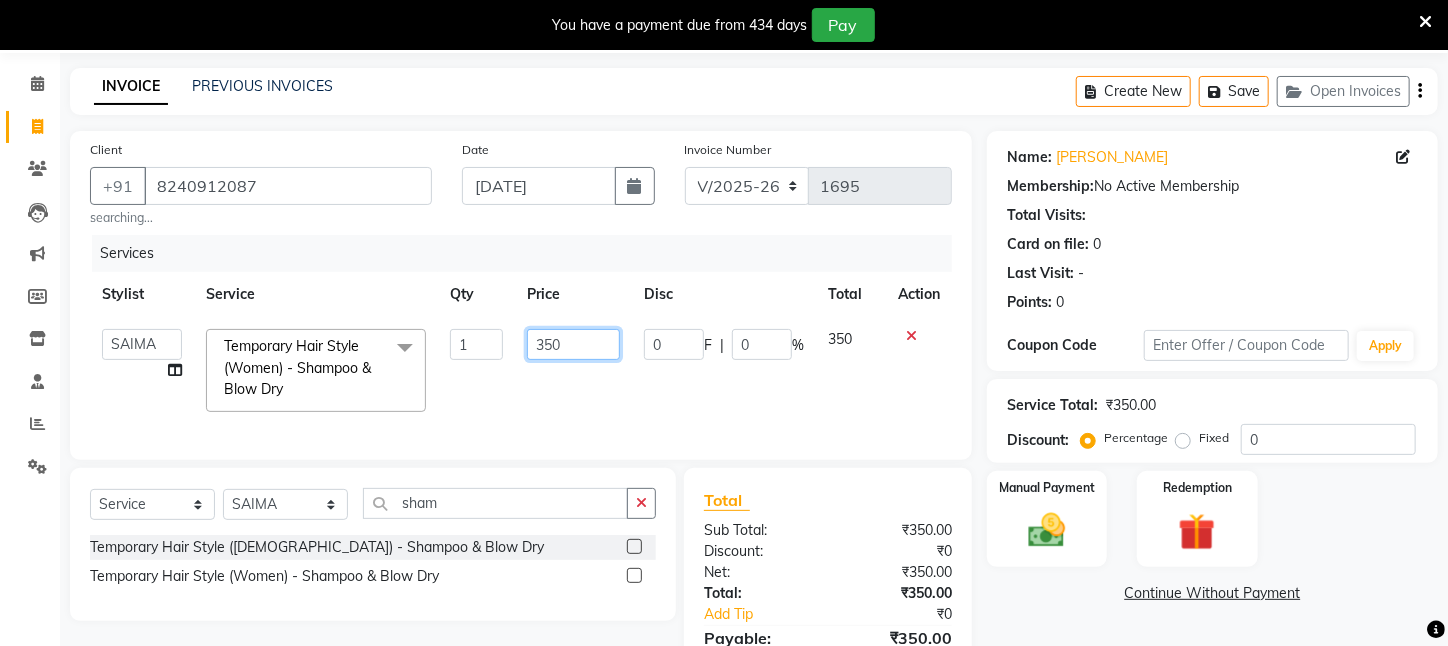 drag, startPoint x: 596, startPoint y: 344, endPoint x: 396, endPoint y: 344, distance: 200 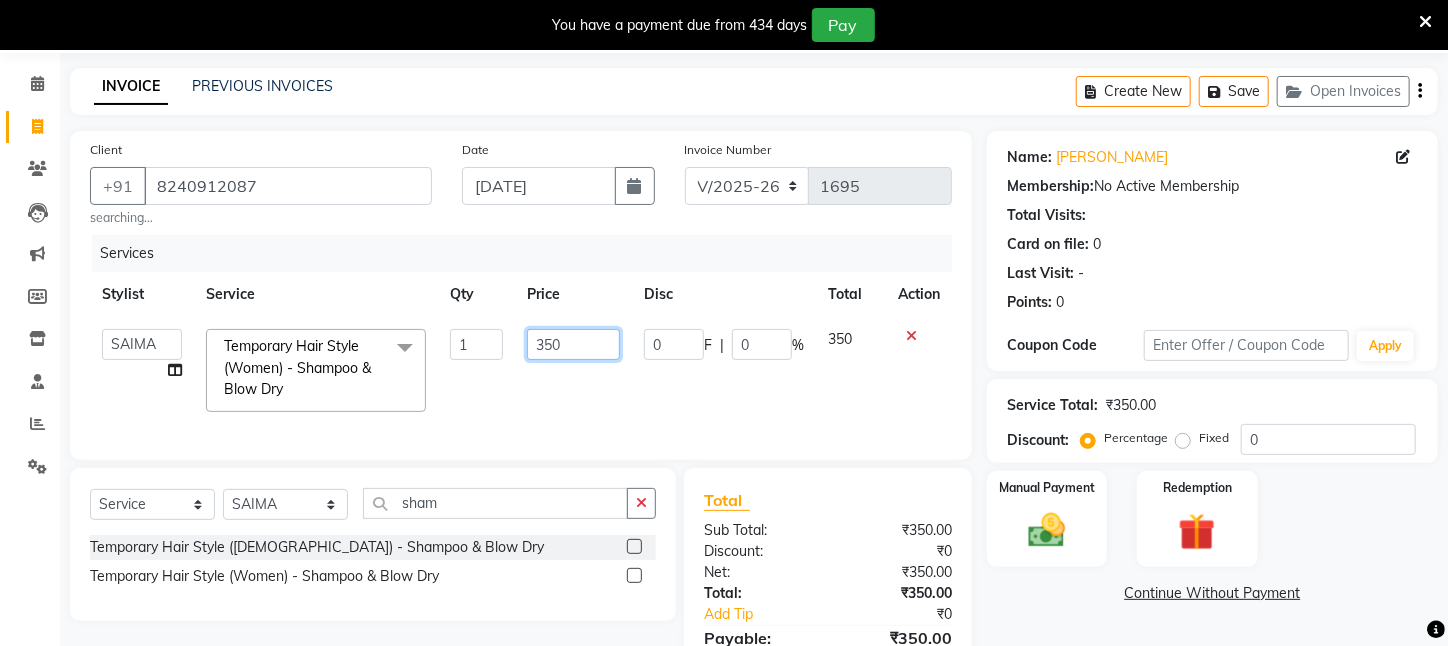 click on "Aftab   Ansar    ARPITA   DEEPIKA   IMRAAN   Injamam   KESHAV   kharagpur   Mahadev Pal   Manisha   MOUMITA   NEHA   Rahim   Ruma   SAIMA   Shibani   Sujit   Suman   TINKU   Venu  Temporary Hair Style (Women)   -   Shampoo & Blow Dry  x Wax - Normal    -   Under Arms Wax - Normal    -   Full Face Wax - Normal    -   Half Hand Wax - Normal    -   Half Leg Wax - Normal    -   Front Stomach Wax - Normal    -   Back Side Wax - Normal    -   Full Hand Wax - Normal    -   Full Leg Wax - Normal    -   Brazilian Wax Wax - Normal    -   Full Body Wax Mole Remove HEAD MASSAGE  DERMA SAGE LOTUS FACIAL THRENDING MALE CHIN THREDING MALE CHIK SPELTEN HAIR CUT WOMEN ICE CREAM PADICURE  ICE CREAM MANICURE cv anti angine facial SEA BUTTER TREATMENT spelteen cut  CV PIGMENTATION BRIGHTENING FACIAL MALE FULL BODY TRIMING HAIR SPA COMBO OFFER FACIAL COMBO OFFER FACE MASSAGE COMBO OFFER CLEANUP OFFER CHIN WOMEN WAX Body hair remoVE HAIR WIG SERVICE CUTTING COMBO OFFER MALE HAIR CUT/SPA/DETAN/FACIAL/BREAD MALE HALF HAND DE TAN" 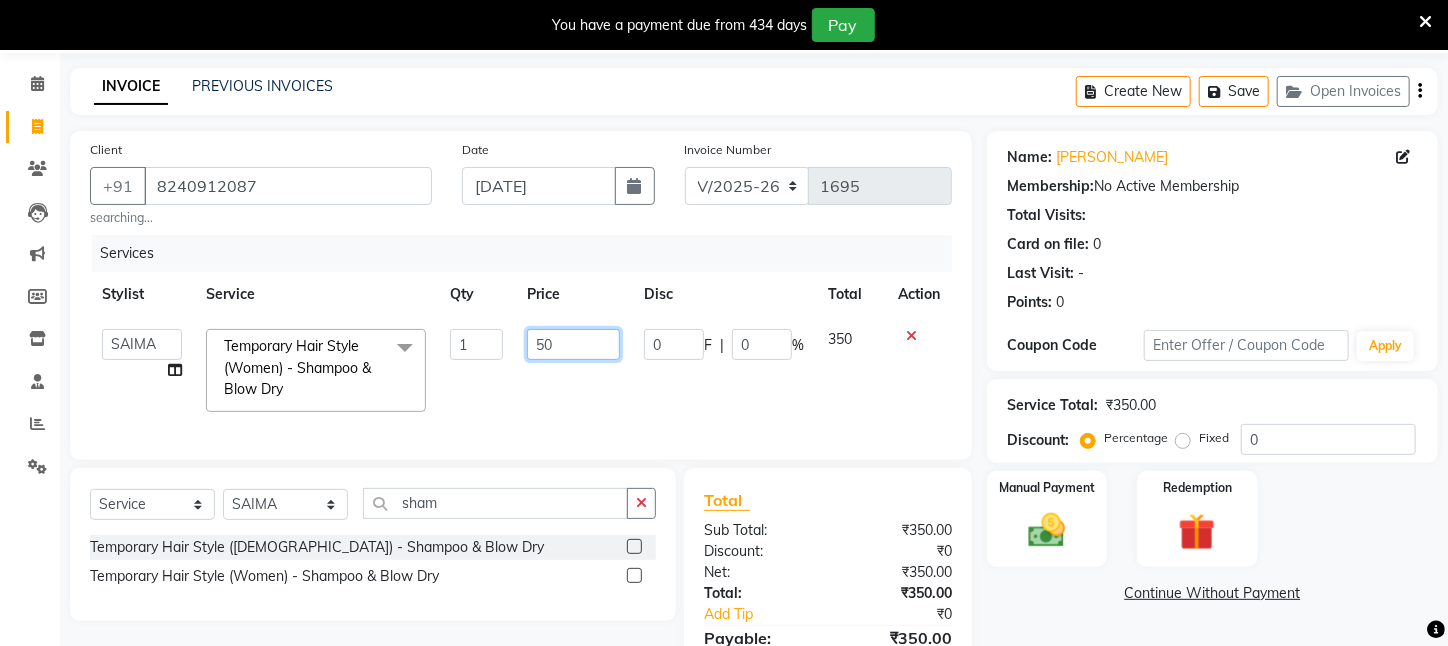 type on "500" 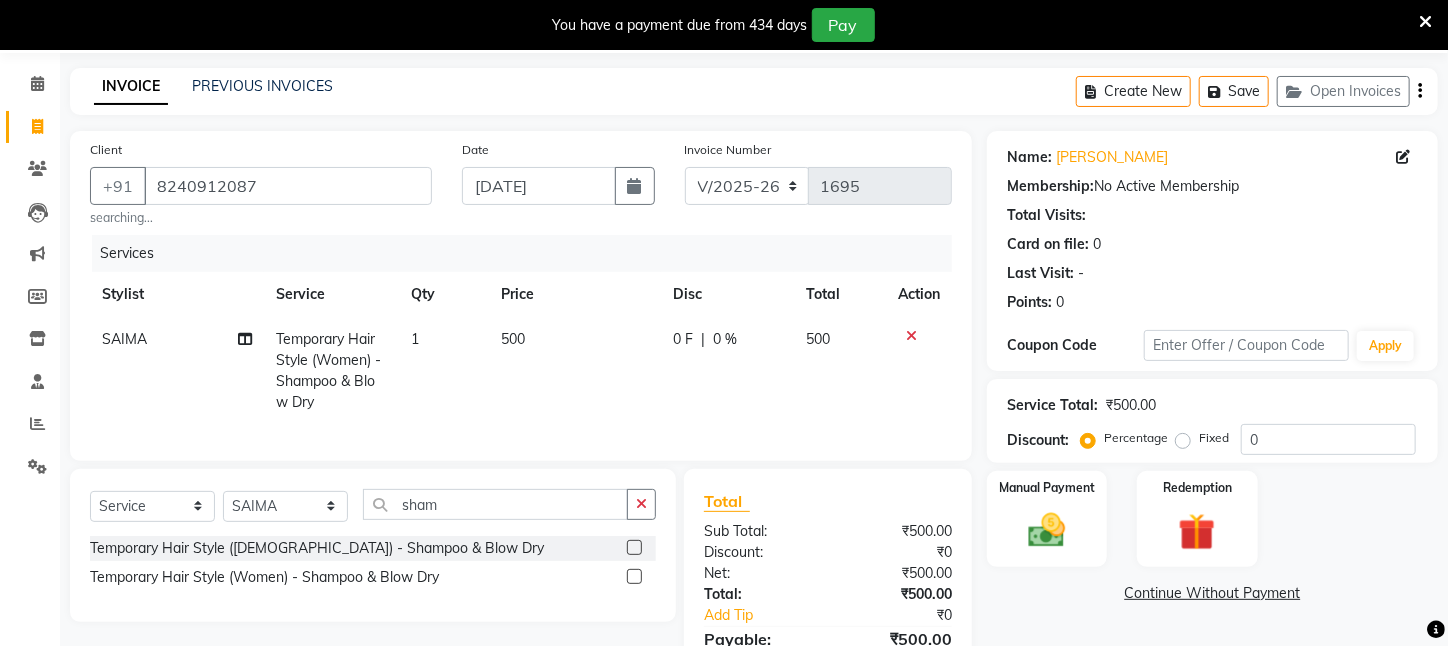 click on "500" 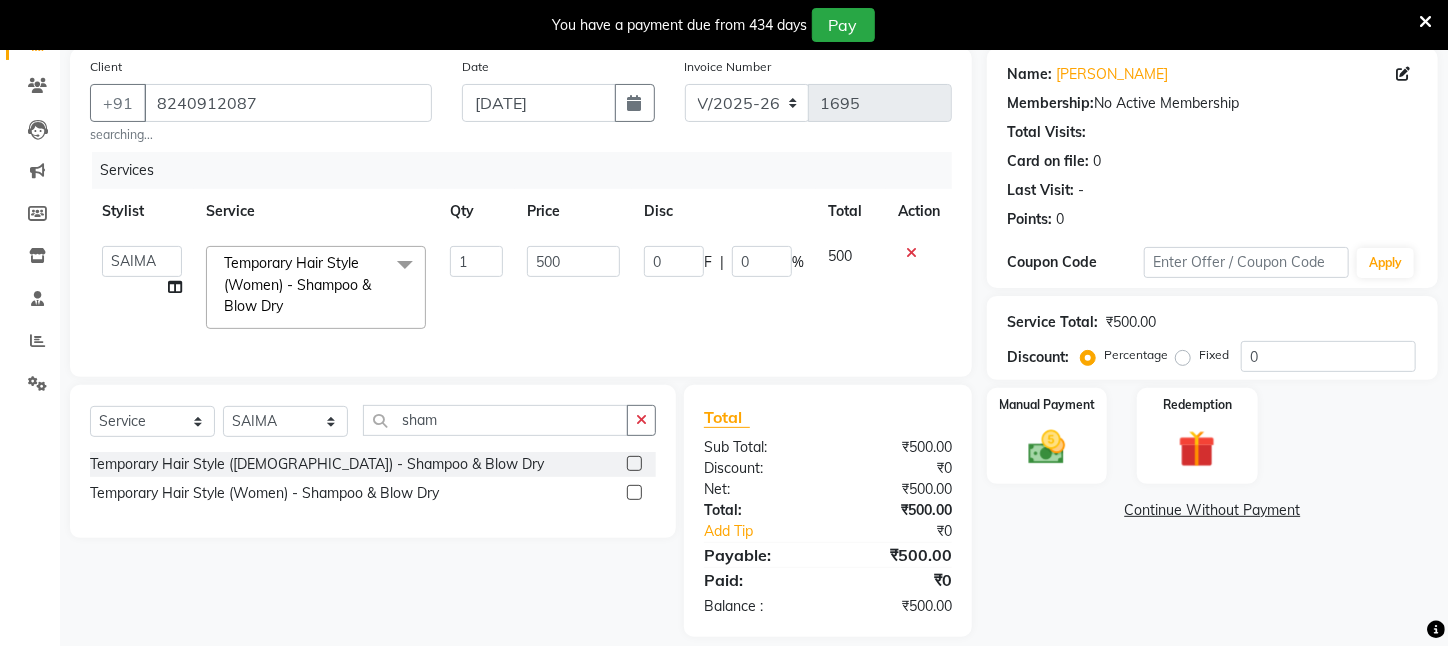 scroll, scrollTop: 186, scrollLeft: 0, axis: vertical 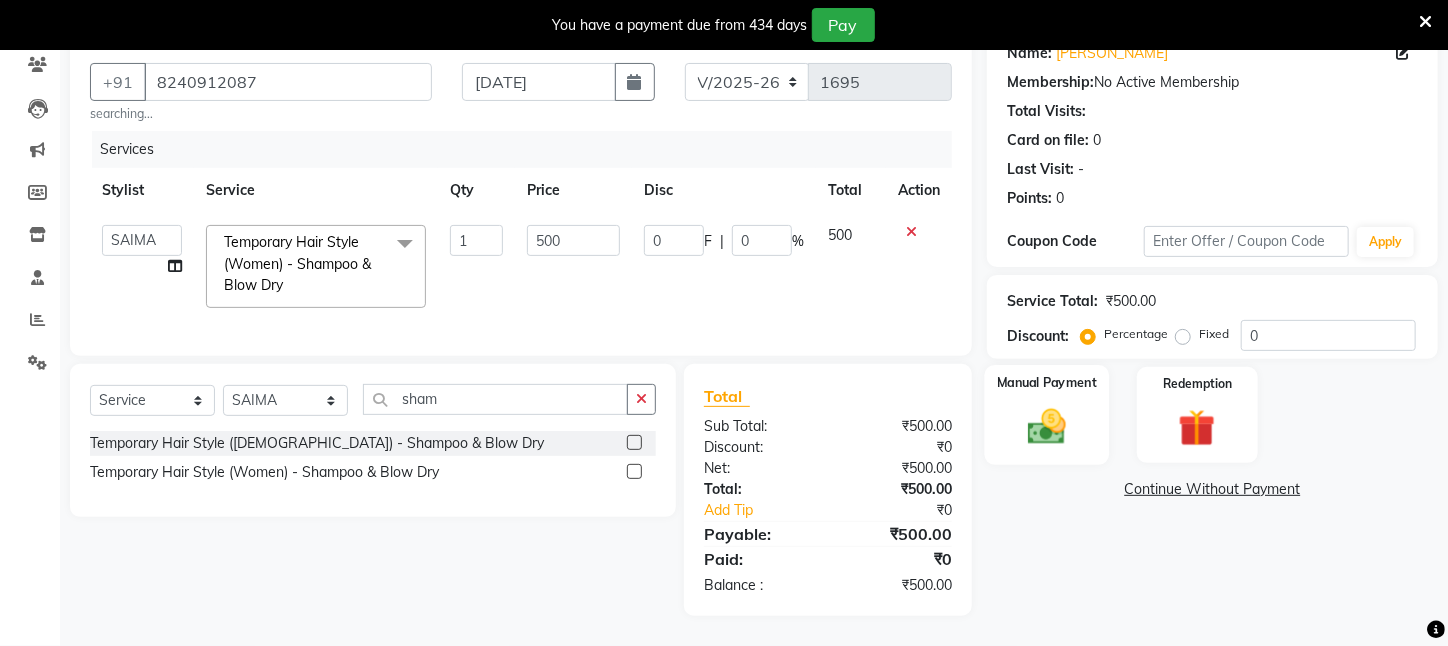 click 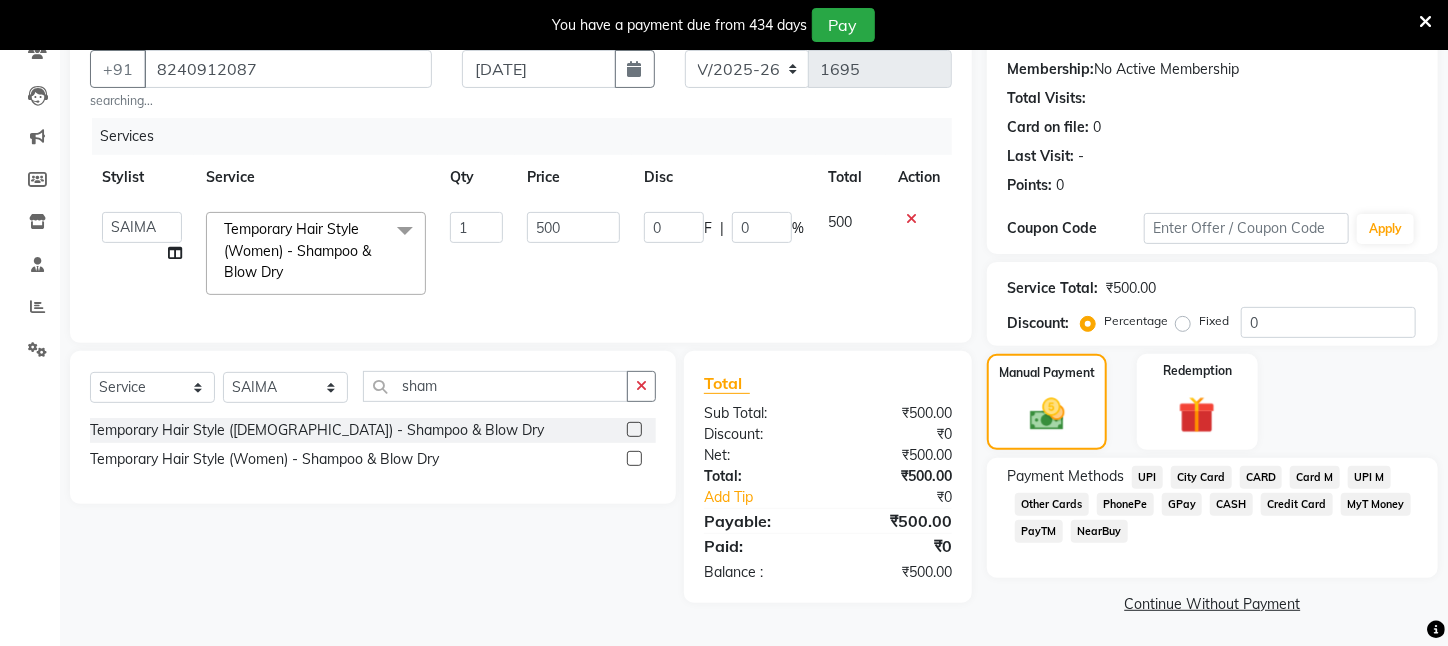 click on "PayTM" 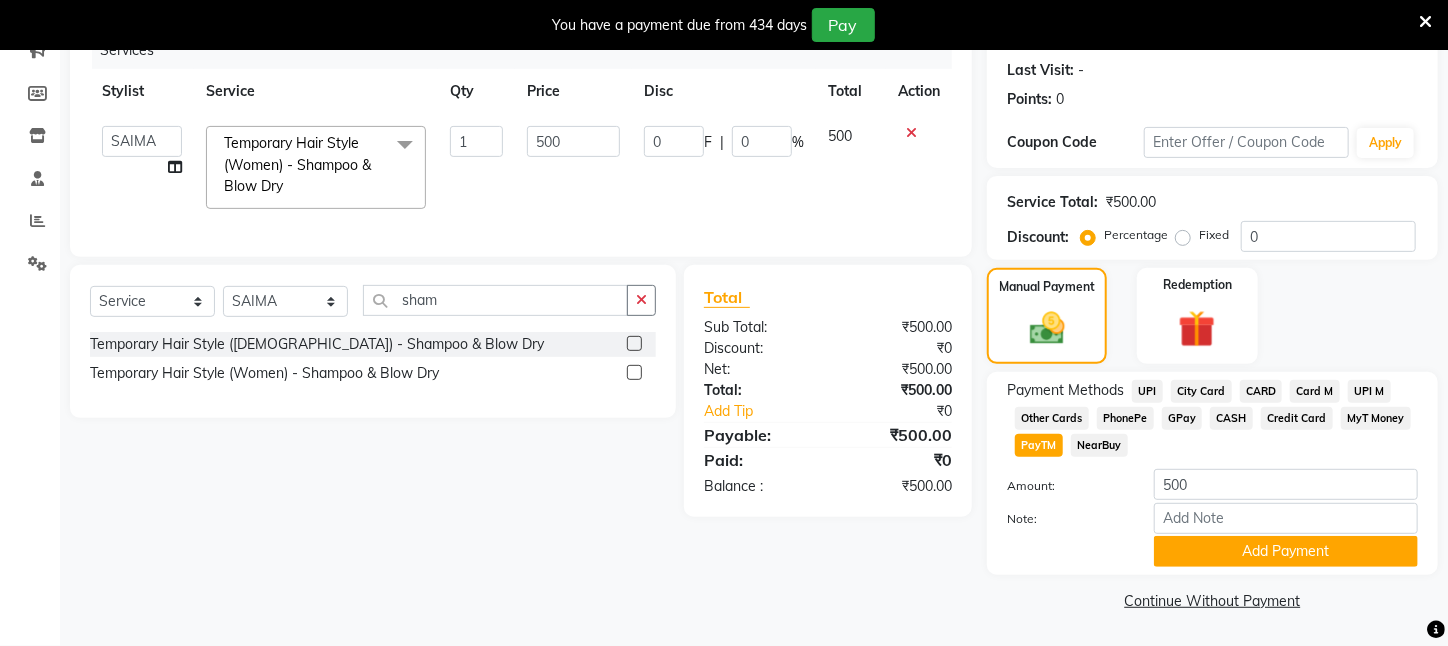 scroll, scrollTop: 293, scrollLeft: 0, axis: vertical 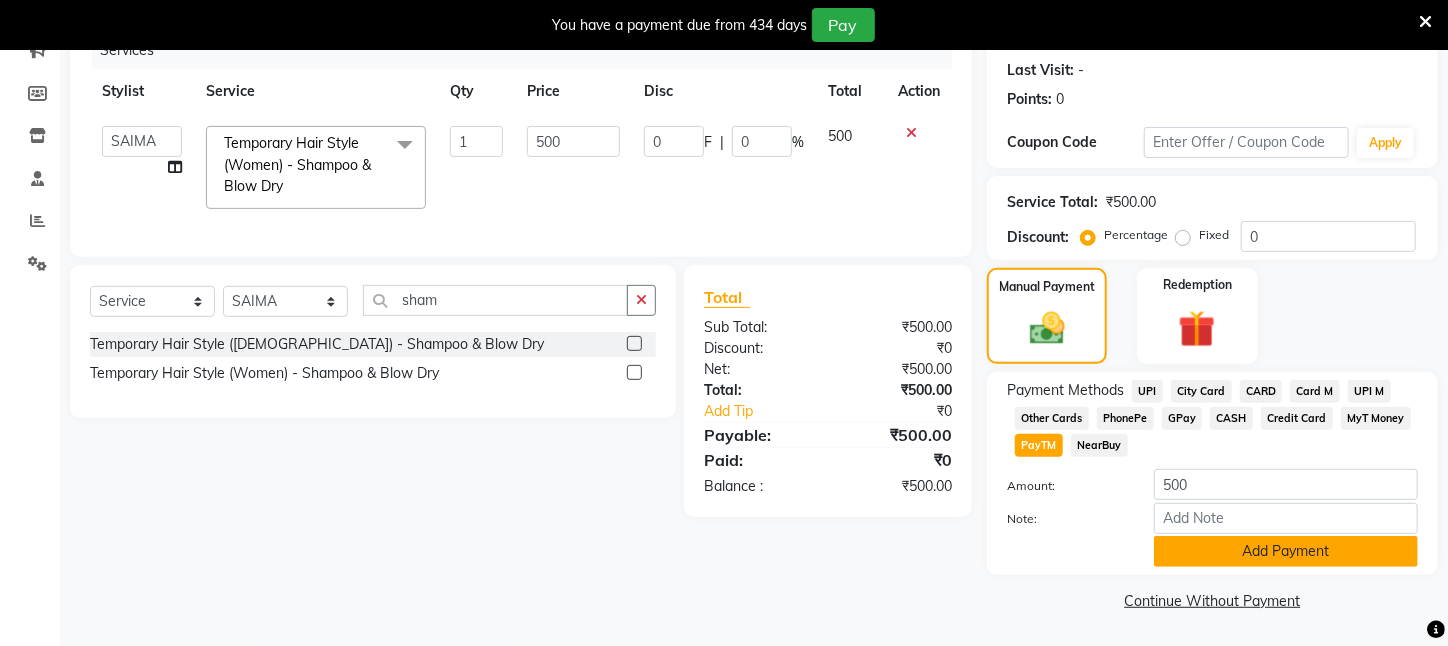 click on "Add Payment" 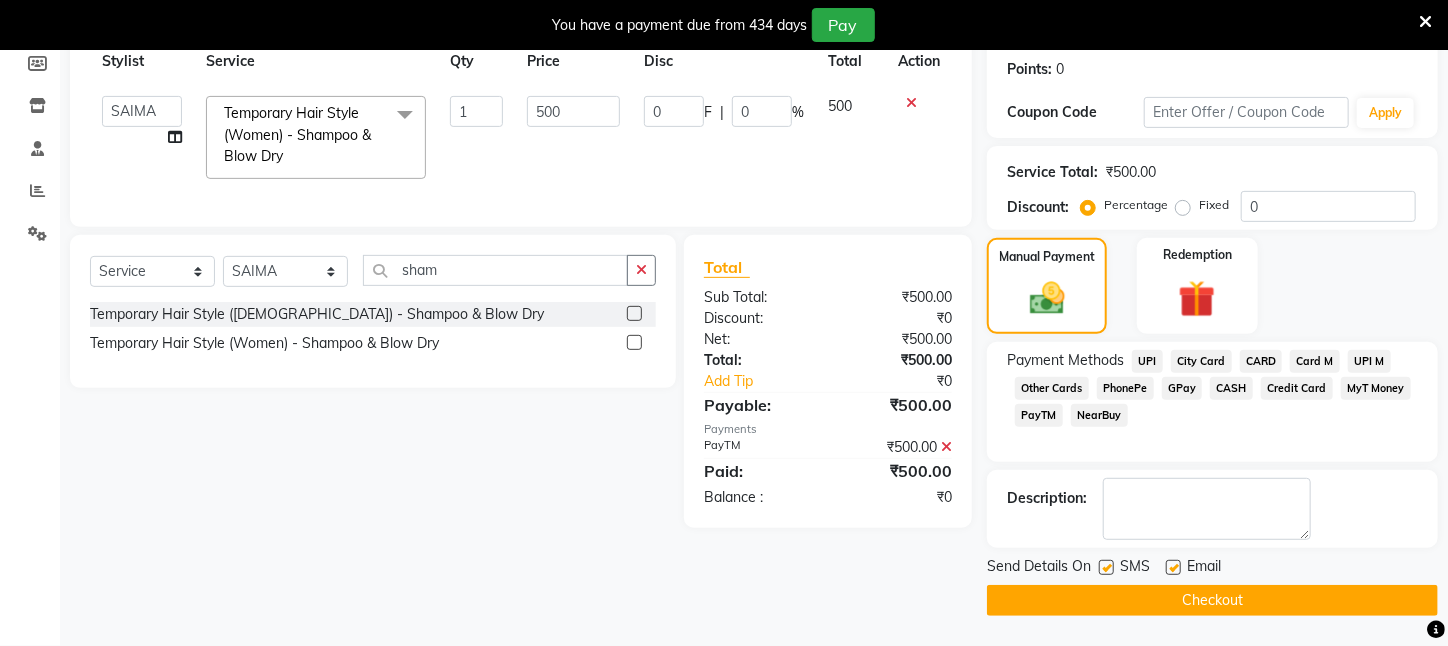 scroll, scrollTop: 323, scrollLeft: 0, axis: vertical 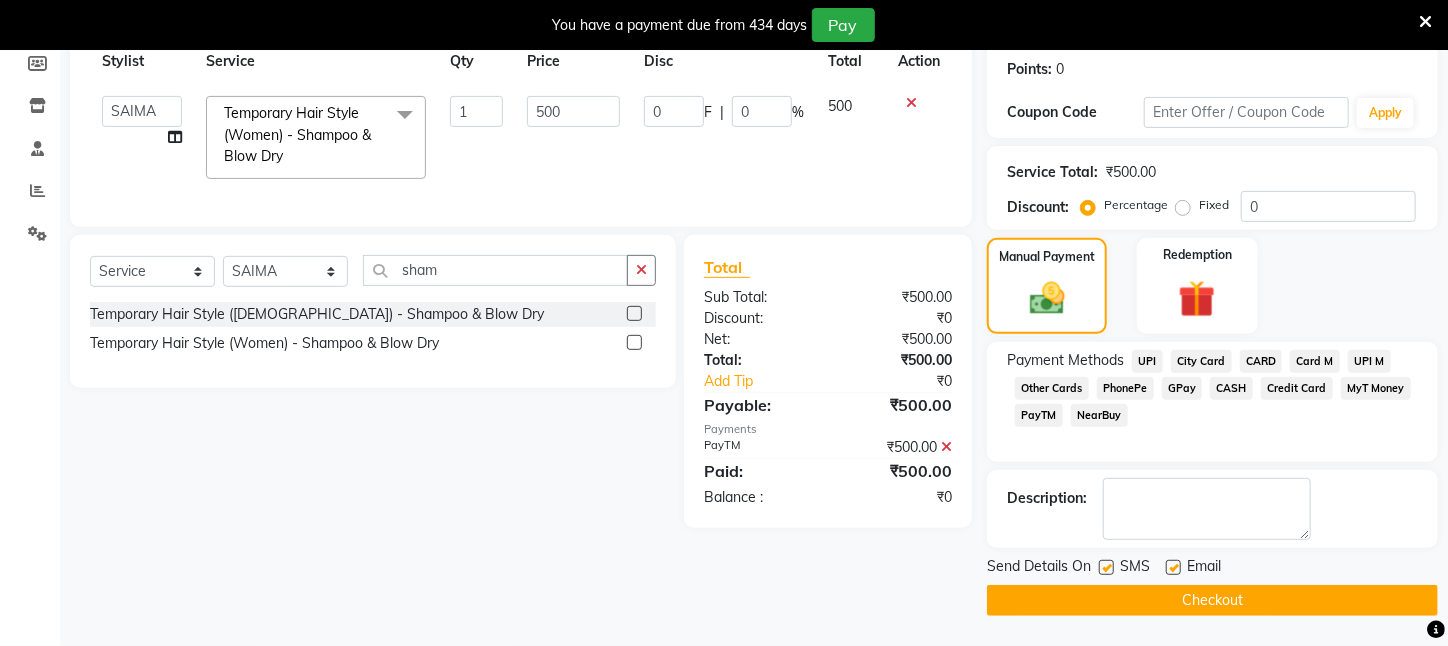 click on "Checkout" 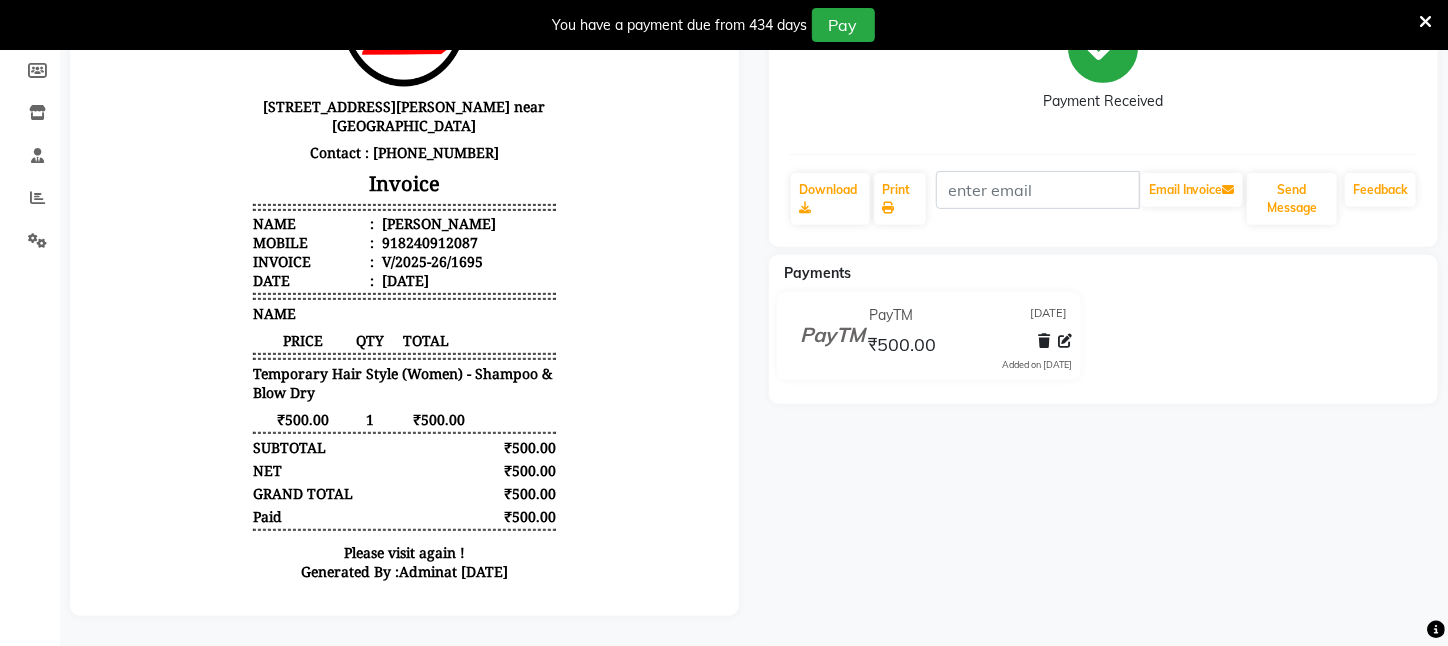 scroll, scrollTop: 0, scrollLeft: 0, axis: both 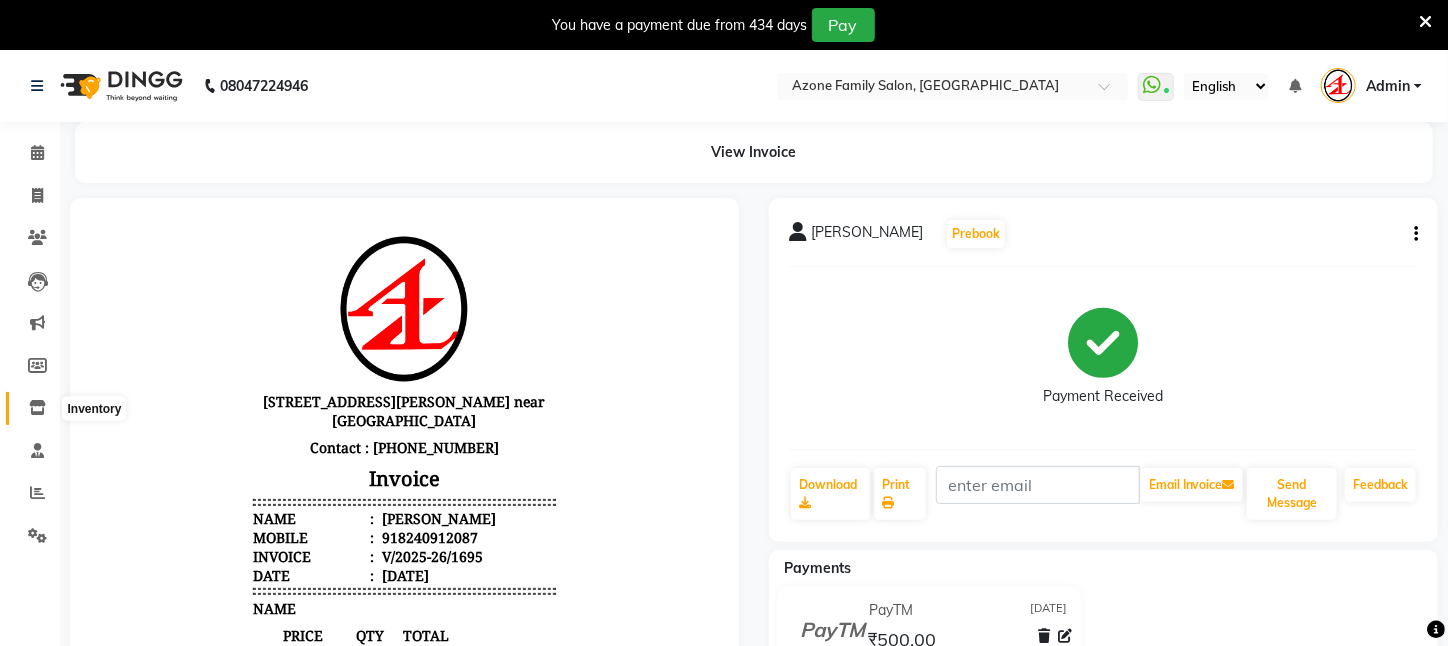 click 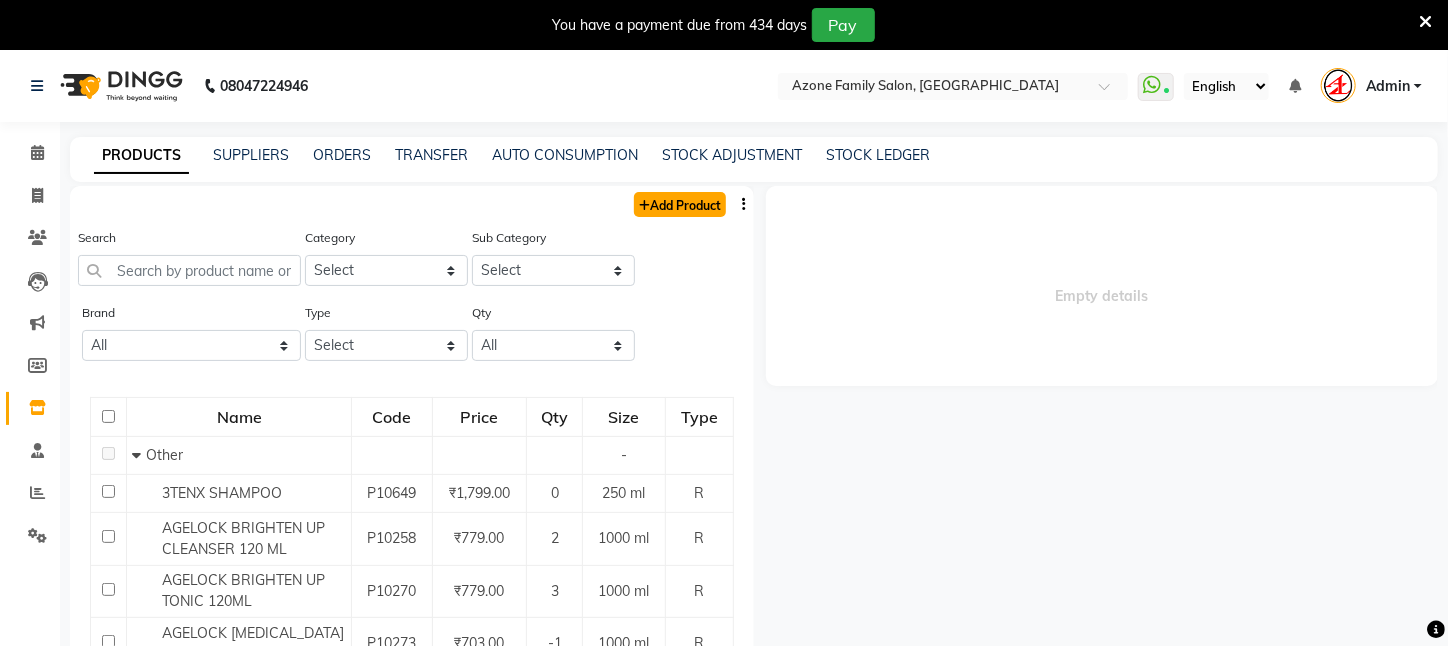 click on "Add Product" 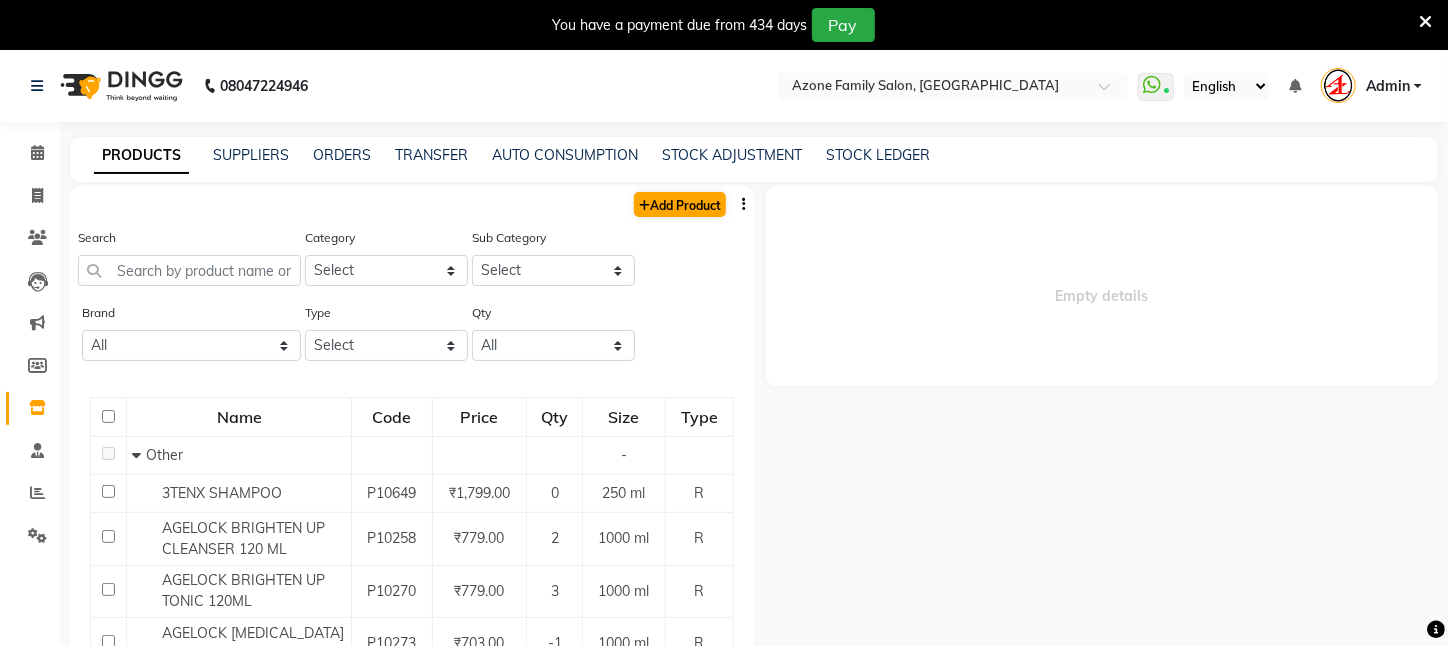 select on "true" 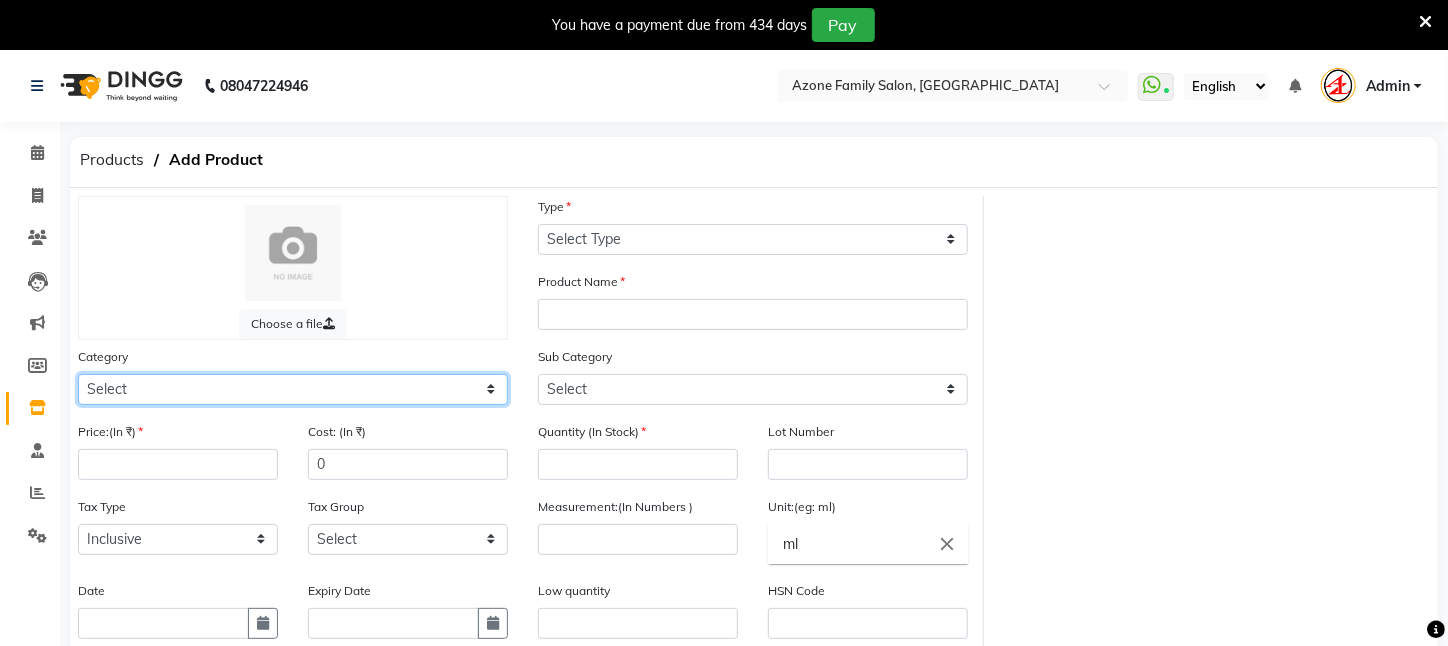 click on "Select Hair Skin Makeup Personal Care Appliances Beard Waxing Disposable Threading Hands and Feet Beauty Planet Botox Cadiveu Casmara Cheryls Loreal Olaplex PIERCING O3+ WATER CV PRO SEBUM CONTROL LOTION Other" 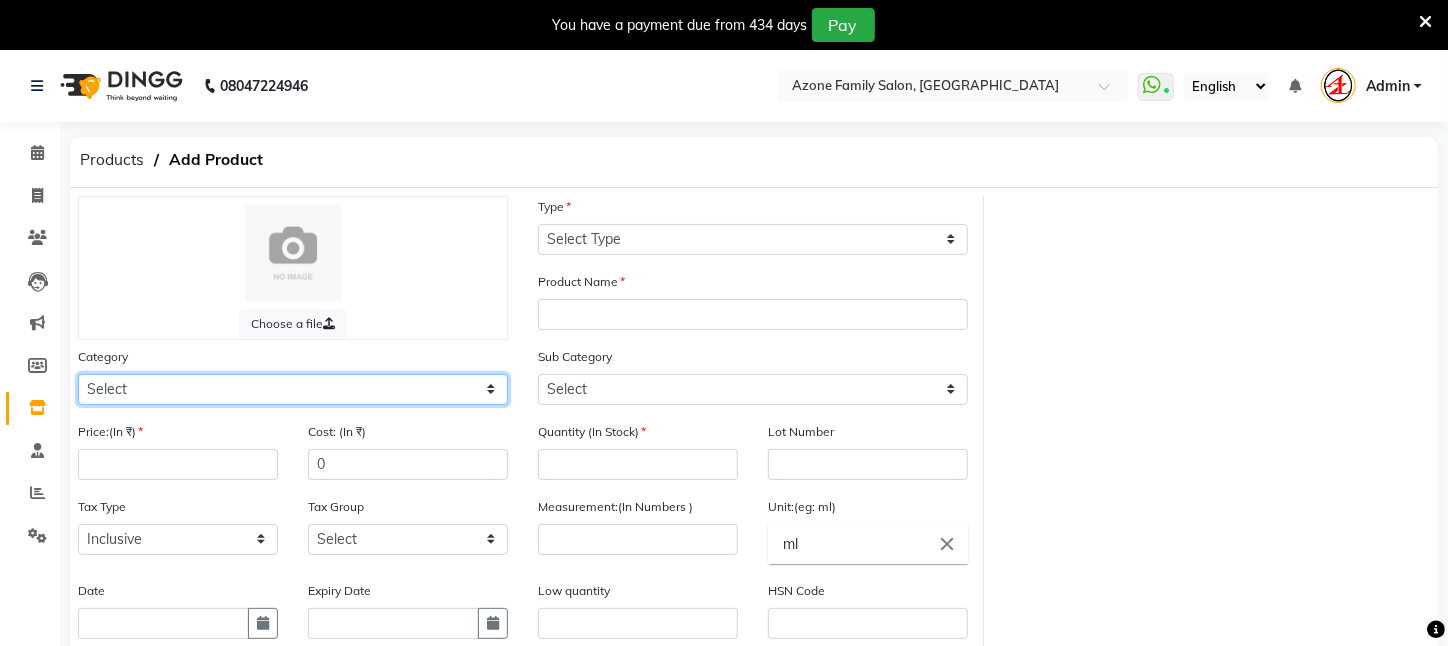 select on "526201100" 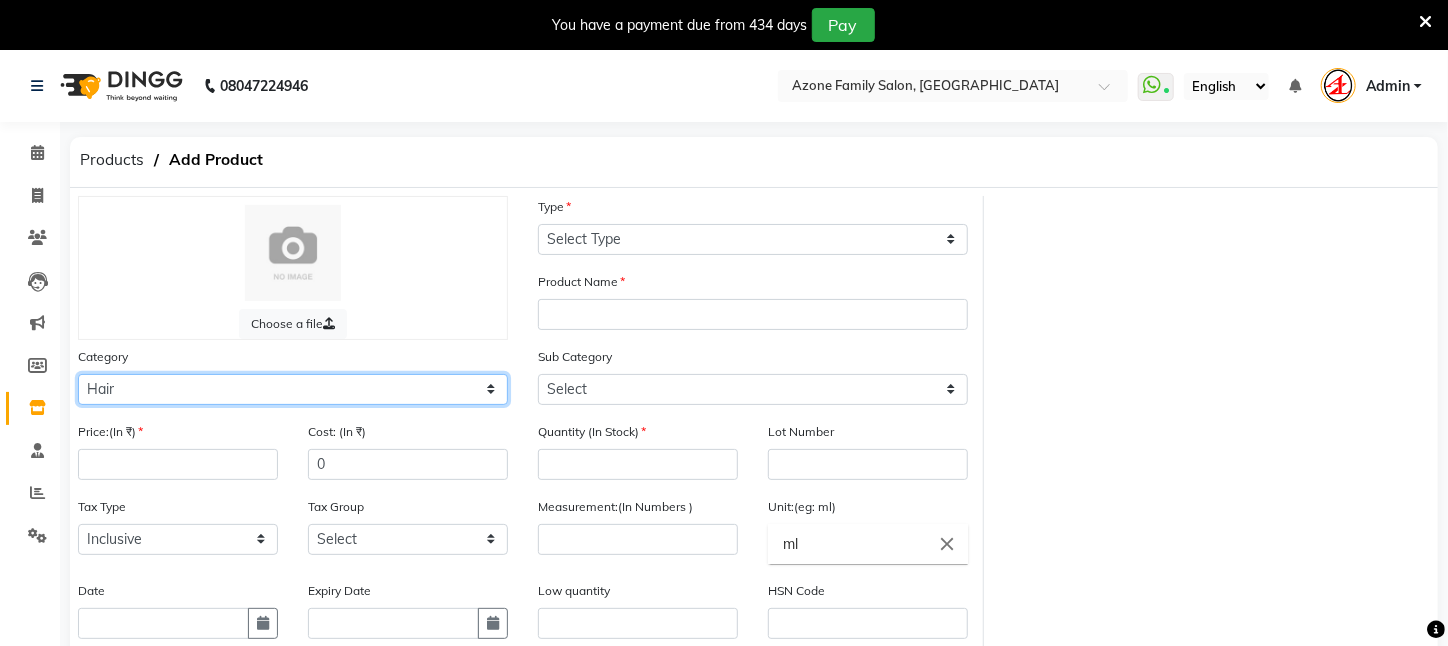 click on "Select Hair Skin Makeup Personal Care Appliances Beard Waxing Disposable Threading Hands and Feet Beauty Planet Botox Cadiveu Casmara Cheryls Loreal Olaplex PIERCING O3+ WATER CV PRO SEBUM CONTROL LOTION Other" 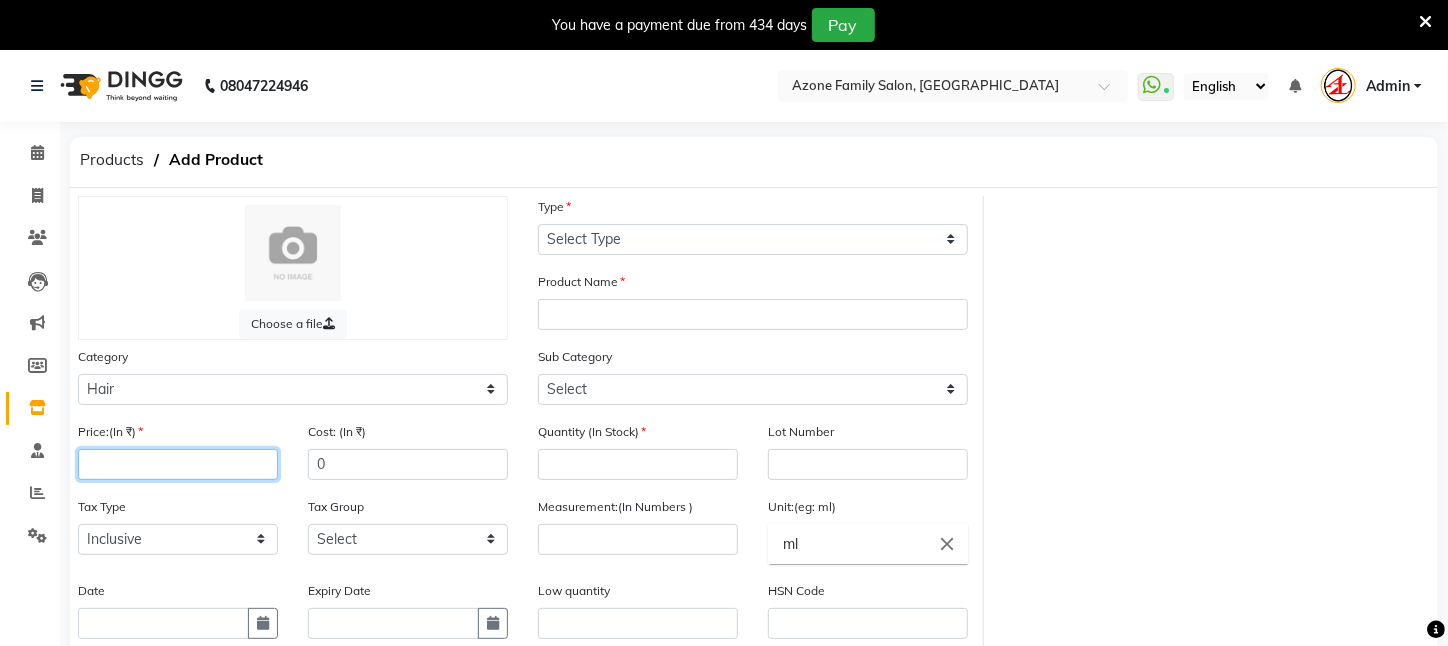 click 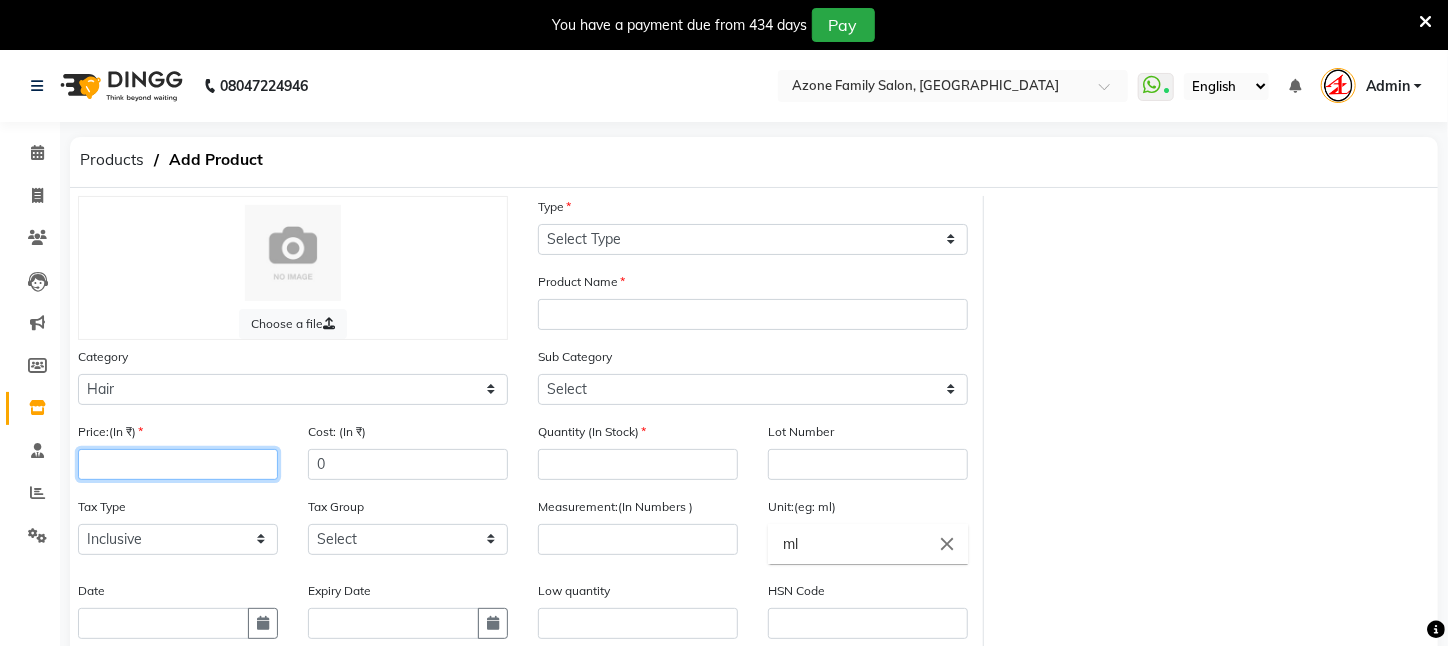 type on "3" 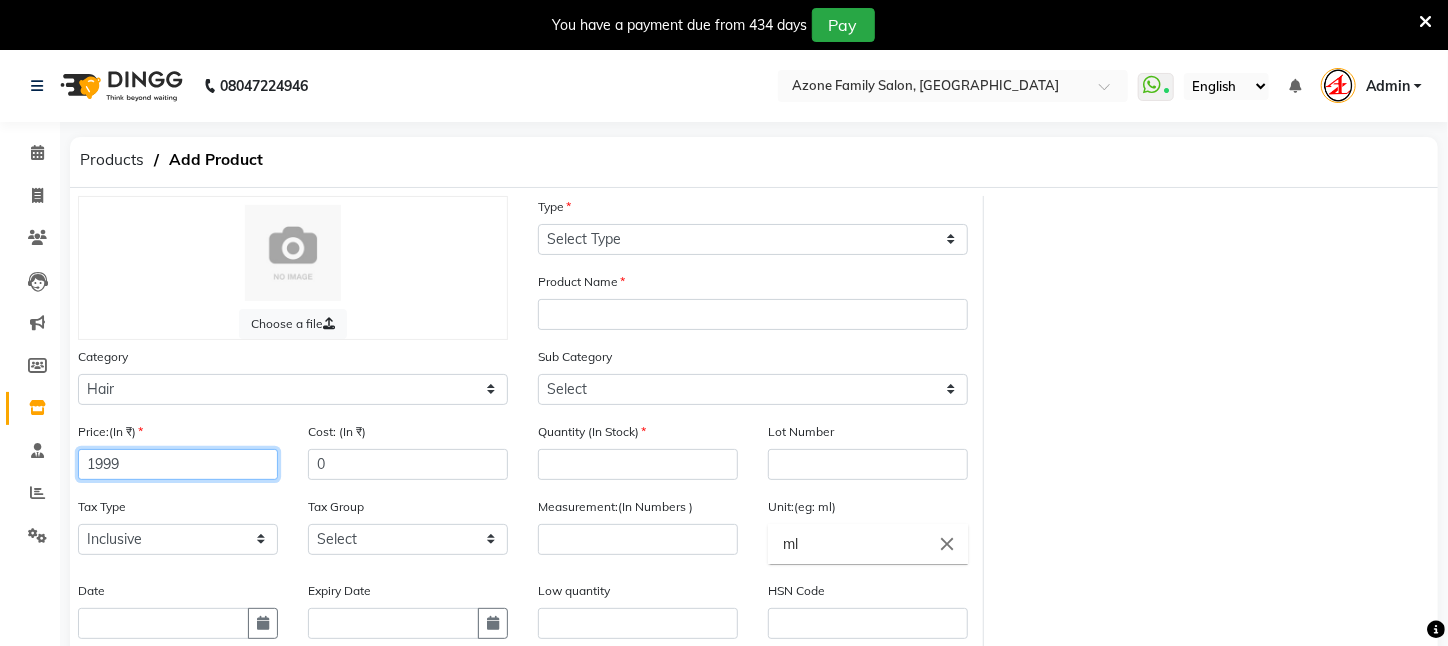 type on "1999" 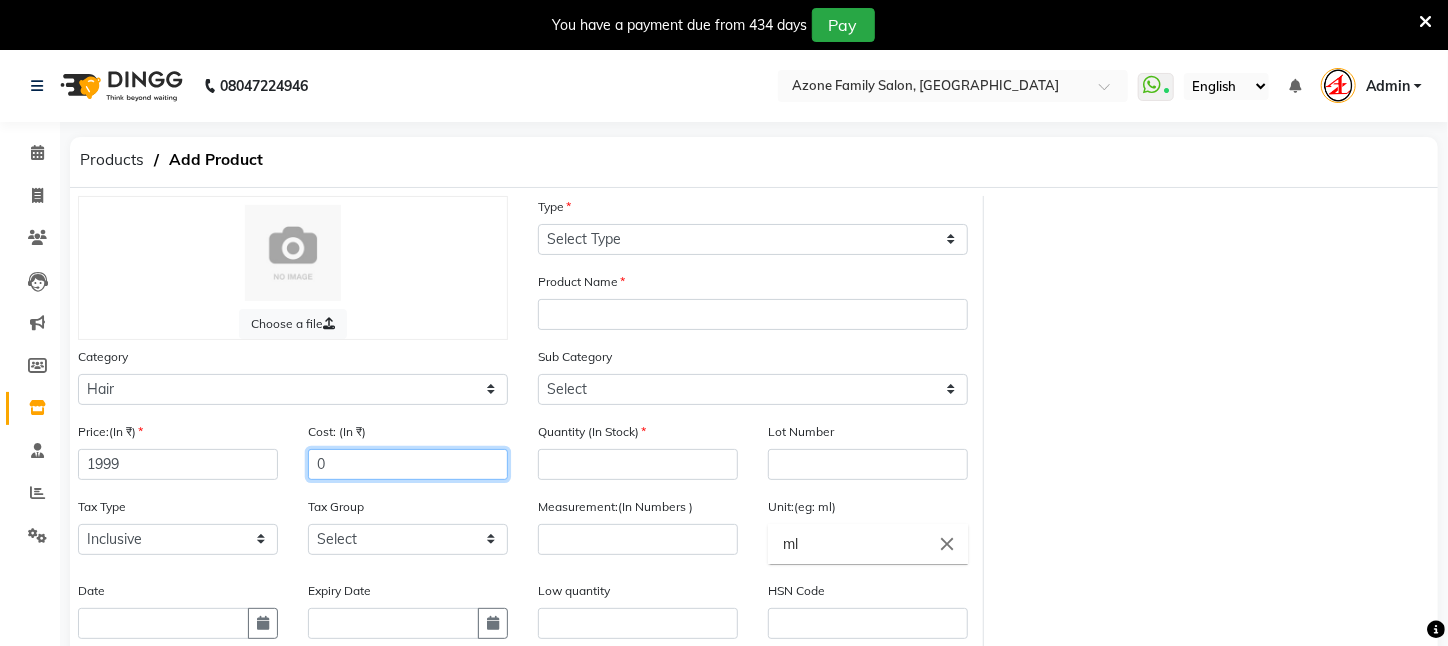 drag, startPoint x: 355, startPoint y: 465, endPoint x: 255, endPoint y: 465, distance: 100 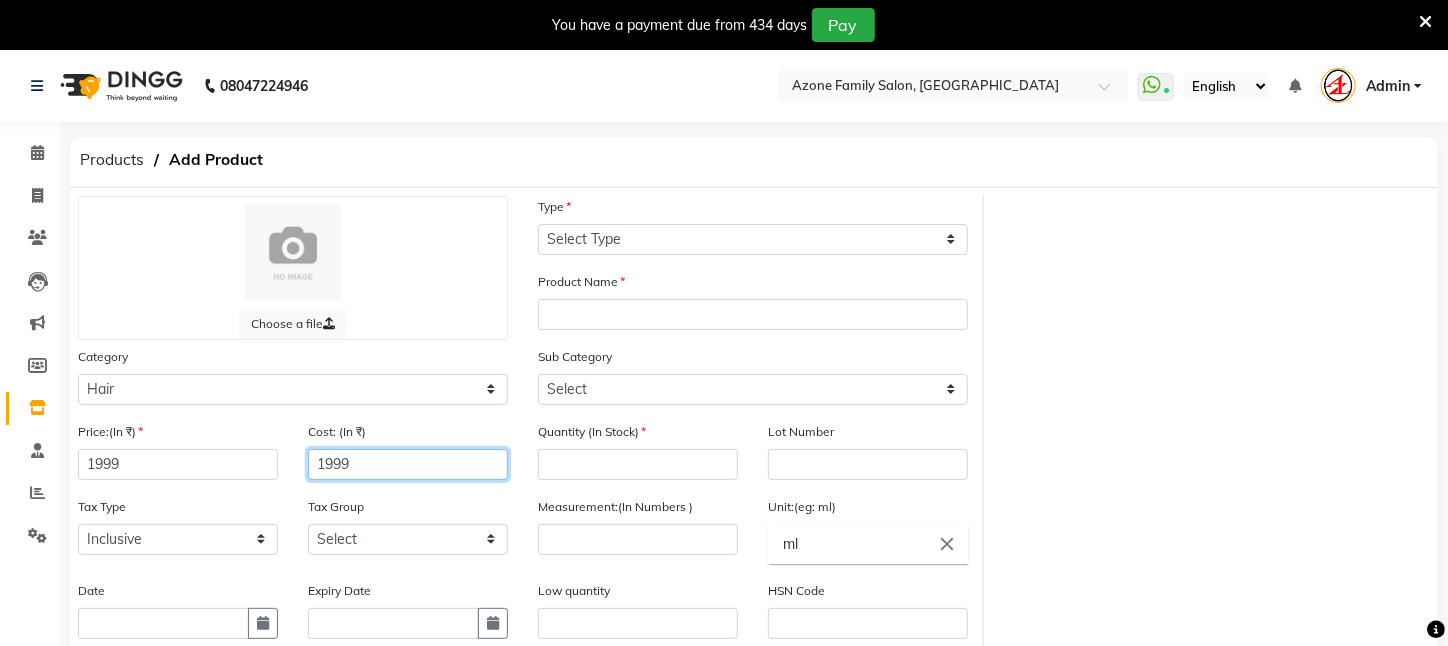 type on "1999" 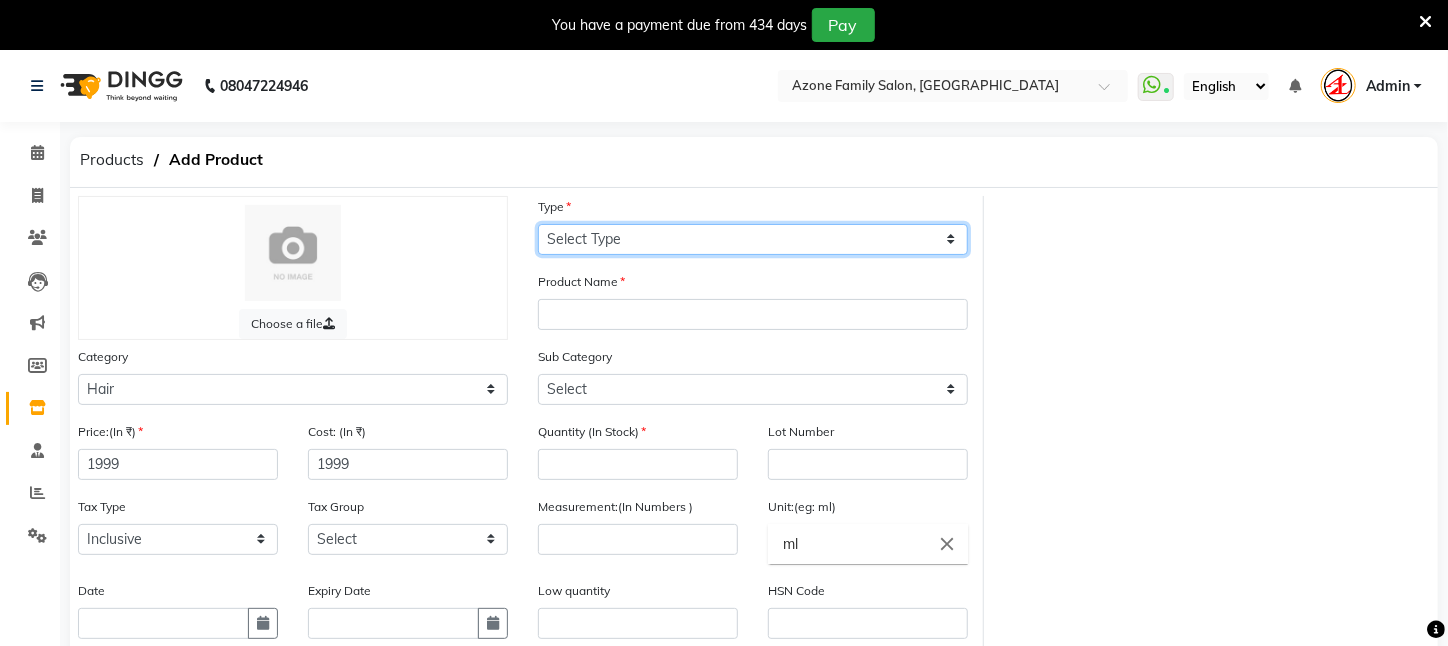click on "Select Type Both Retail Consumable" 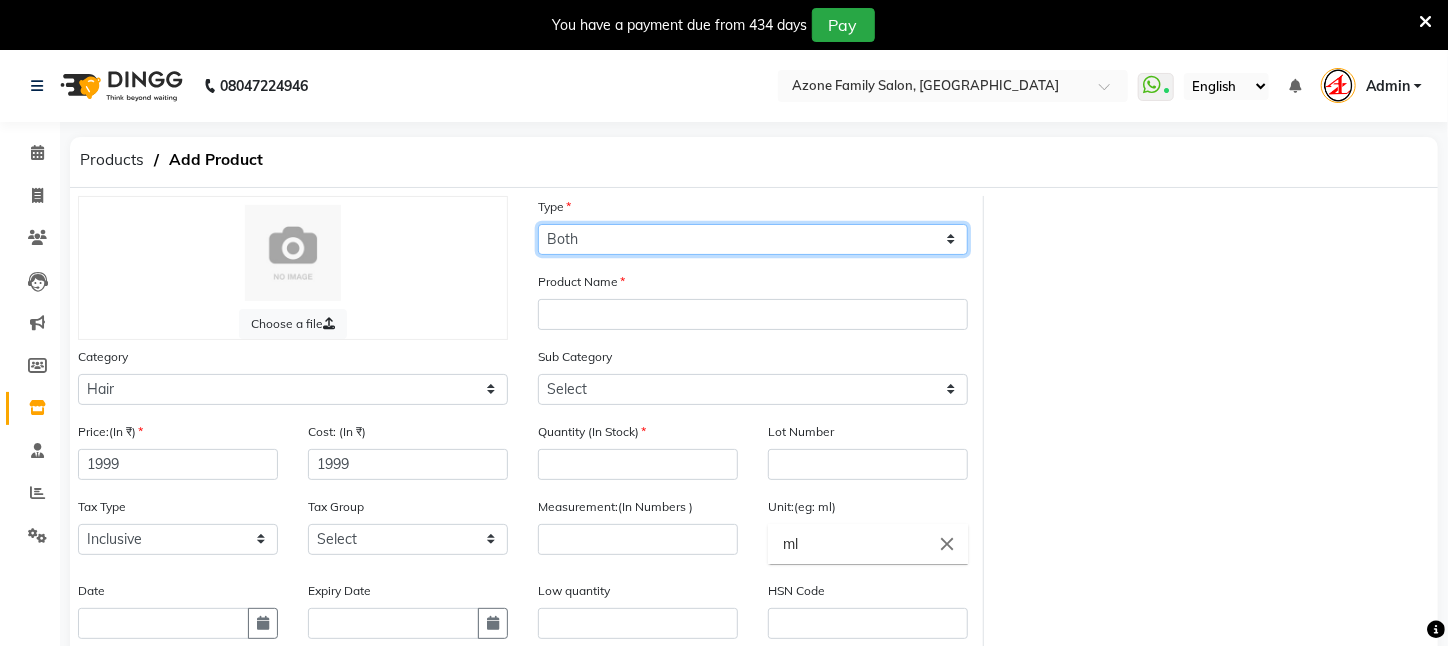 click on "Select Type Both Retail Consumable" 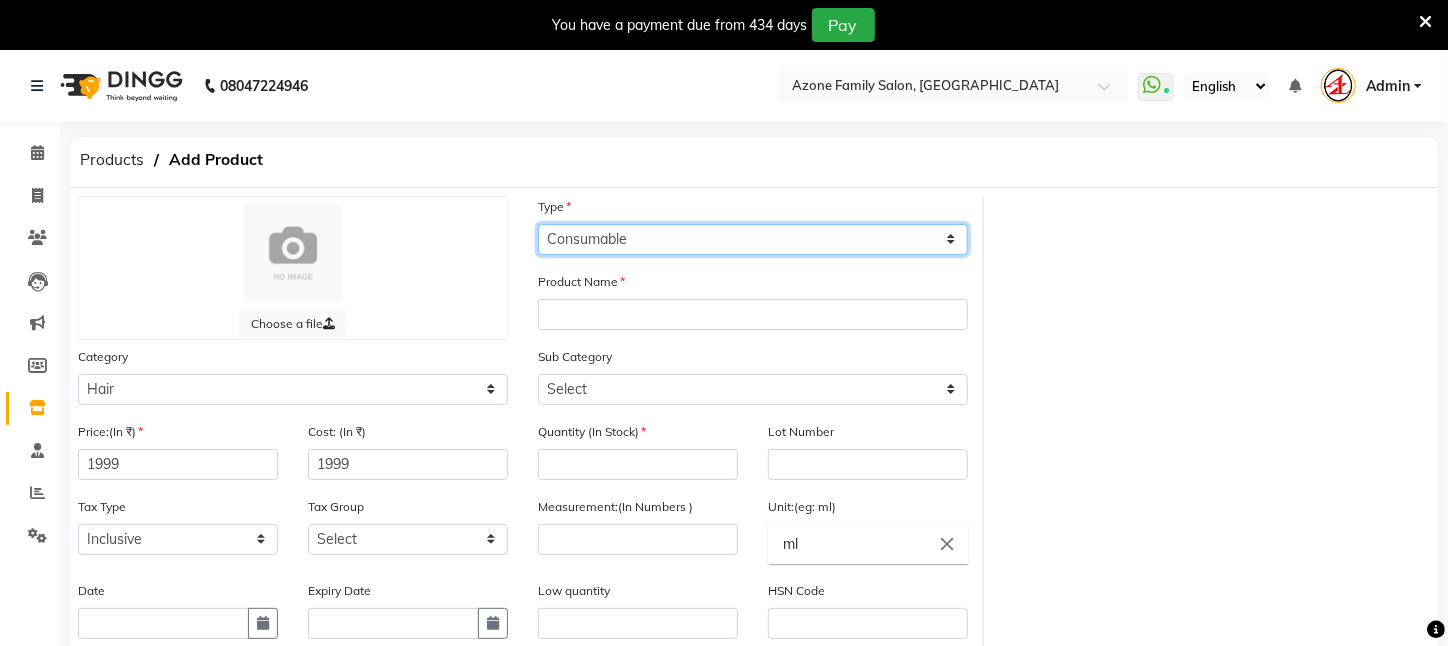 click on "Select Type Both Retail Consumable" 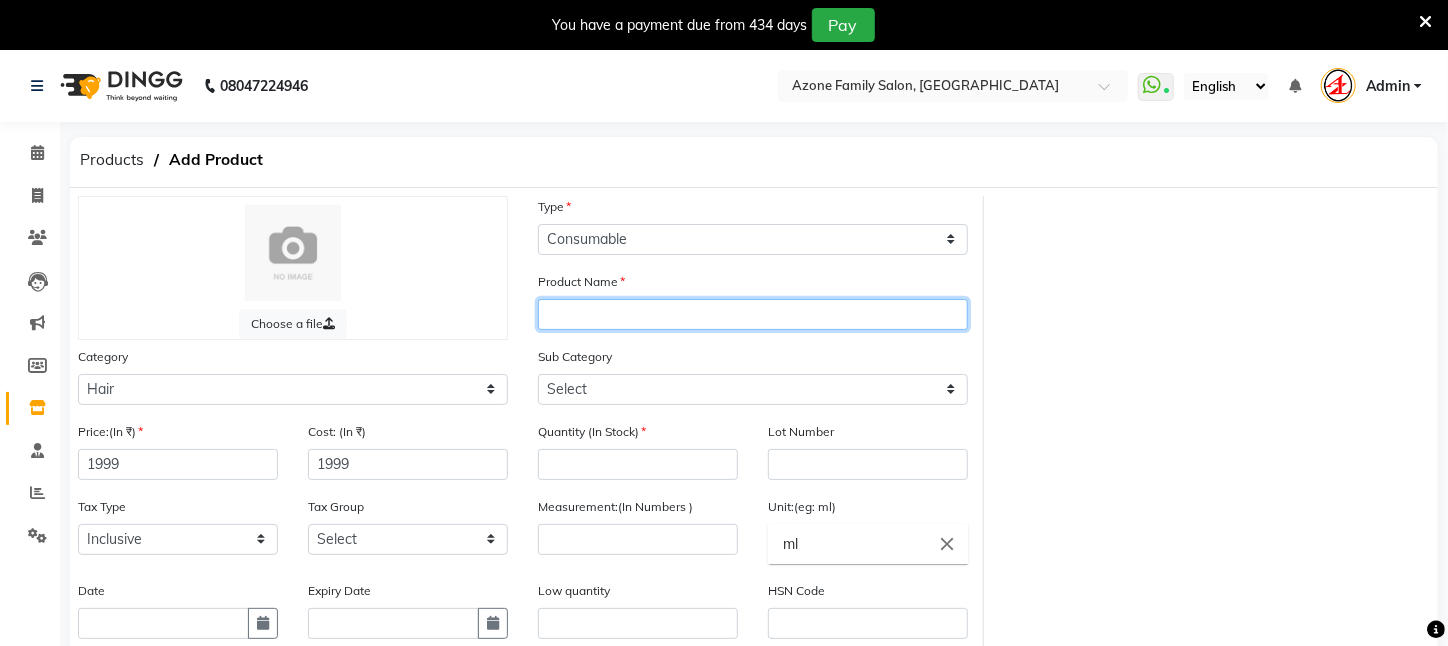 click 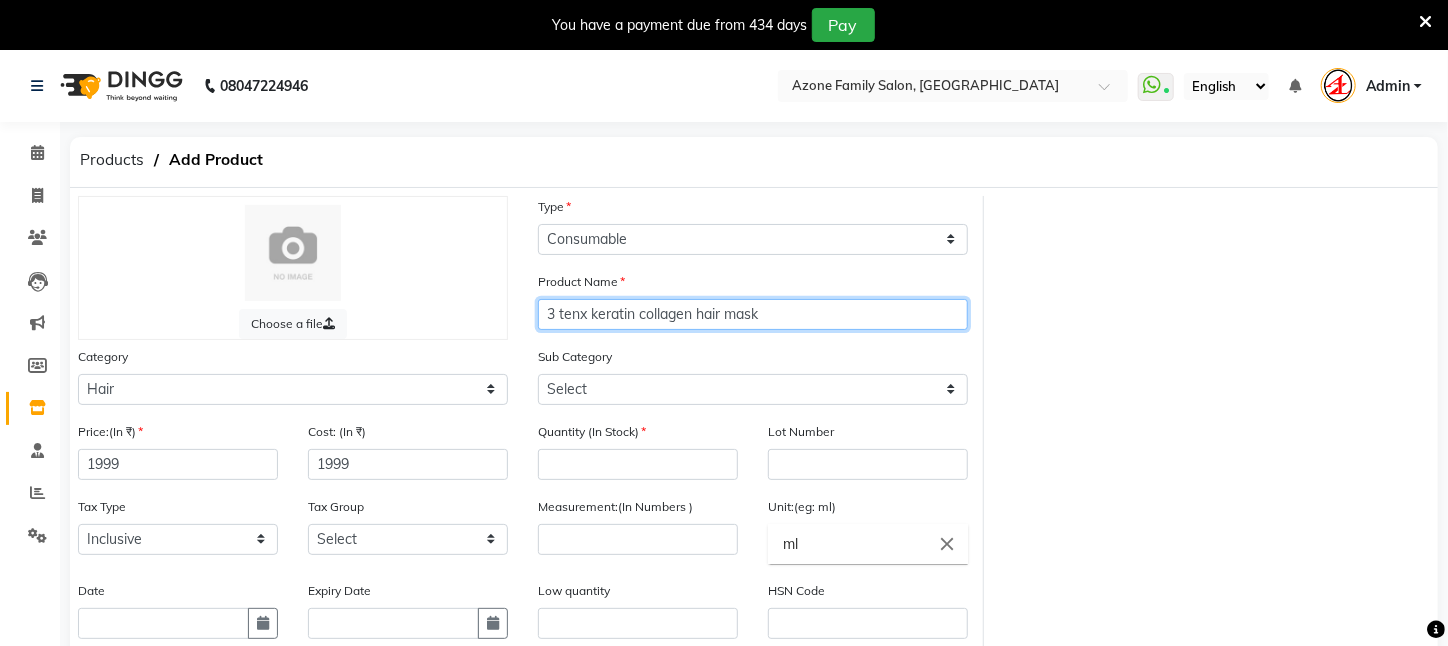 type on "3 tenx keratin collagen hair mask" 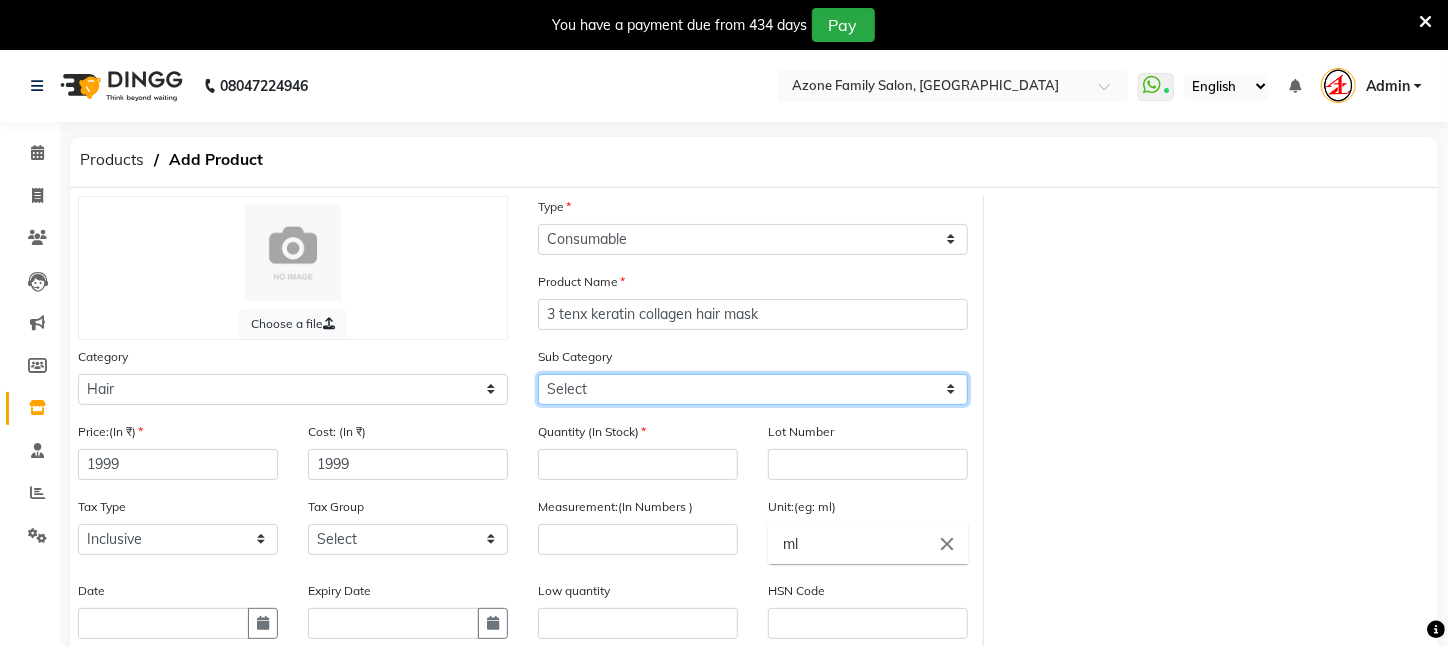 click on "Select Shampoo Conditioner Cream Mask Oil Serum Color Appliances Treatment Styling Kit & Combo Other" 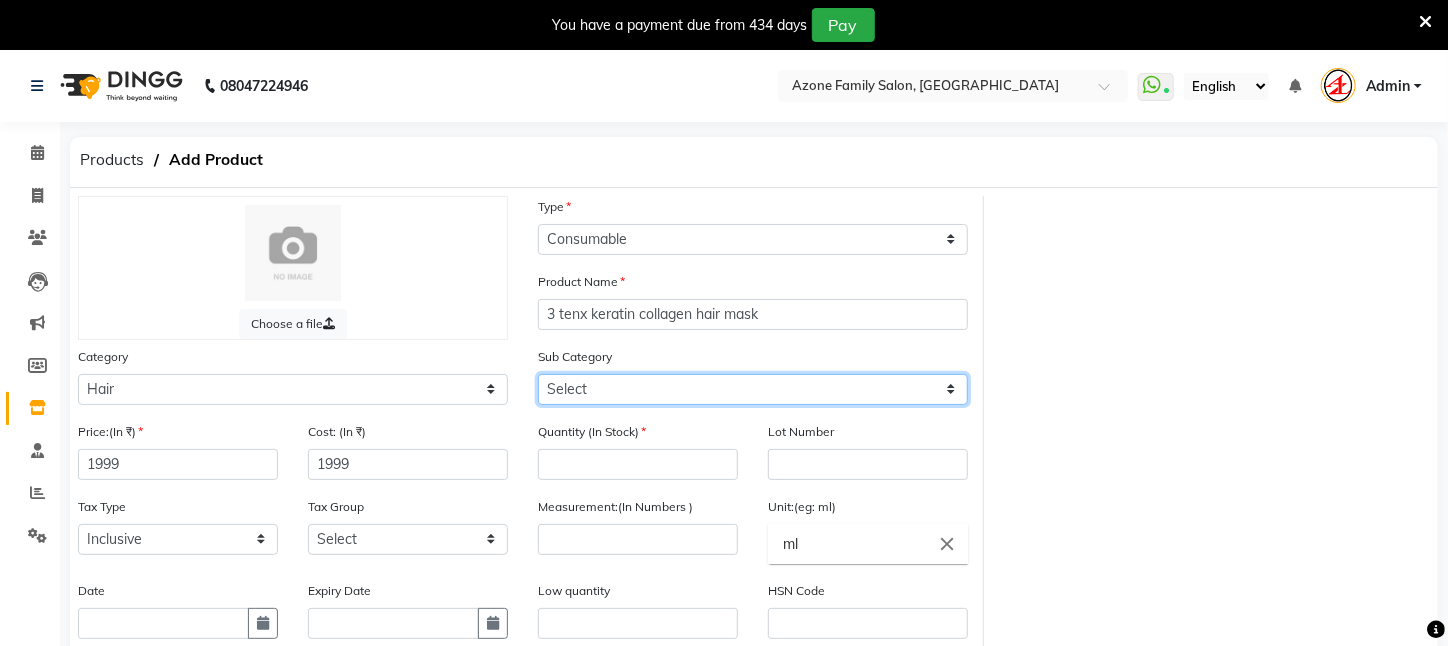 select on "526201104" 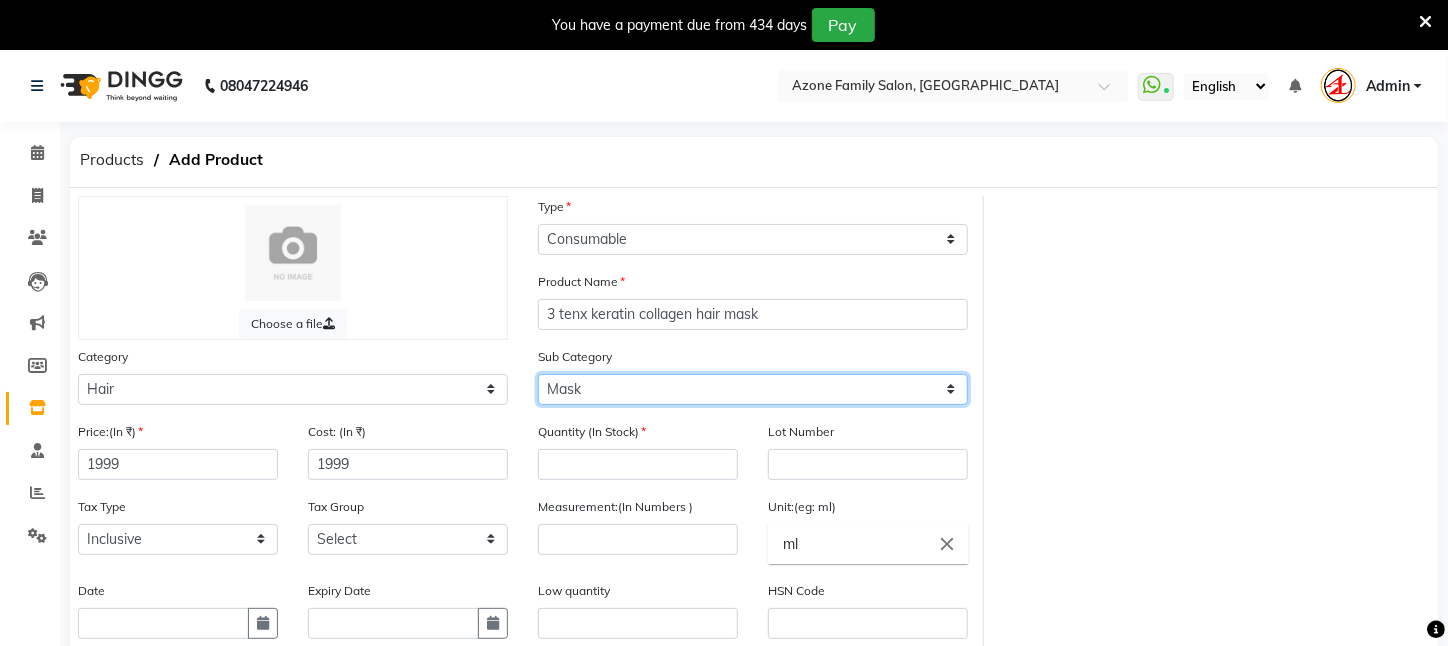 click on "Select Shampoo Conditioner Cream Mask Oil Serum Color Appliances Treatment Styling Kit & Combo Other" 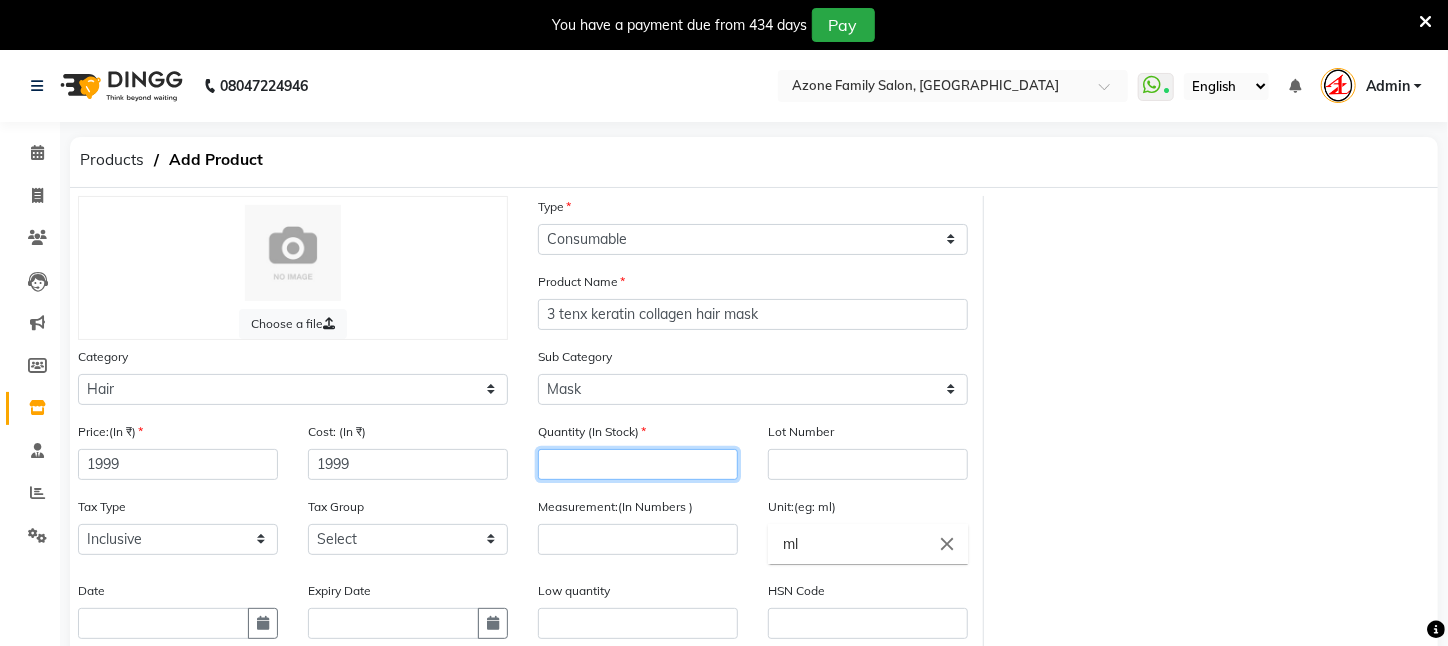 click 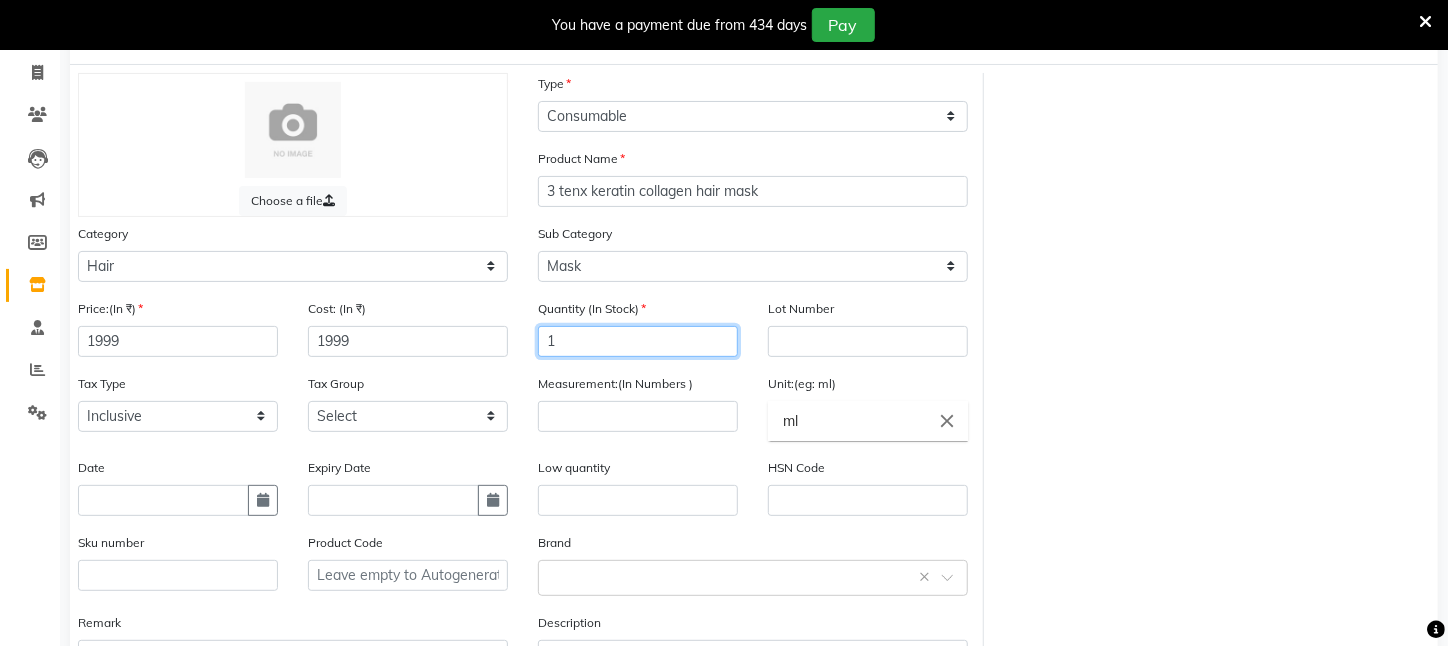 scroll, scrollTop: 281, scrollLeft: 0, axis: vertical 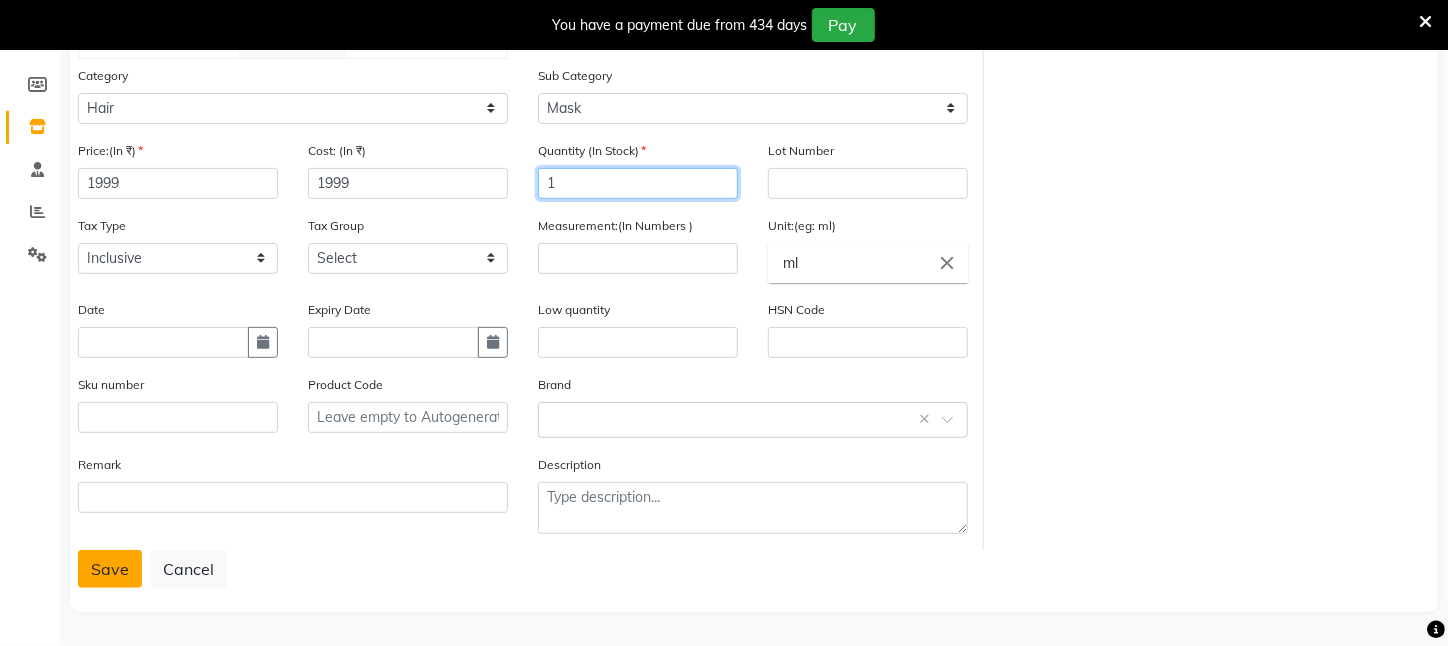 type on "1" 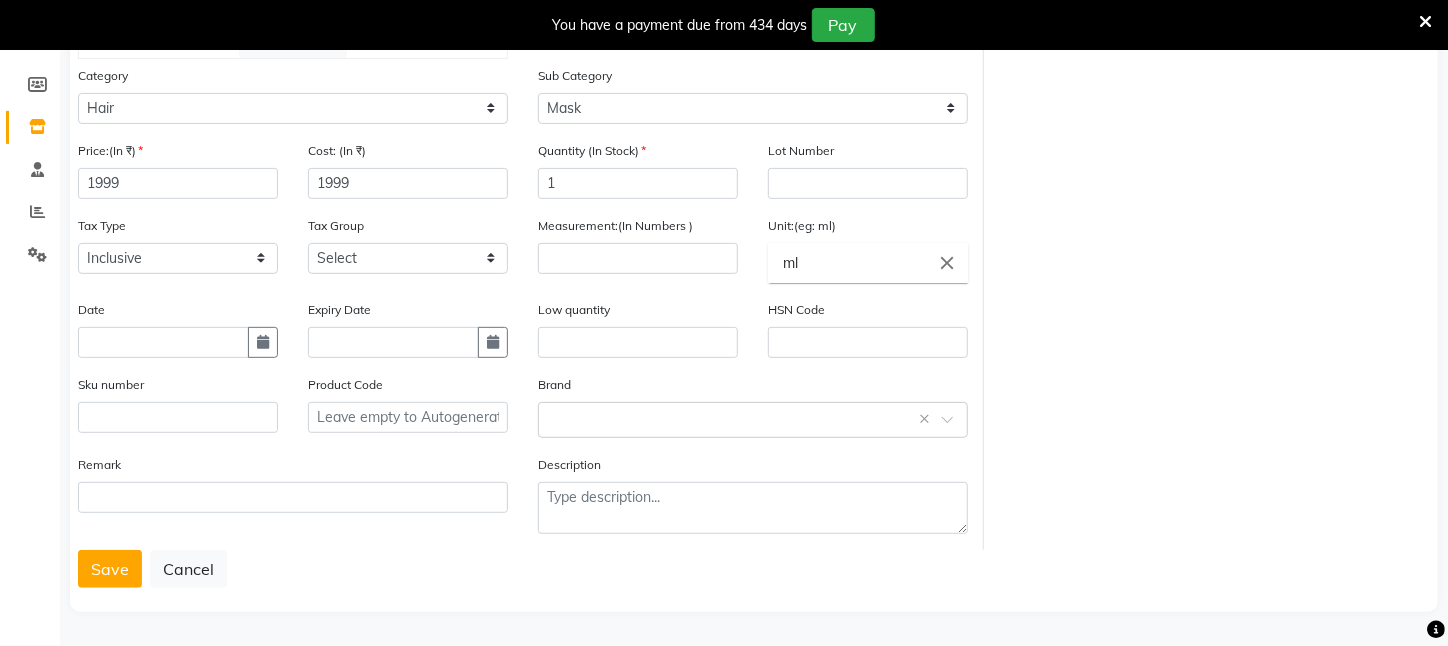 drag, startPoint x: 102, startPoint y: 568, endPoint x: 643, endPoint y: 255, distance: 625.02 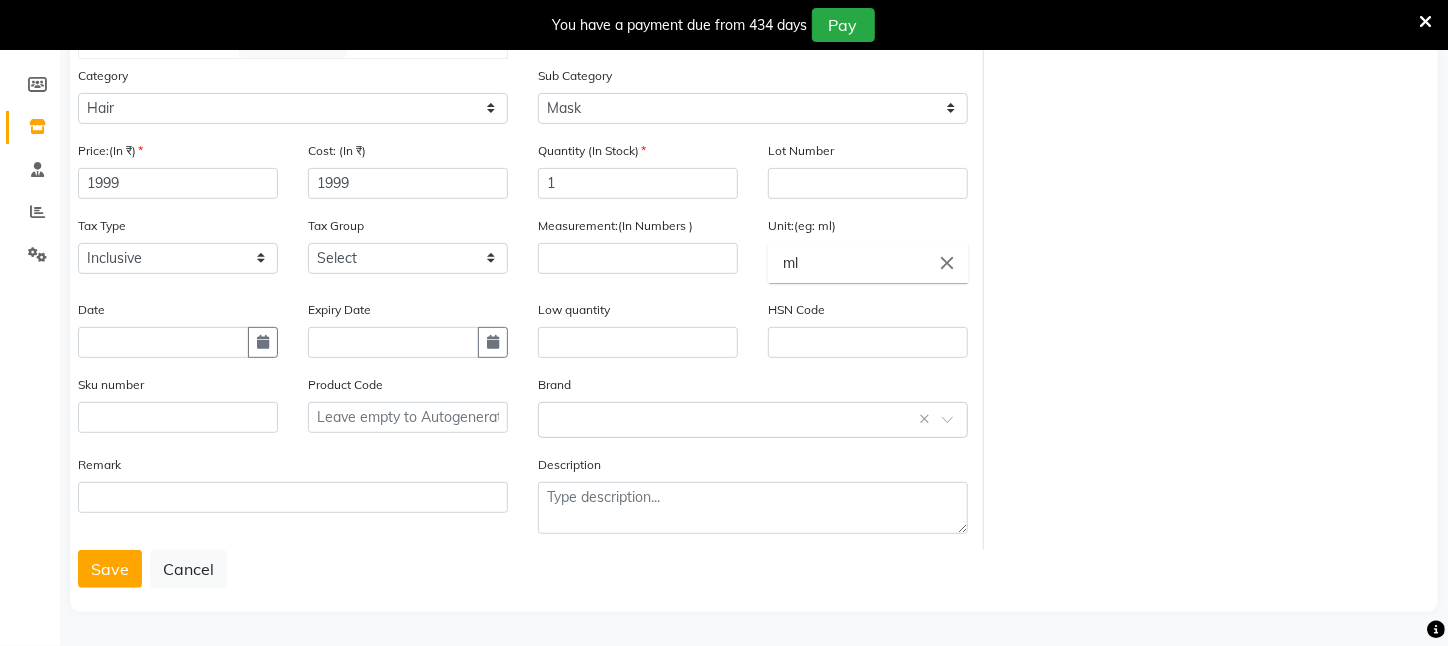 click on "Choose a file Type Select Type Both Retail Consumable Product Name 3 tenx keratin collagen hair mask Category Select Hair Skin Makeup Personal Care Appliances Beard Waxing Disposable Threading Hands and Feet Beauty Planet Botox Cadiveu Casmara Cheryls Loreal Olaplex PIERCING O3+ WATER CV PRO SEBUM CONTROL LOTION Other Sub Category Select Shampoo Conditioner Cream Mask Oil Serum Color Appliances Treatment Styling Kit & Combo Other Price:(In ₹) 1999 Cost: (In ₹) 1999 Quantity (In Stock) 1 Lot Number Tax Type Select Inclusive Exclusive Tax Group Select GST Measurement:(In Numbers ) Unit:(eg: ml) ml close Date Expiry Date Low quantity HSN Code Sku number Product Code Brand Select brand or add custom brand    × Remark Description  Save   Cancel" 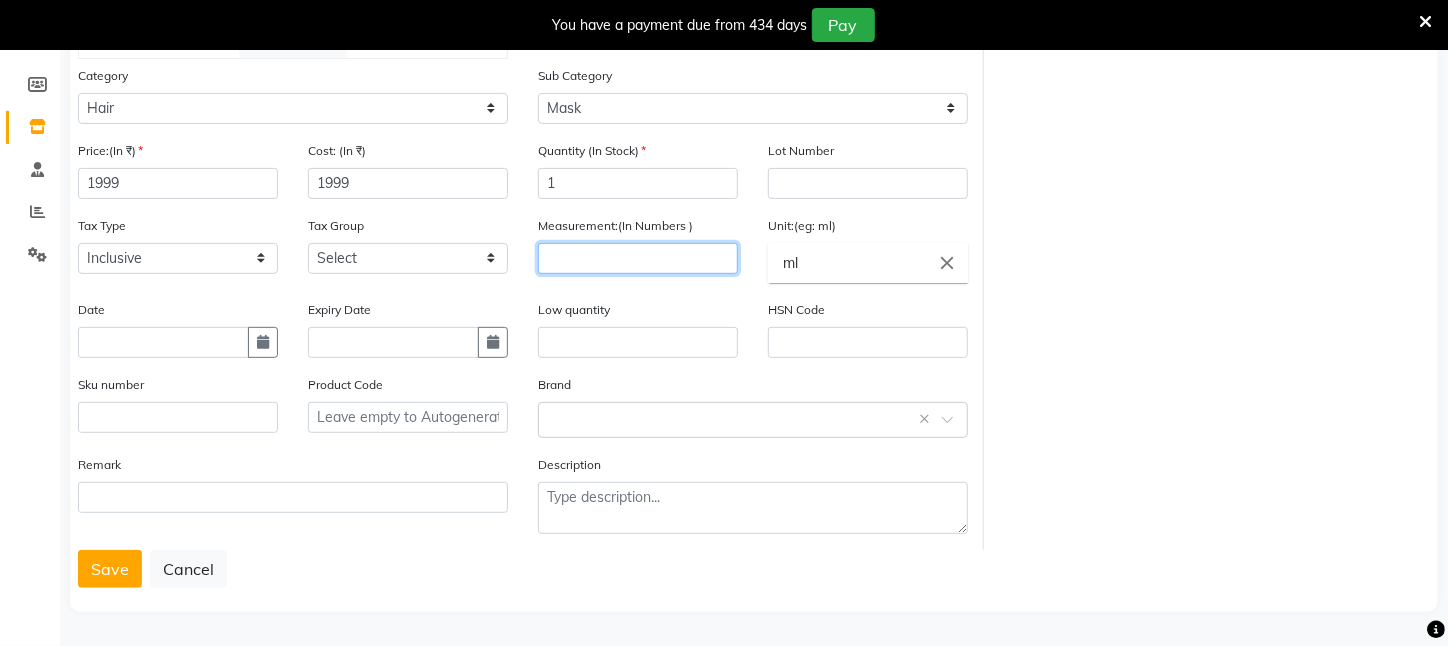 click 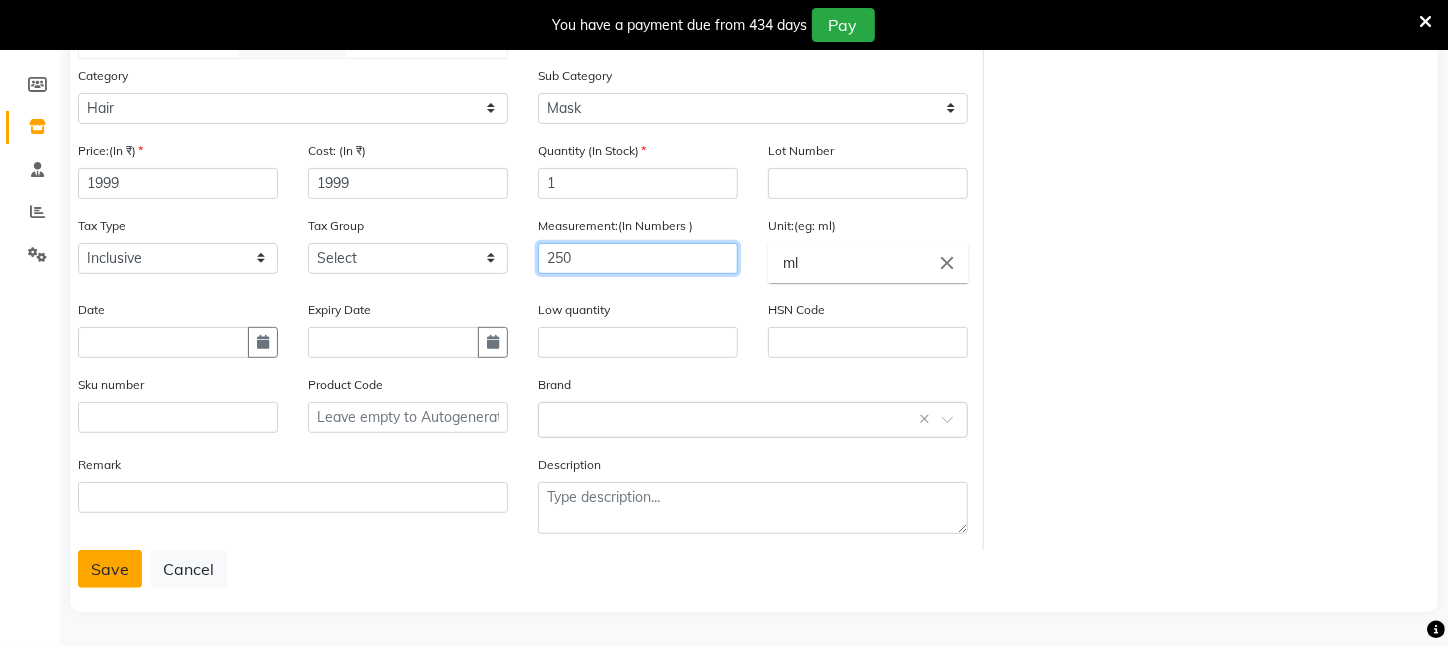 type on "250" 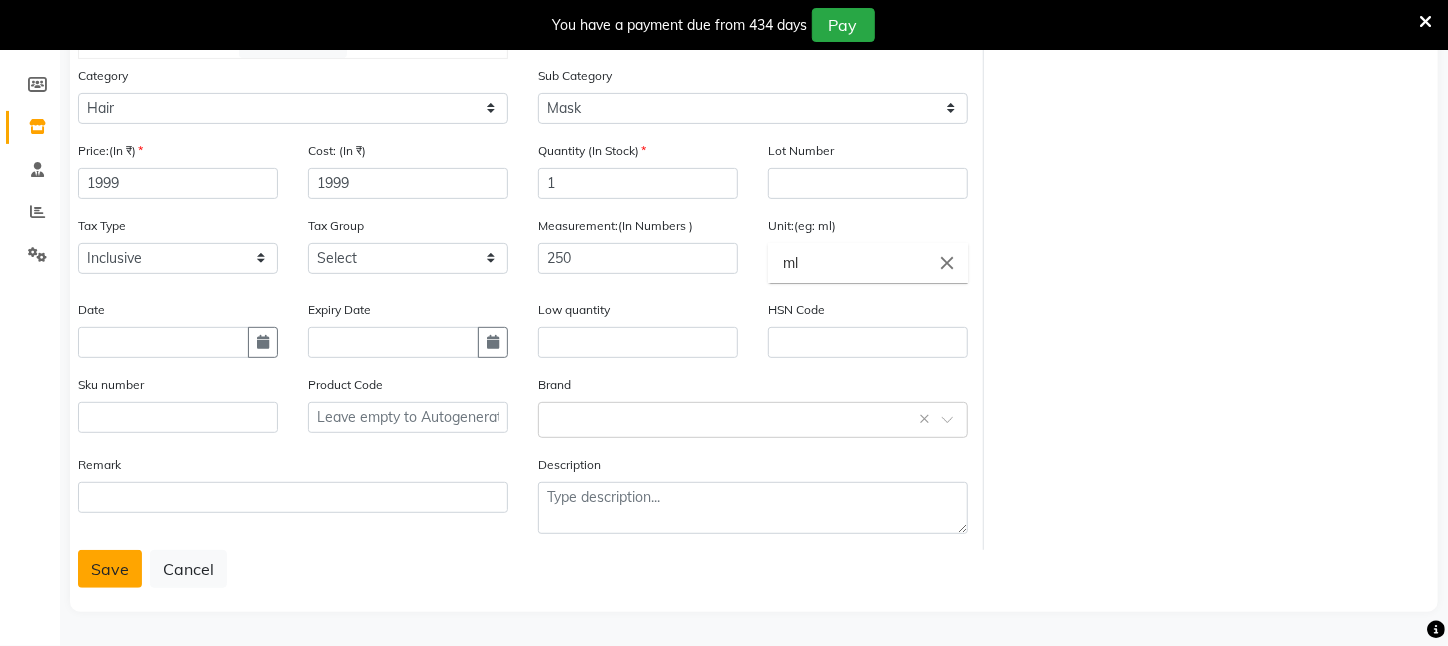 click on "Save" 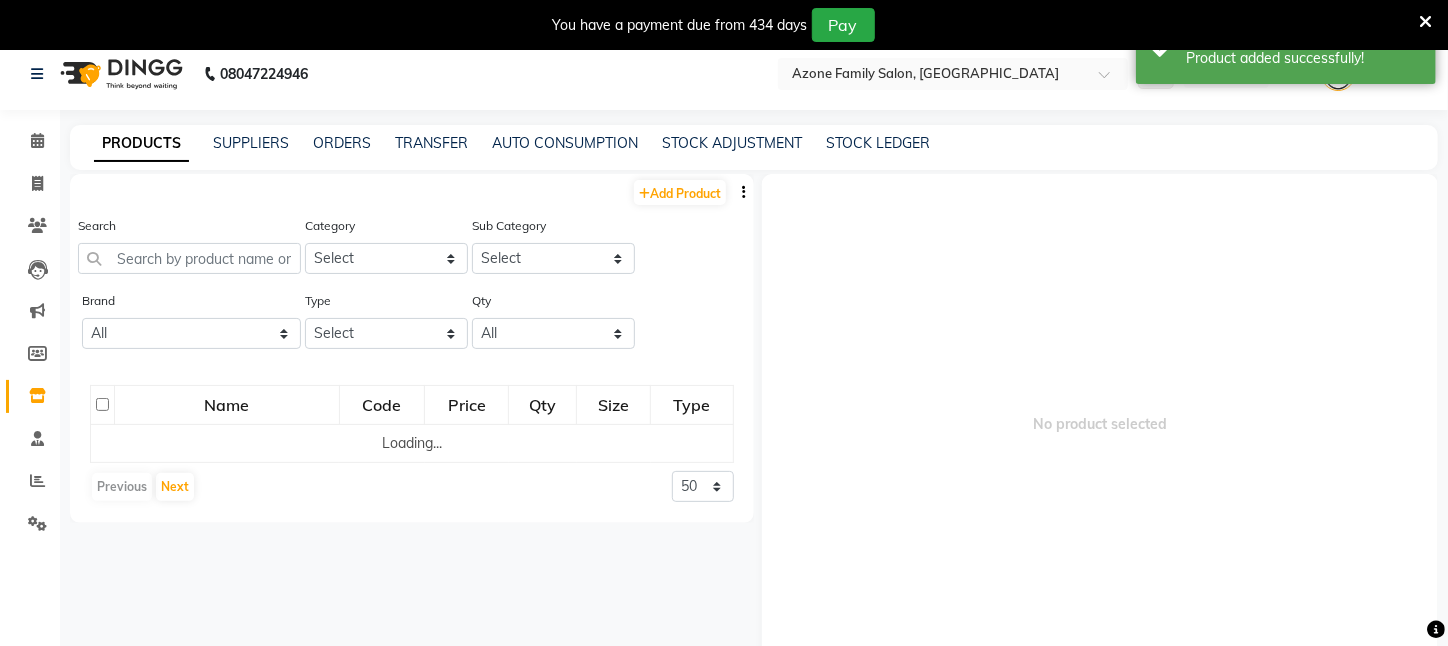 scroll, scrollTop: 0, scrollLeft: 0, axis: both 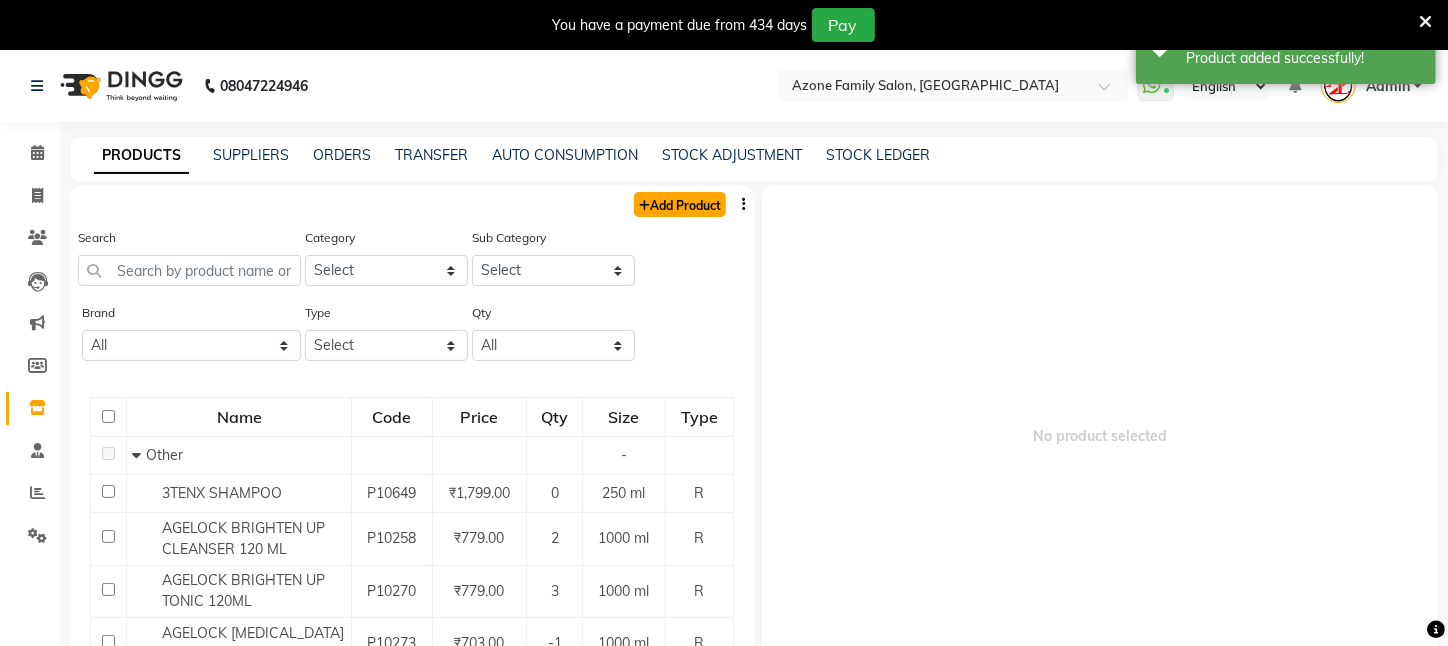 click on "Add Product" 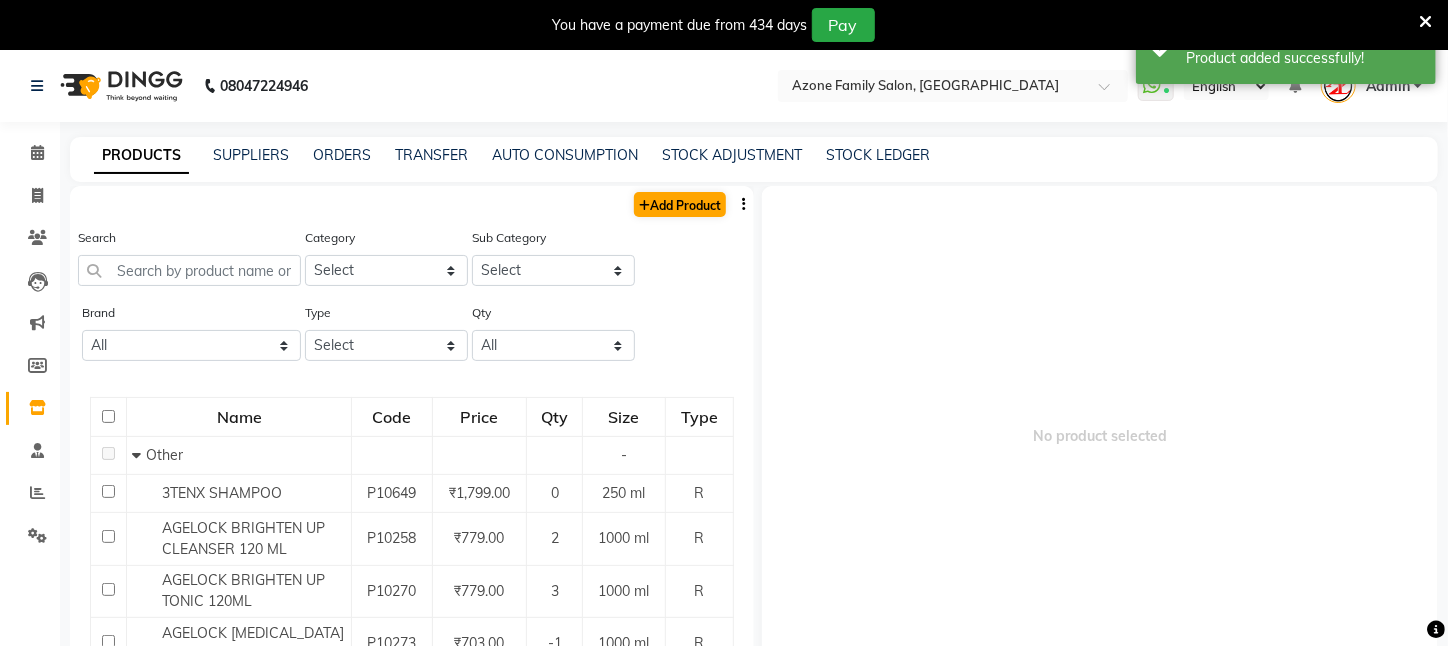 select on "true" 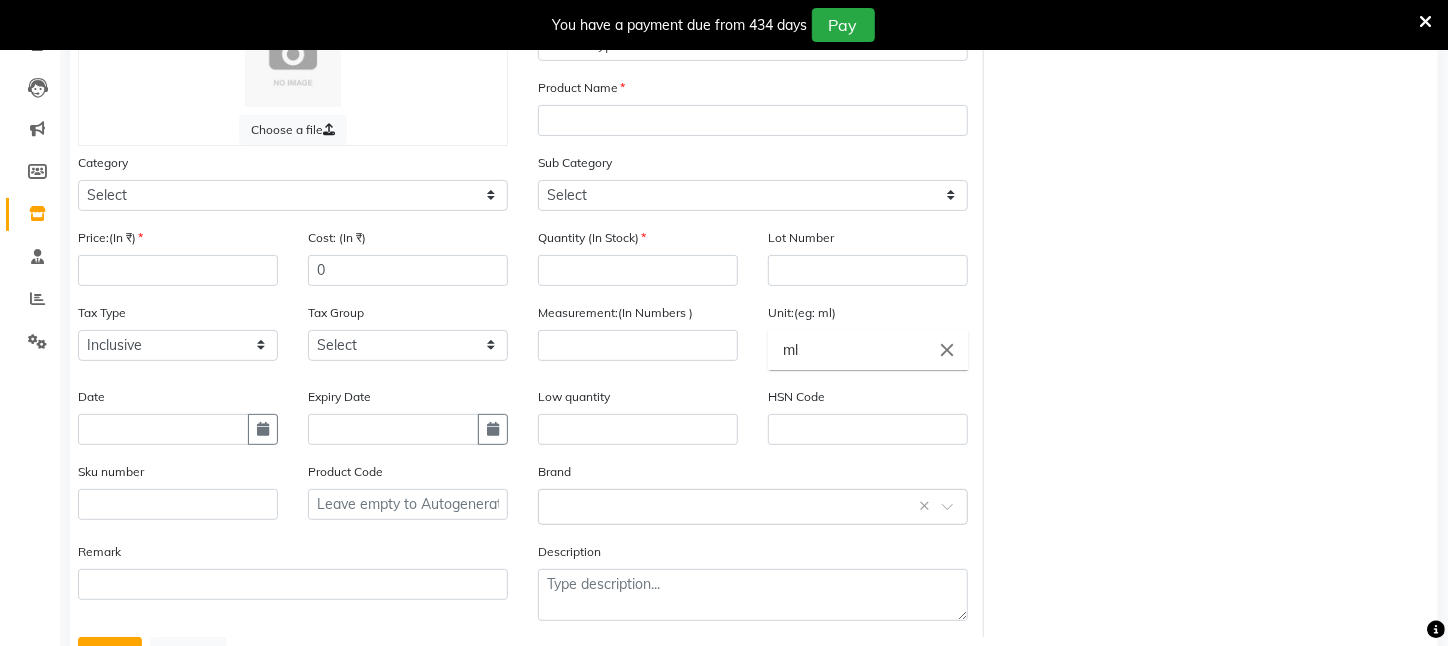 scroll, scrollTop: 200, scrollLeft: 0, axis: vertical 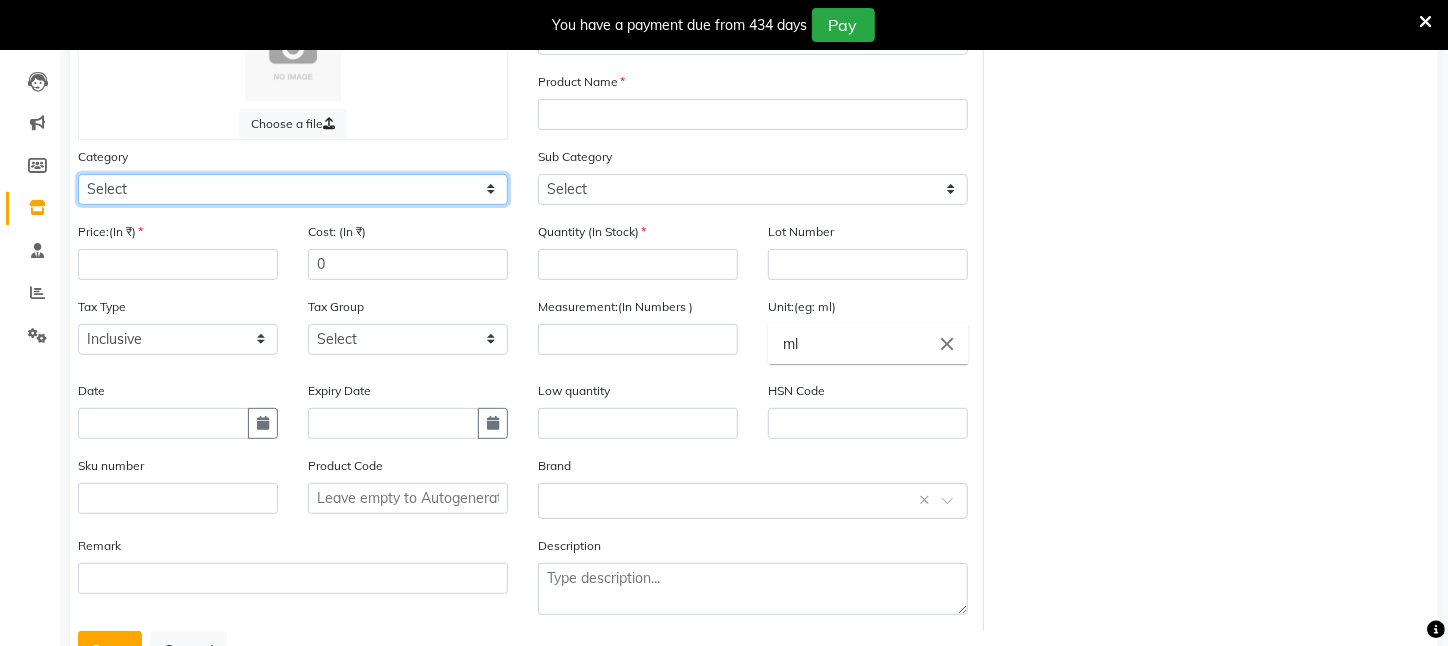 click on "Select Hair Skin Makeup Personal Care Appliances Beard Waxing Disposable Threading Hands and Feet Beauty Planet Botox Cadiveu Casmara Cheryls Loreal Olaplex PIERCING O3+ WATER CV PRO SEBUM CONTROL LOTION Other" 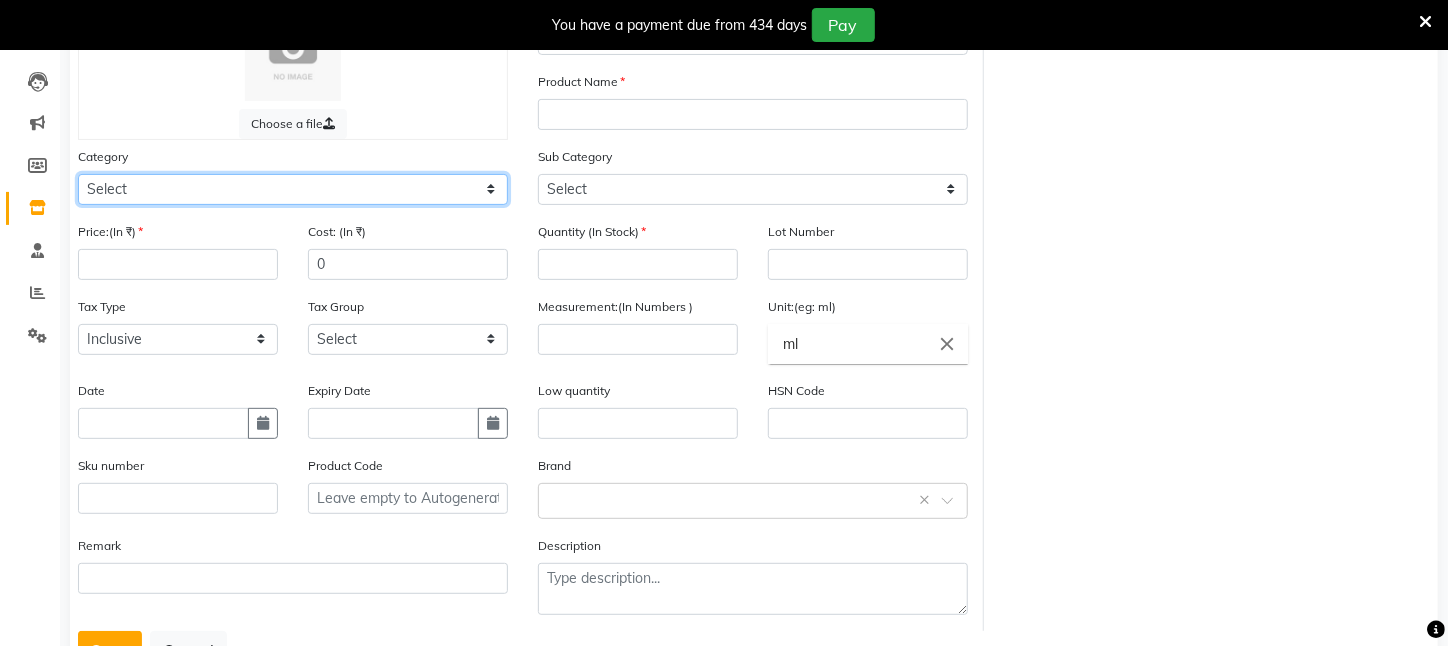 select on "526201100" 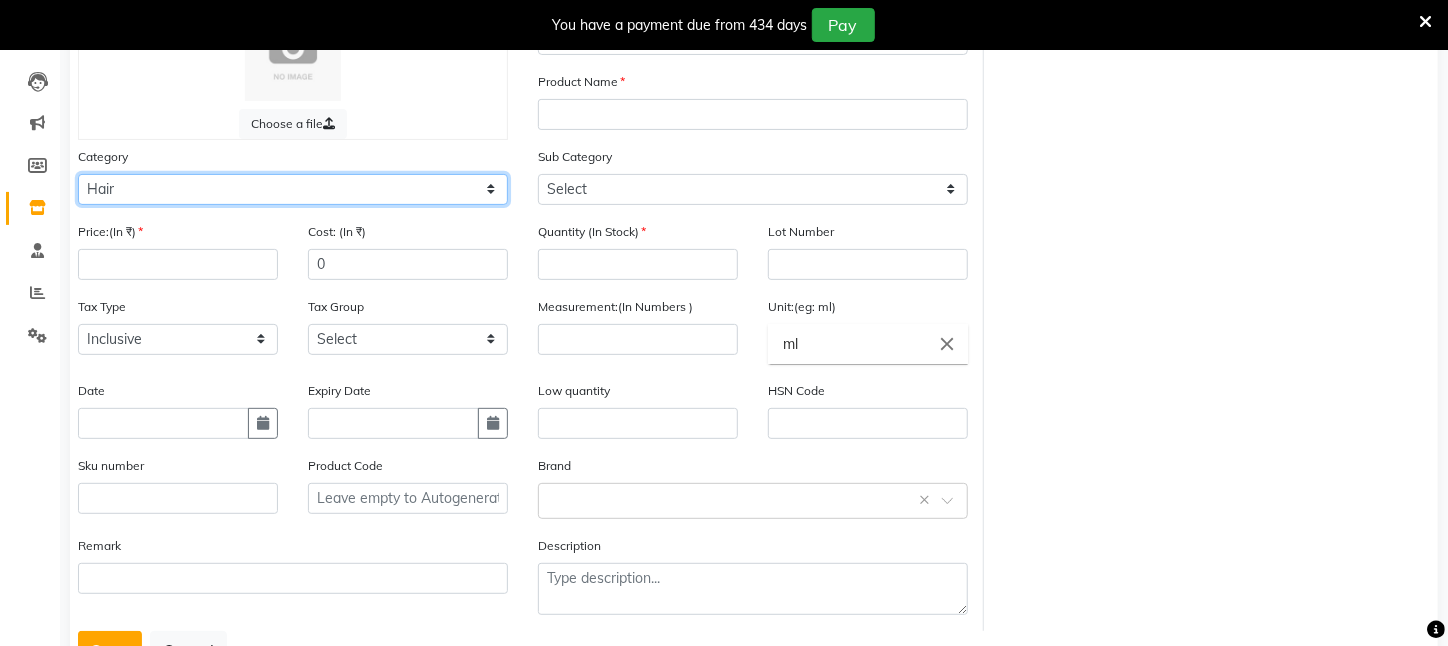 click on "Select Hair Skin Makeup Personal Care Appliances Beard Waxing Disposable Threading Hands and Feet Beauty Planet Botox Cadiveu Casmara Cheryls Loreal Olaplex PIERCING O3+ WATER CV PRO SEBUM CONTROL LOTION Other" 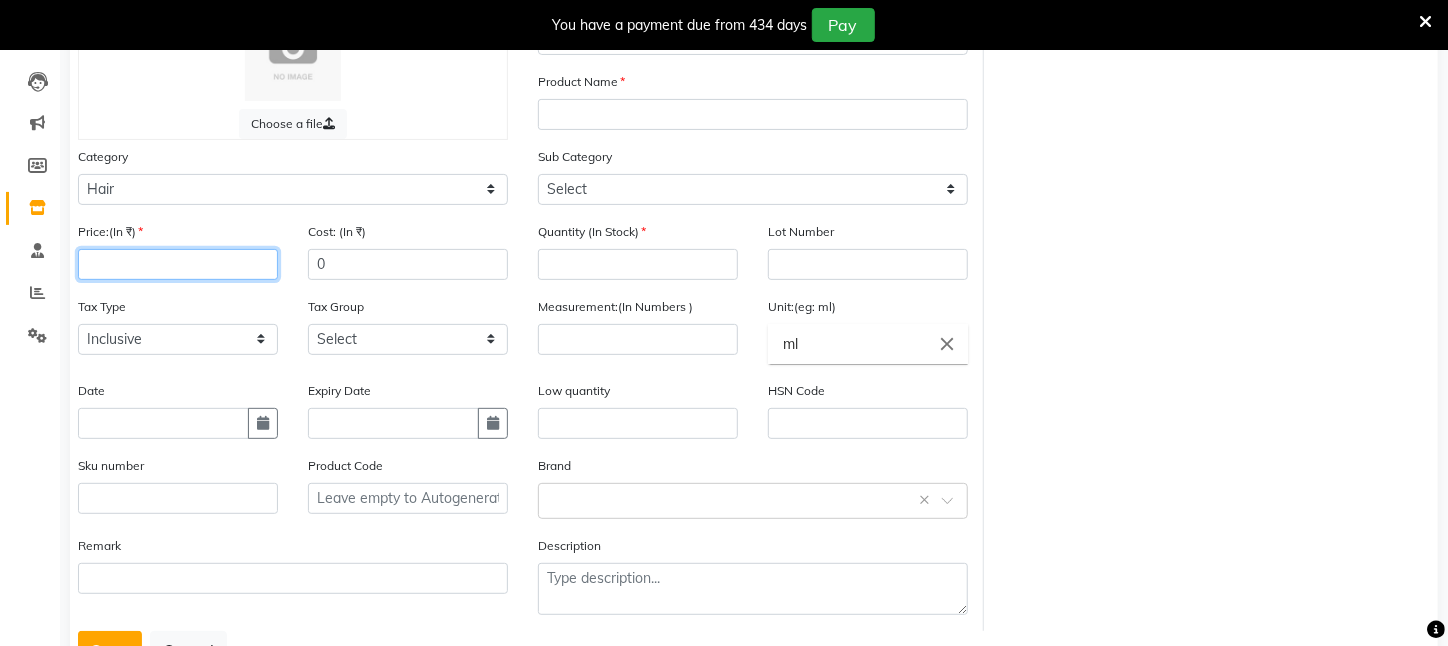click 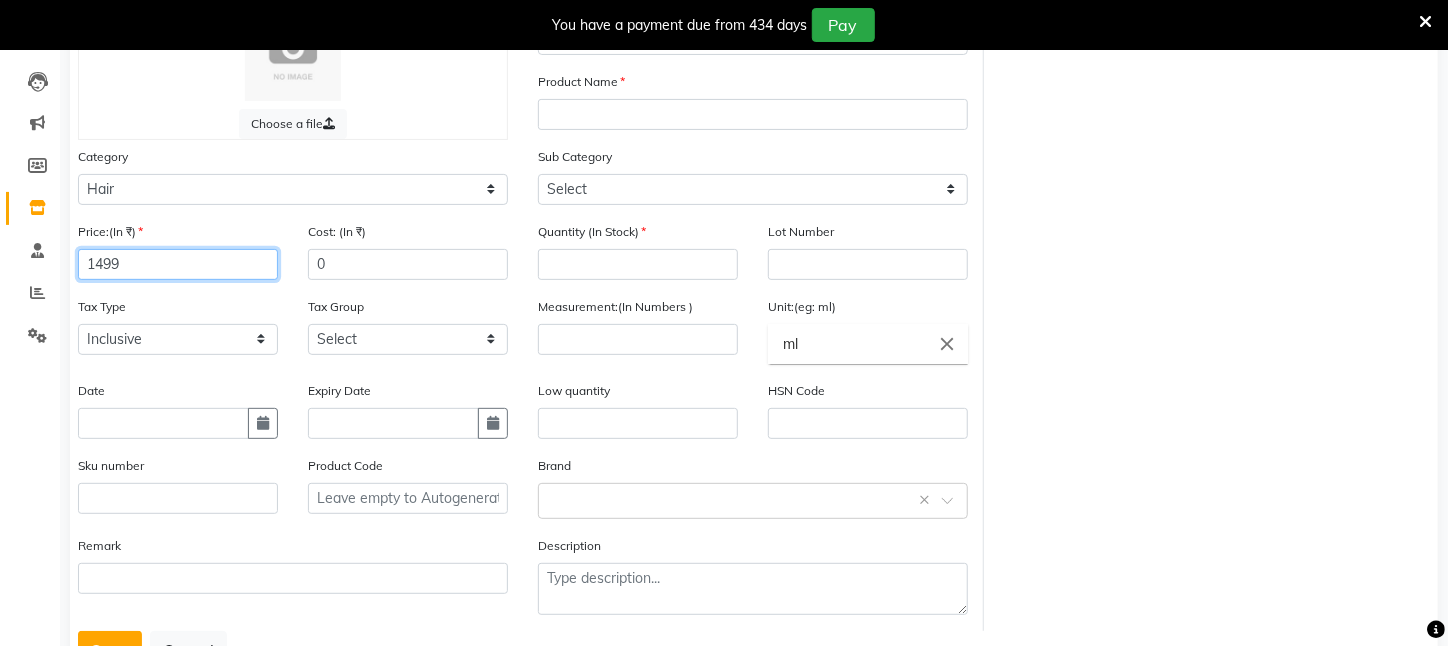 type on "1499" 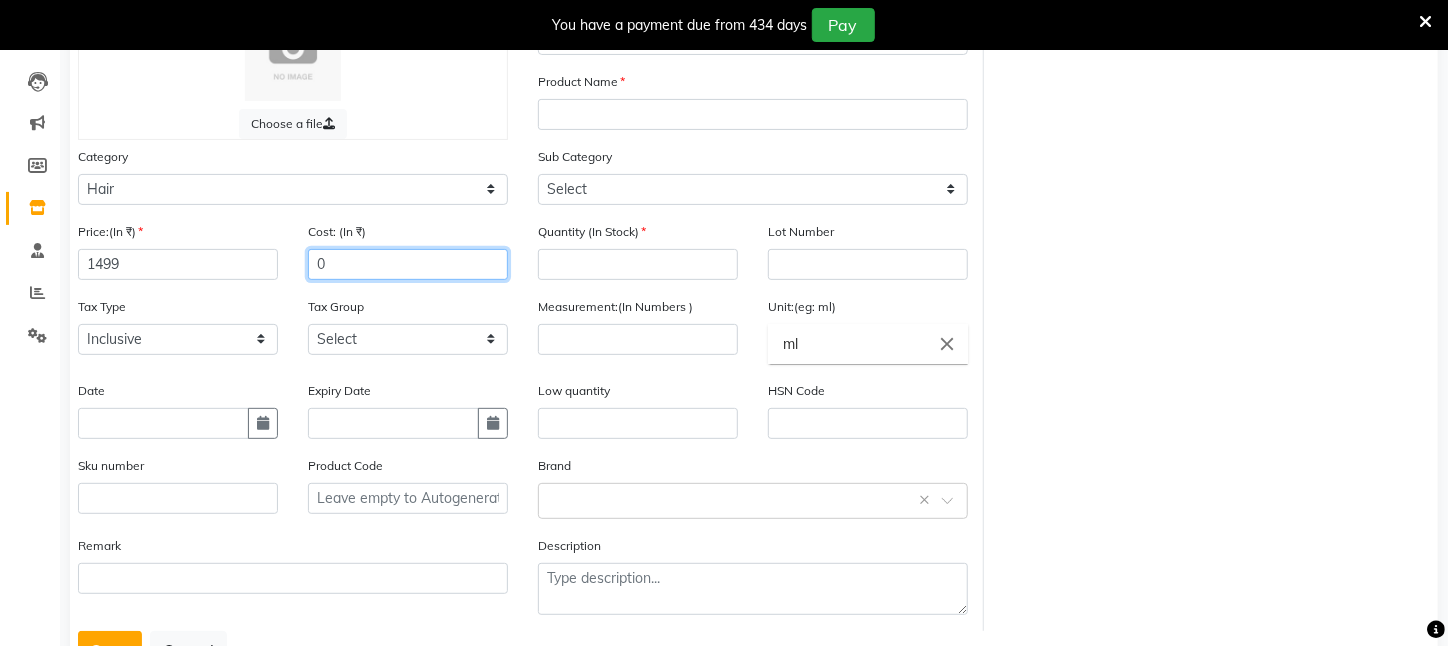 drag, startPoint x: 342, startPoint y: 266, endPoint x: 250, endPoint y: 266, distance: 92 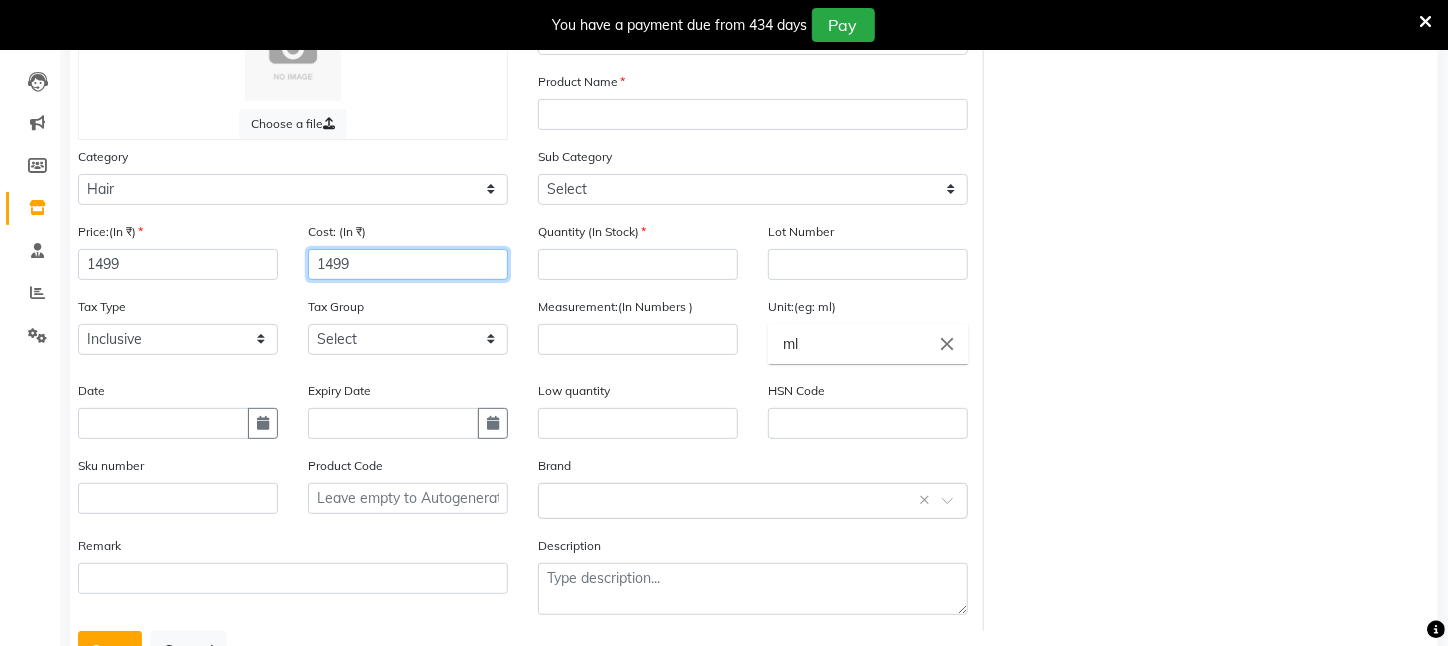 type on "1499" 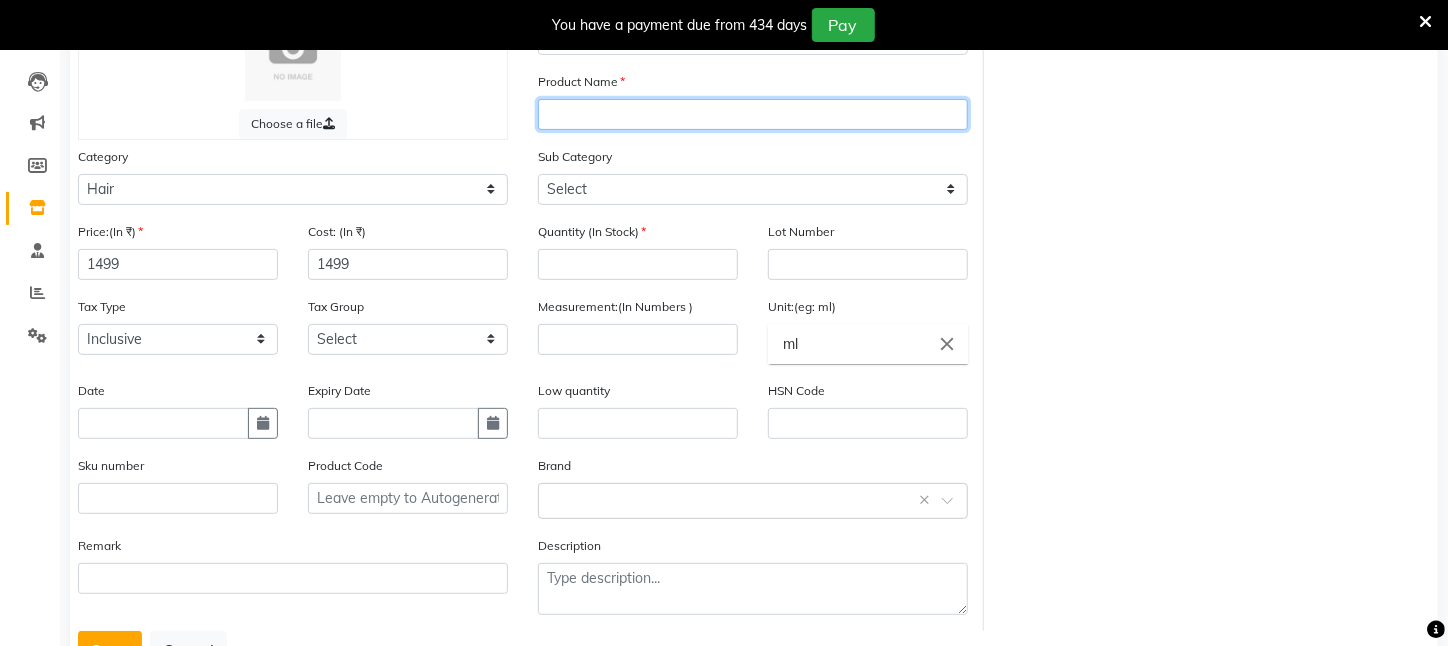 click 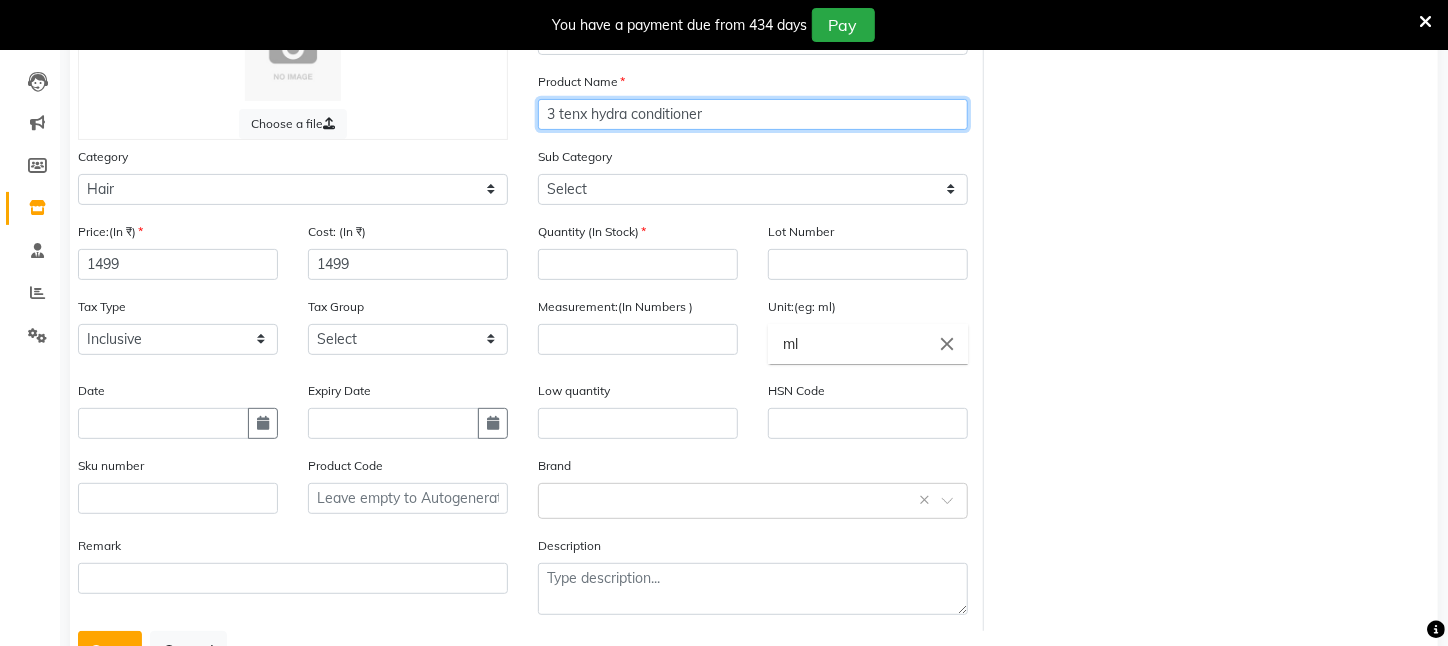 type on "3 tenx hydra conditioner" 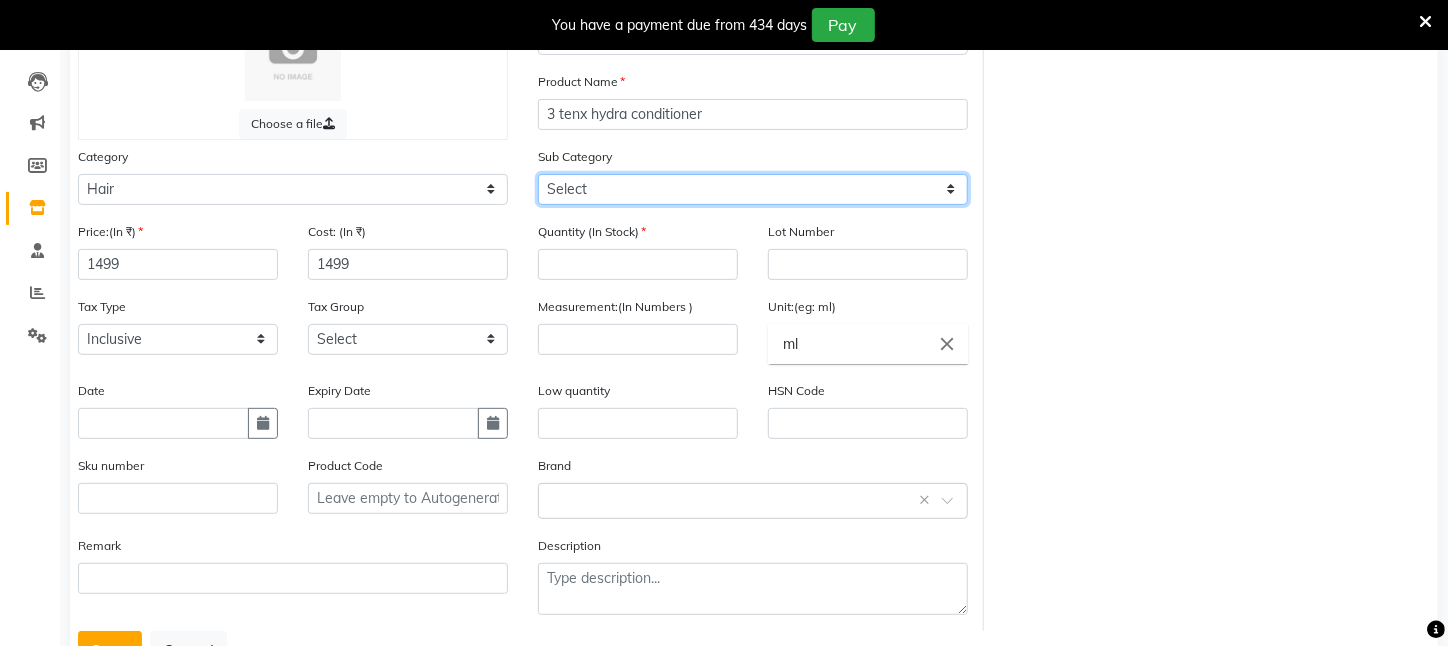 click on "Select Shampoo Conditioner Cream Mask Oil Serum Color Appliances Treatment Styling Kit & Combo Other" 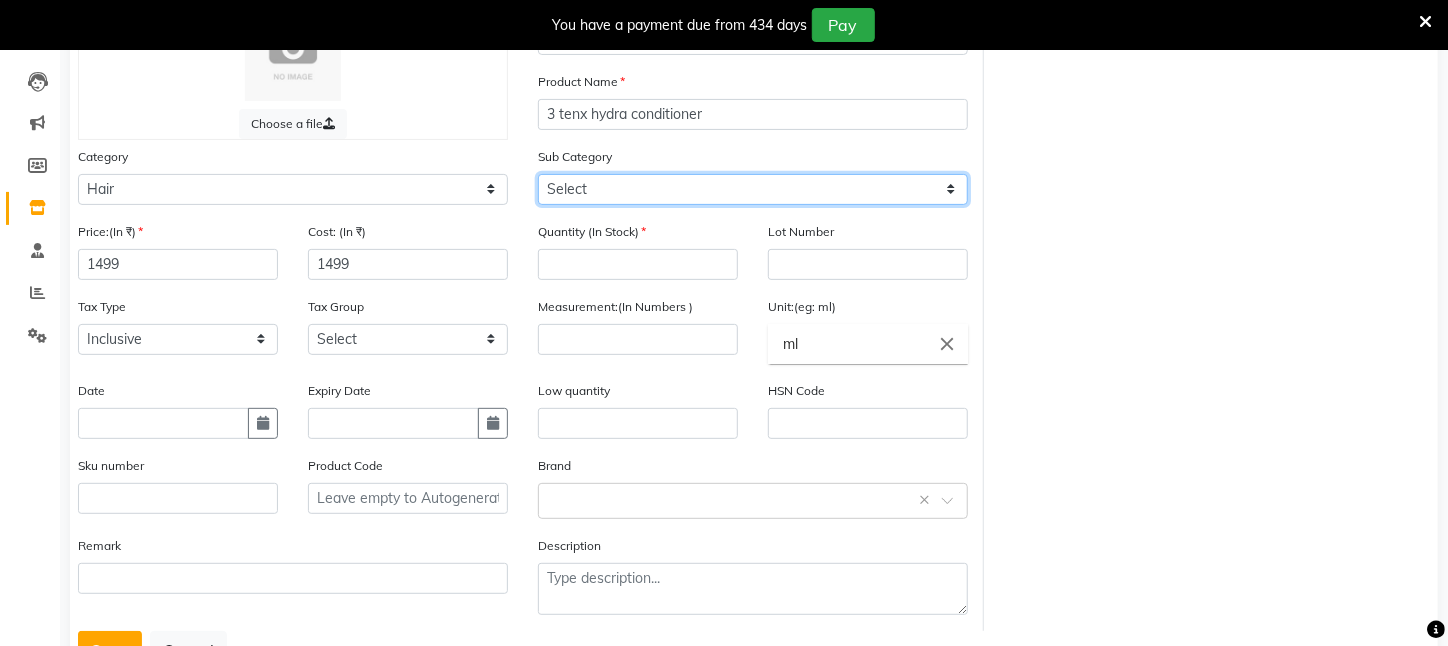 select on "526201102" 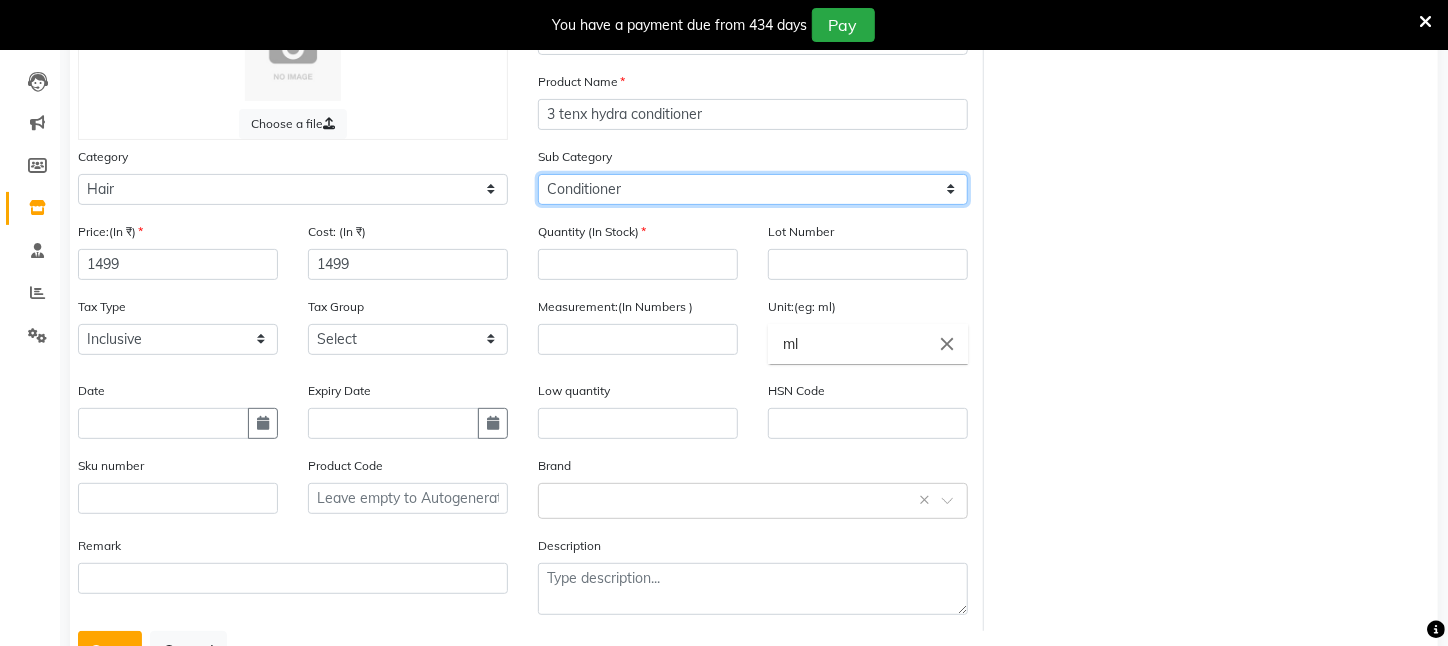 click on "Select Shampoo Conditioner Cream Mask Oil Serum Color Appliances Treatment Styling Kit & Combo Other" 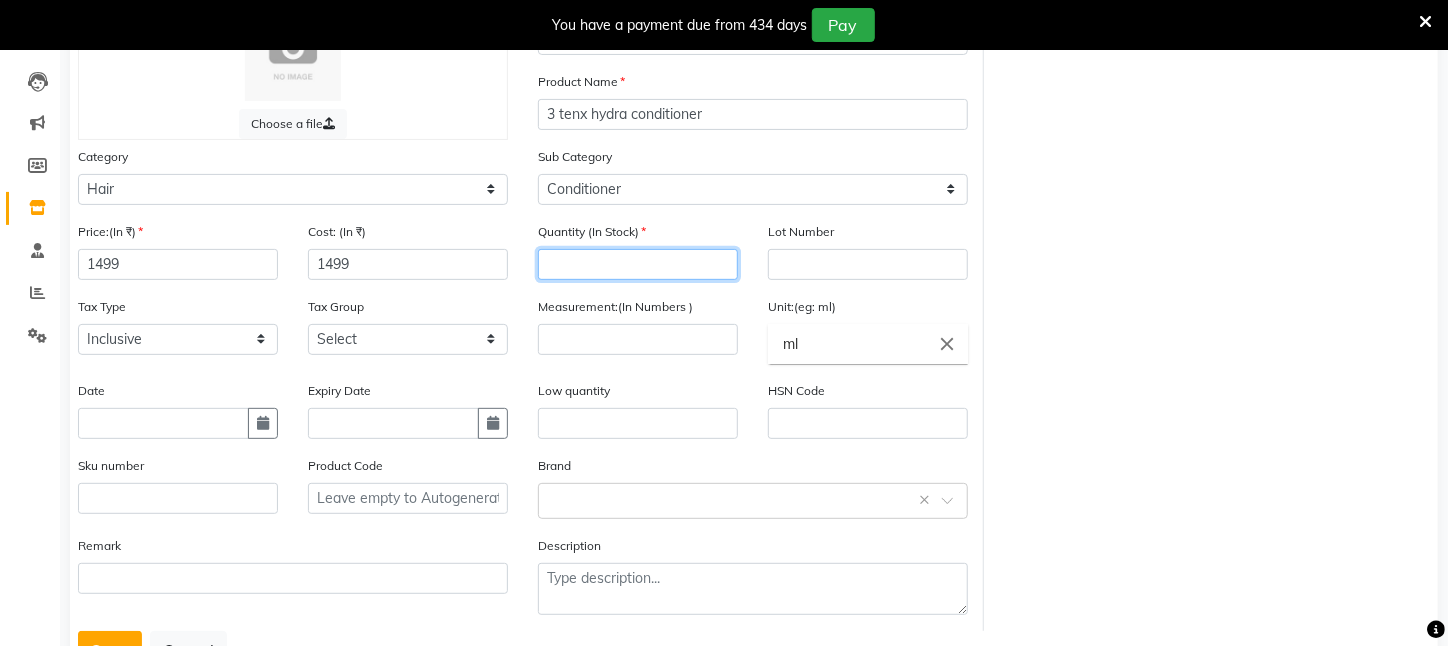 click 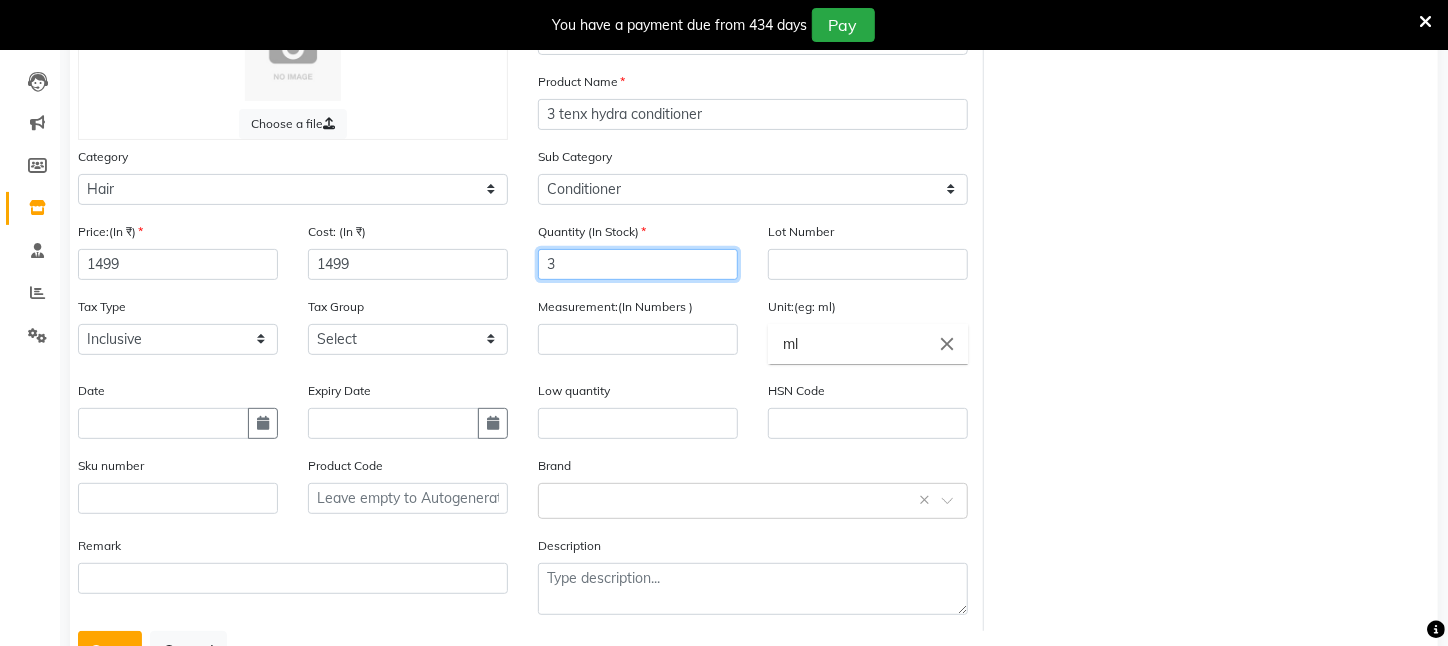 type on "3" 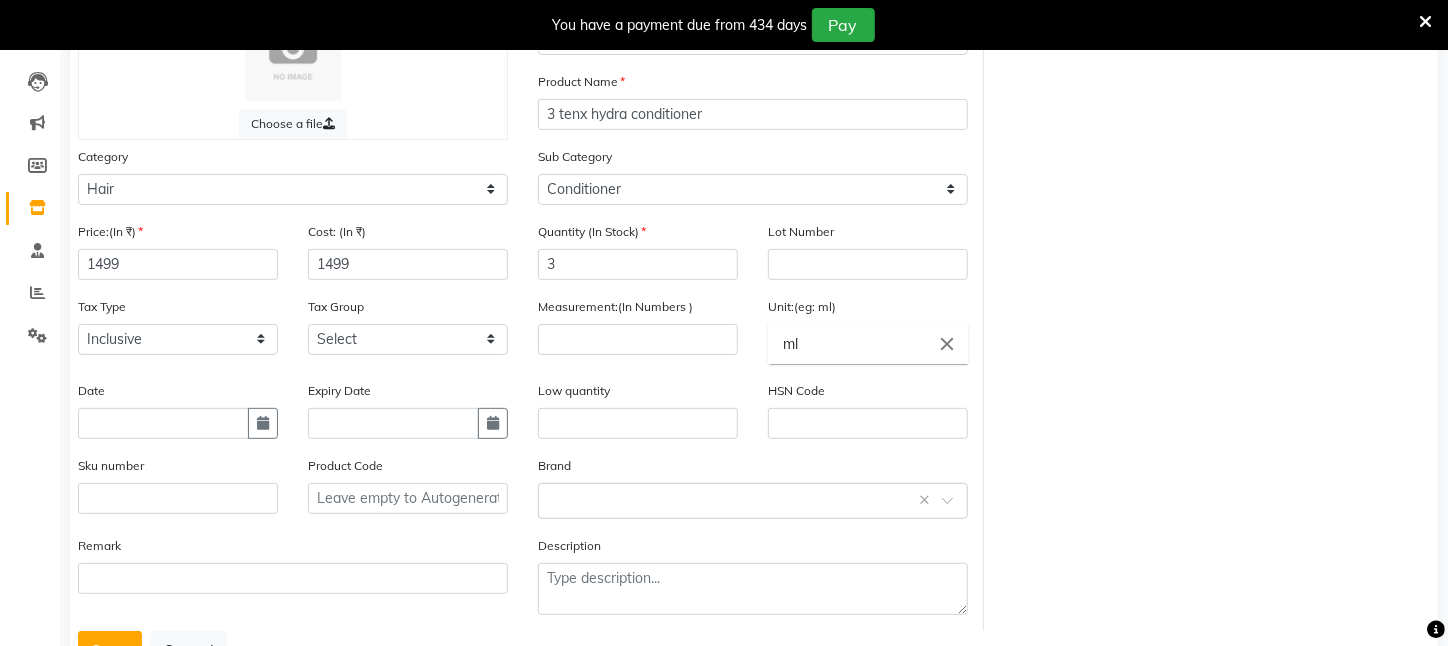 click on "Measurement:(In Numbers )" 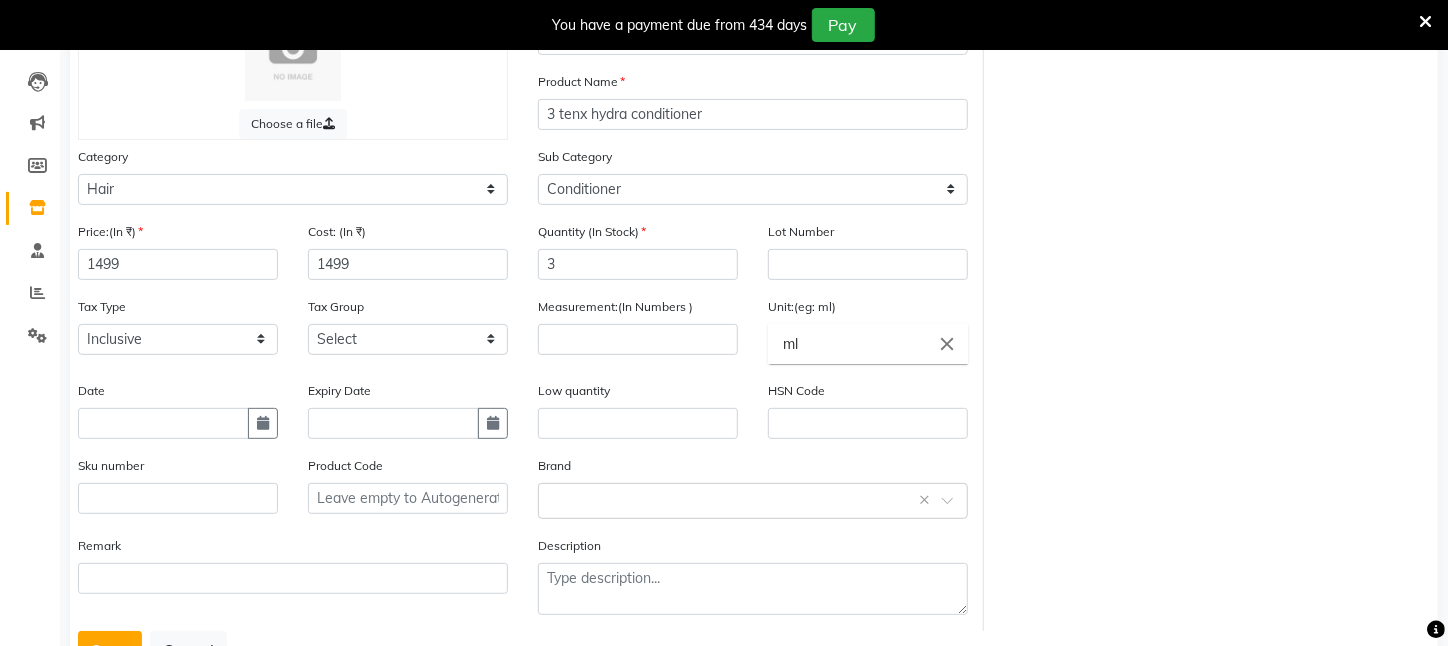 click on "Measurement:(In Numbers )" 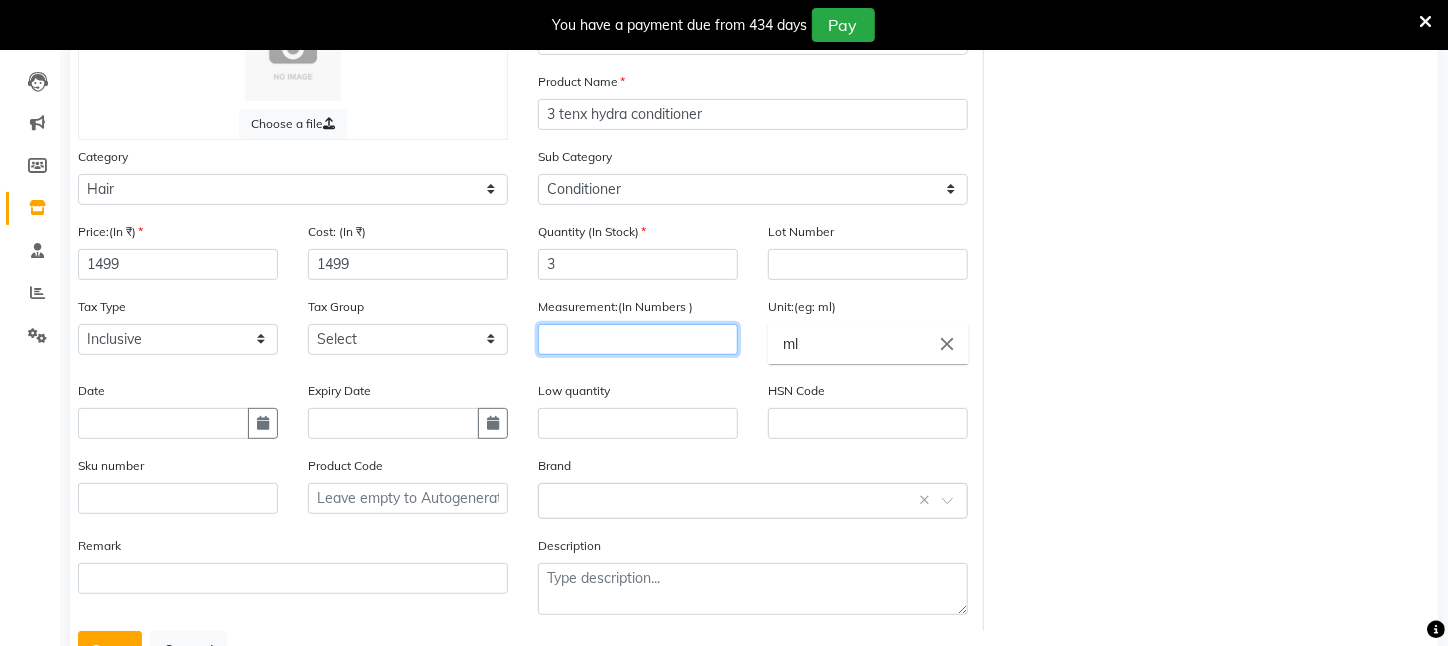 click 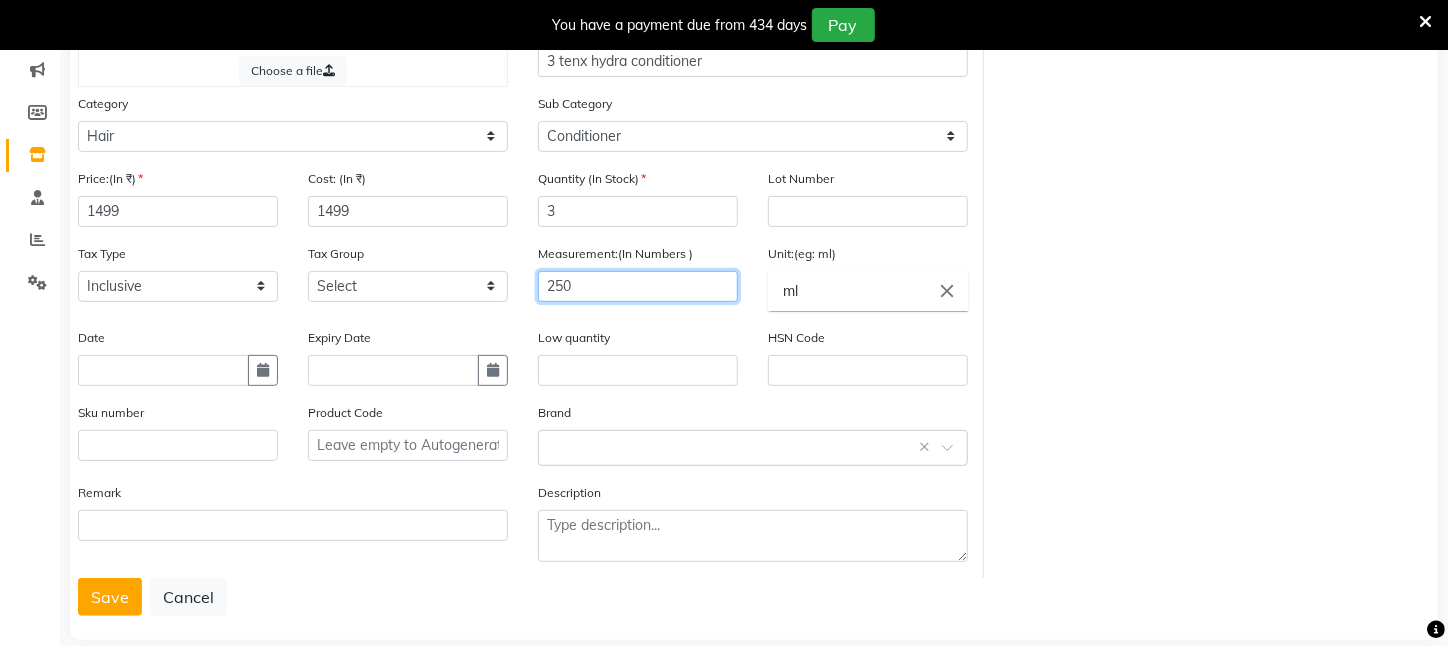 scroll, scrollTop: 281, scrollLeft: 0, axis: vertical 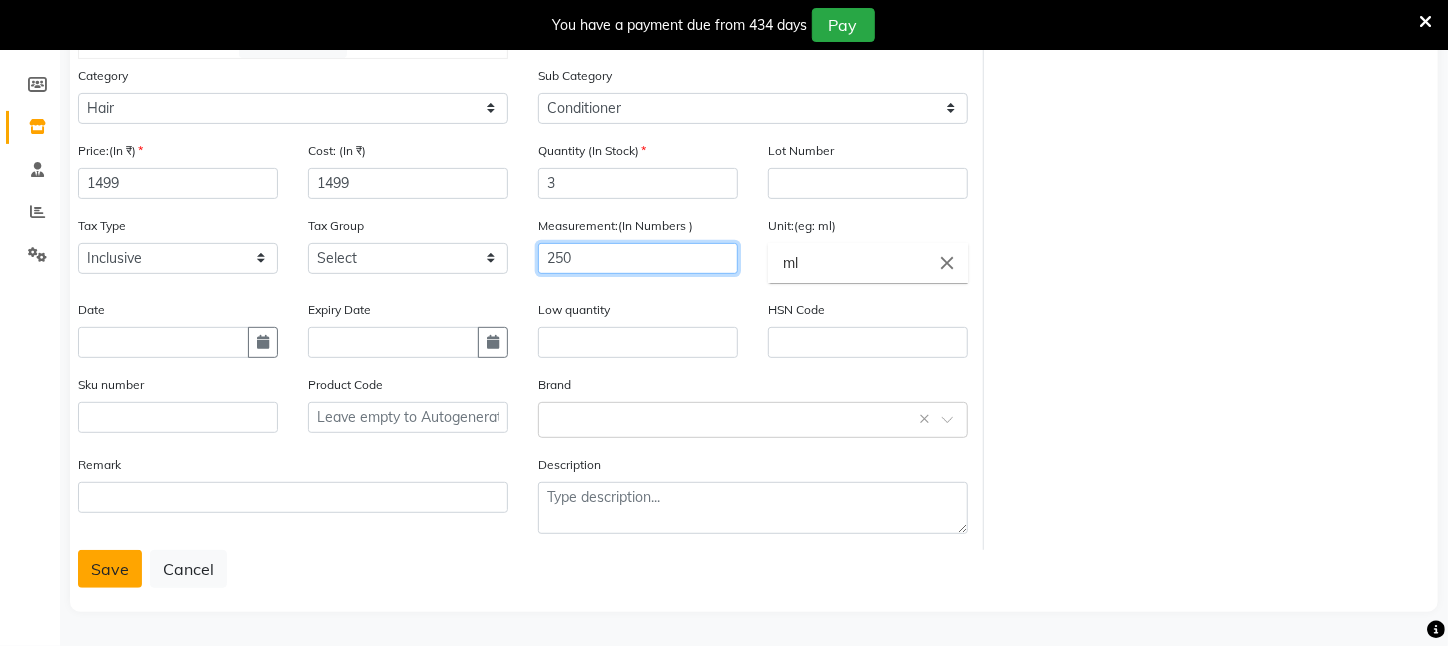 type on "250" 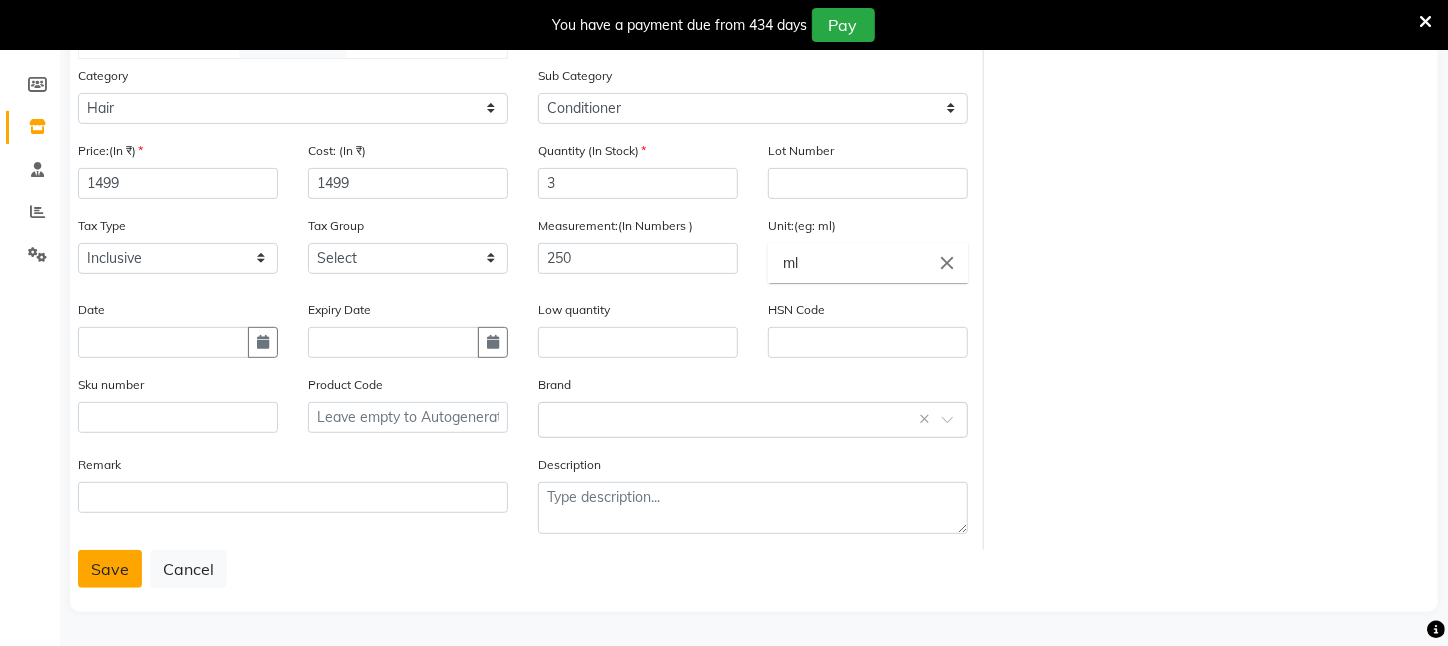 click on "Save" 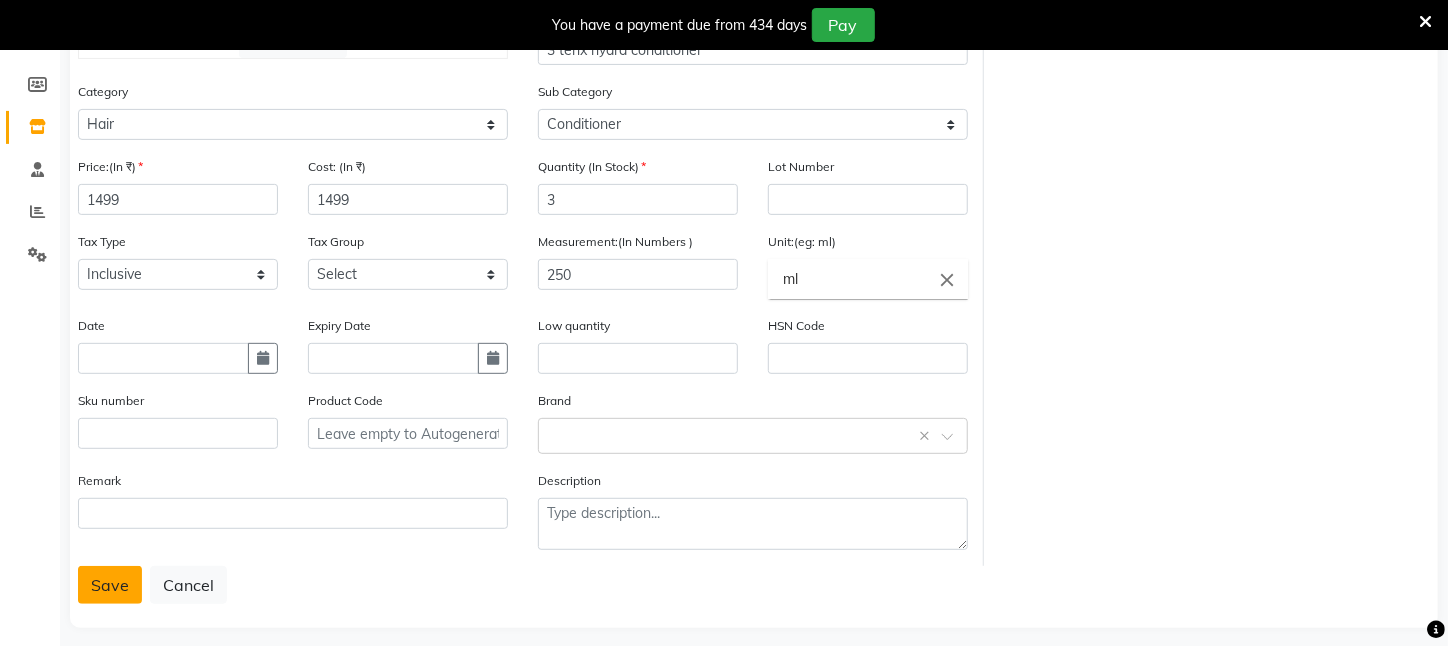 click on "Save" 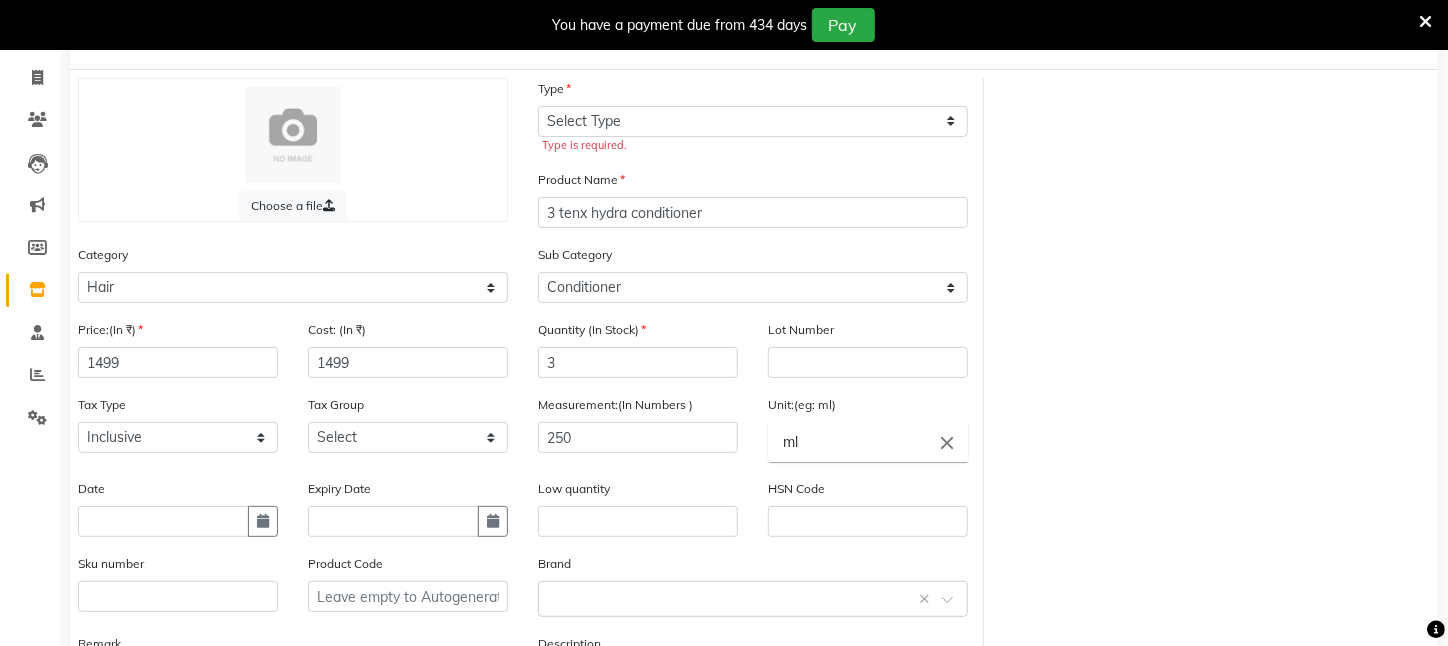 scroll, scrollTop: 0, scrollLeft: 0, axis: both 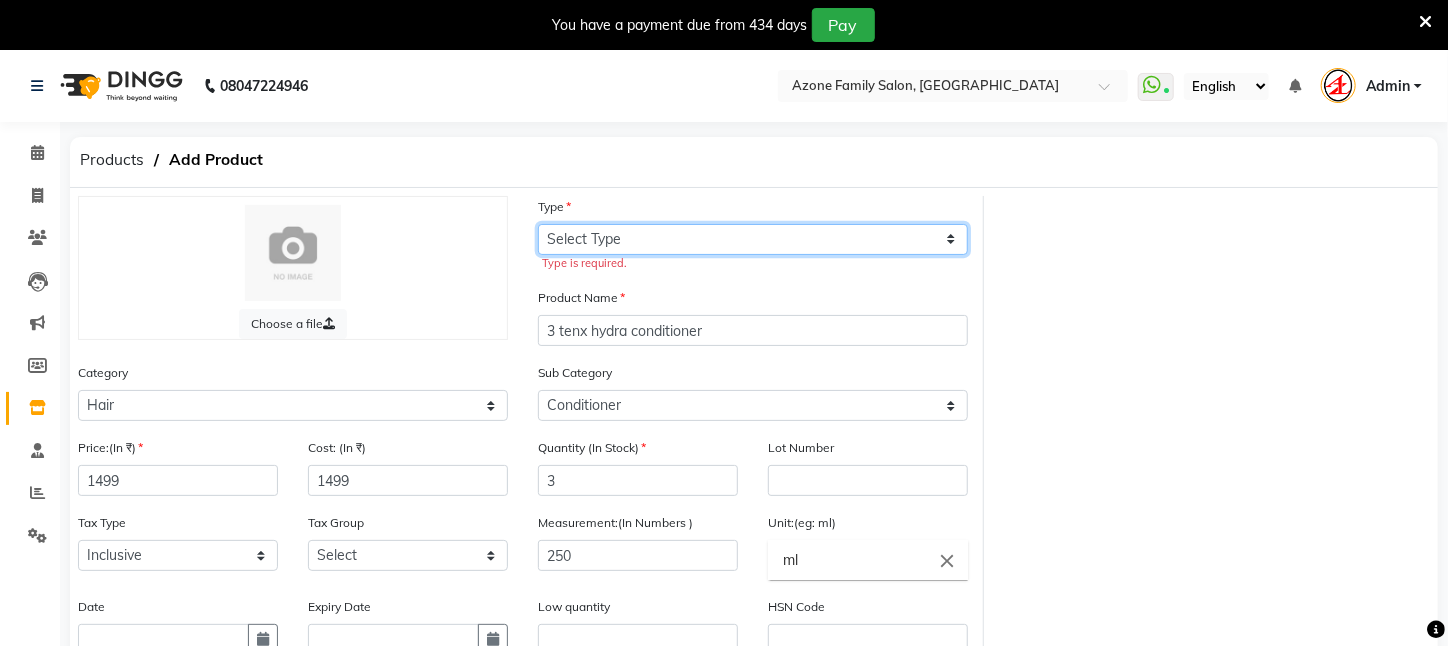 click on "Select Type Both Retail Consumable" 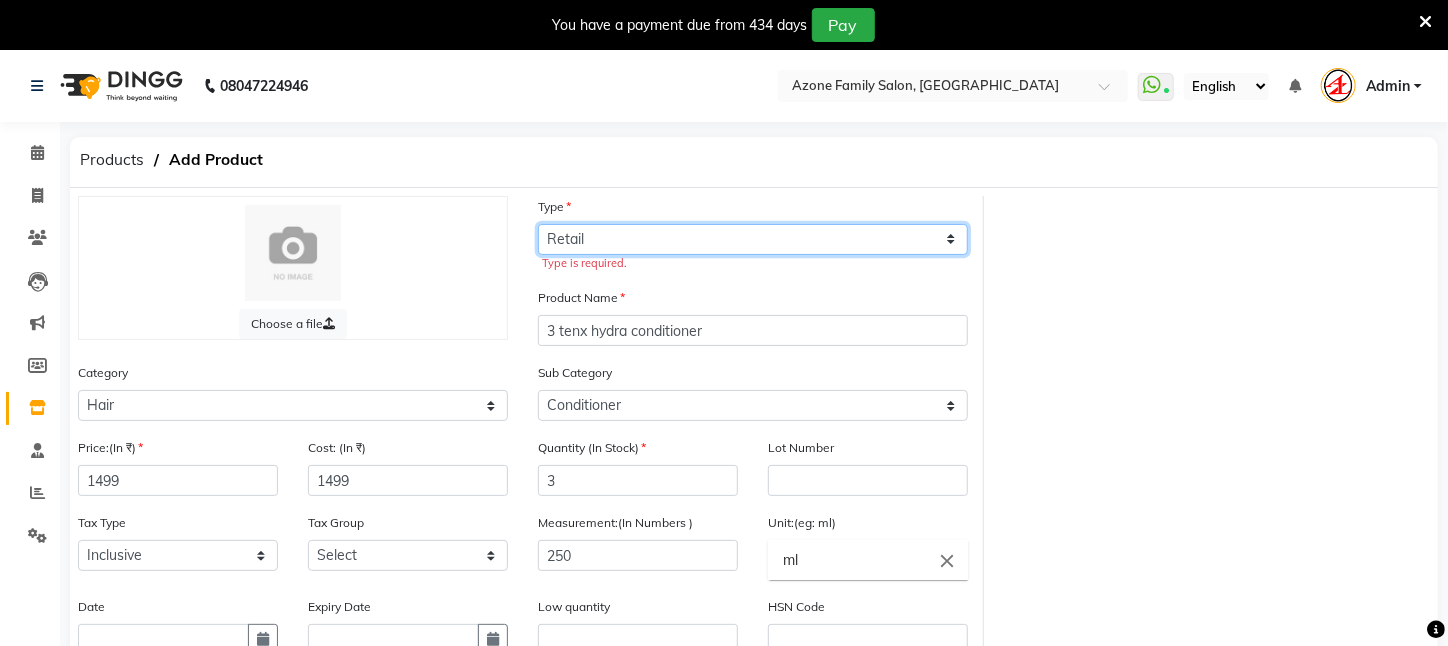 click on "Select Type Both Retail Consumable" 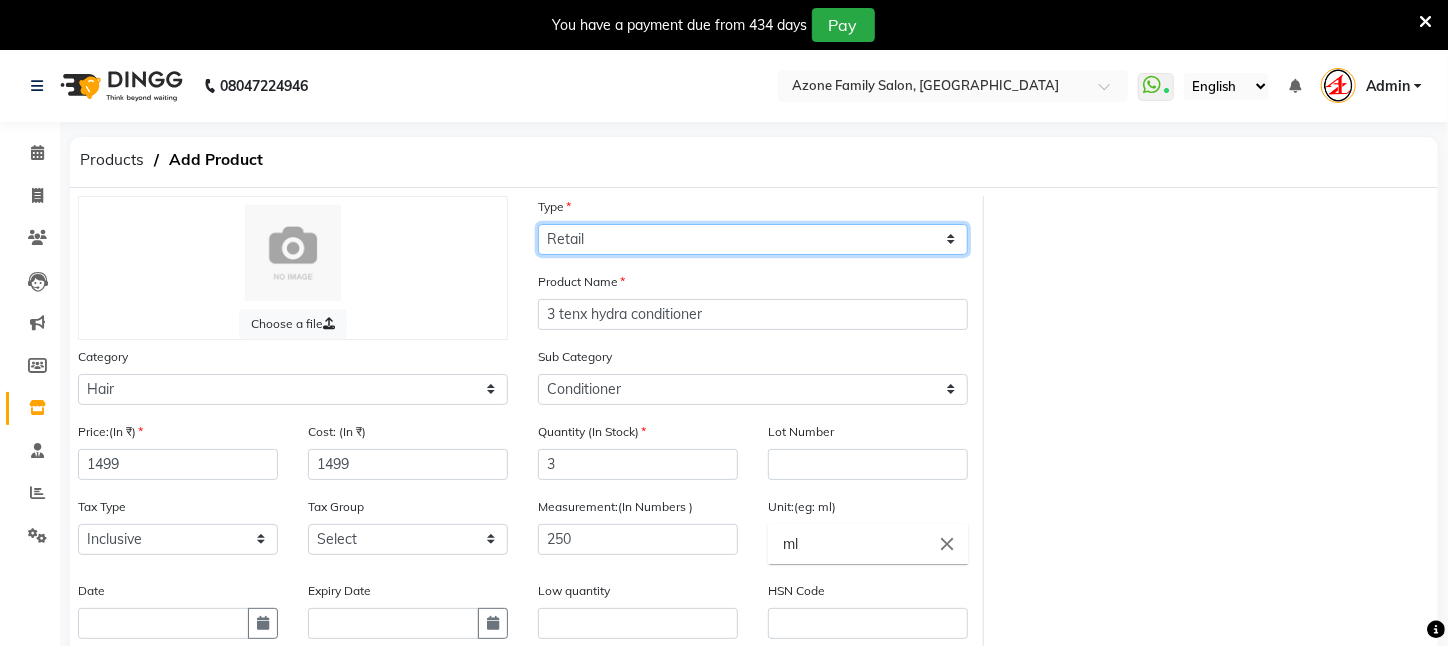 scroll, scrollTop: 281, scrollLeft: 0, axis: vertical 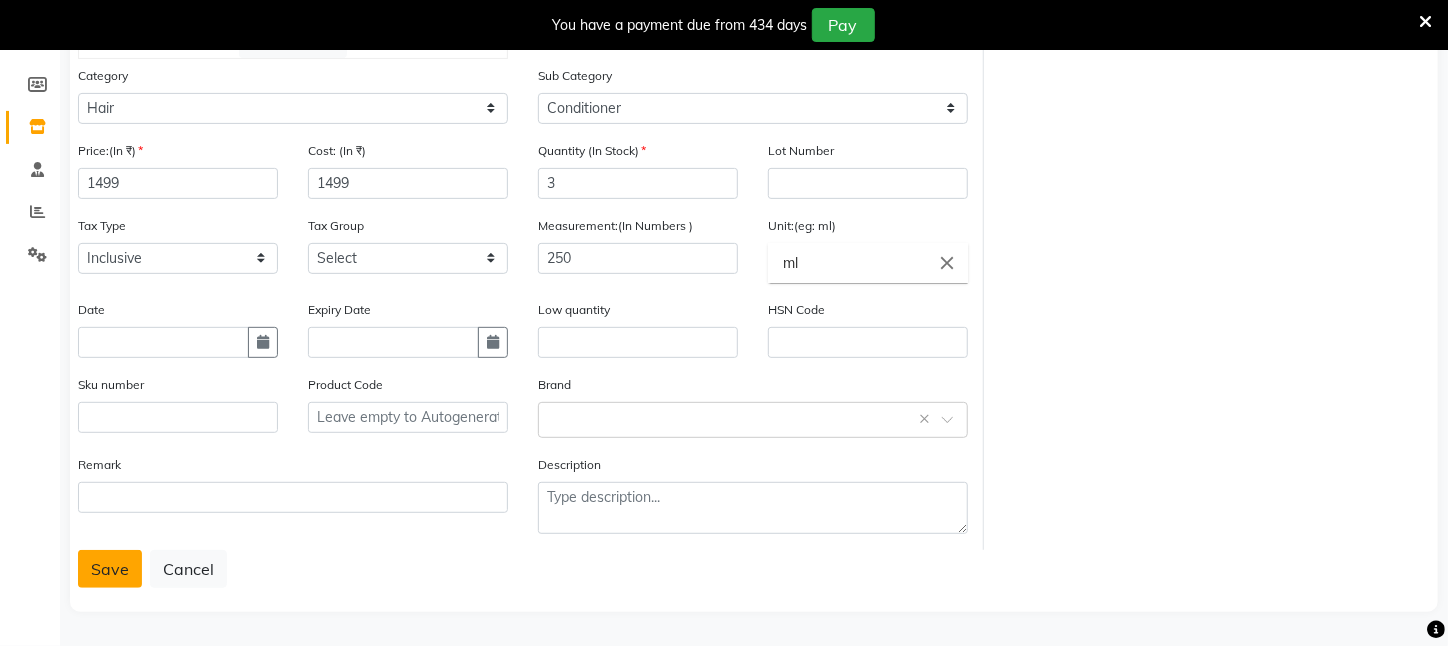 click on "Save" 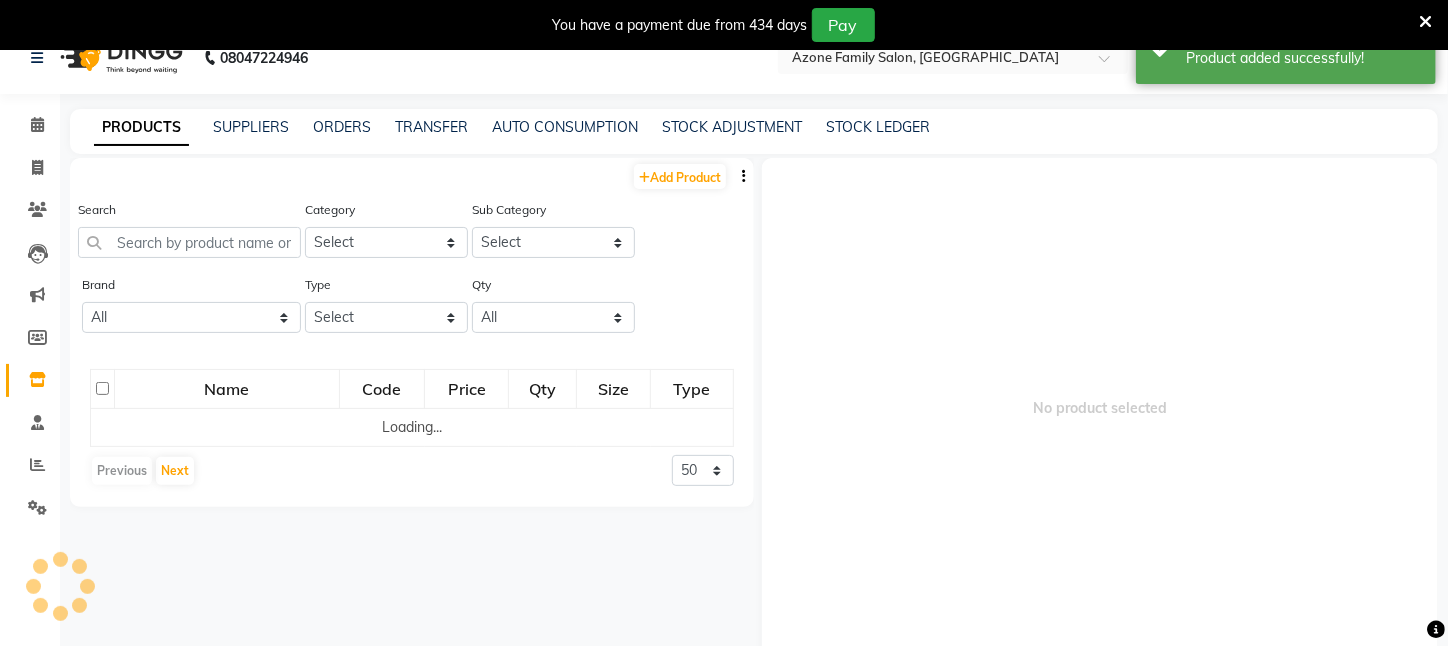 scroll, scrollTop: 0, scrollLeft: 0, axis: both 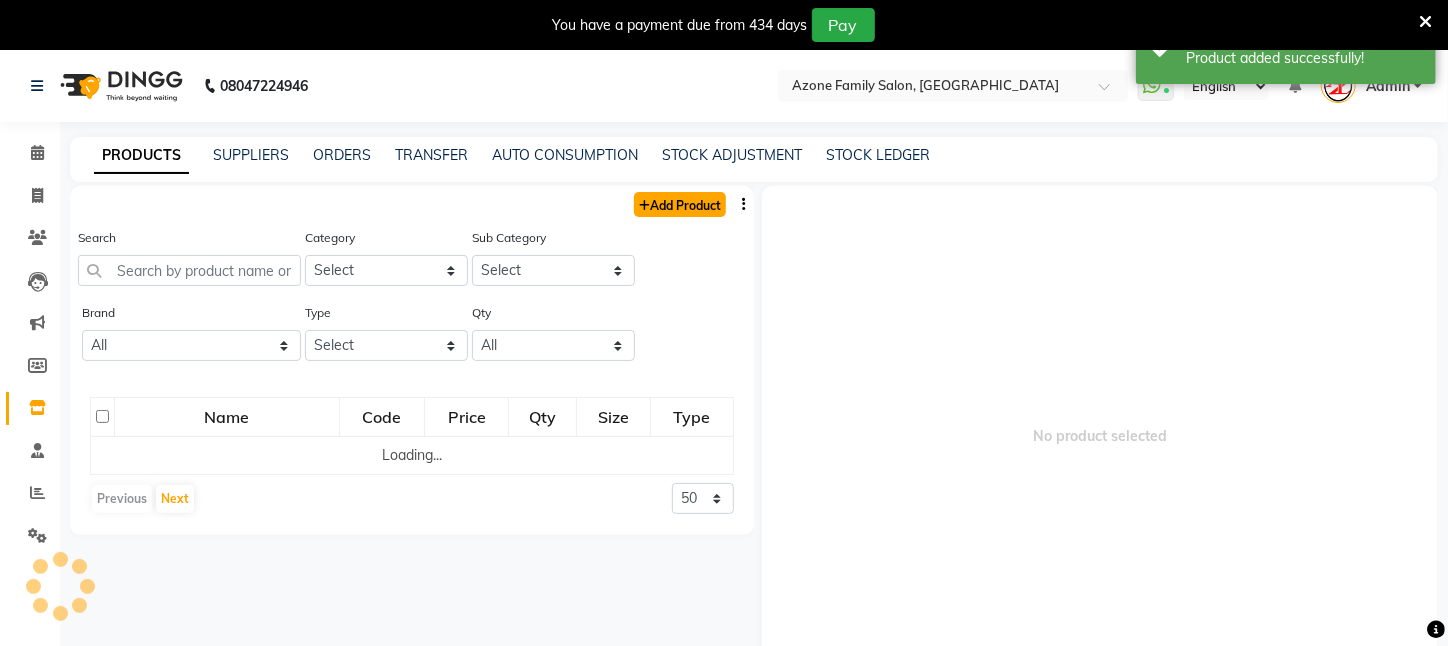 click on "Add Product" 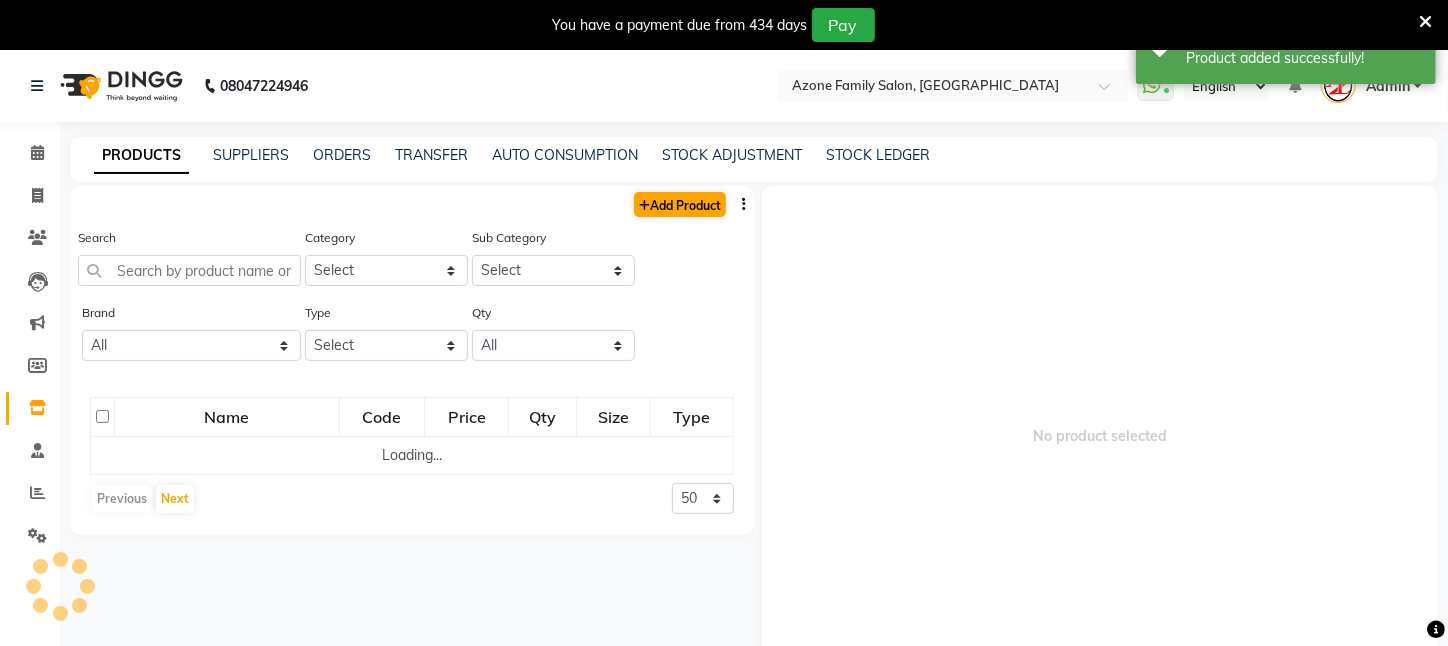 select on "true" 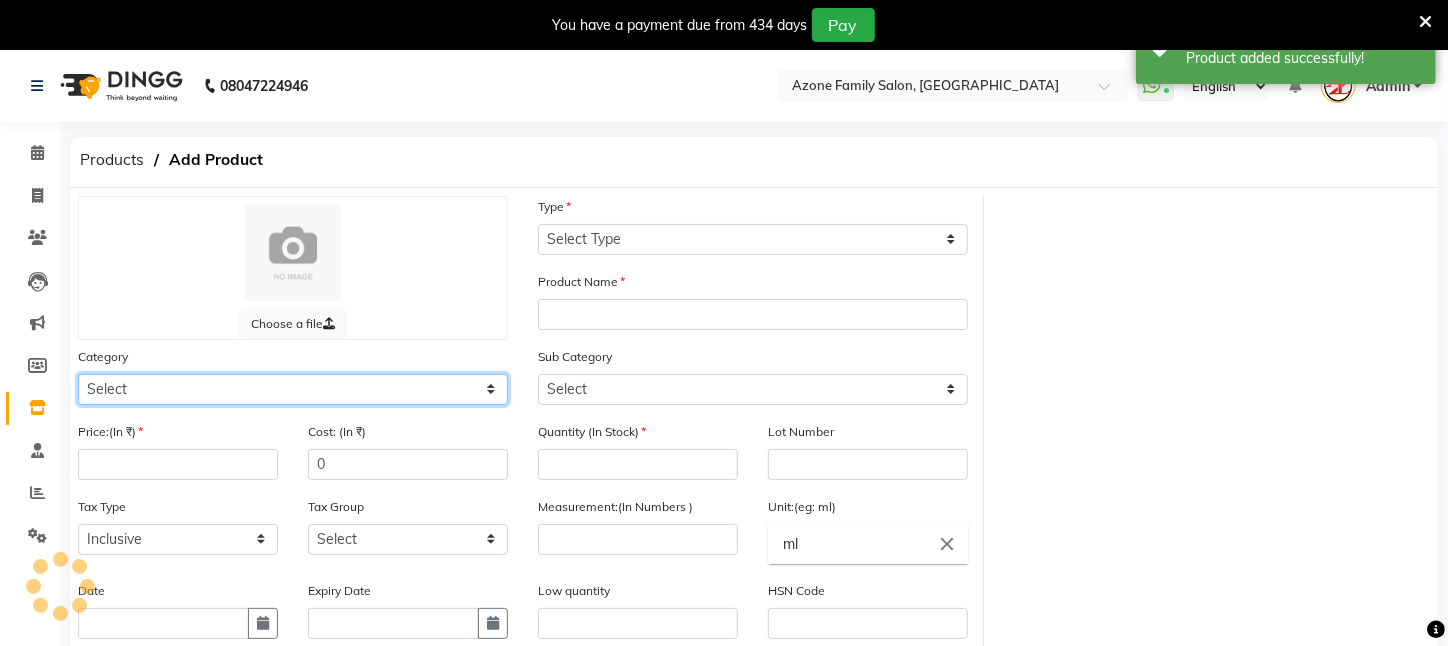 click on "Select Hair Skin Makeup Personal Care Appliances Beard Waxing Disposable Threading Hands and Feet Beauty Planet Botox Cadiveu Casmara Cheryls Loreal Olaplex PIERCING O3+ WATER CV PRO SEBUM CONTROL LOTION Other" 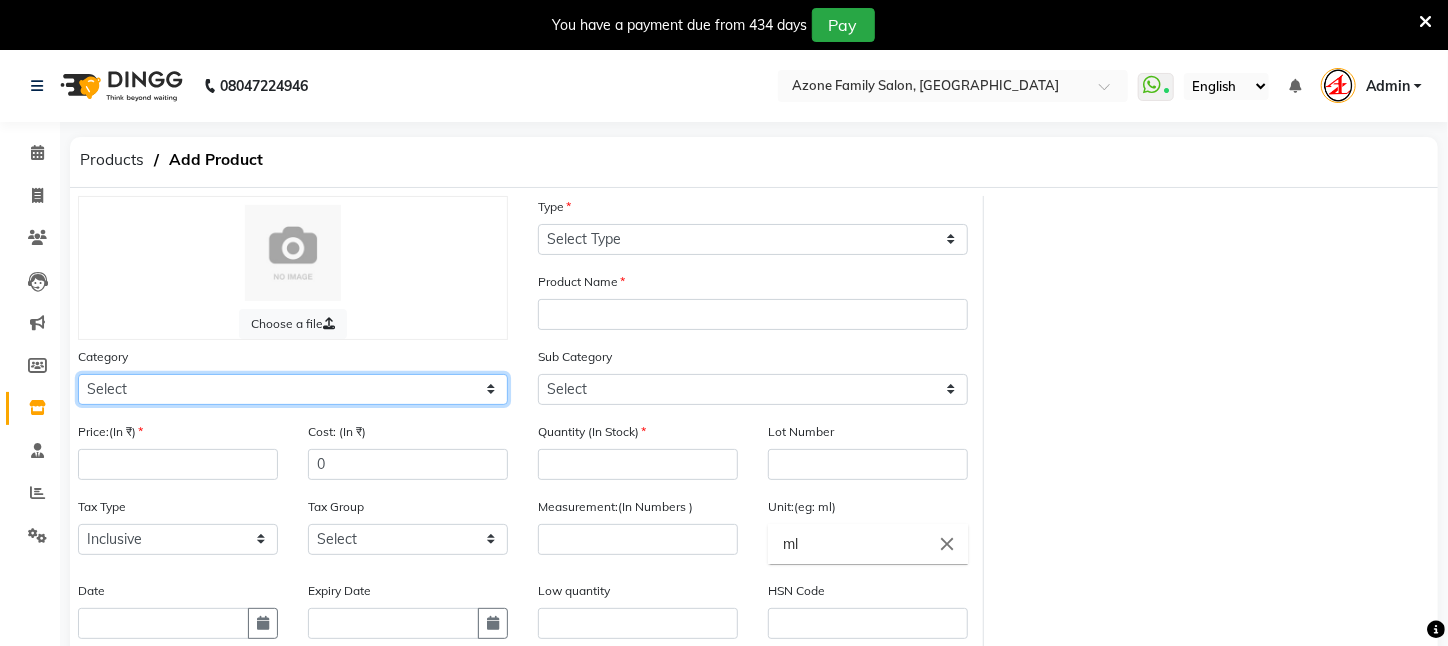 select on "526201100" 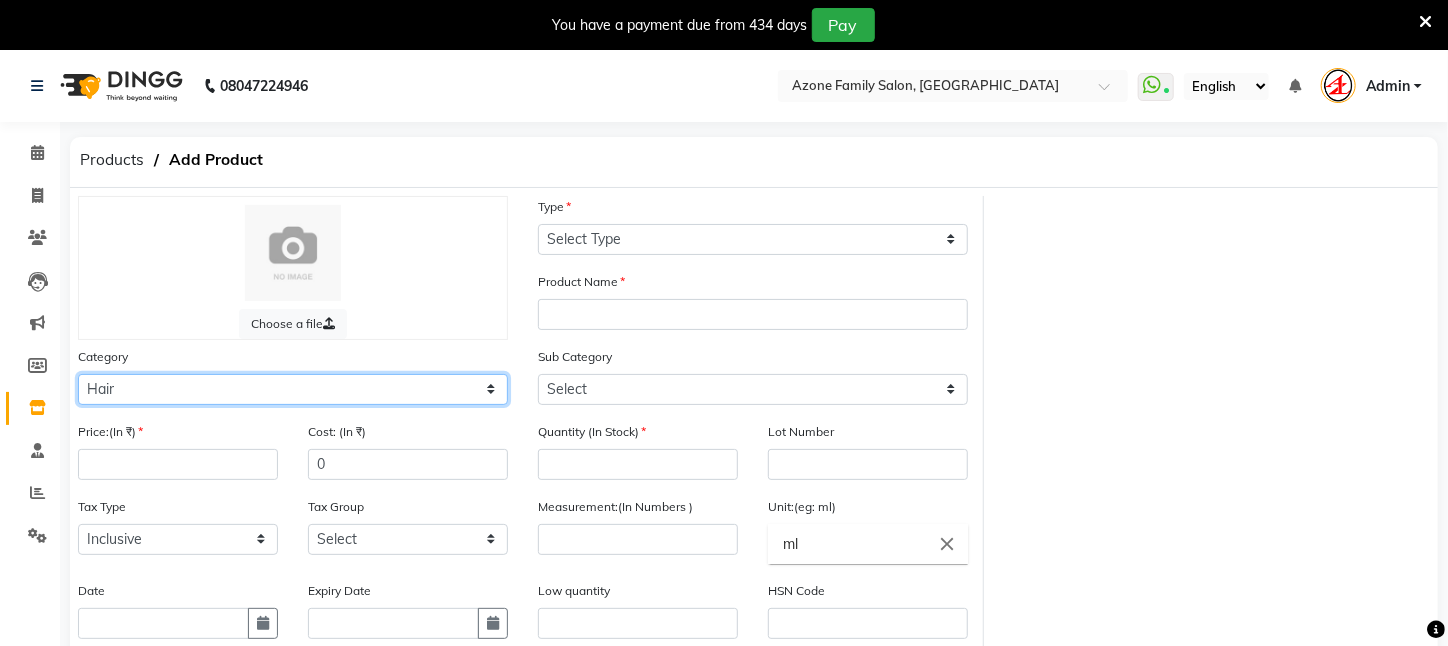 click on "Select Hair Skin Makeup Personal Care Appliances Beard Waxing Disposable Threading Hands and Feet Beauty Planet Botox Cadiveu Casmara Cheryls Loreal Olaplex PIERCING O3+ WATER CV PRO SEBUM CONTROL LOTION Other" 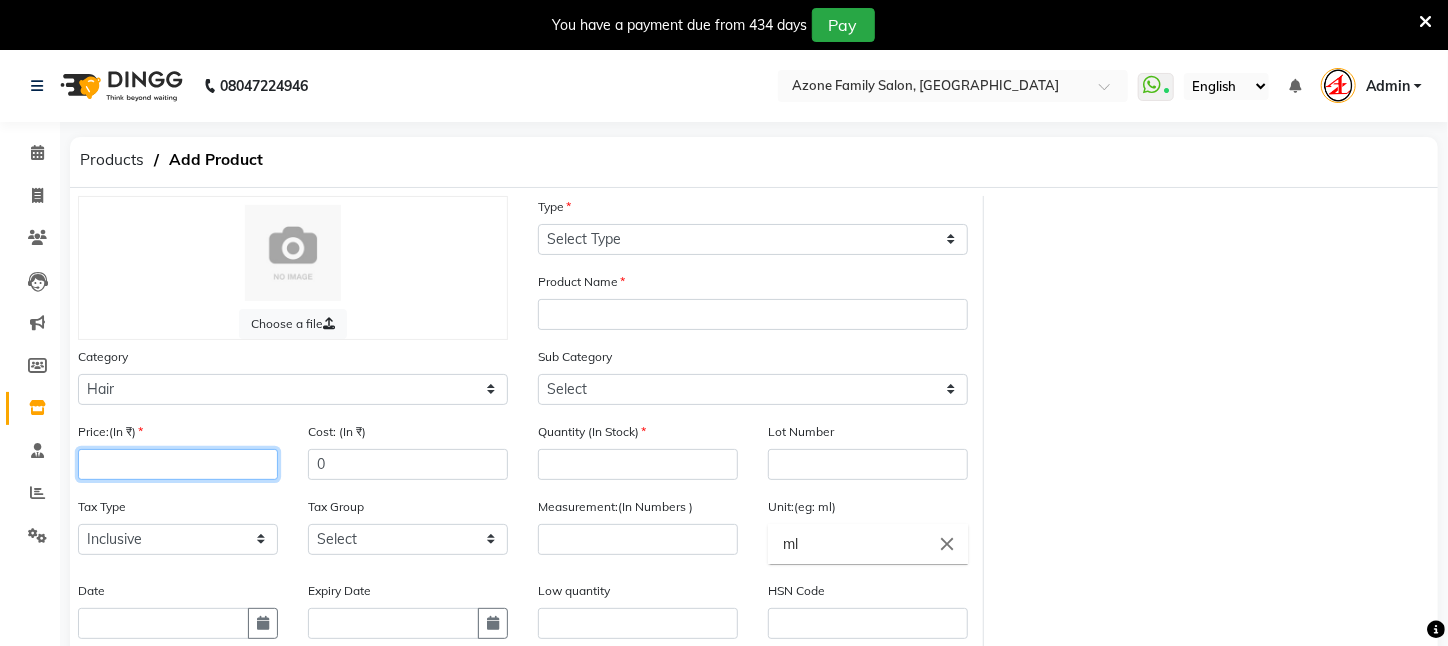 click 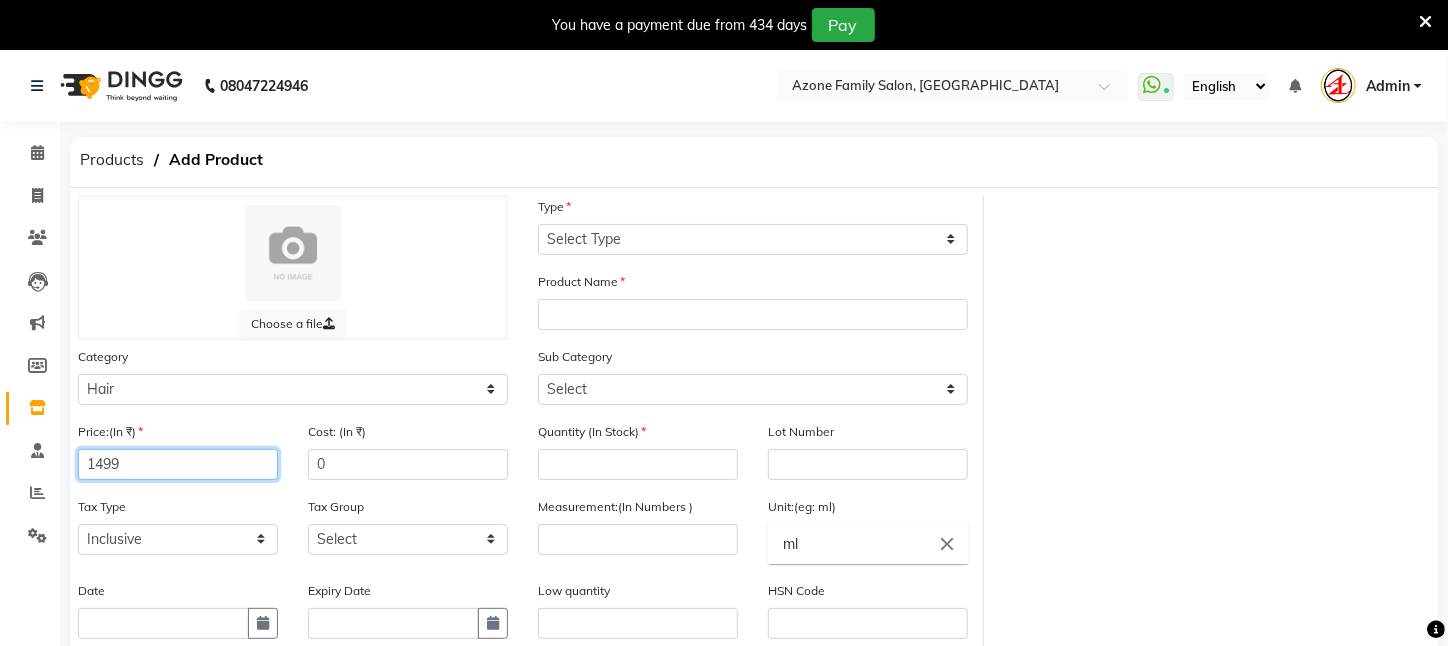 type on "1499" 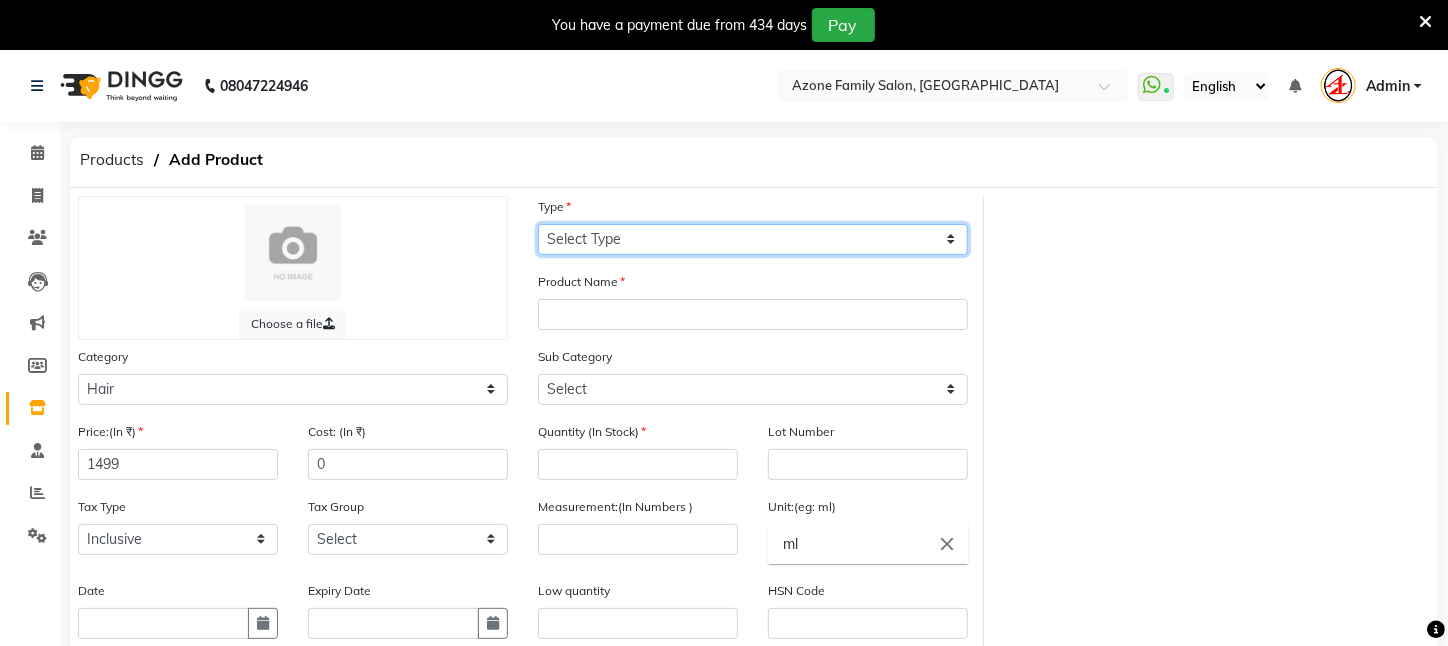 click on "Select Type Both Retail Consumable" 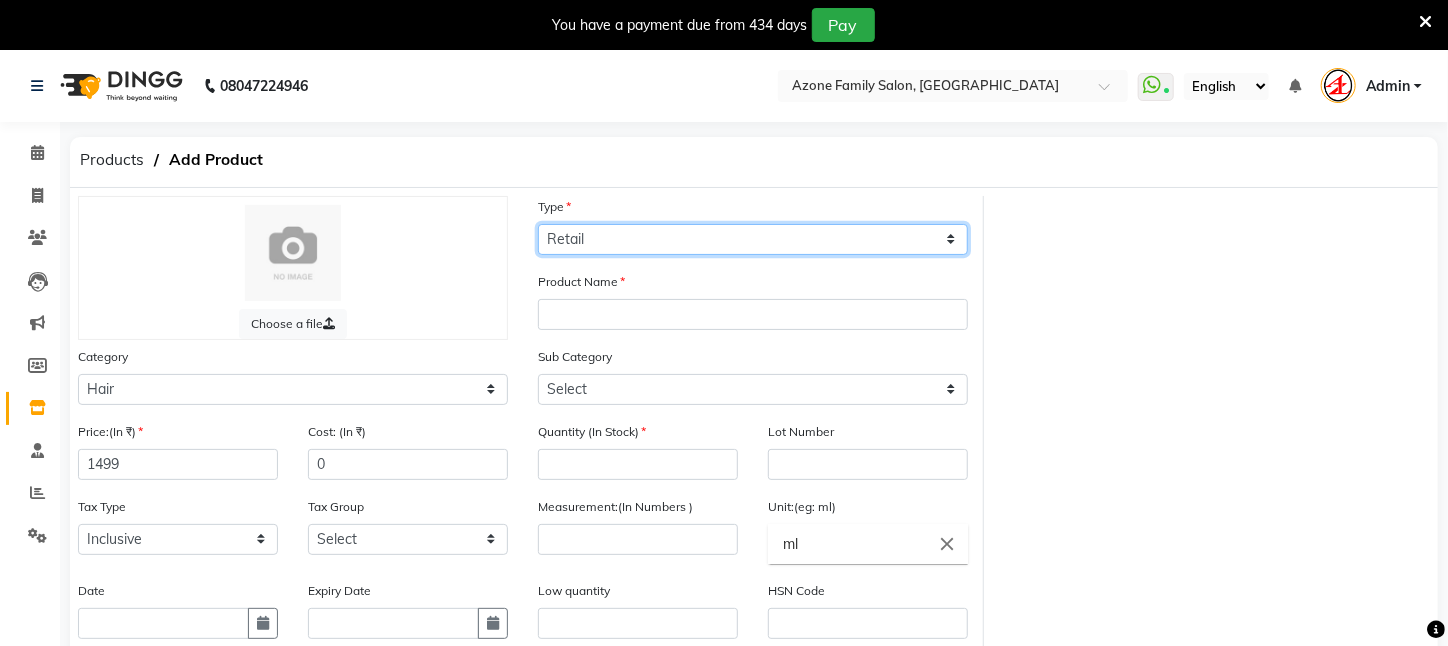 click on "Select Type Both Retail Consumable" 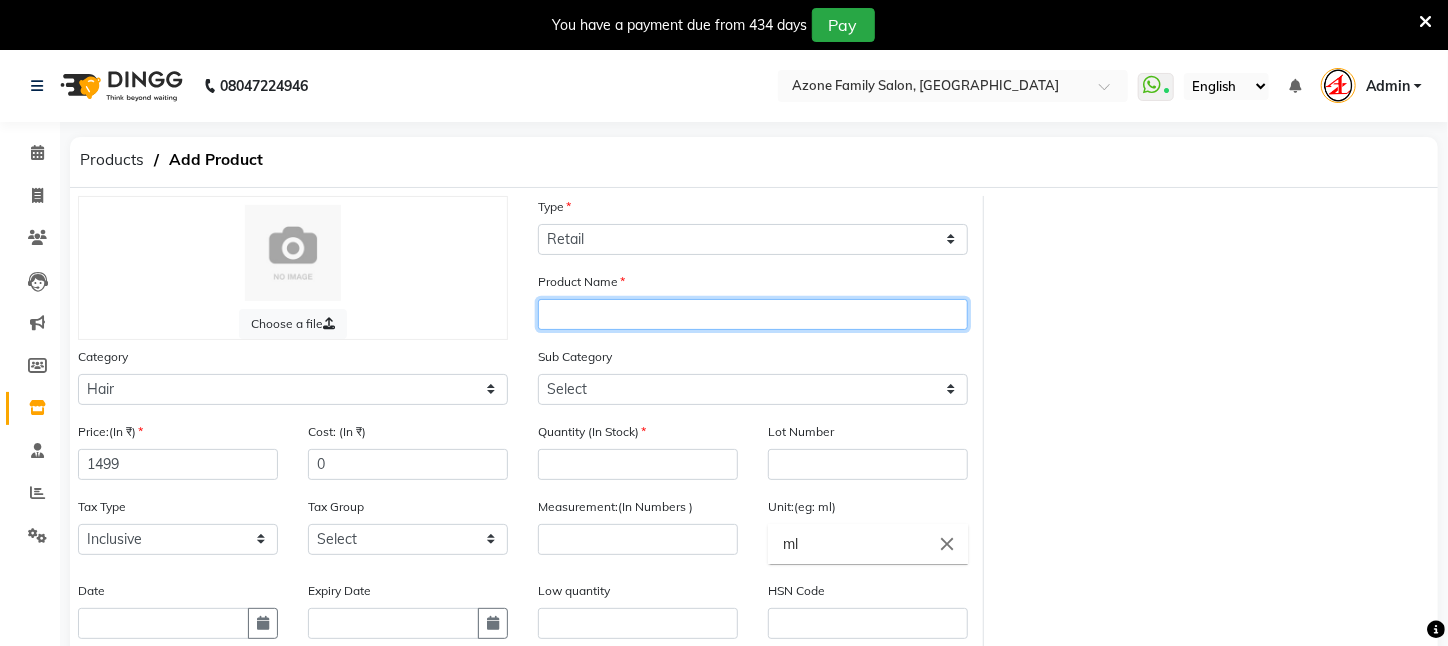 click 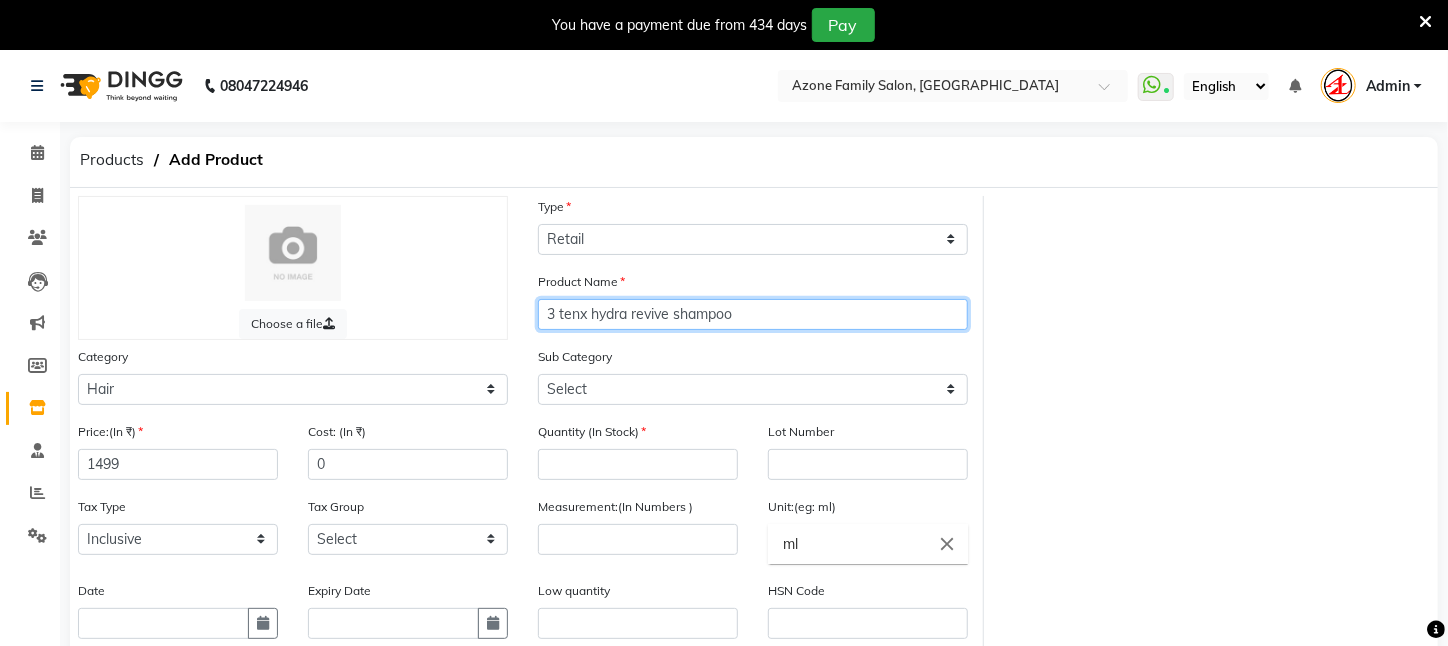type on "3 tenx hydra revive shampoo" 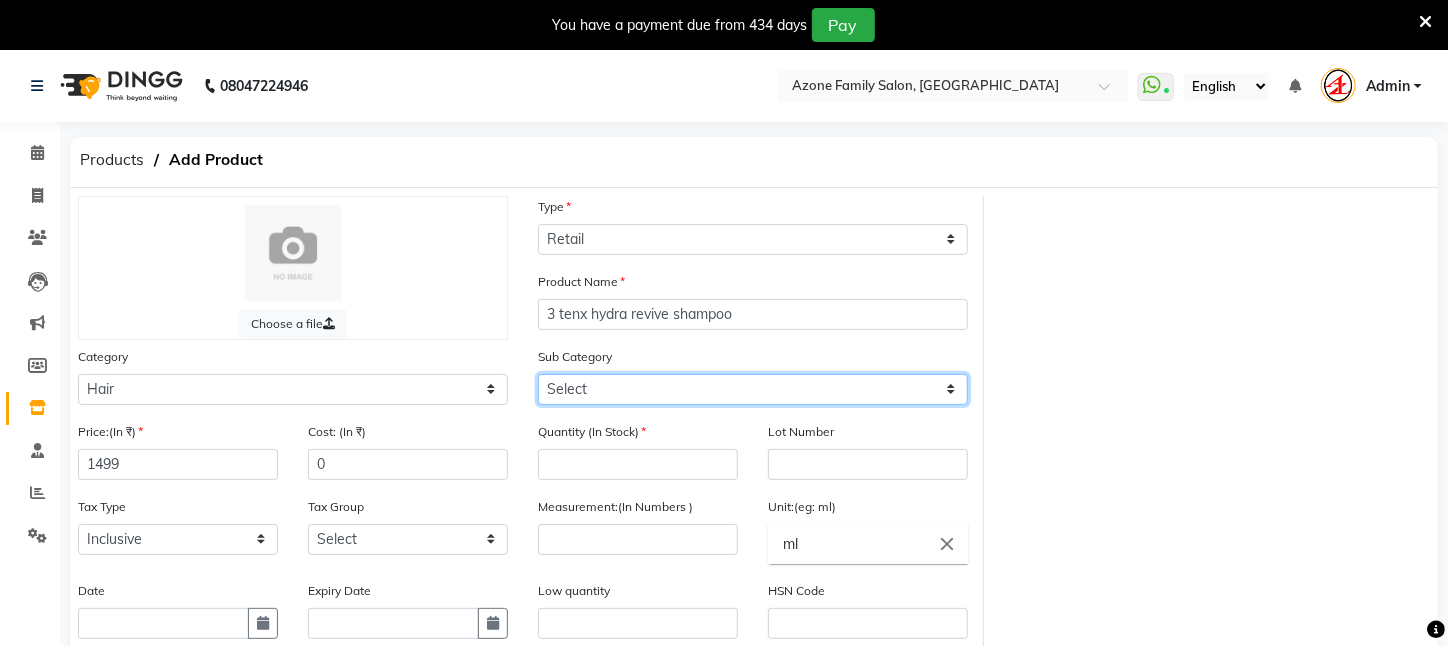 click on "Select Shampoo Conditioner Cream Mask Oil Serum Color Appliances Treatment Styling Kit & Combo Other" 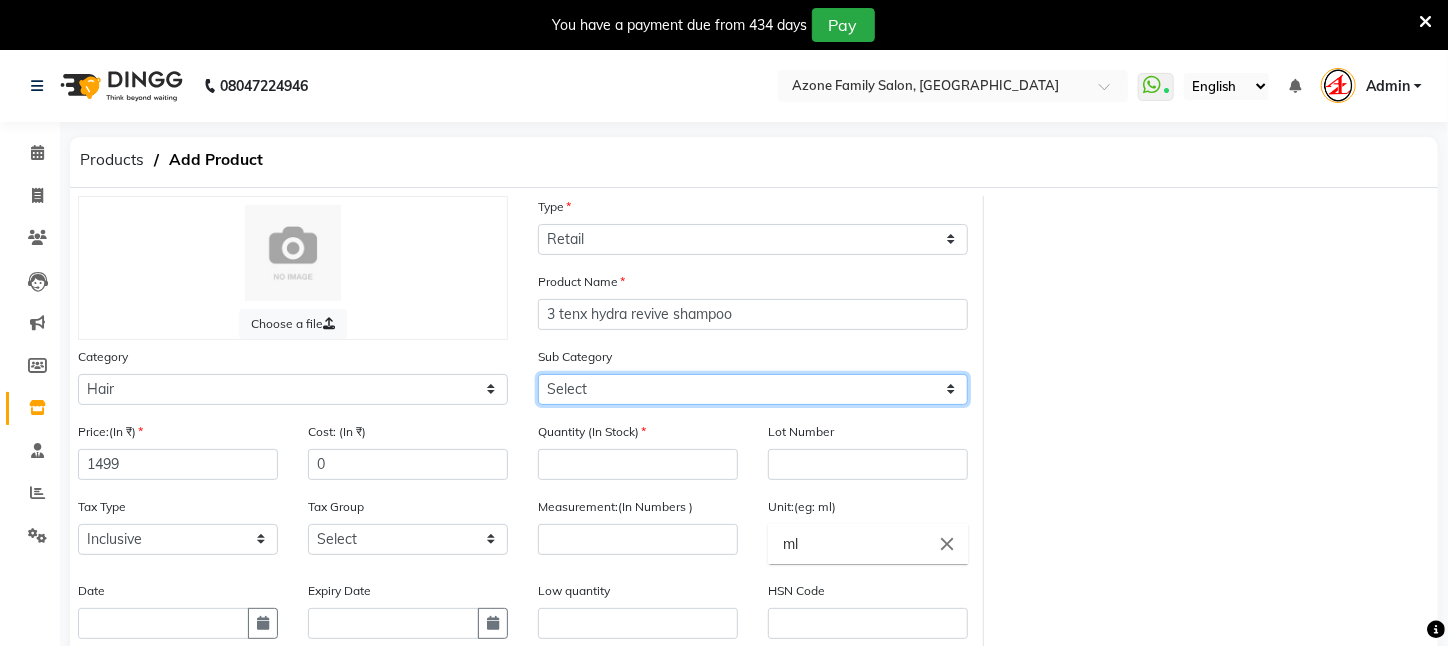 select on "526201101" 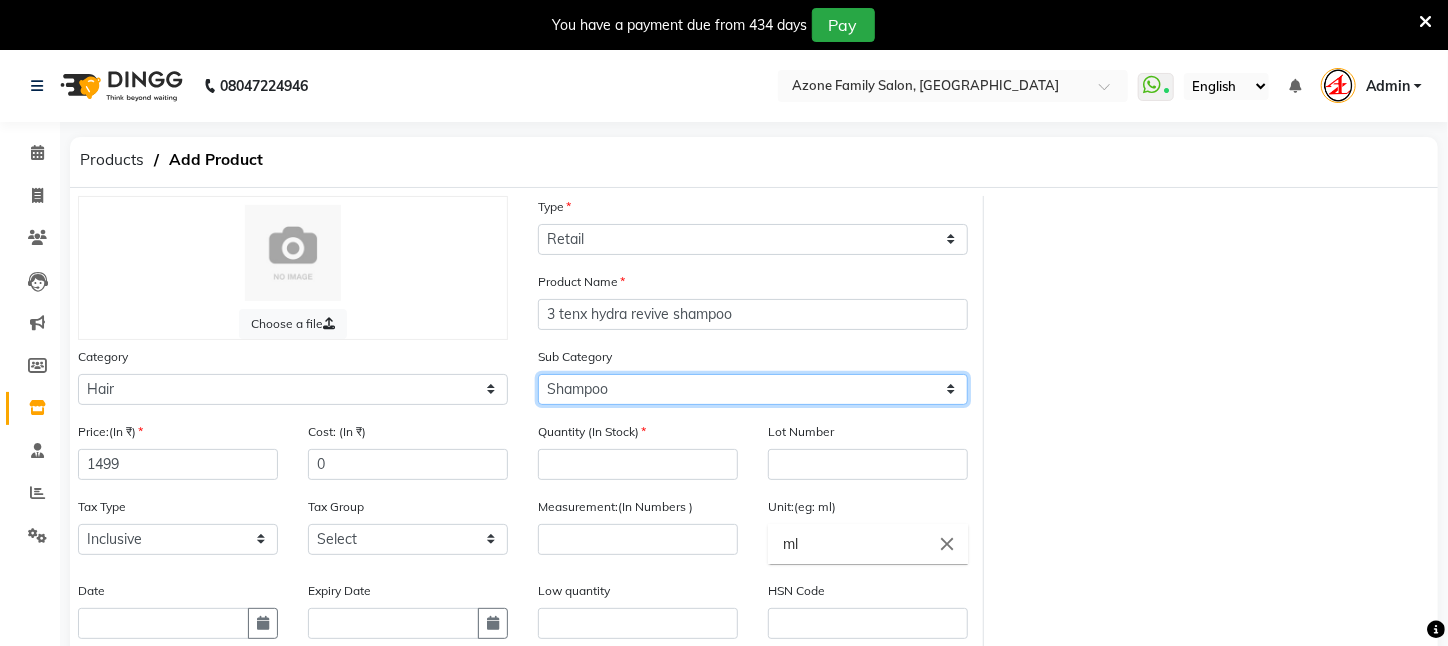 click on "Select Shampoo Conditioner Cream Mask Oil Serum Color Appliances Treatment Styling Kit & Combo Other" 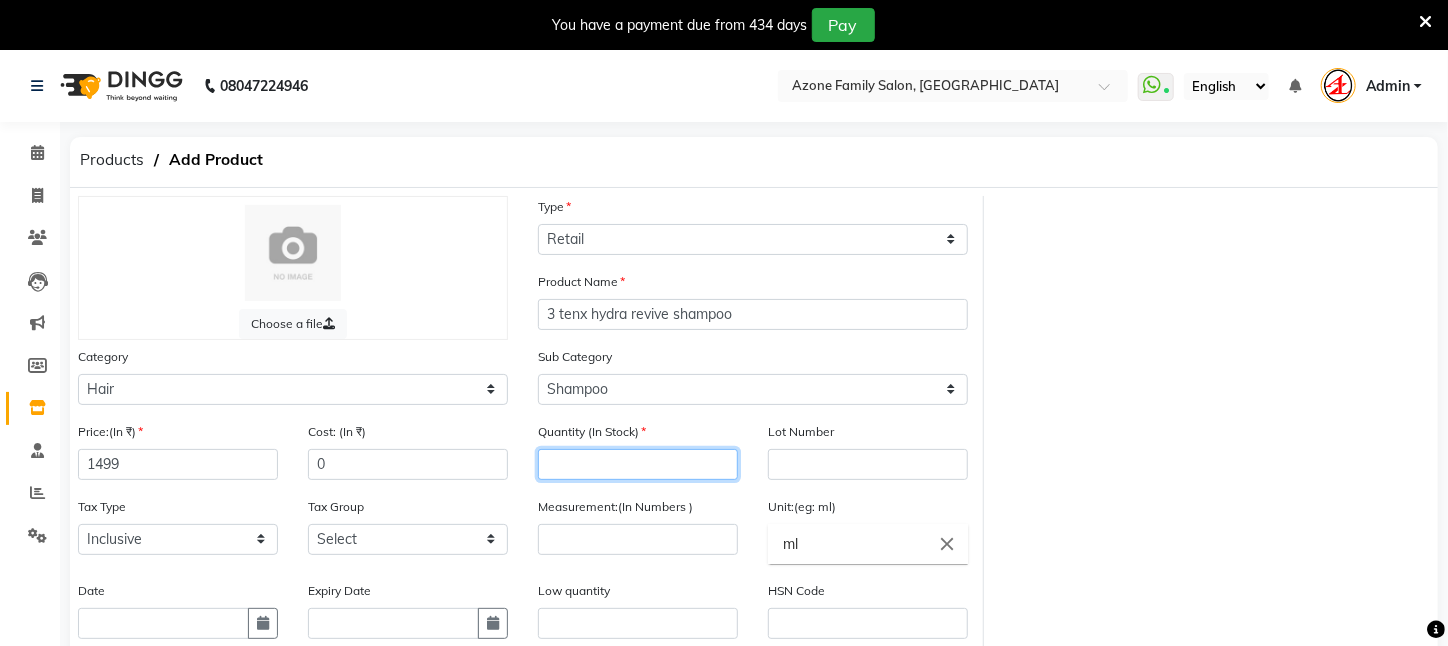 click 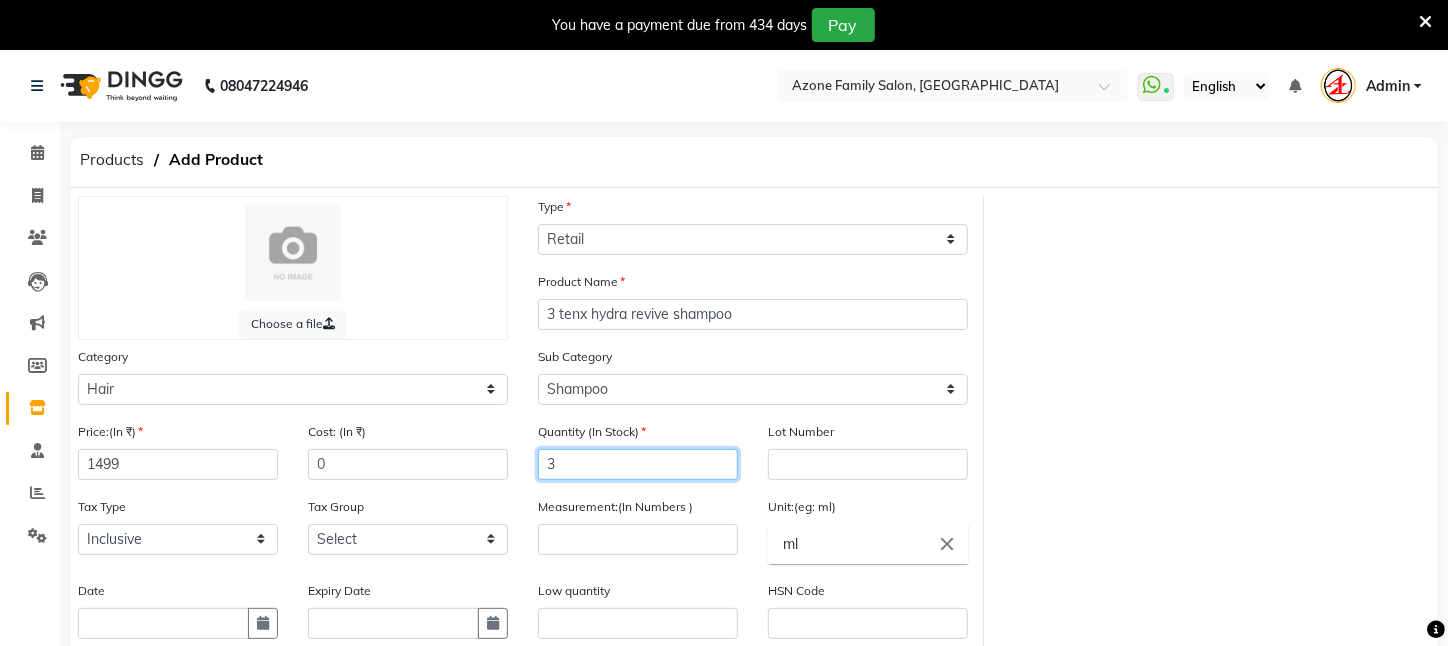type on "3" 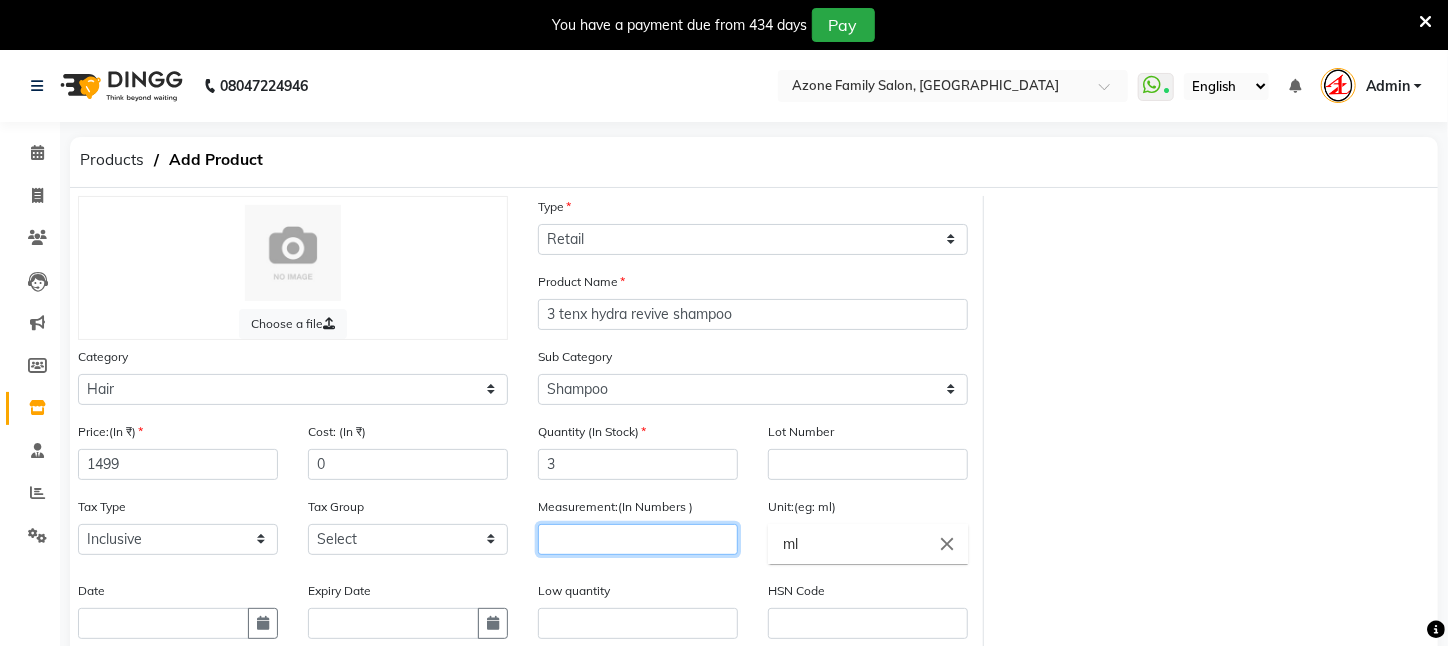 click 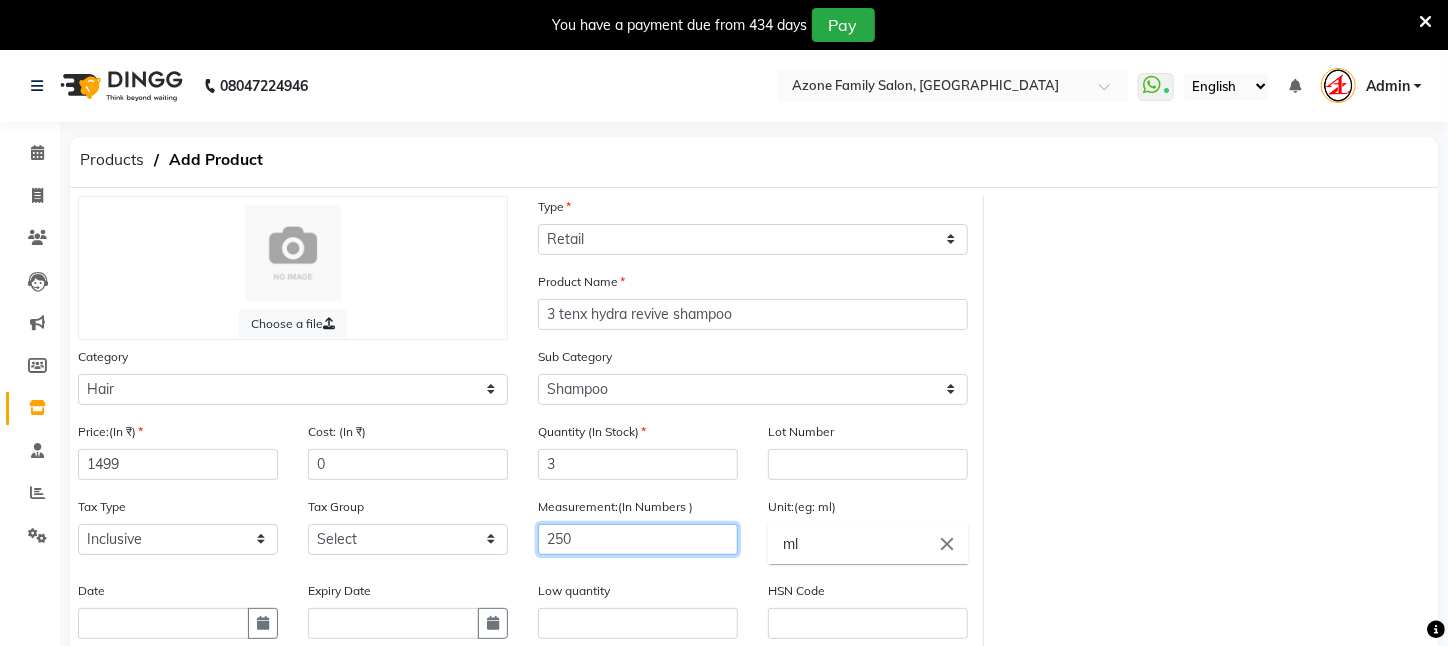 type on "250" 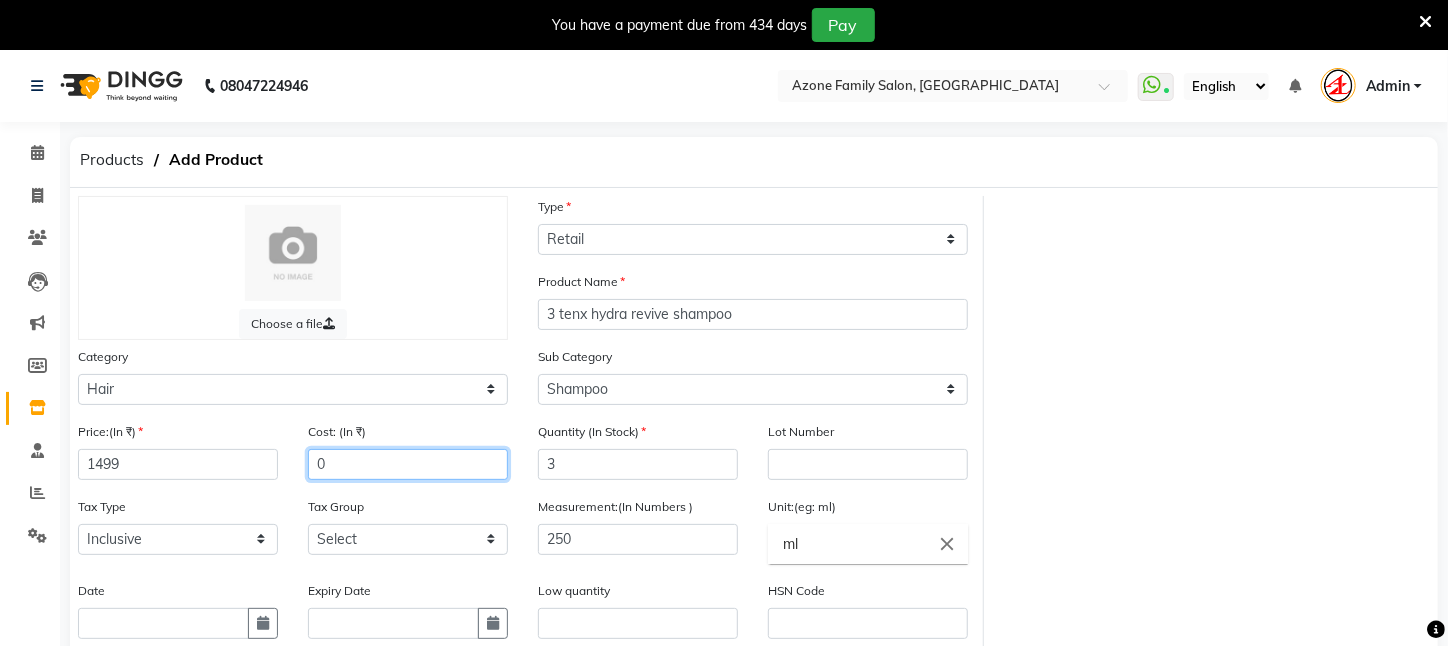 click on "0" 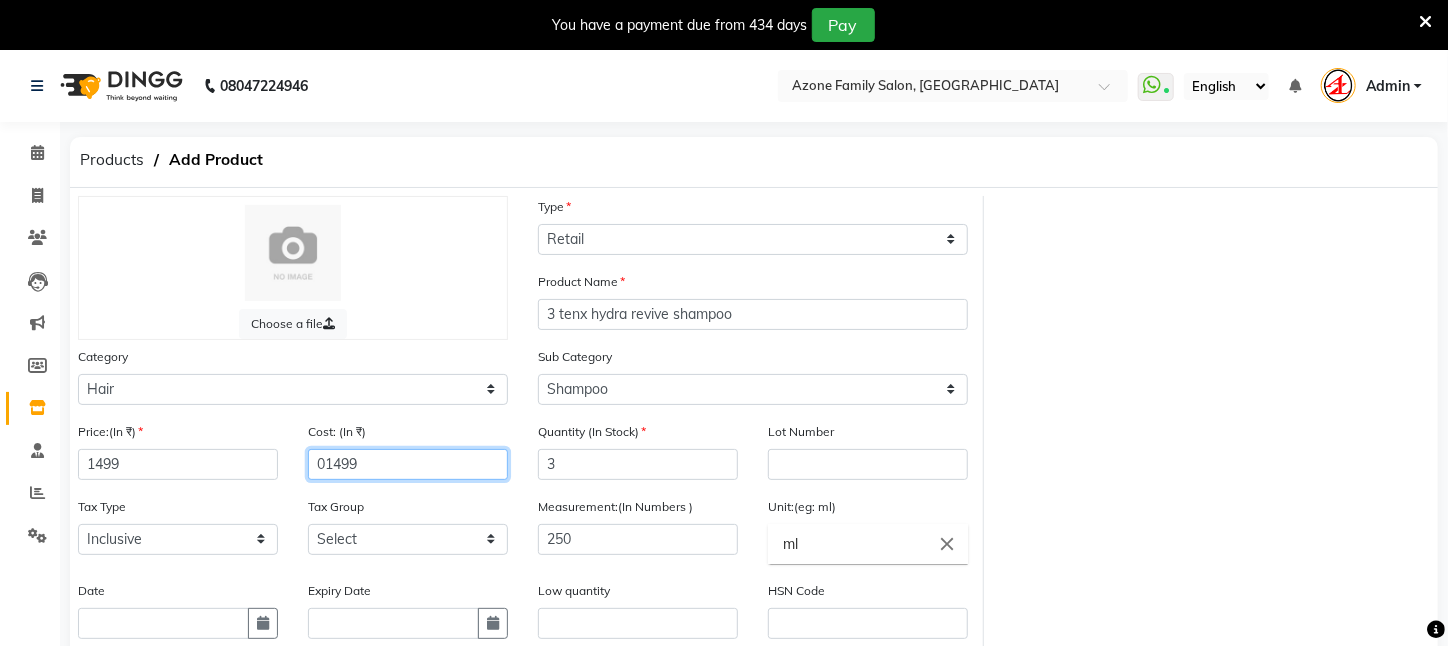 click on "01499" 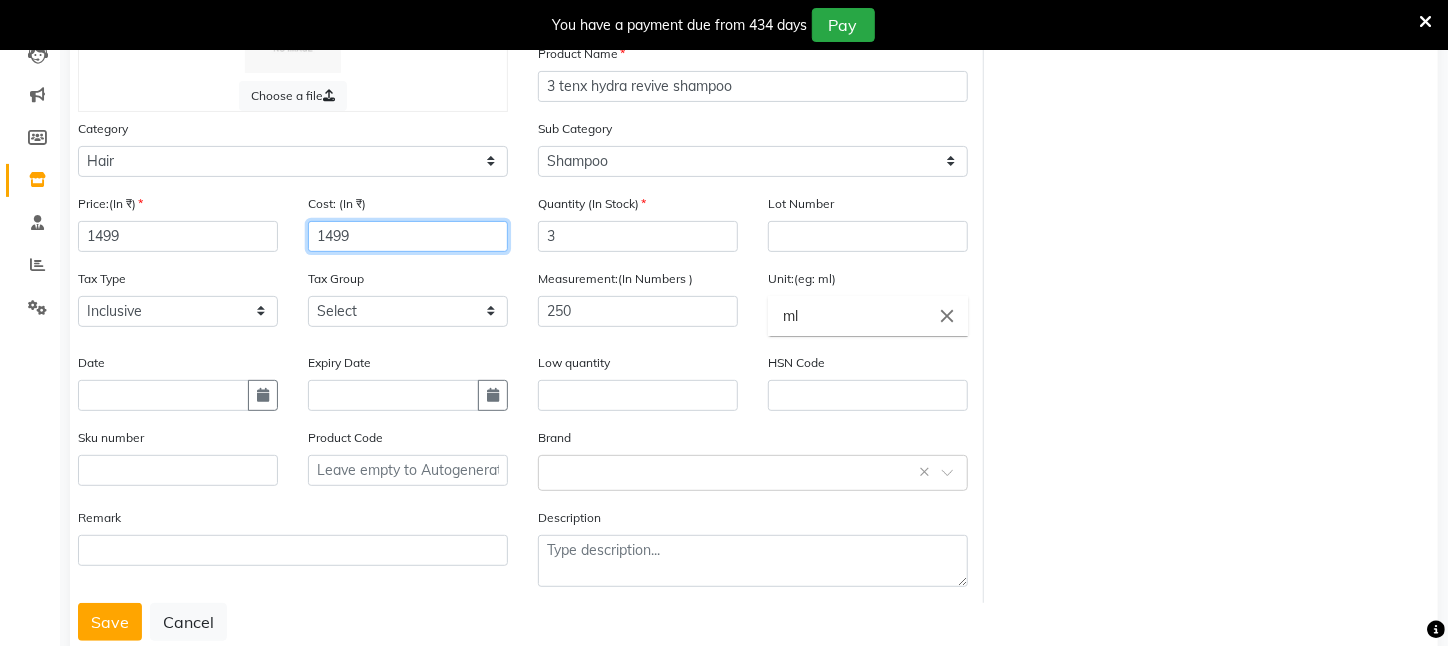 scroll, scrollTop: 281, scrollLeft: 0, axis: vertical 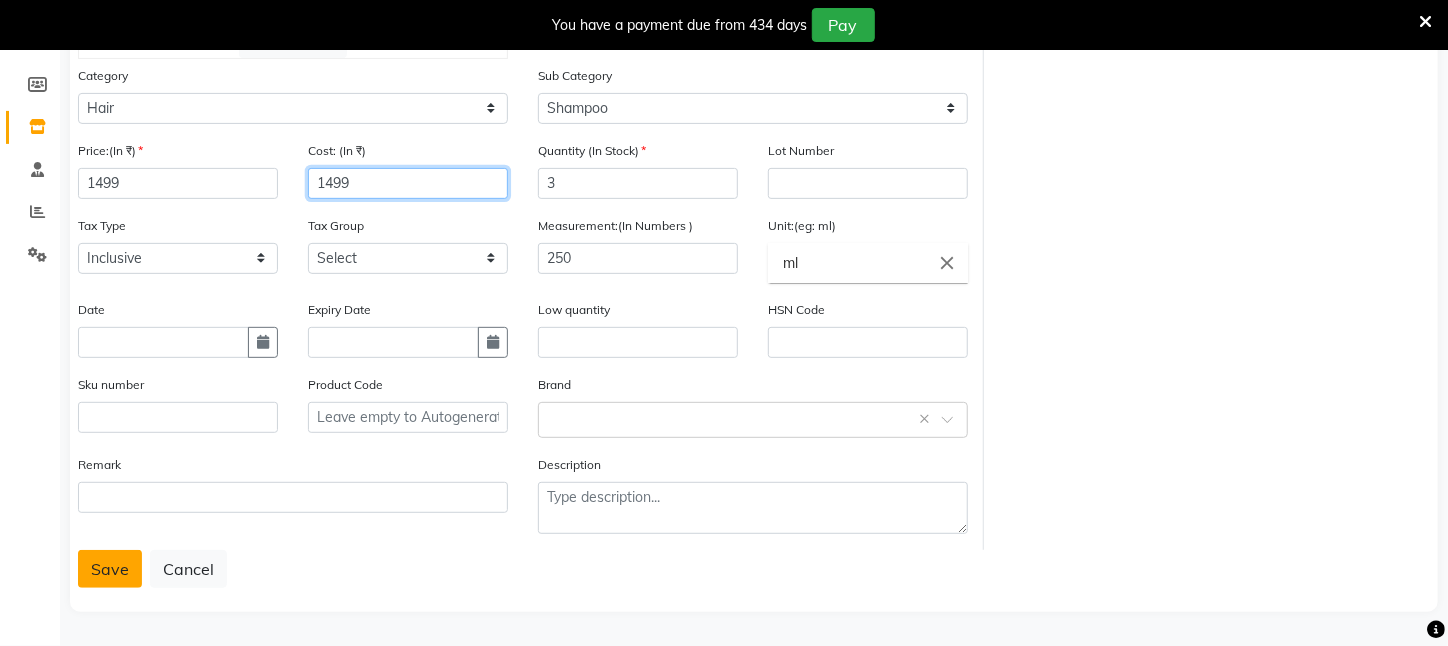 type on "1499" 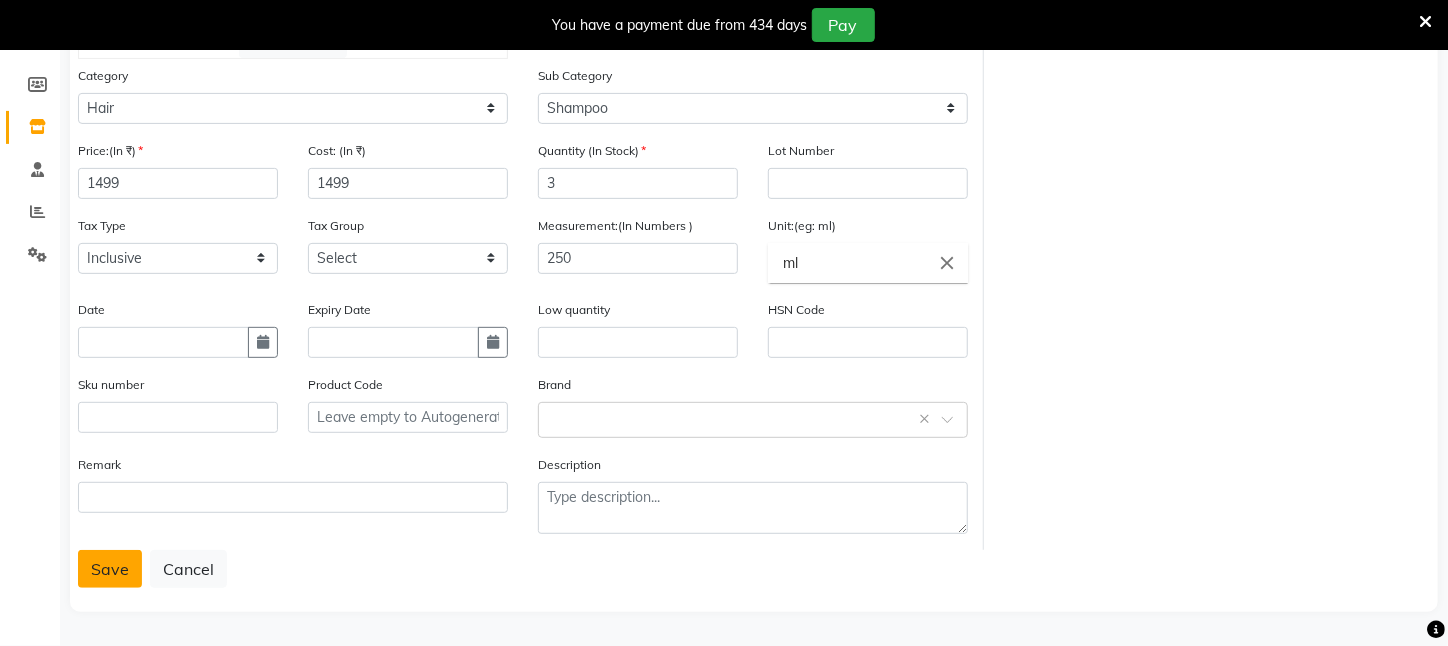click on "Save" 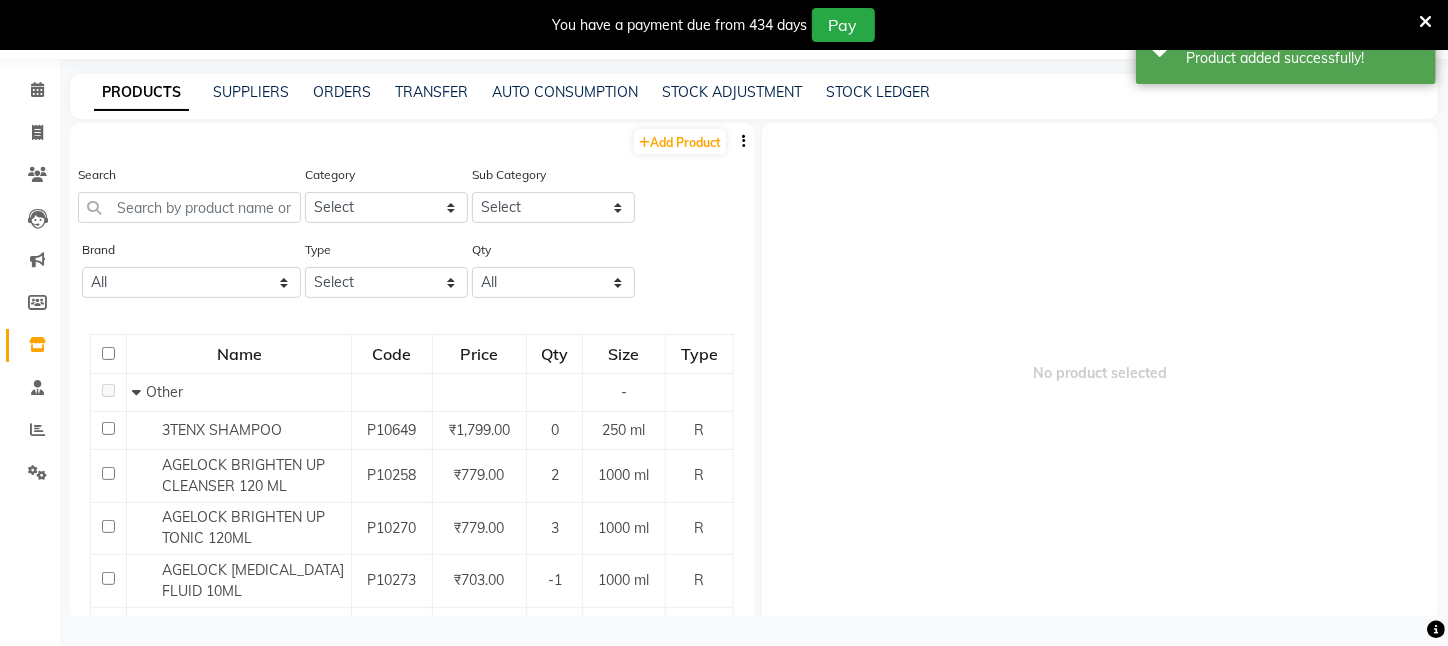 scroll, scrollTop: 63, scrollLeft: 0, axis: vertical 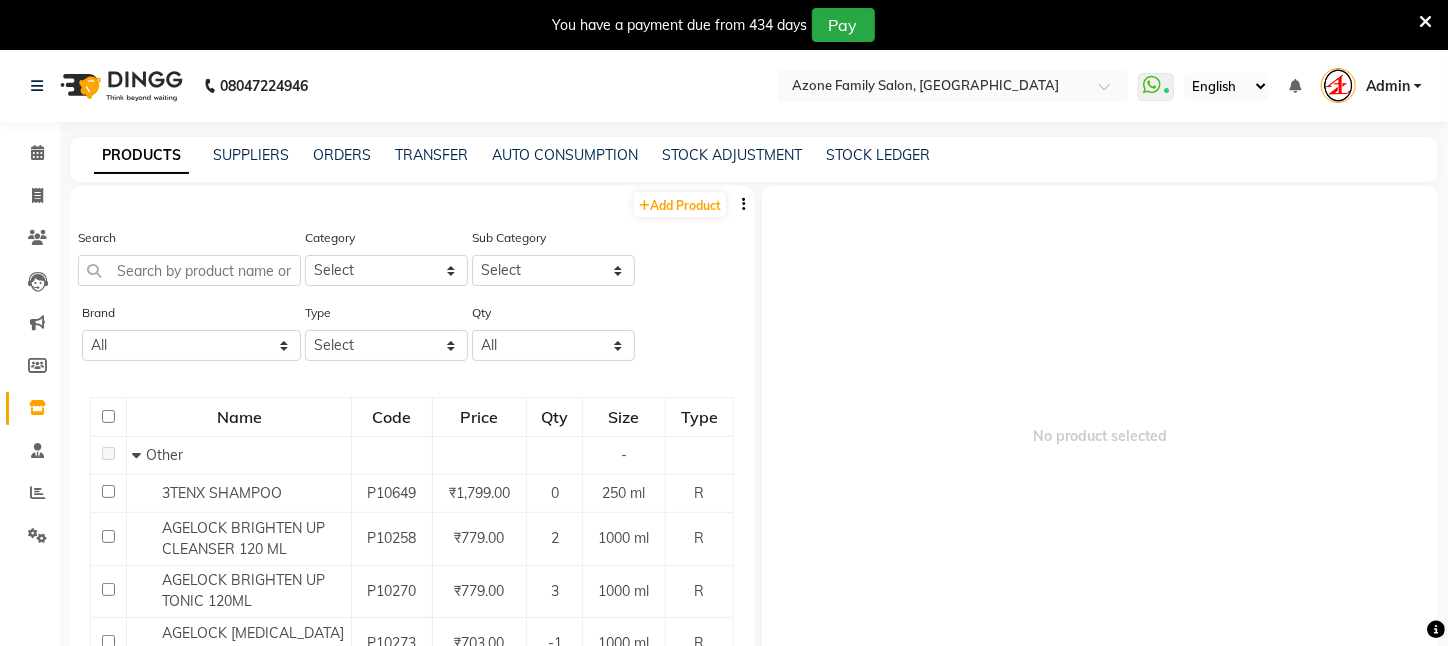 click on "Add Product" 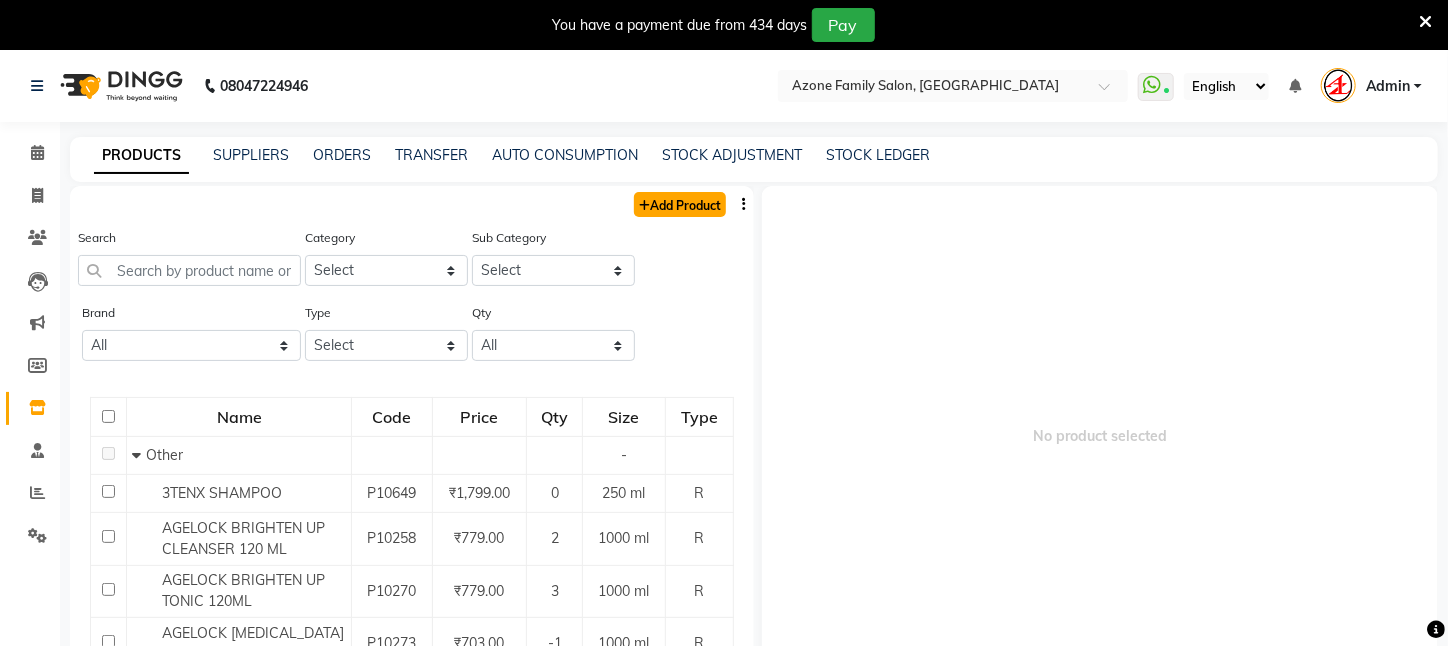 click on "Add Product" 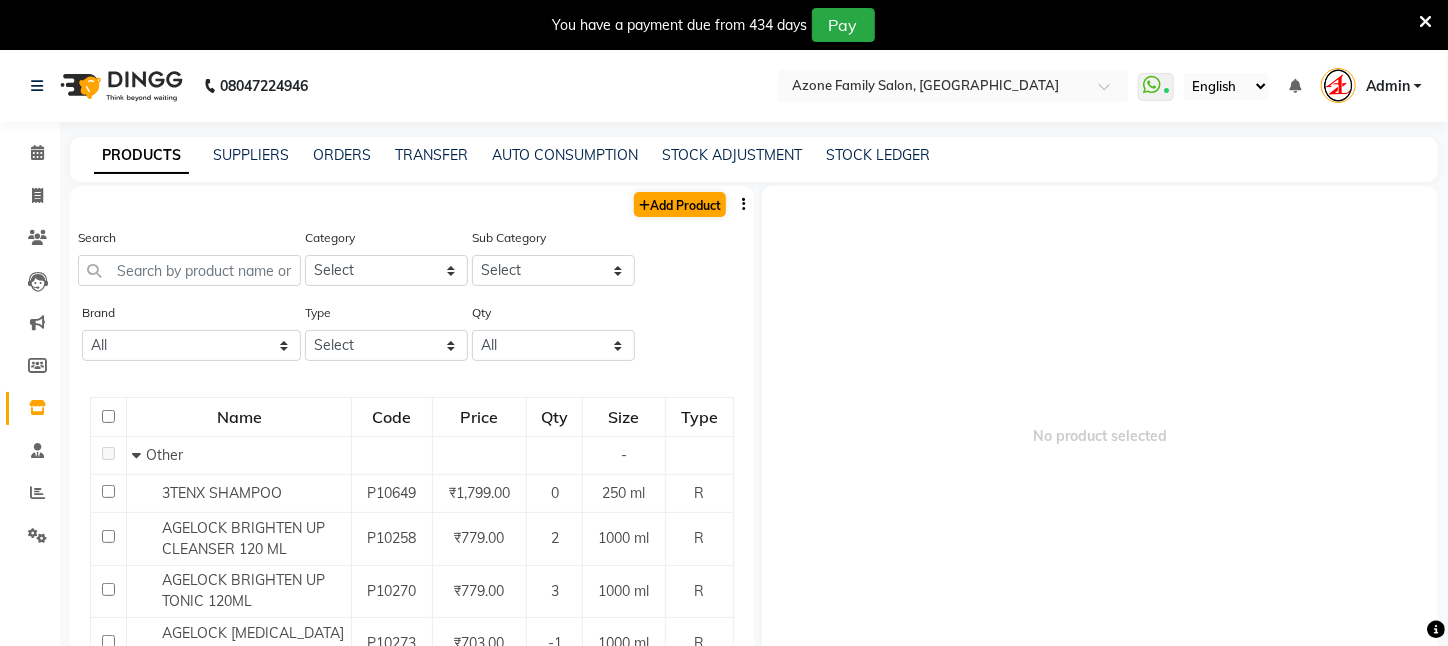 select on "true" 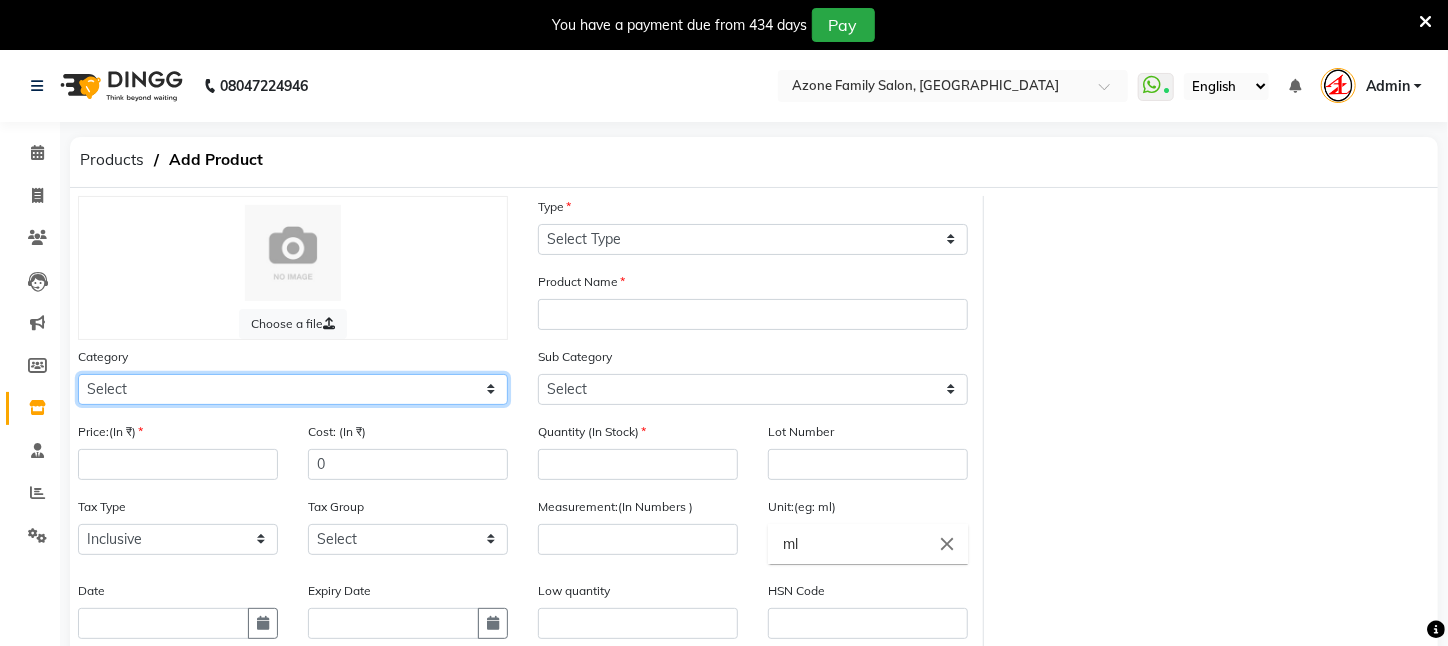 click on "Select Hair Skin Makeup Personal Care Appliances Beard Waxing Disposable Threading Hands and Feet Beauty Planet Botox Cadiveu Casmara Cheryls Loreal Olaplex PIERCING O3+ WATER CV PRO SEBUM CONTROL LOTION Other" 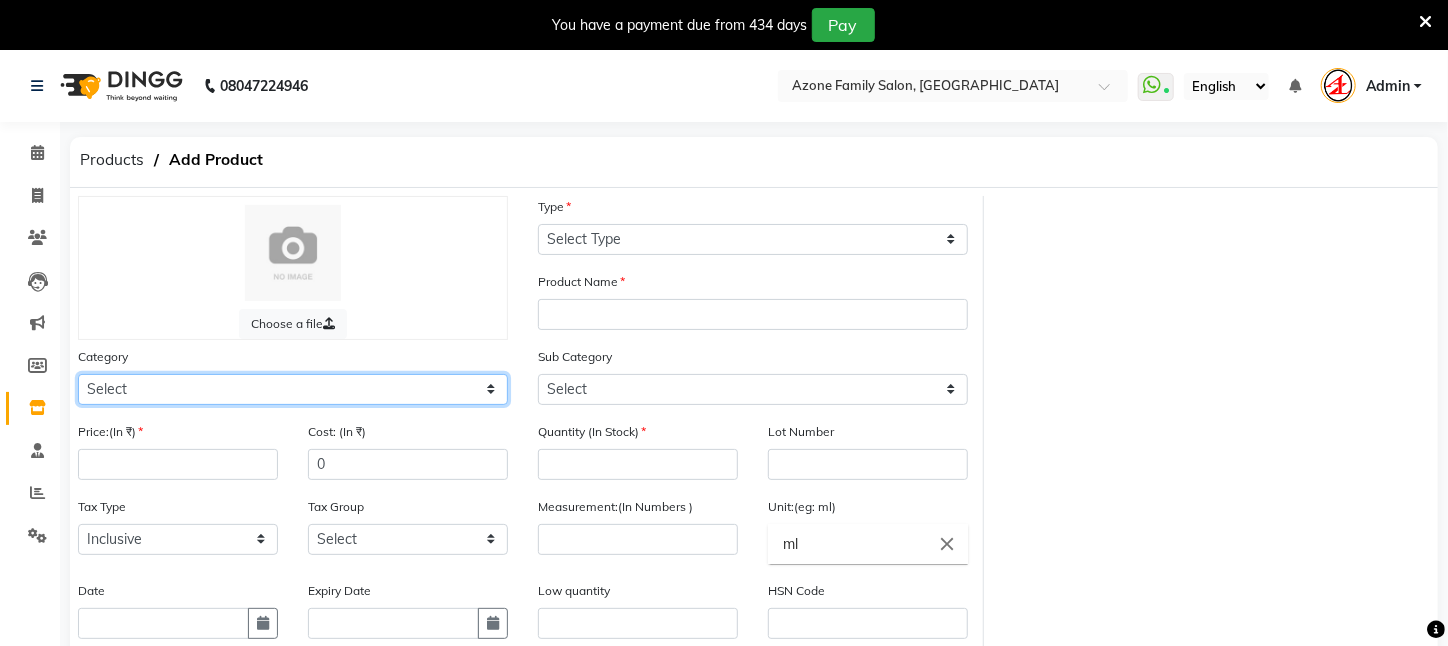select on "526201100" 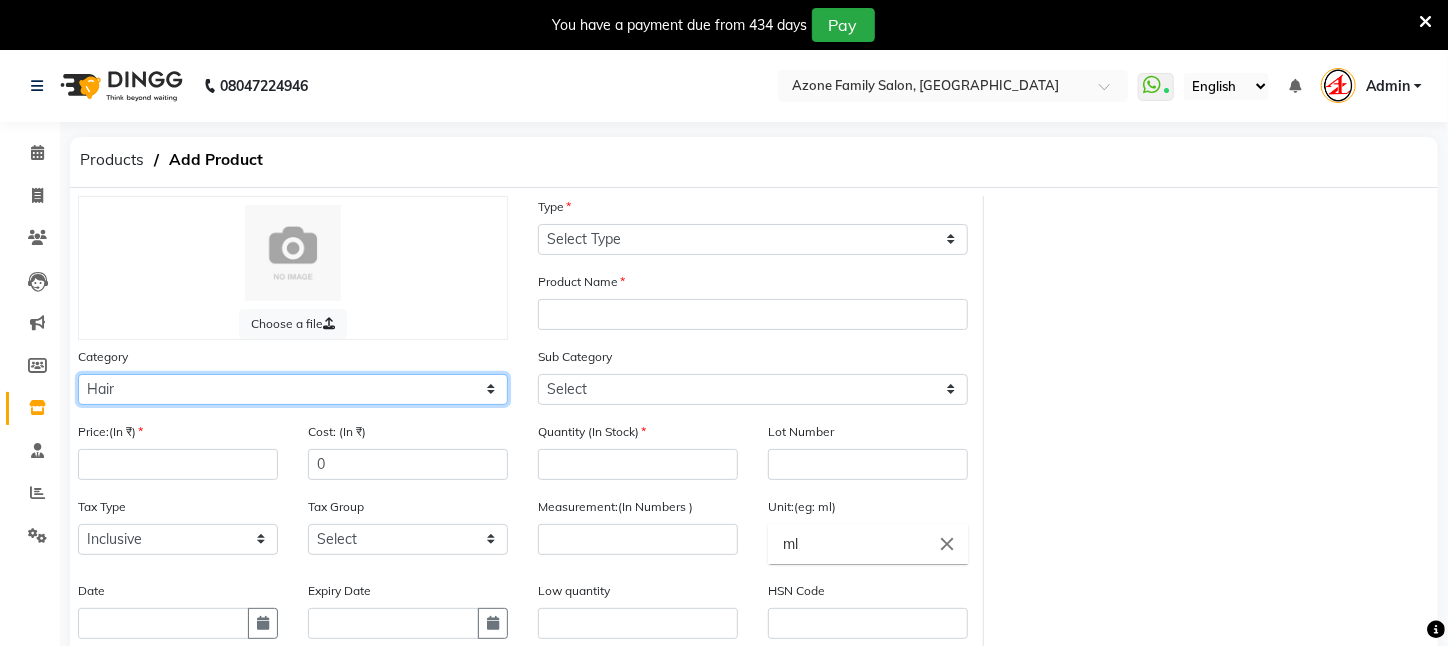 click on "Select Hair Skin Makeup Personal Care Appliances Beard Waxing Disposable Threading Hands and Feet Beauty Planet Botox Cadiveu Casmara Cheryls Loreal Olaplex PIERCING O3+ WATER CV PRO SEBUM CONTROL LOTION Other" 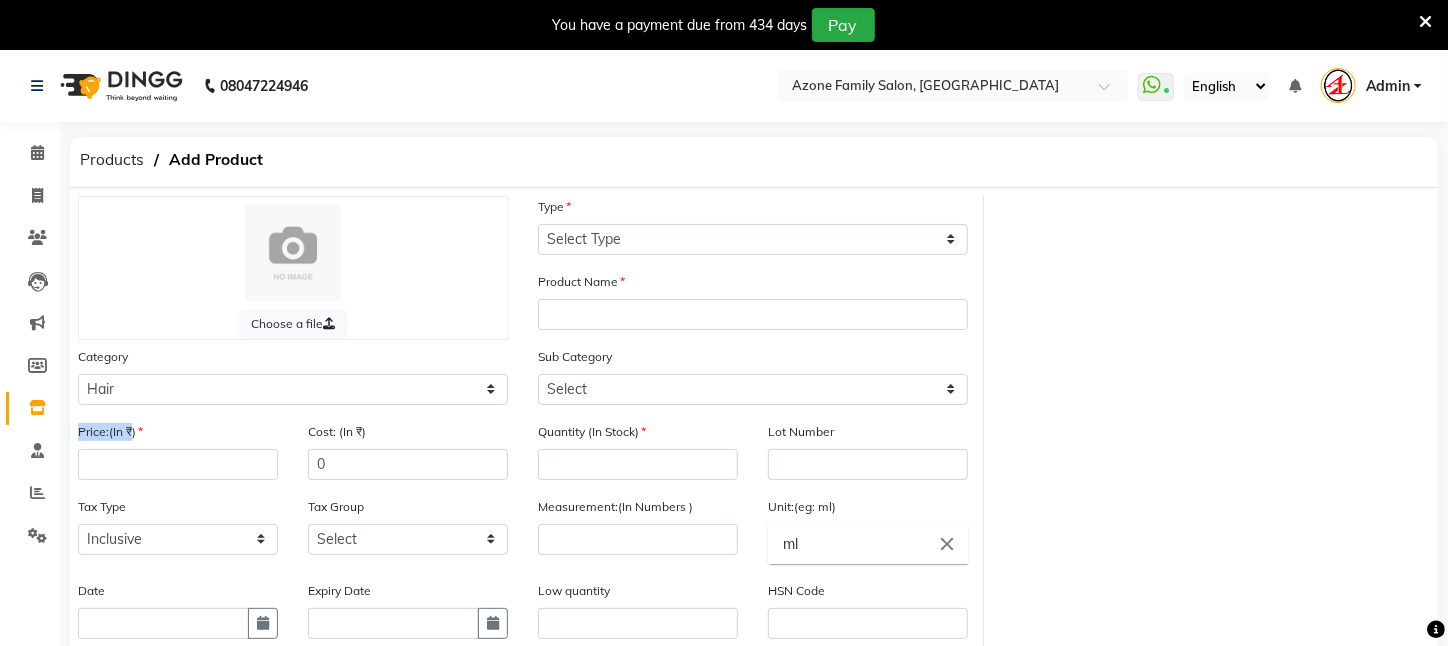 drag, startPoint x: 131, startPoint y: 441, endPoint x: 126, endPoint y: 456, distance: 15.811388 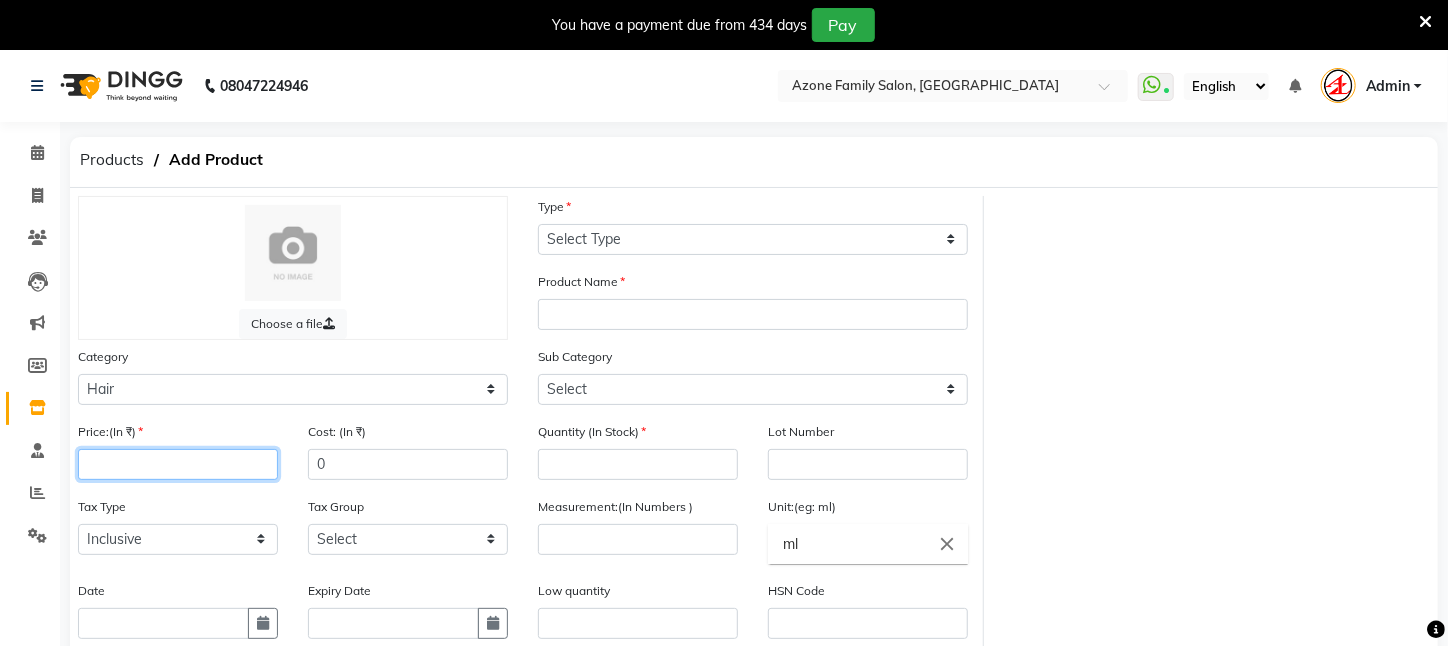 click 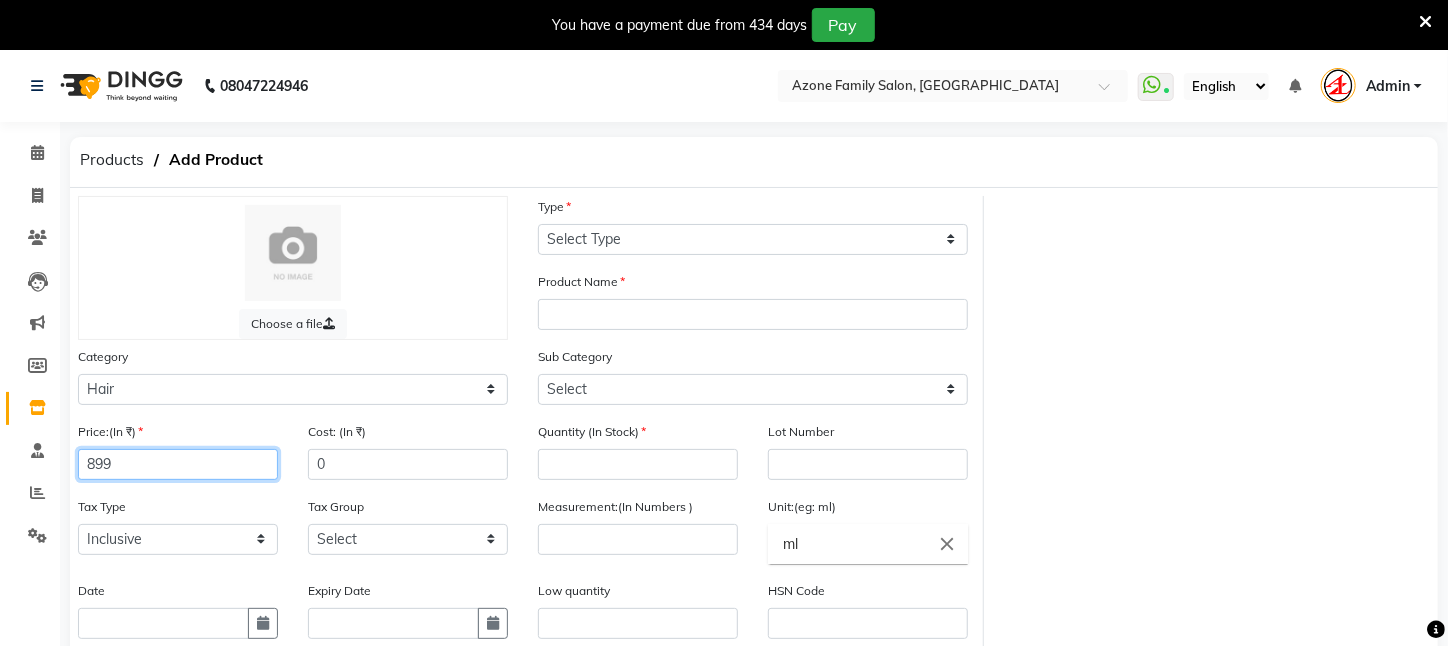 type on "899" 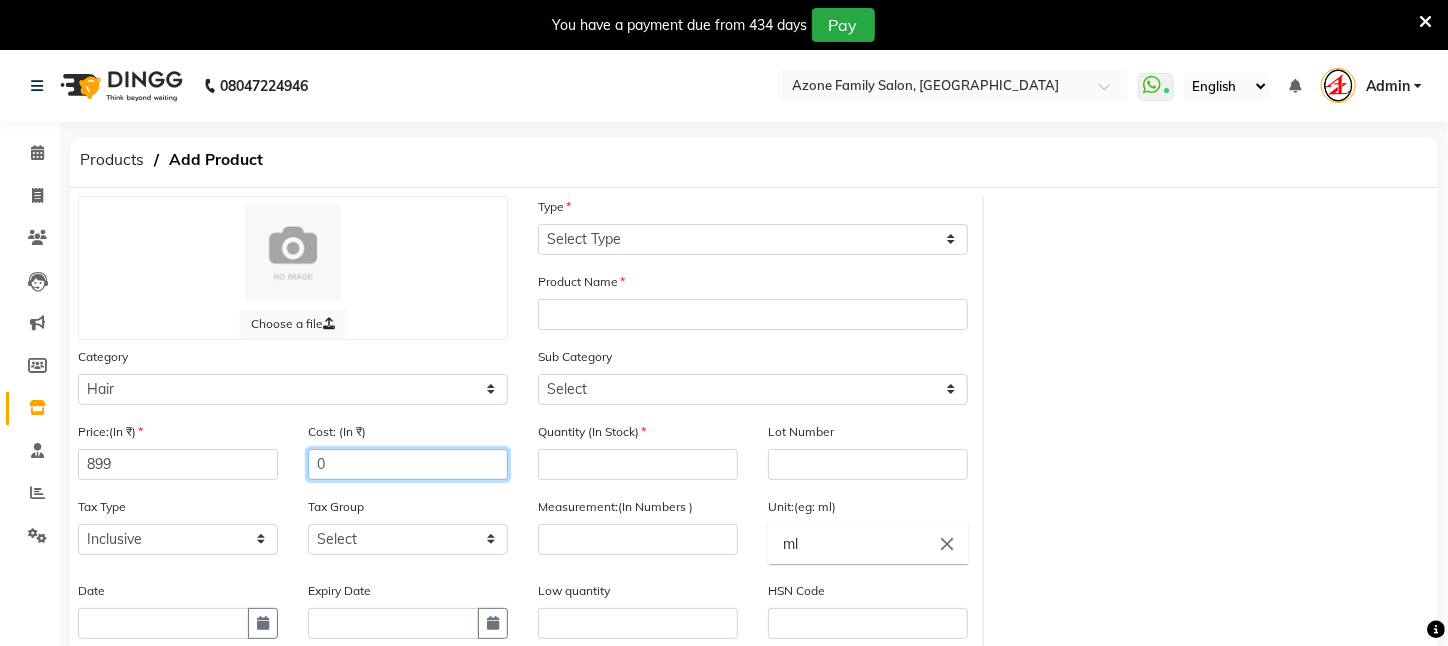 drag, startPoint x: 349, startPoint y: 465, endPoint x: 156, endPoint y: 477, distance: 193.3727 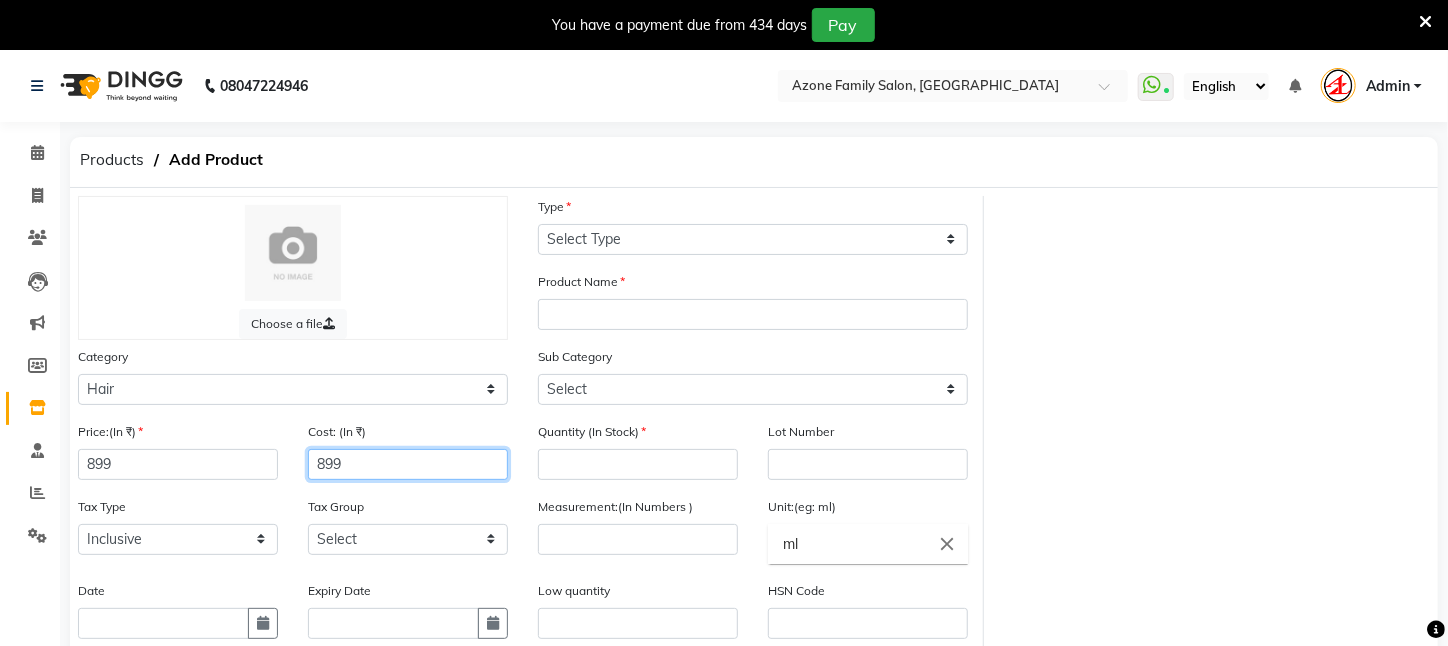 type on "899" 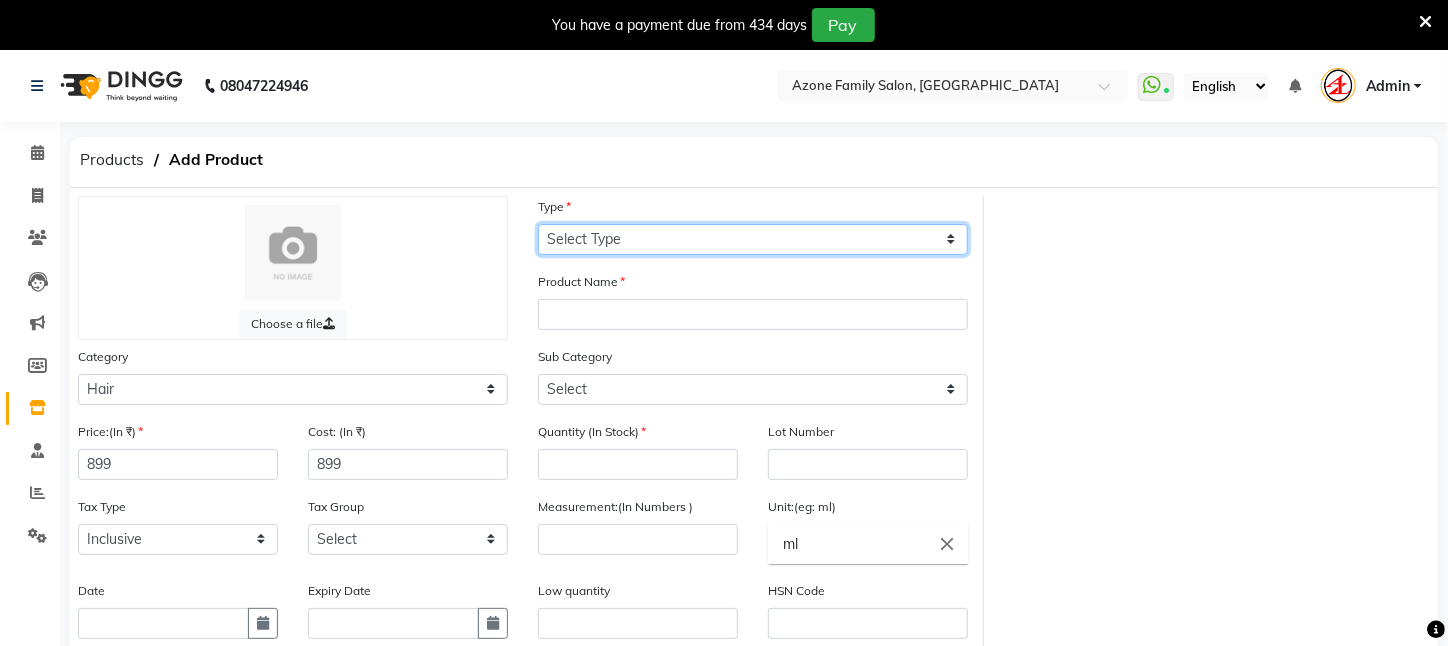 click on "Select Type Both Retail Consumable" 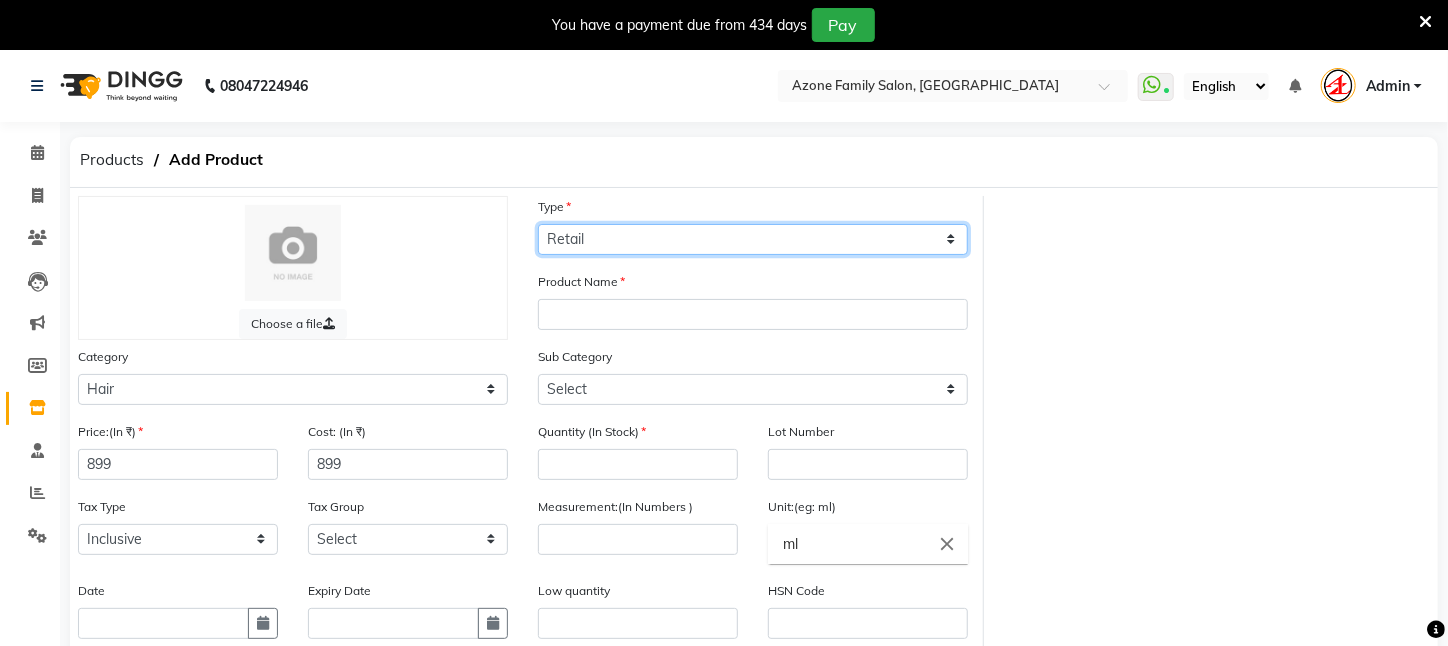 click on "Select Type Both Retail Consumable" 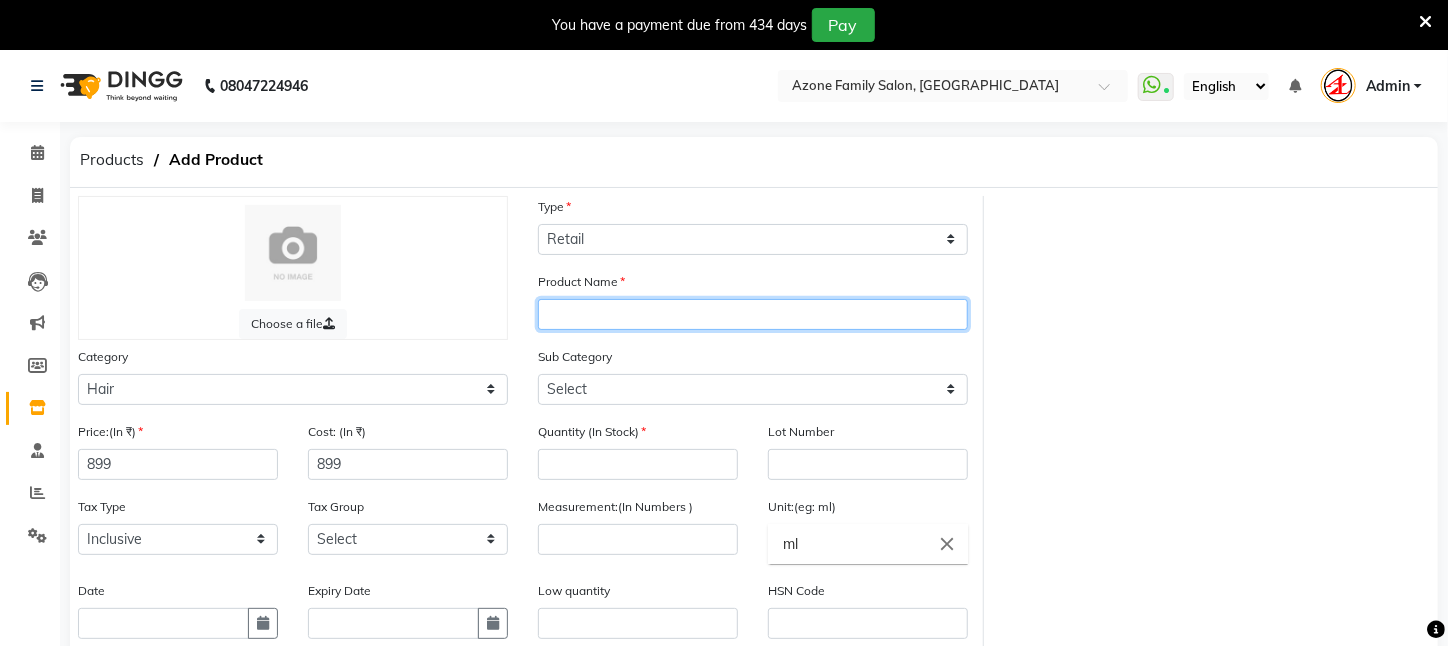 click 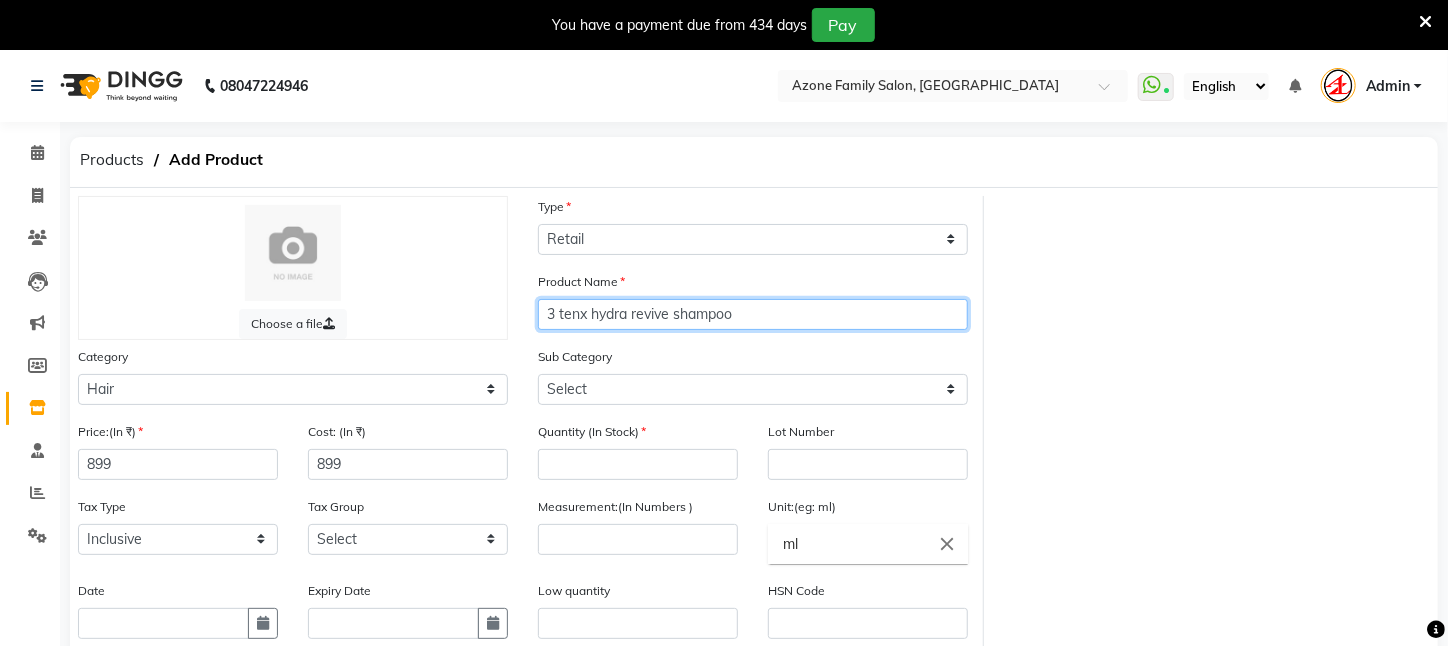 type on "3 tenx hydra revive shampoo" 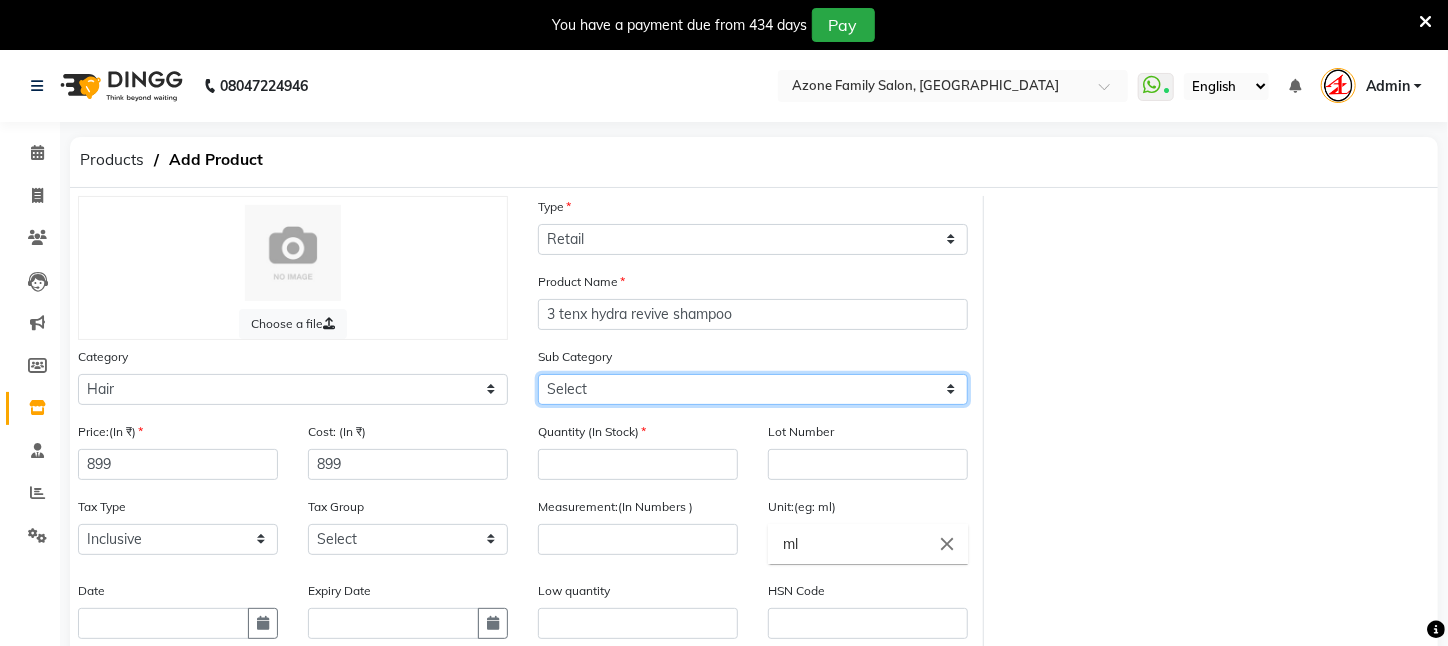 click on "Select Shampoo Conditioner Cream Mask Oil Serum Color Appliances Treatment Styling Kit & Combo Other" 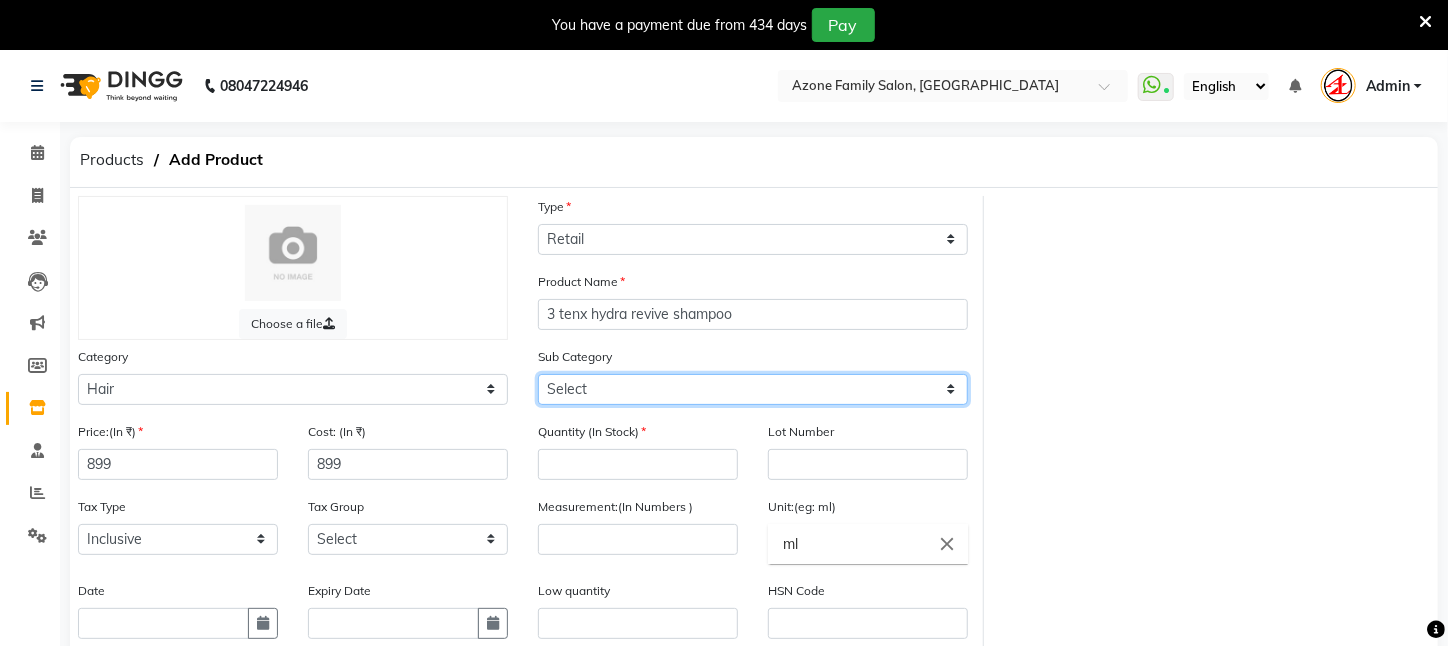 select on "526201101" 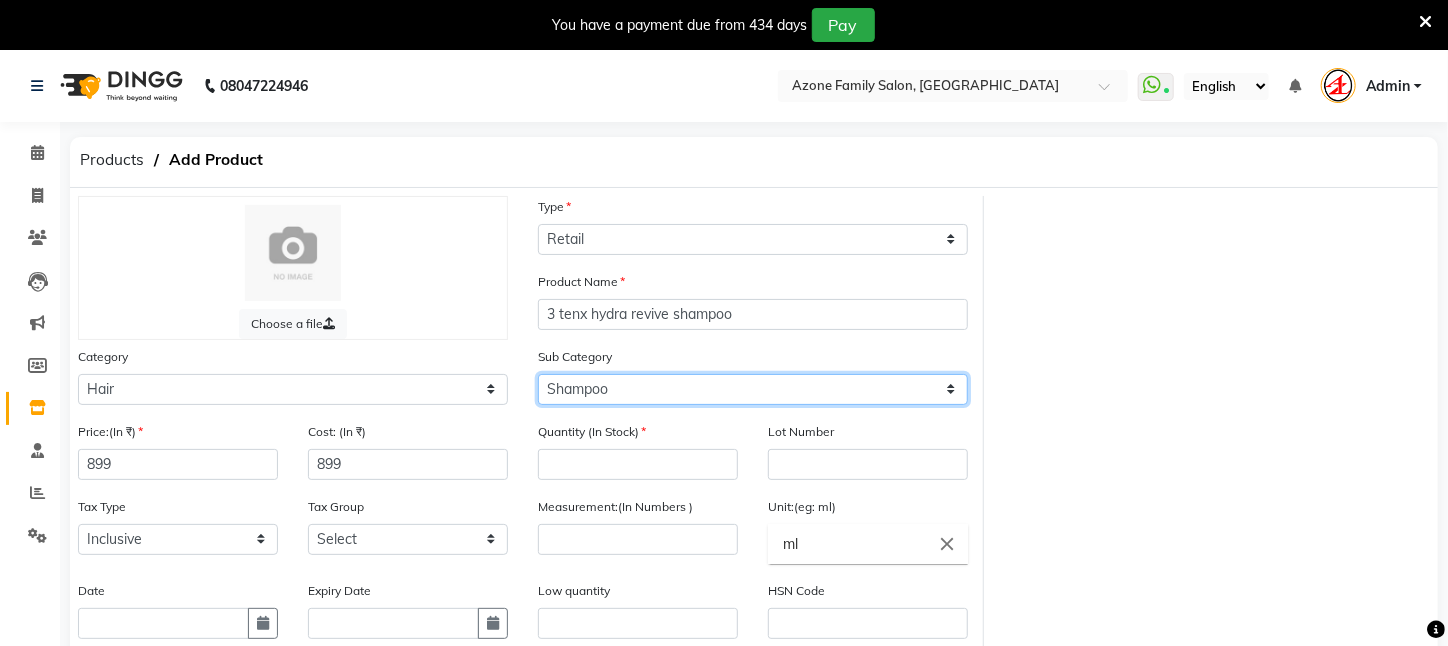 click on "Select Shampoo Conditioner Cream Mask Oil Serum Color Appliances Treatment Styling Kit & Combo Other" 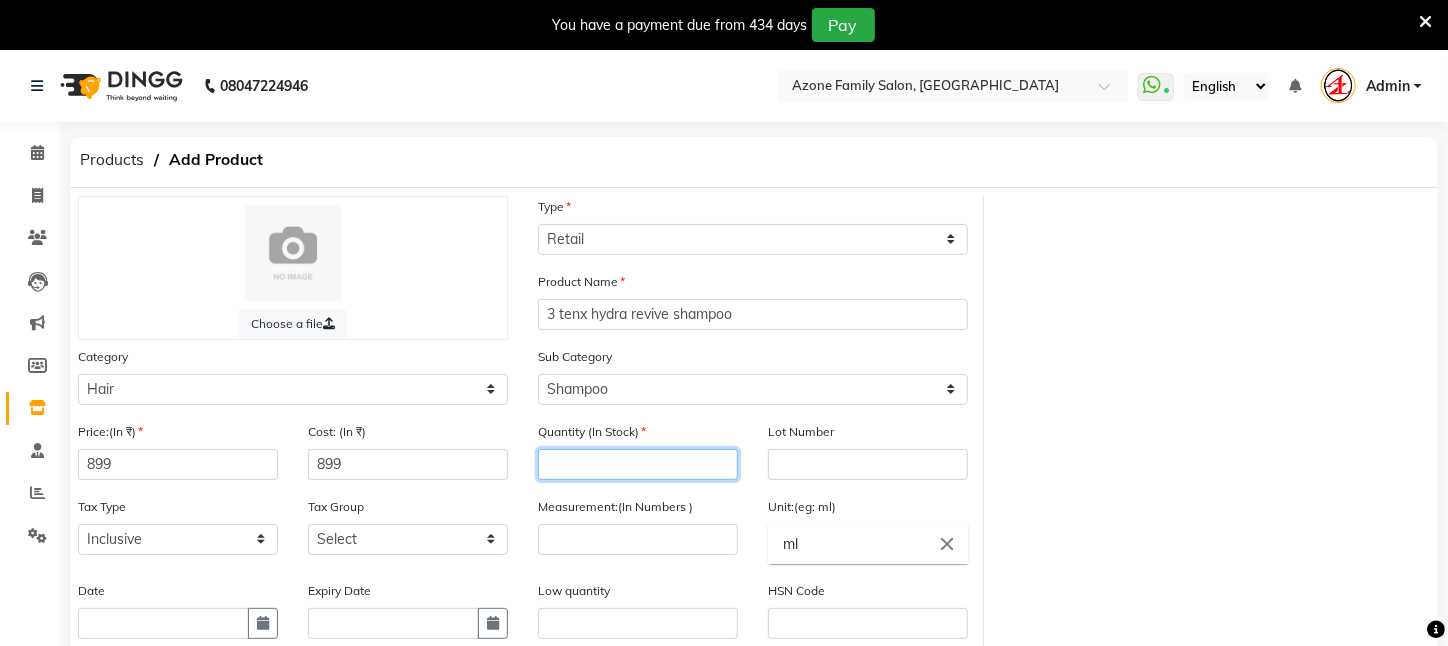 click 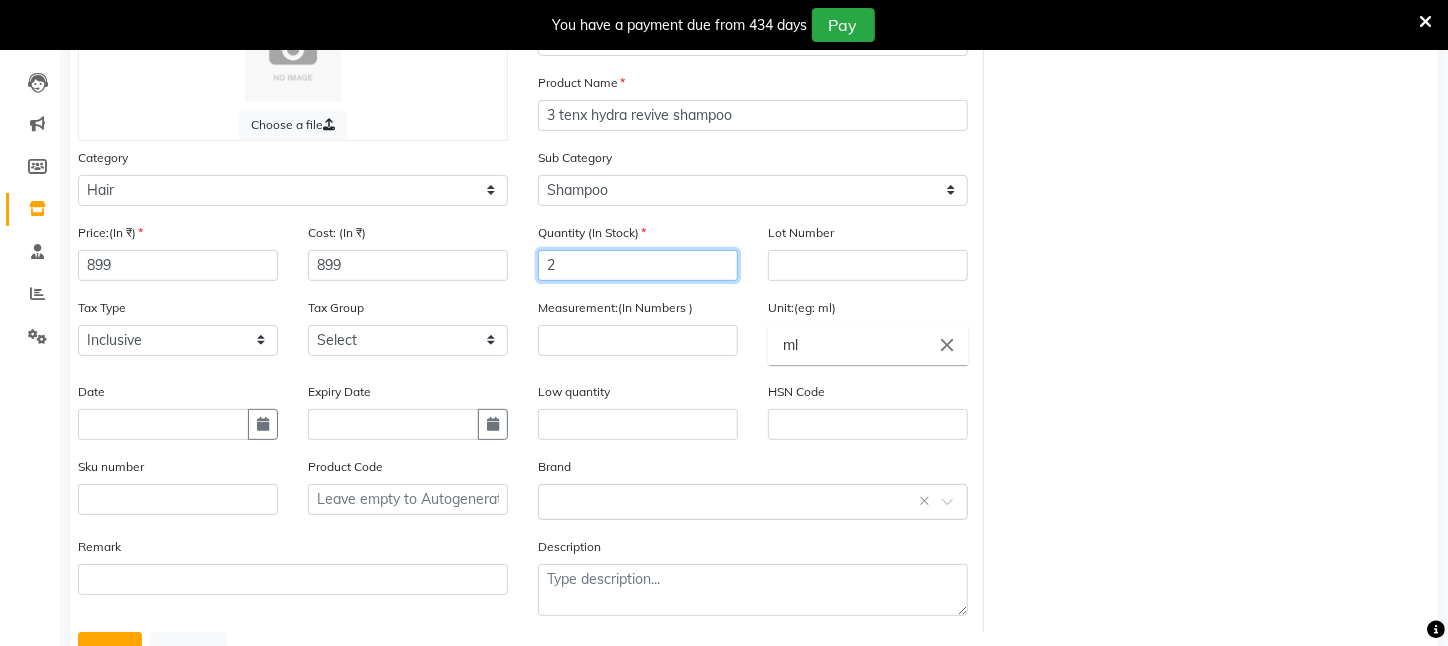 scroll, scrollTop: 200, scrollLeft: 0, axis: vertical 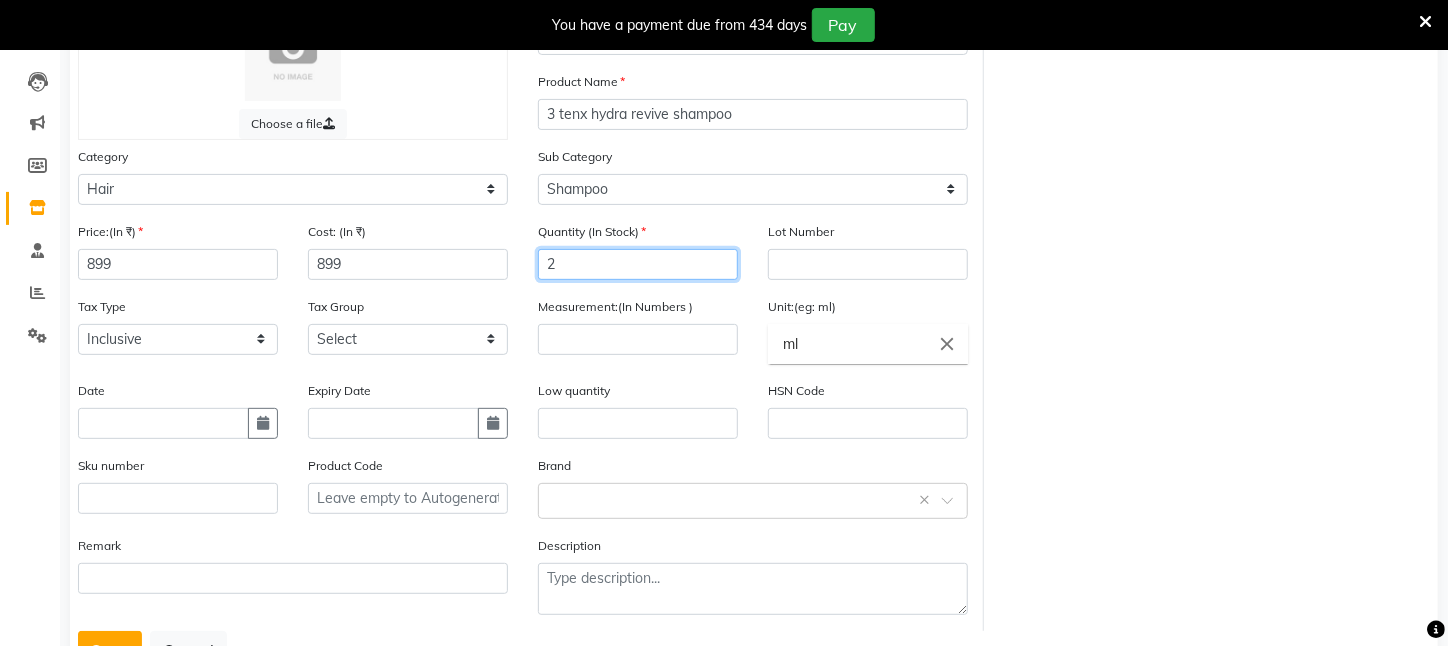 type on "2" 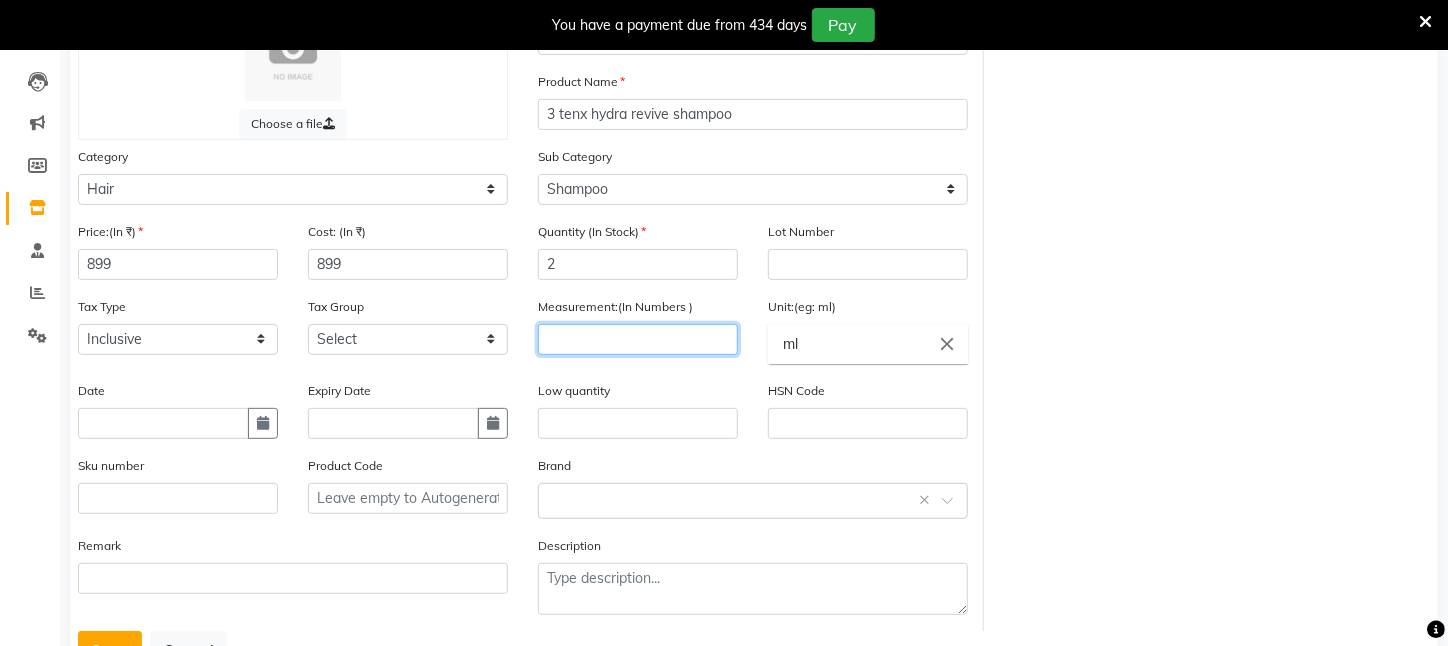 click 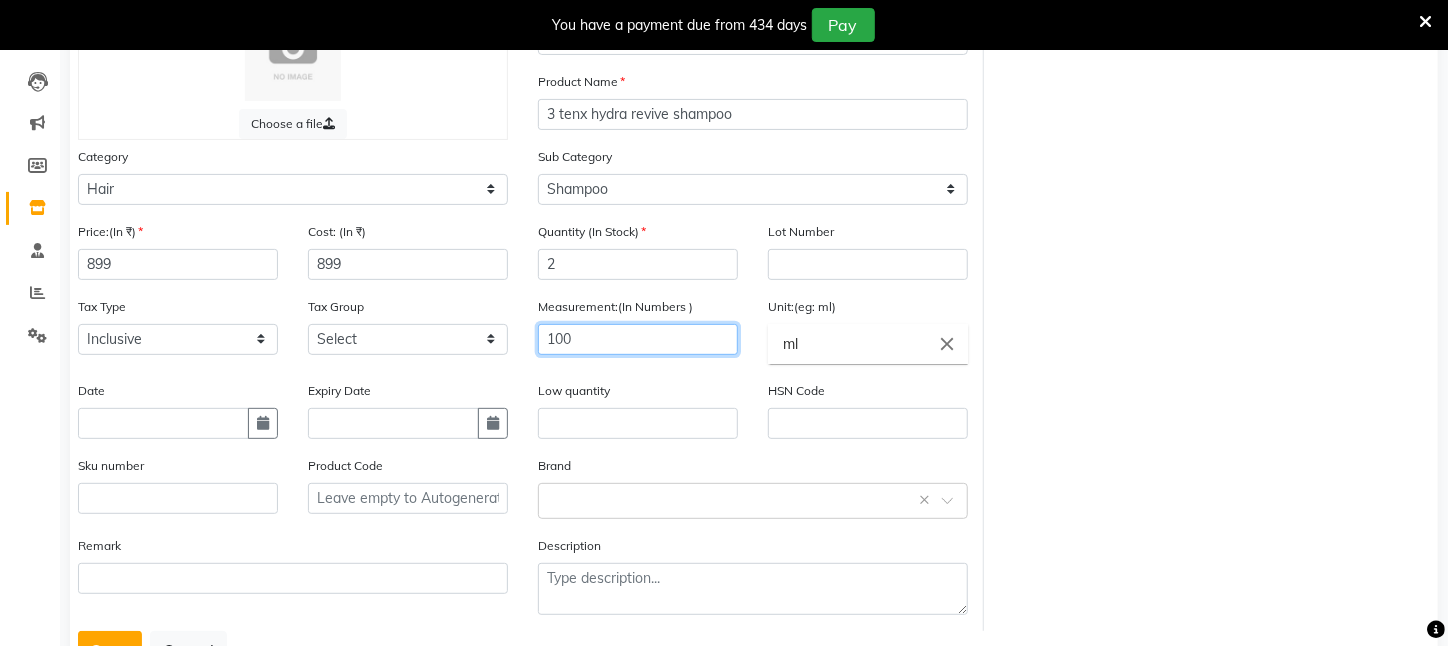 scroll, scrollTop: 281, scrollLeft: 0, axis: vertical 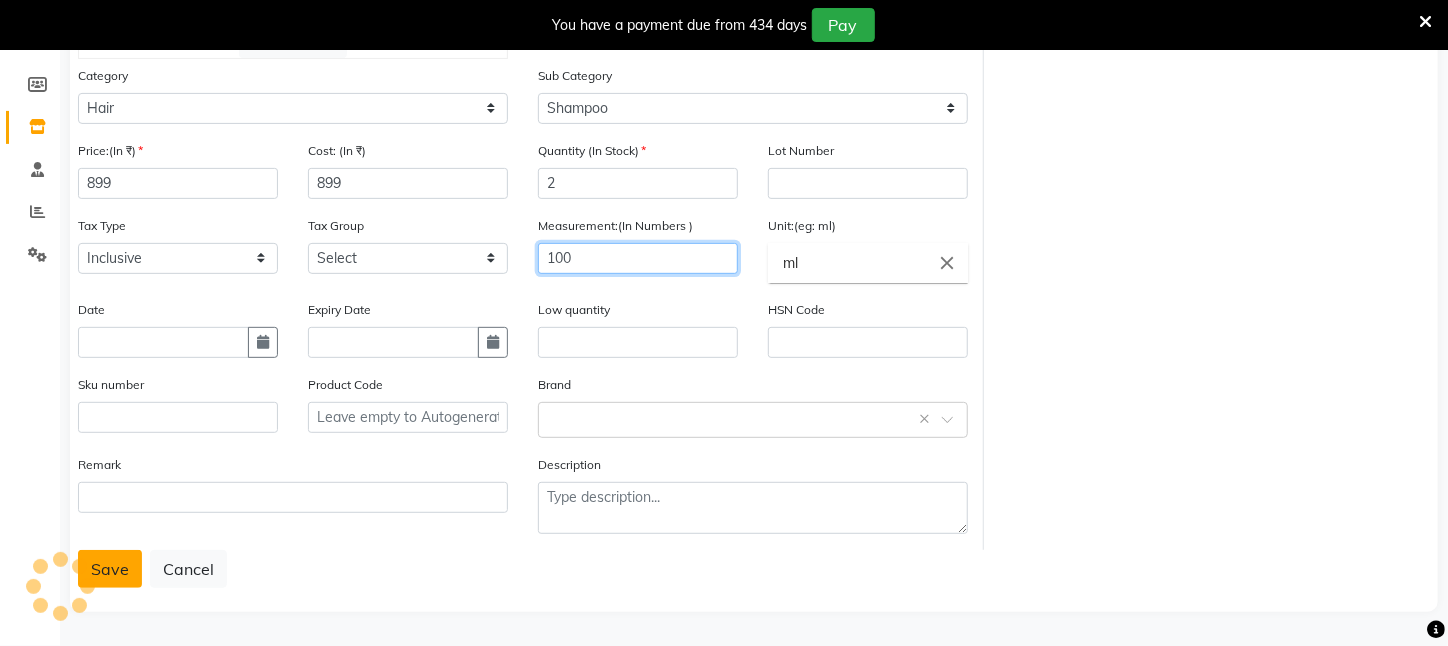 type on "100" 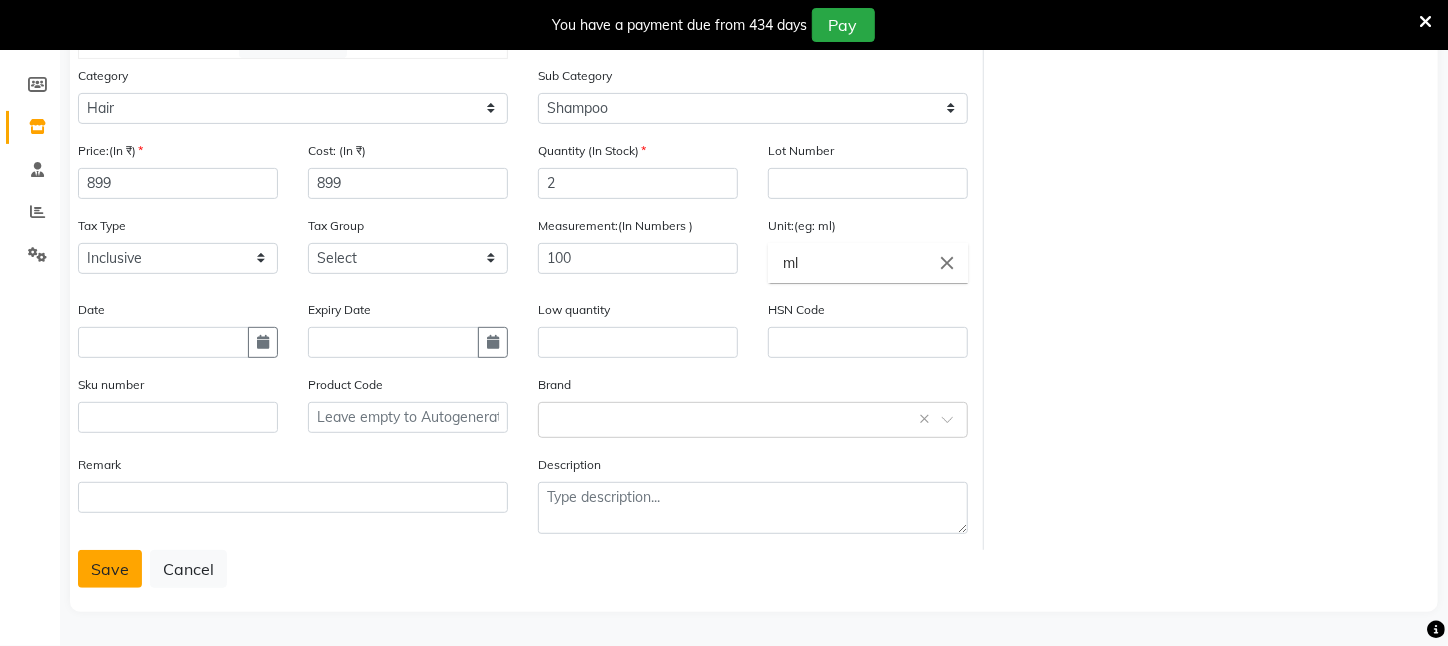click on "Save" 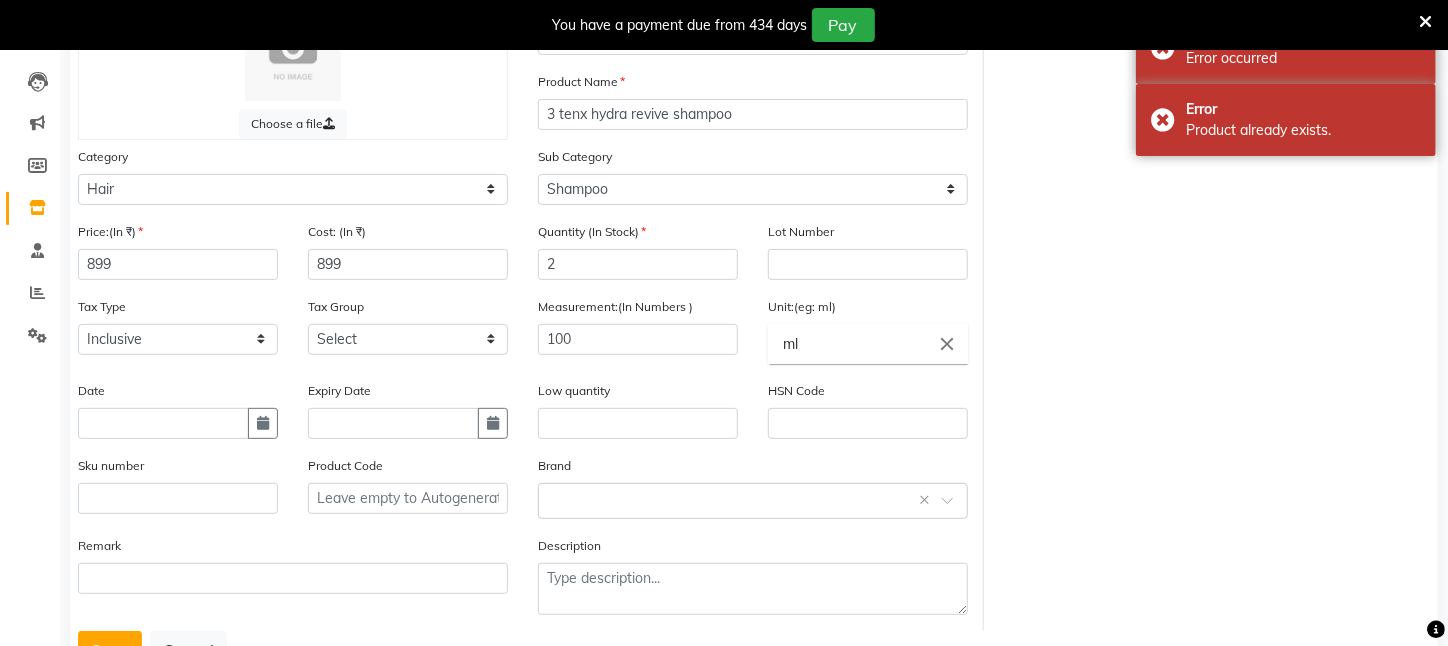 scroll, scrollTop: 281, scrollLeft: 0, axis: vertical 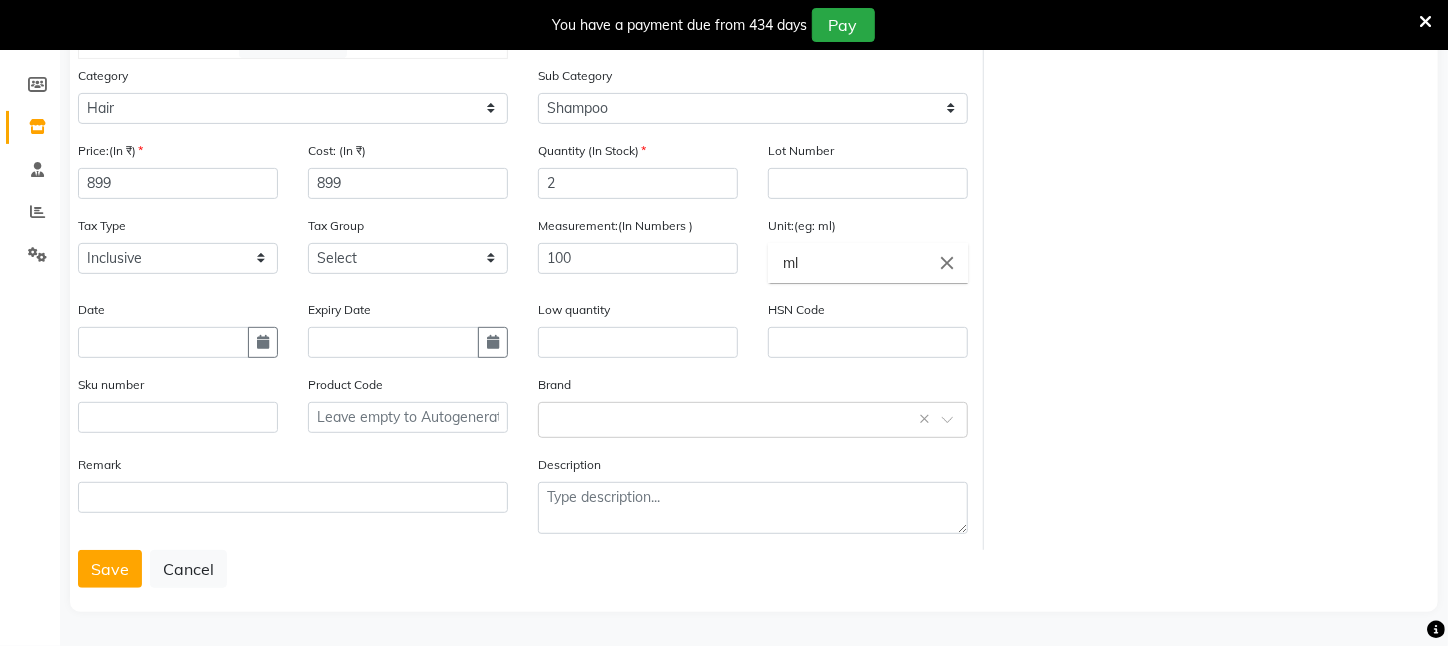 click on "Remark" 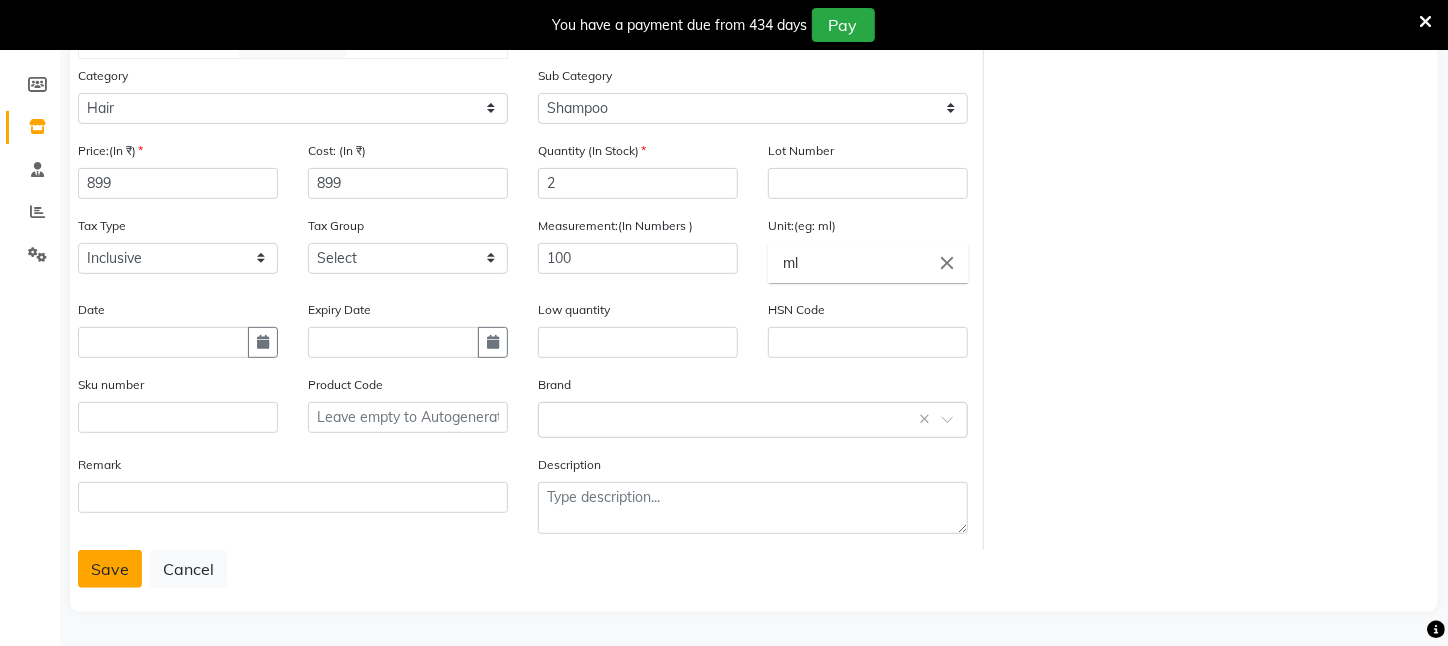 click on "Save" 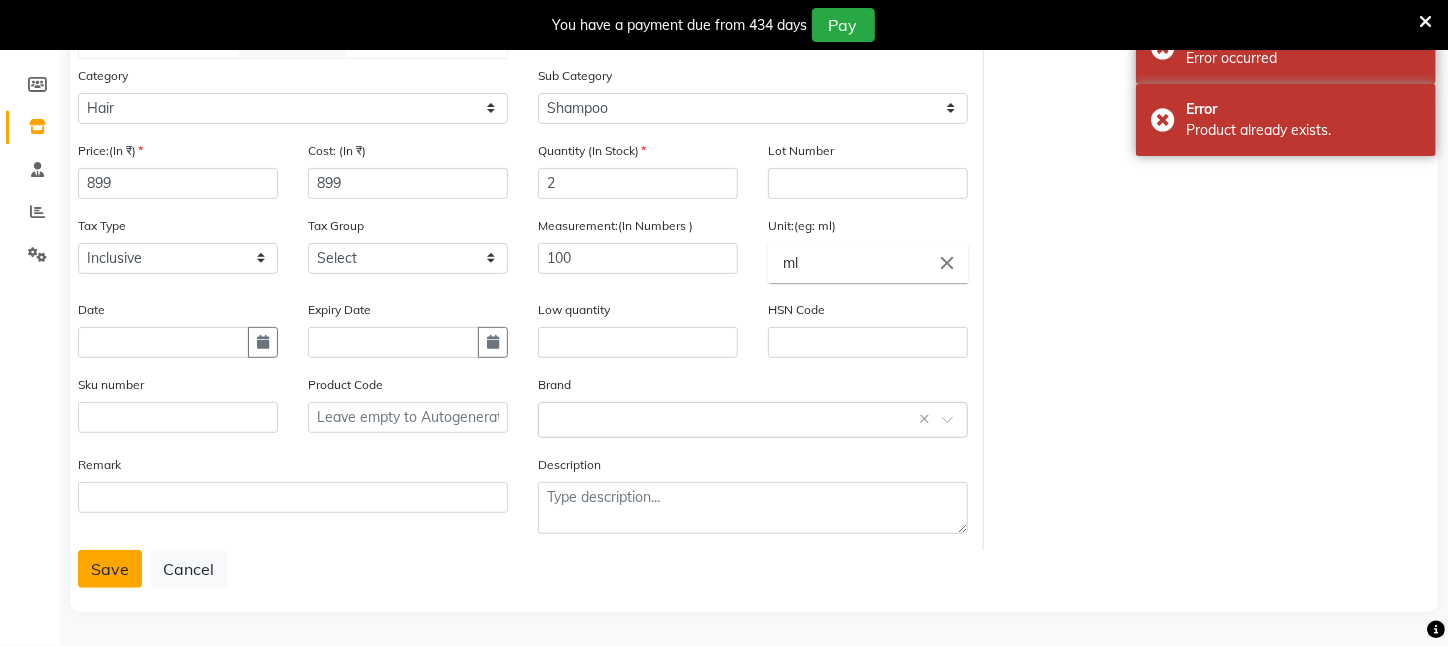 click on "Save" 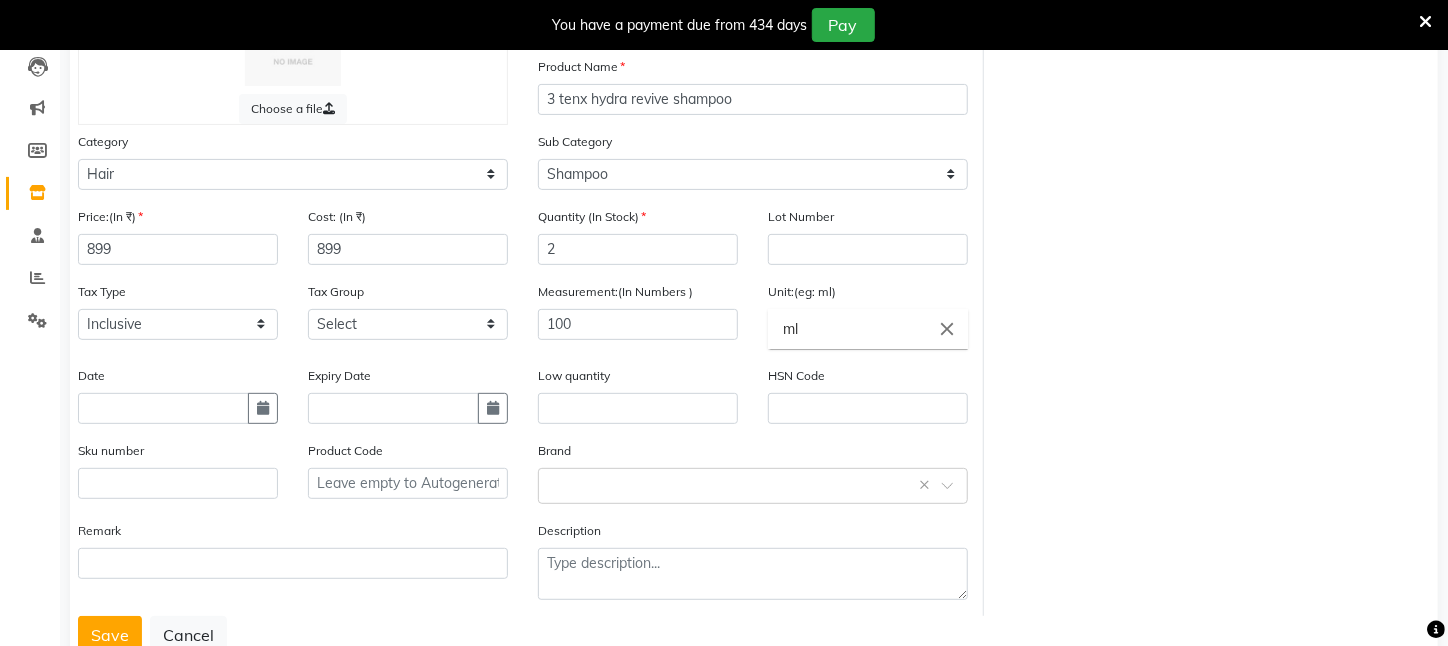 scroll, scrollTop: 281, scrollLeft: 0, axis: vertical 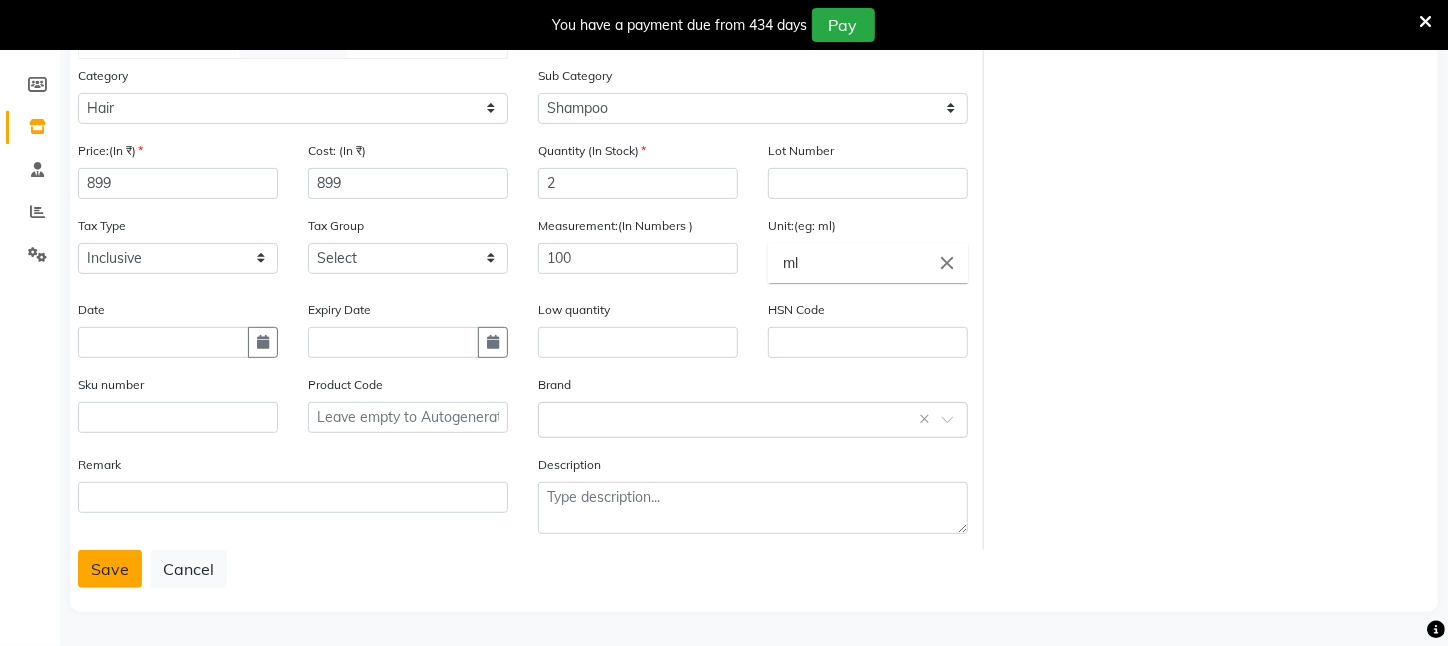 click on "Save" 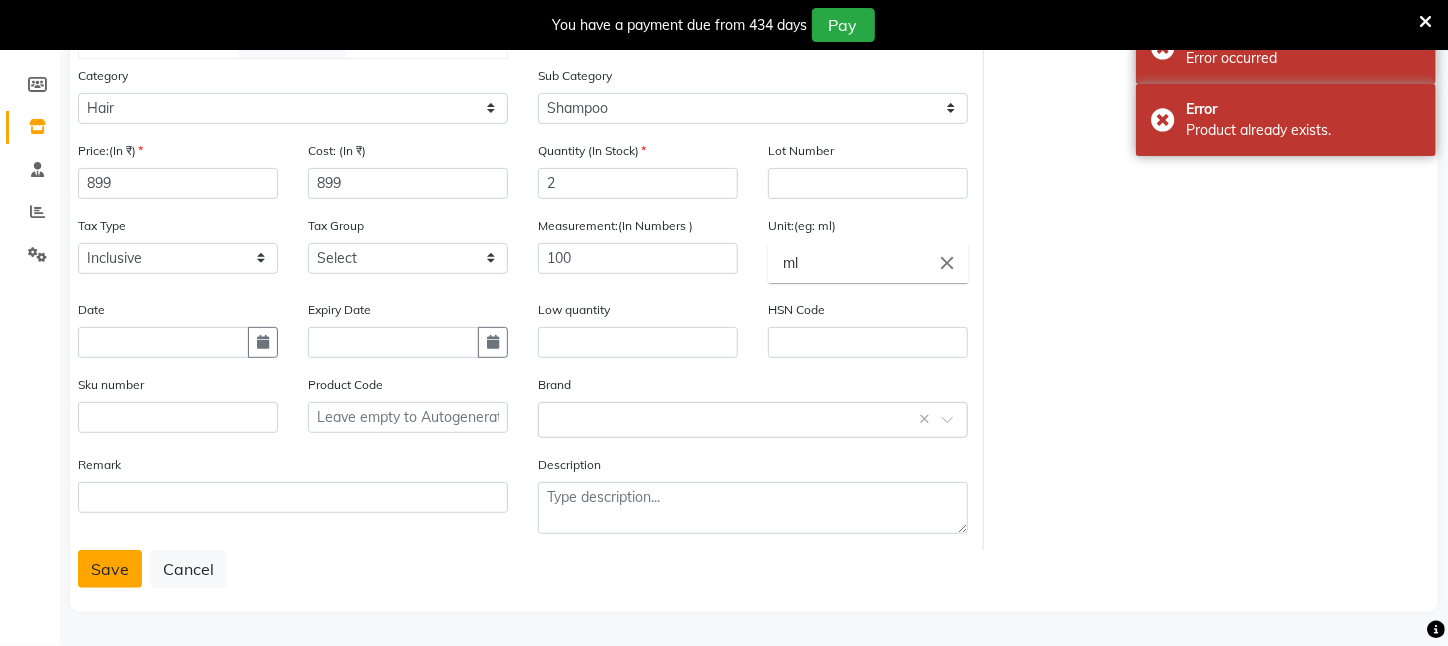 click on "Save" 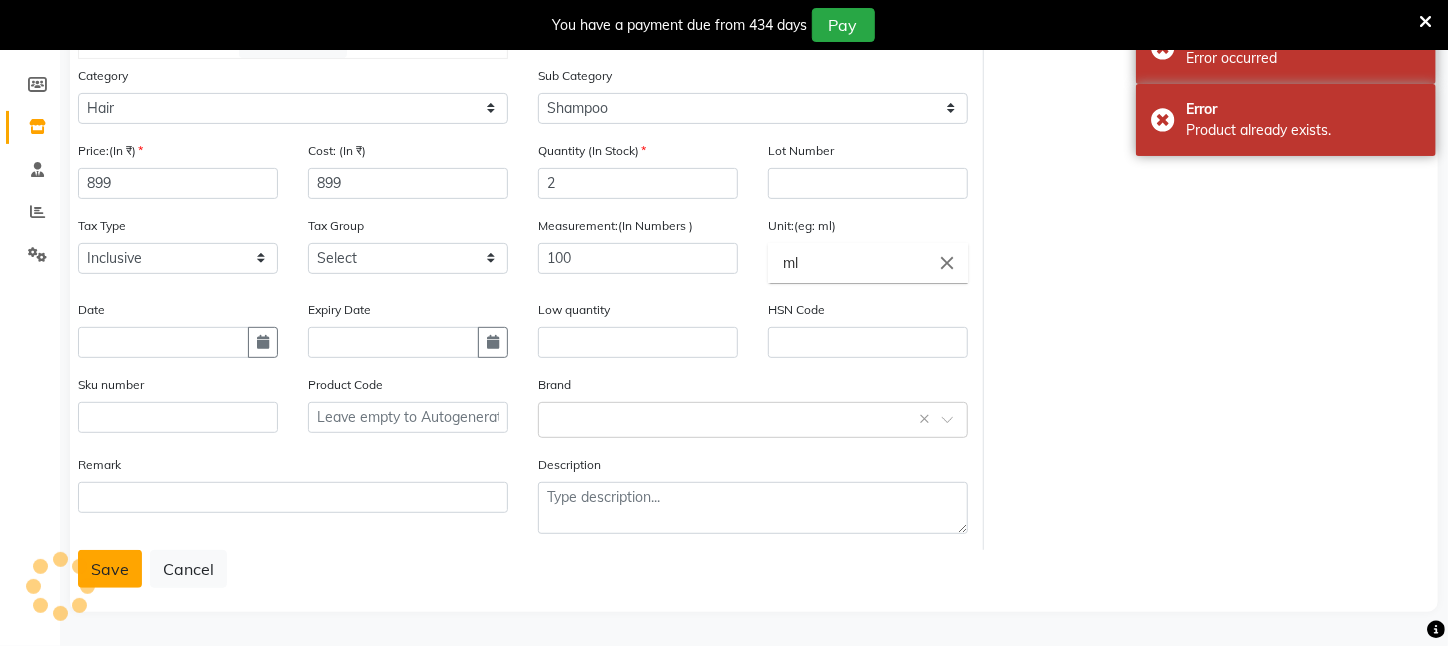 click on "Save" 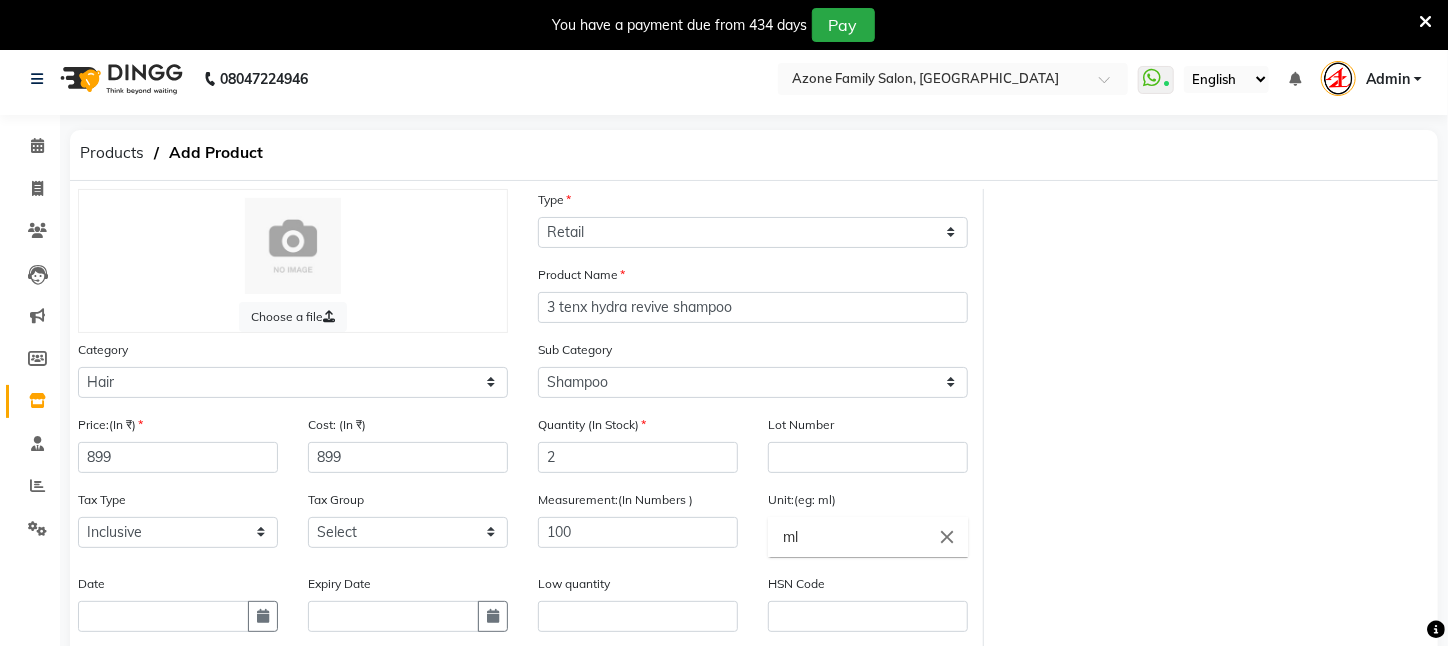 scroll, scrollTop: 0, scrollLeft: 0, axis: both 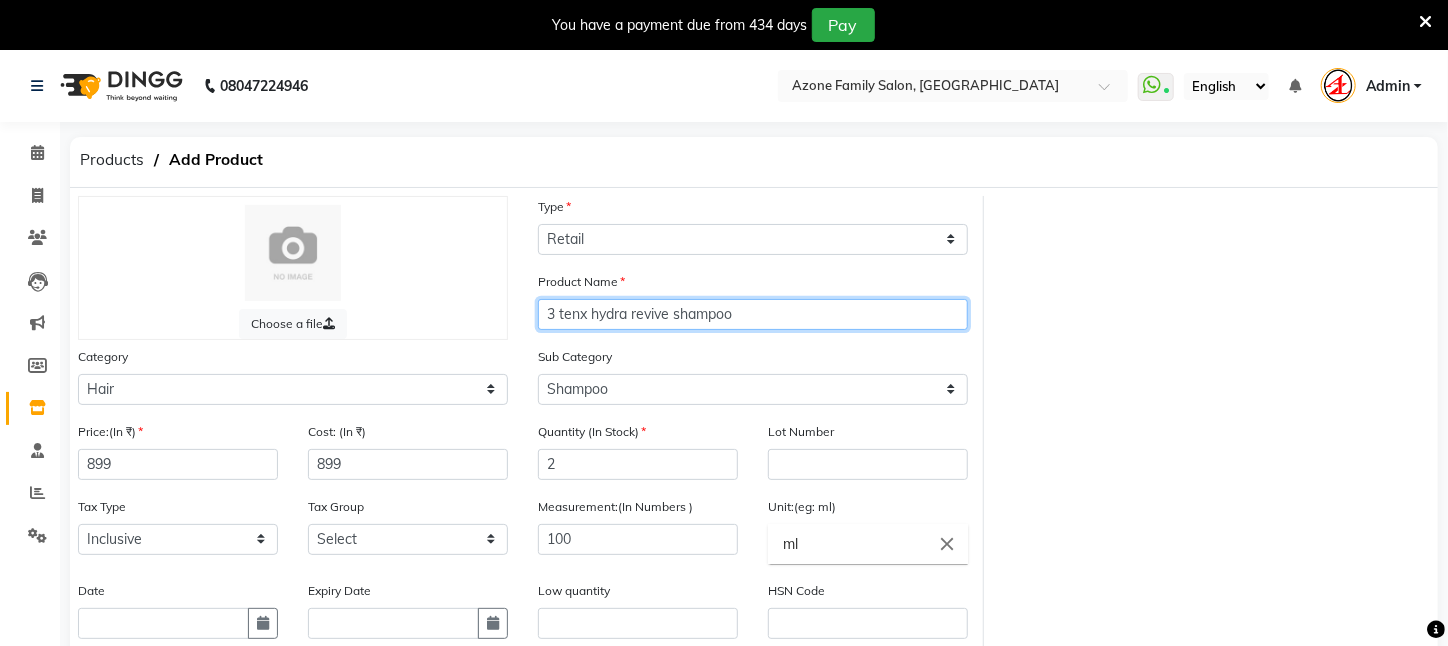 click on "3 tenx hydra revive shampoo" 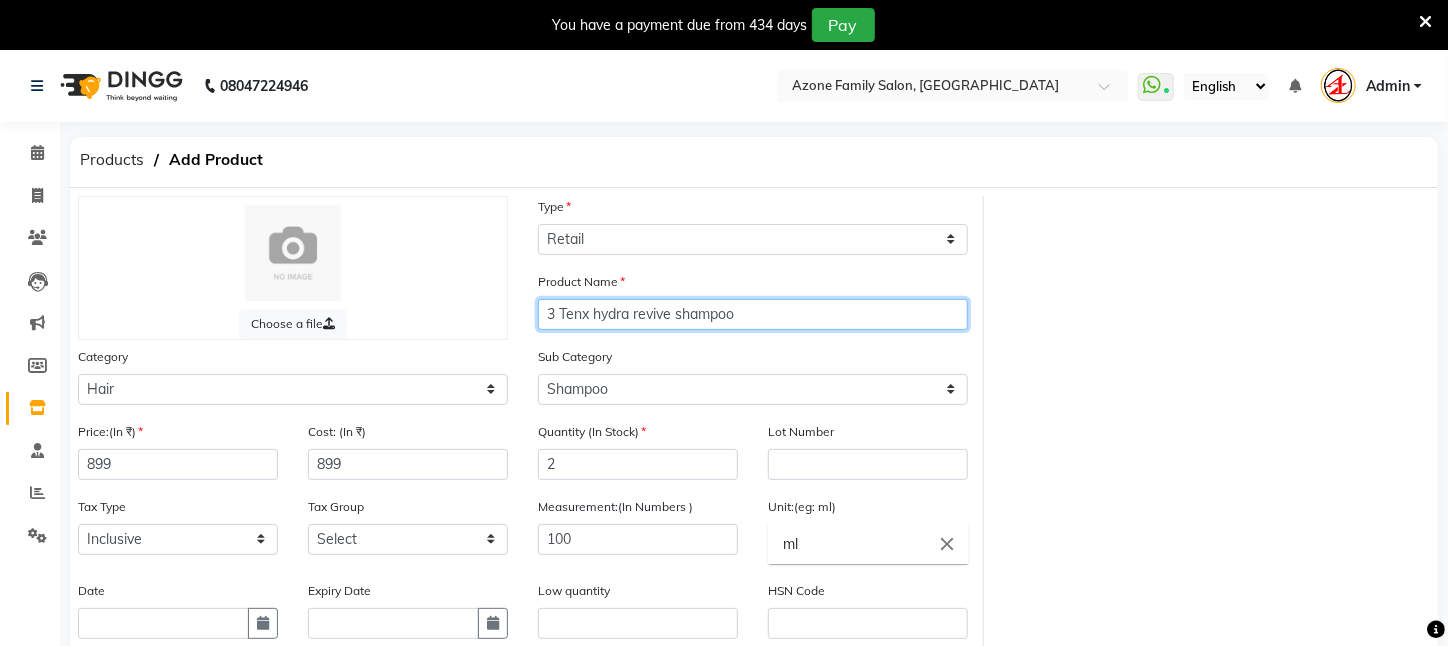 click on "3 Tenx hydra revive shampoo" 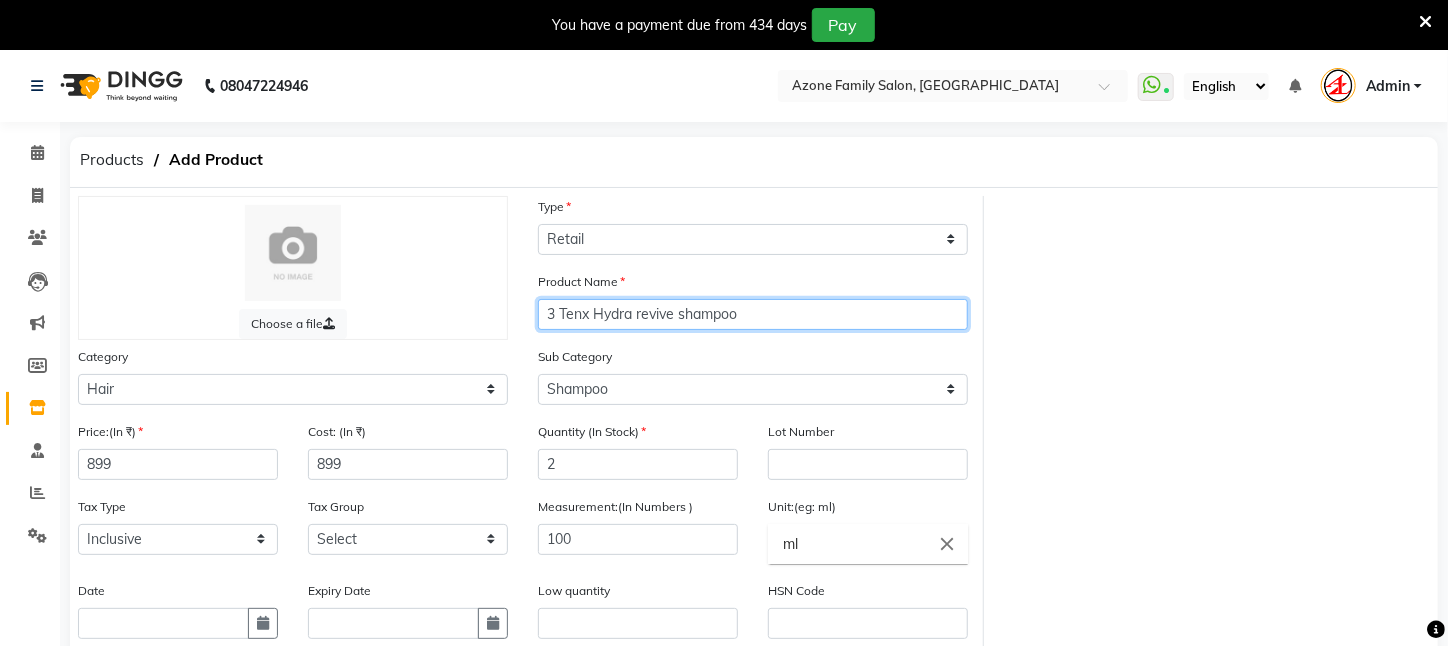 click on "3 Tenx Hydra revive shampoo" 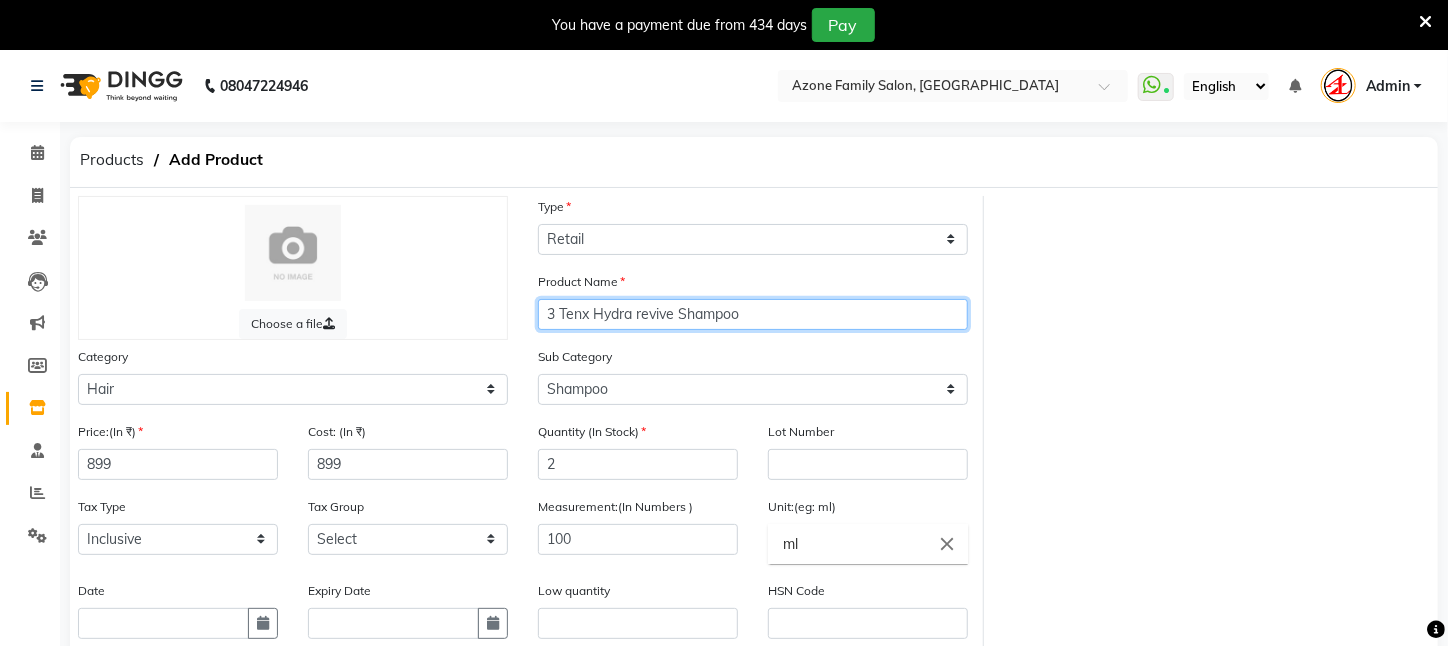 scroll, scrollTop: 281, scrollLeft: 0, axis: vertical 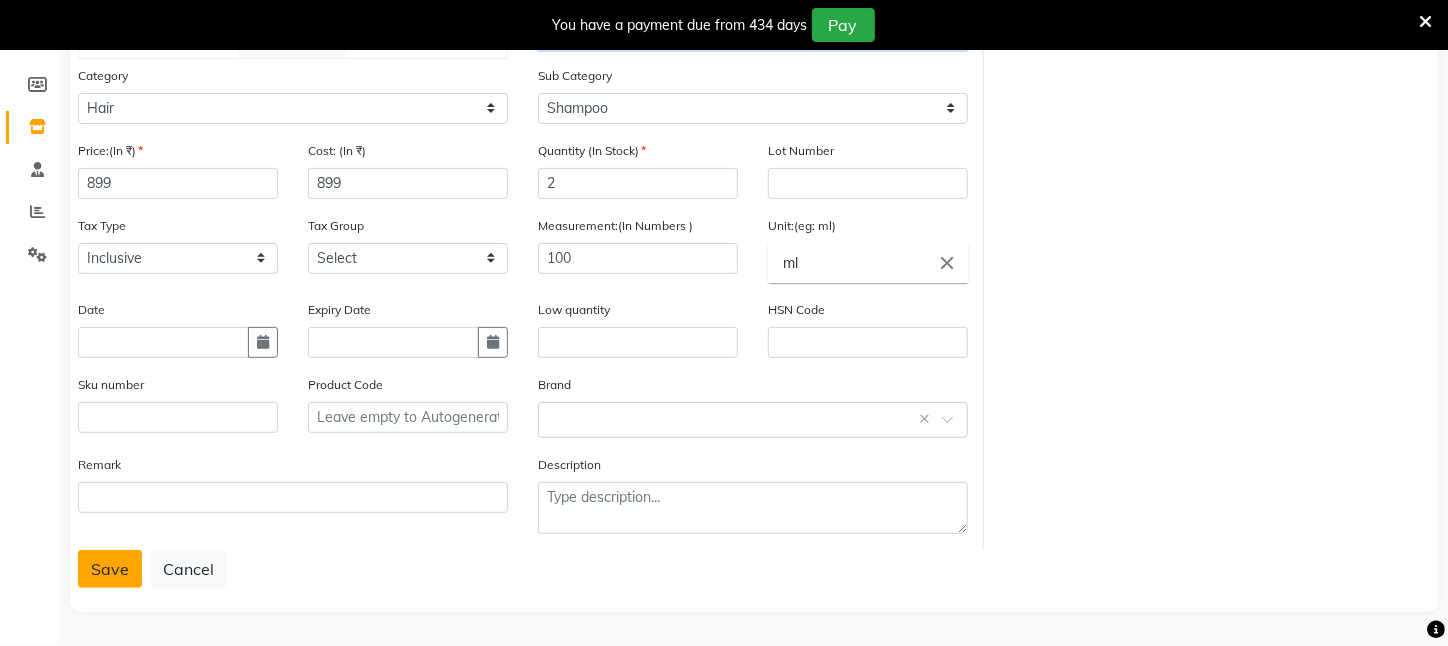 type on "3 Tenx Hydra revive Shampoo" 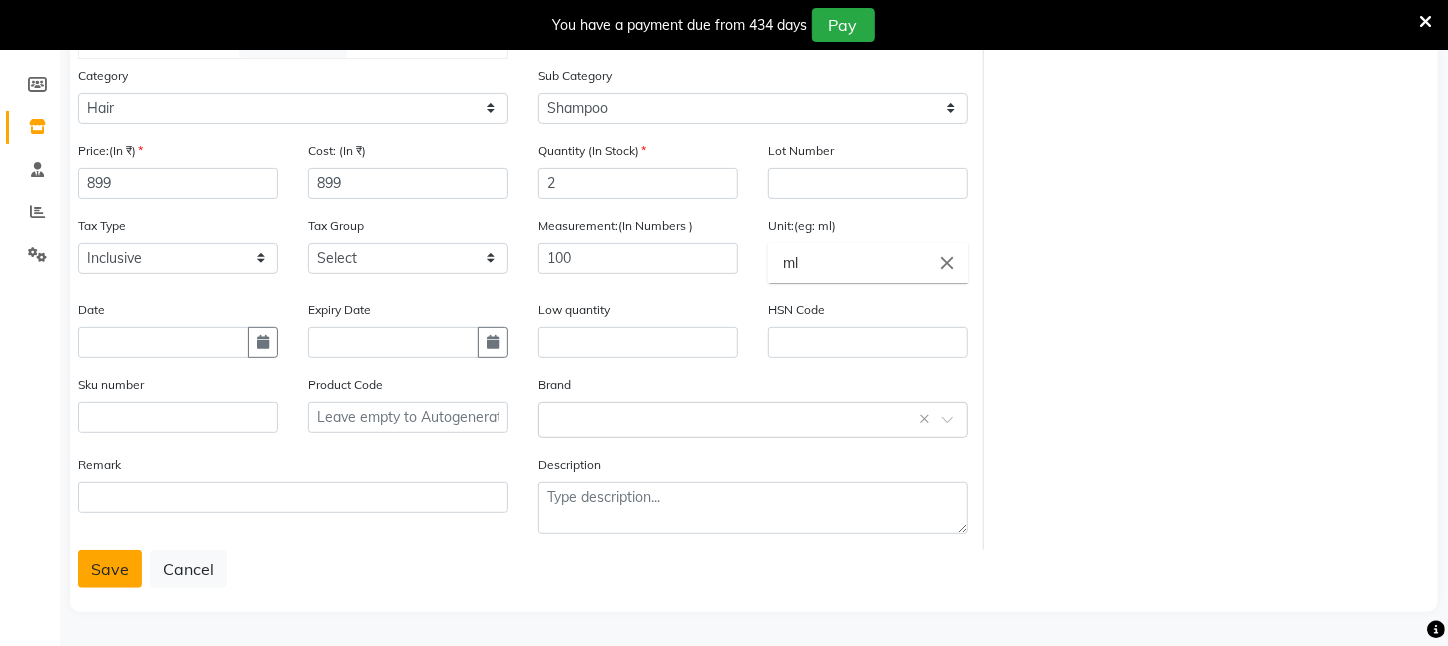 click on "Save" 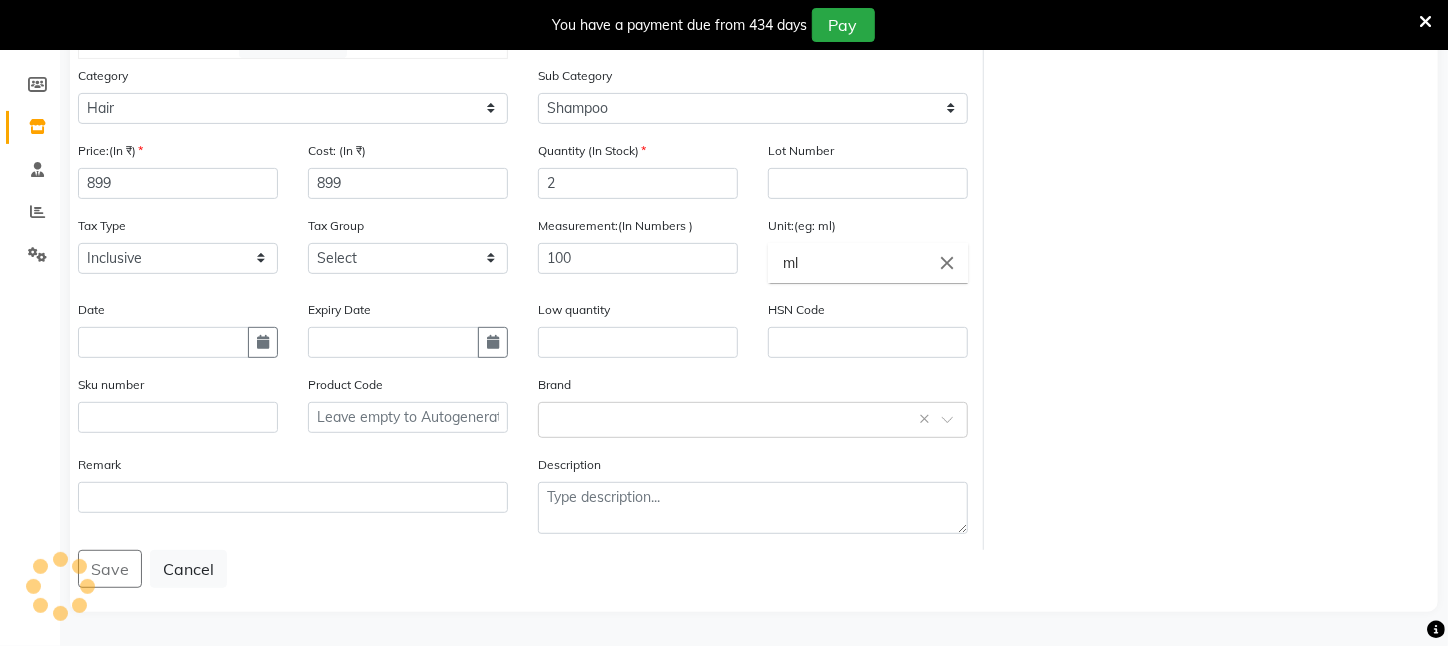 click on "Save   Cancel" 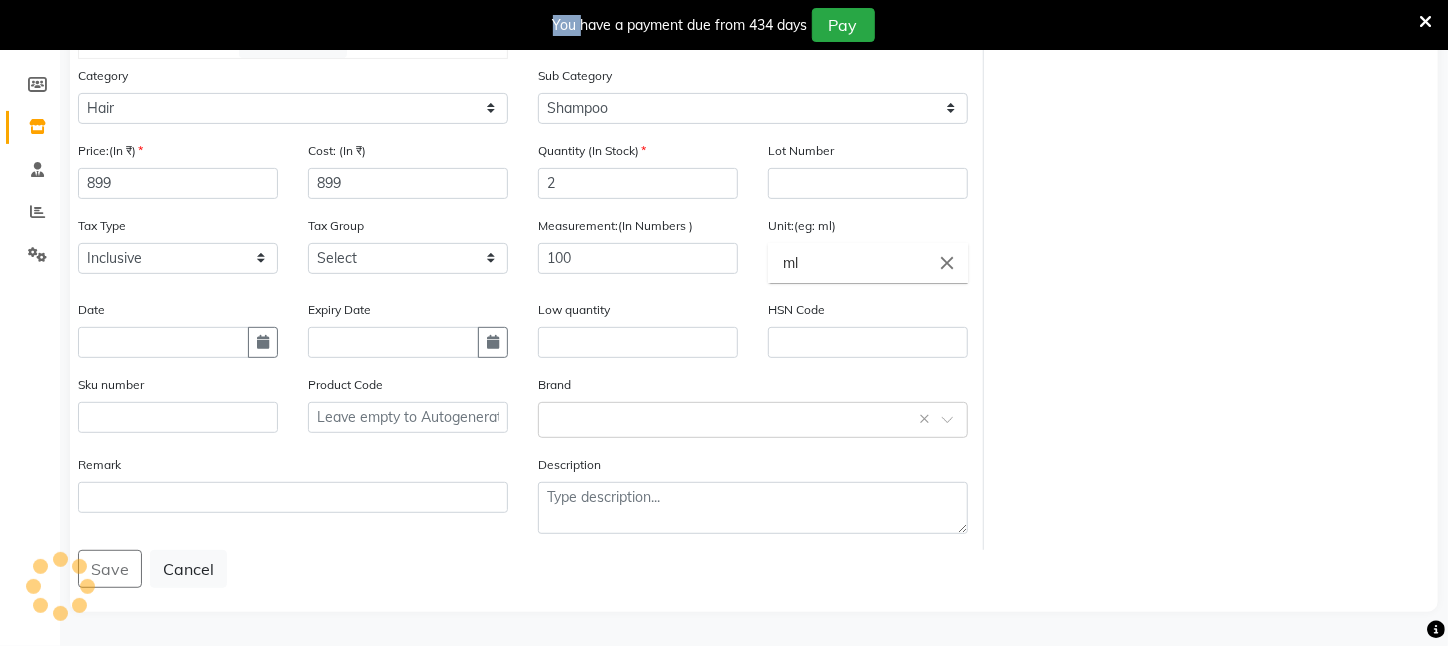 click on "Save   Cancel" 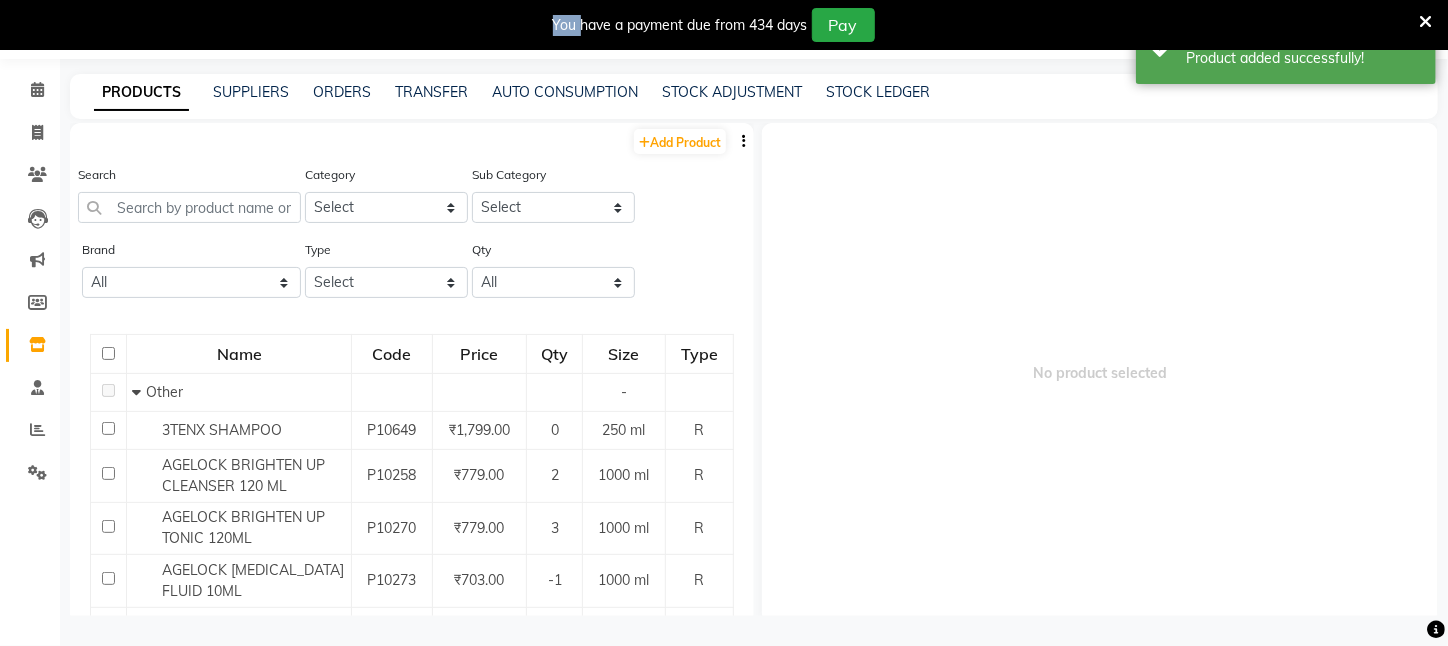 scroll, scrollTop: 0, scrollLeft: 0, axis: both 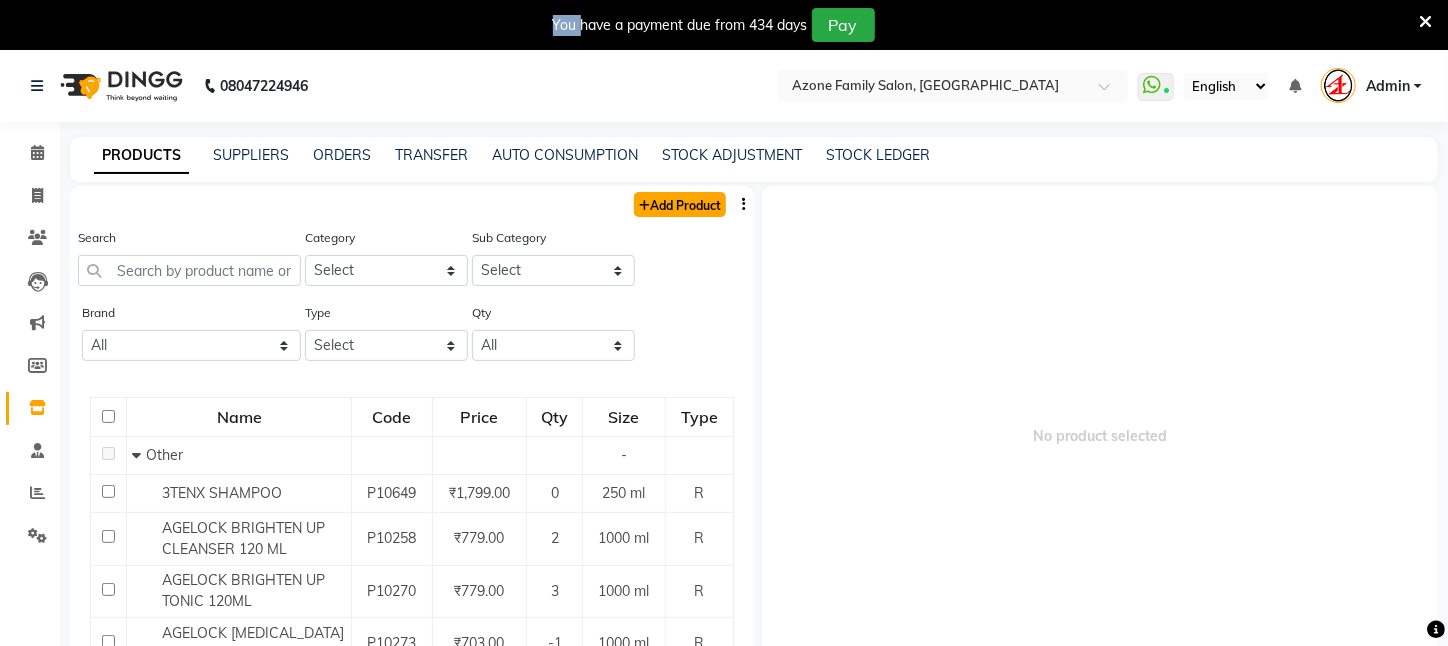 click on "Add Product" 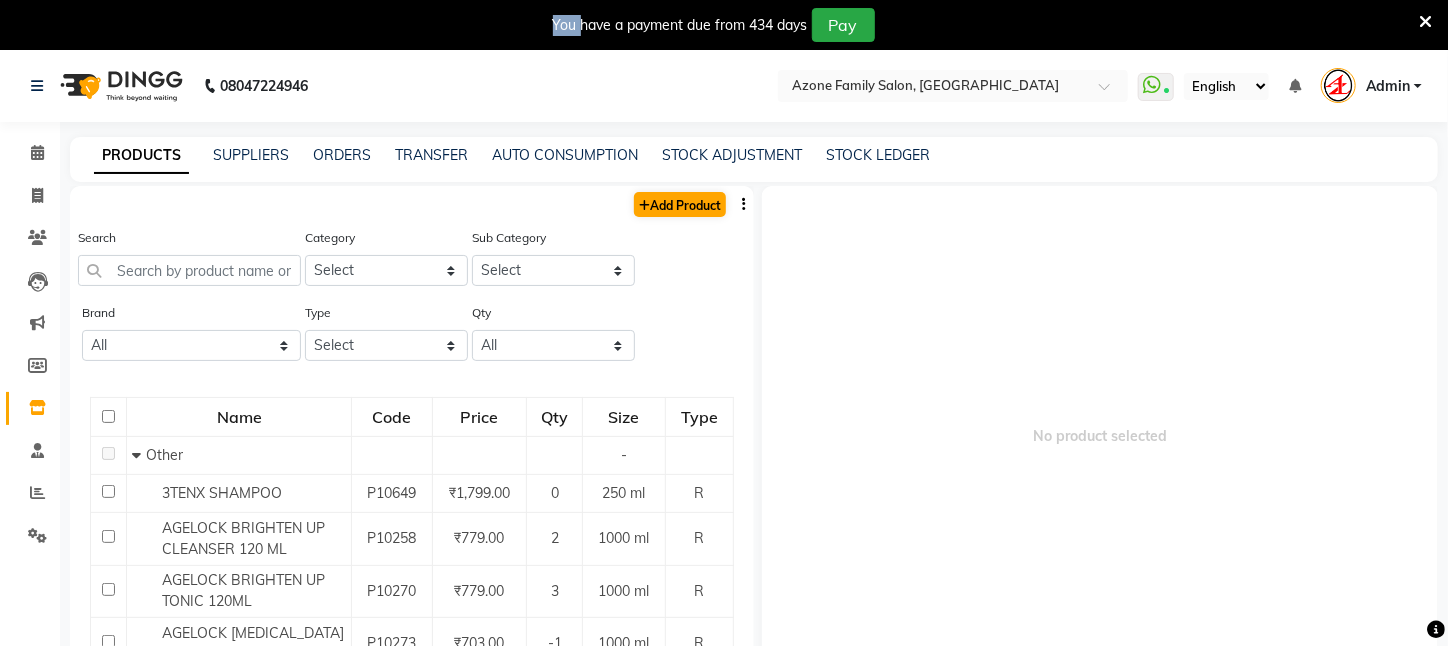 select on "true" 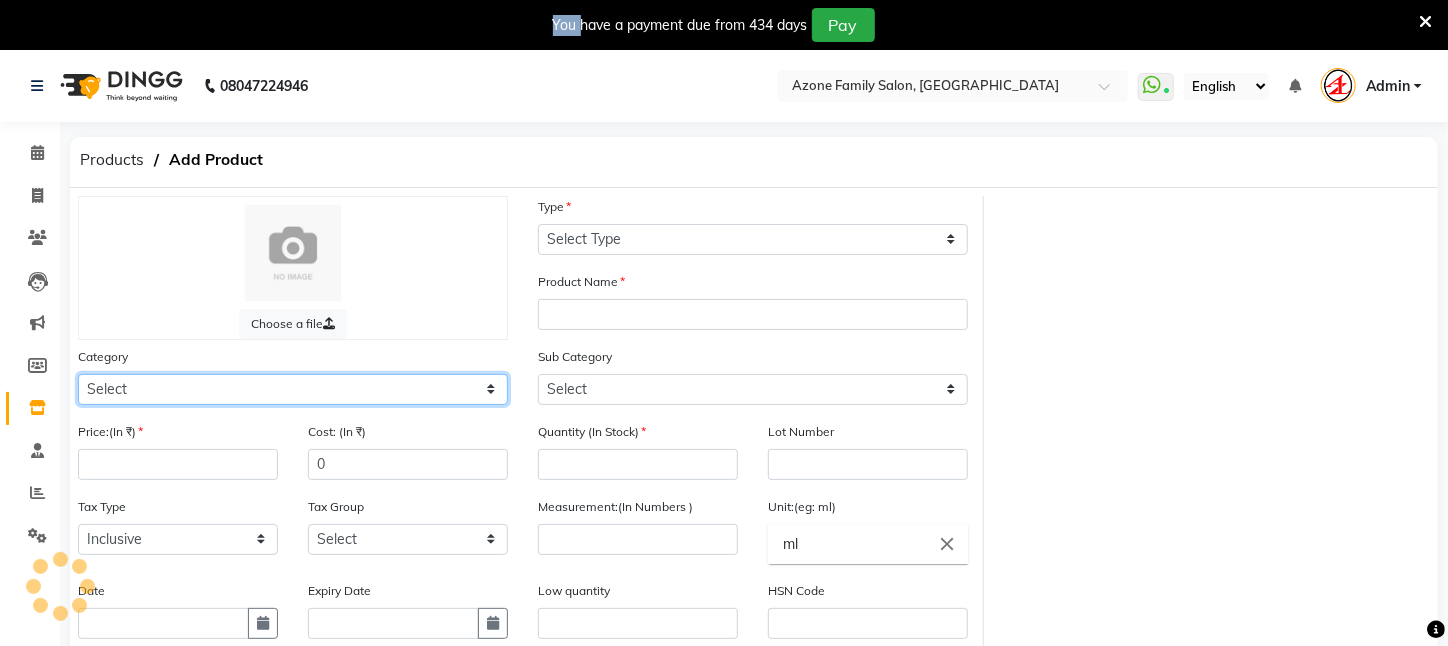 click on "Select" 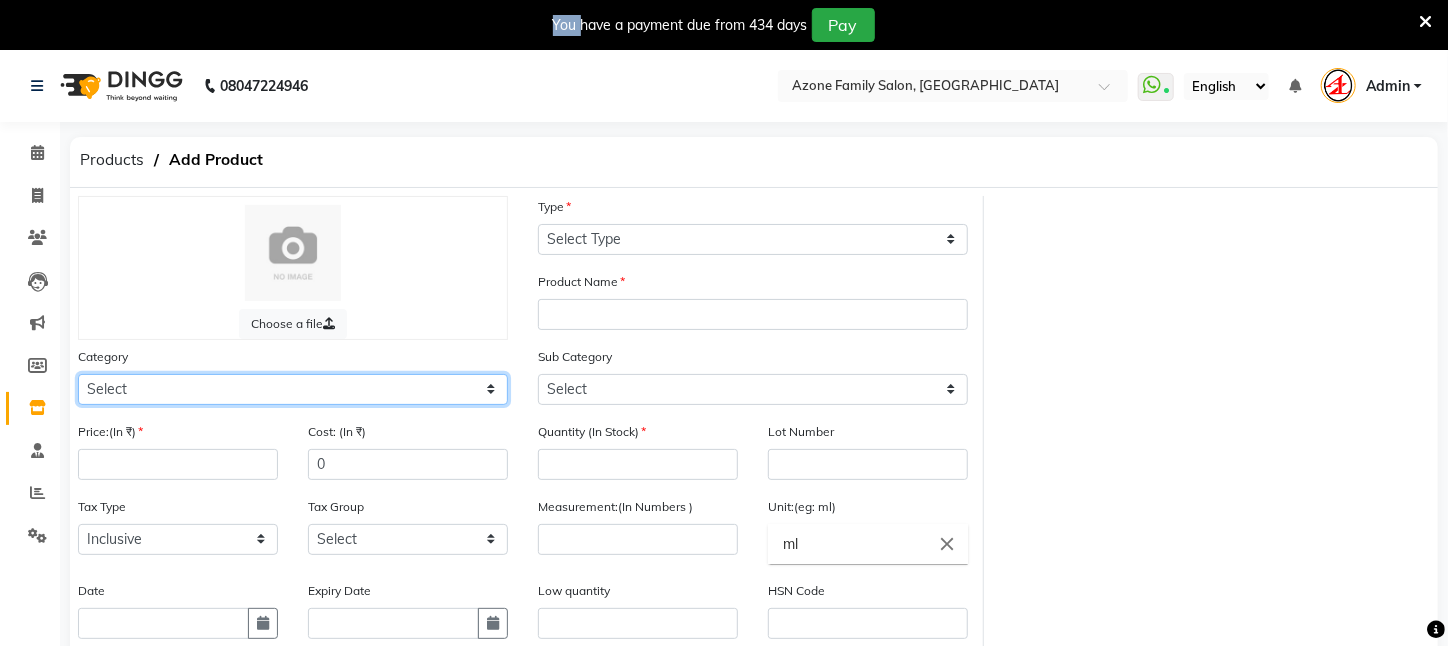 select on "526201100" 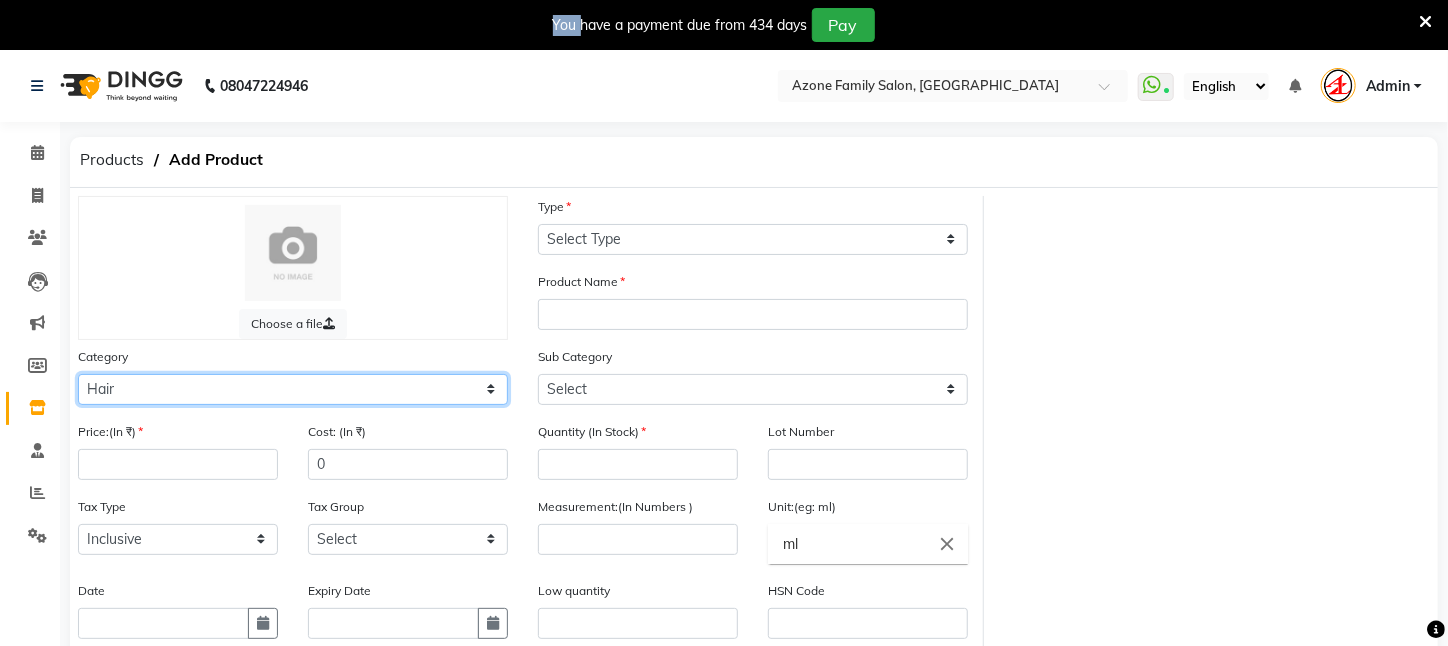 click on "Select Hair Skin Makeup Personal Care Appliances Beard Waxing Disposable Threading Hands and Feet Beauty Planet Botox Cadiveu Casmara Cheryls Loreal Olaplex PIERCING O3+ WATER CV PRO SEBUM CONTROL LOTION Other" 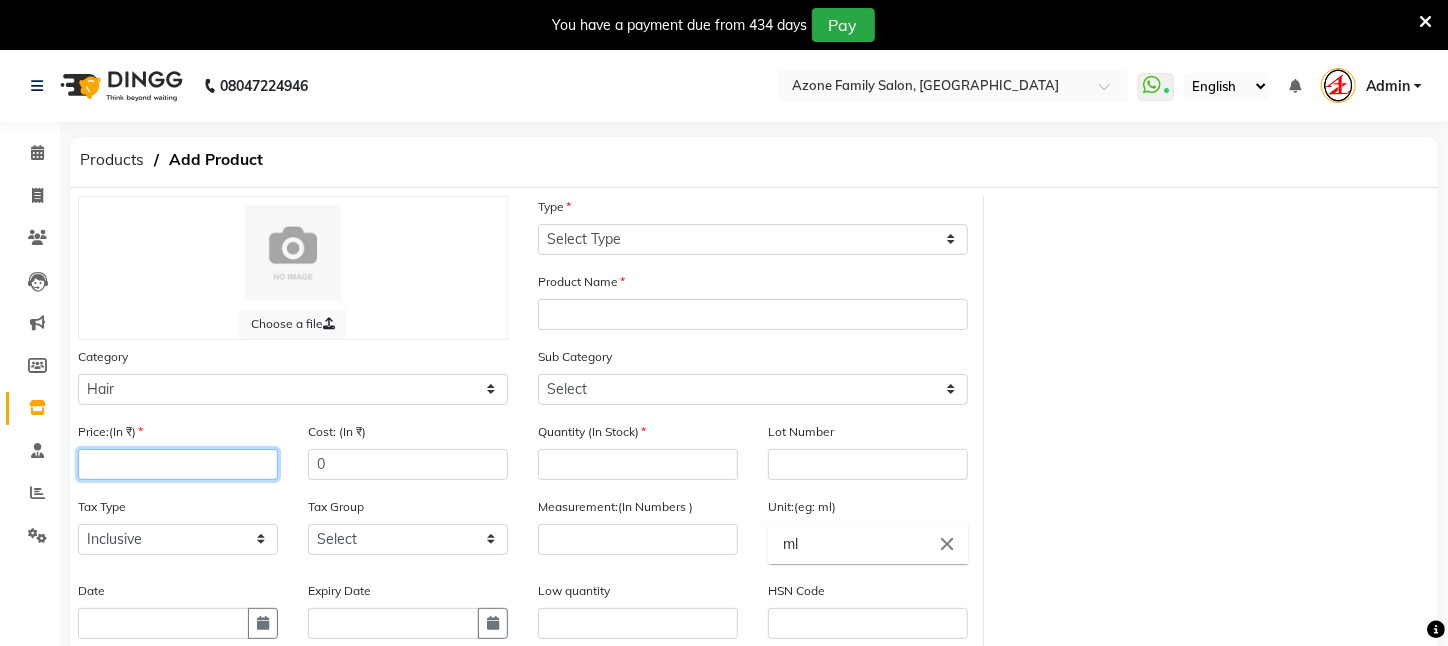 click 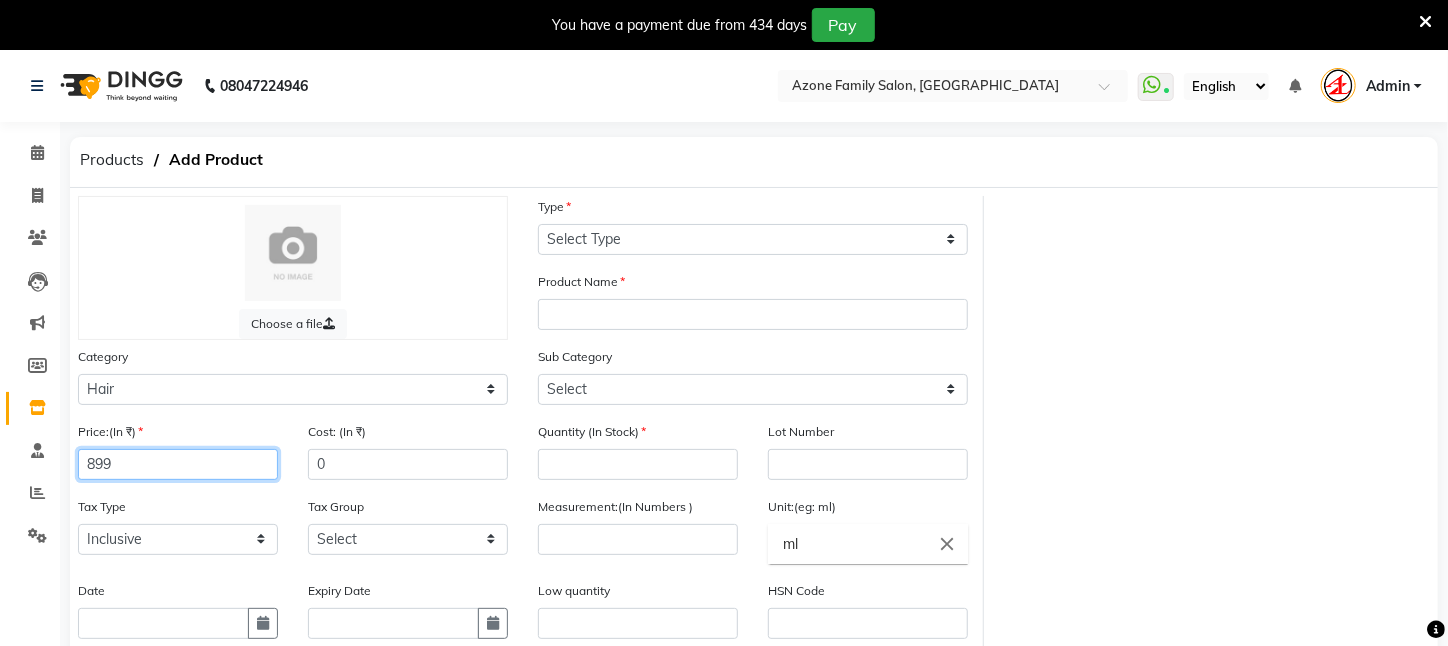 type on "899" 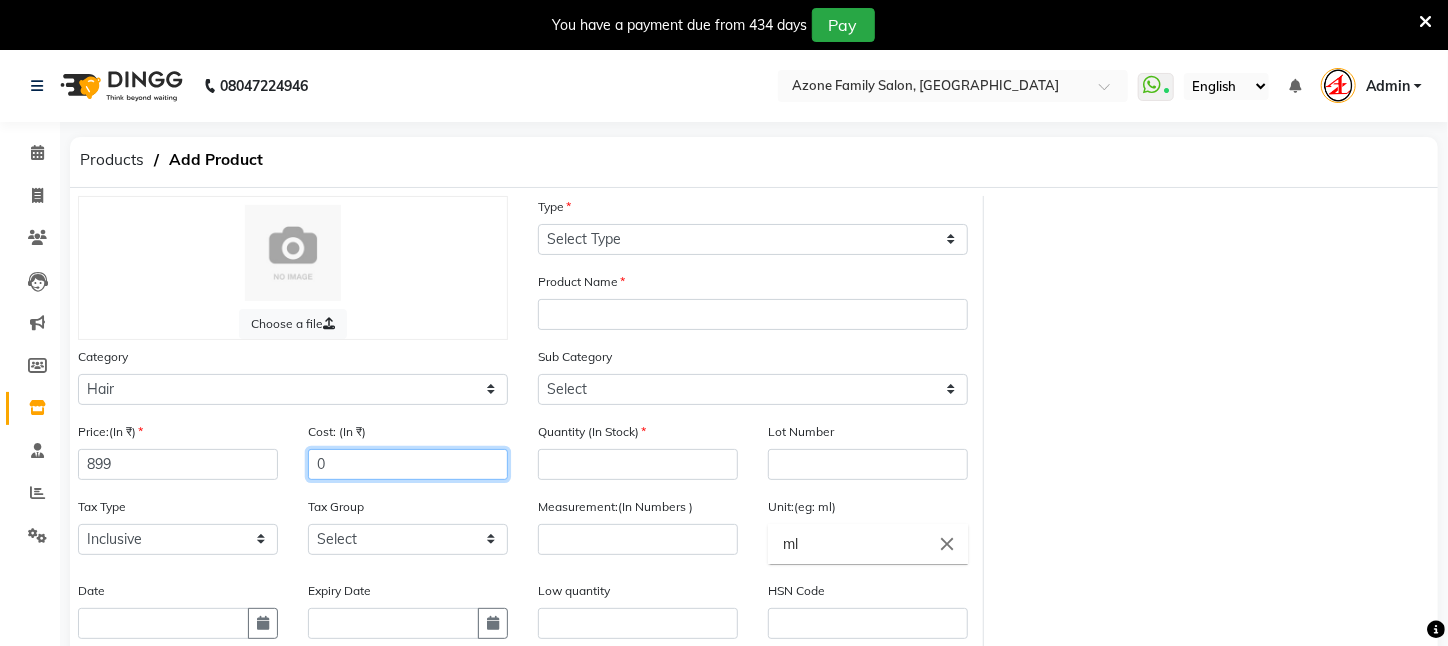 drag, startPoint x: 376, startPoint y: 456, endPoint x: 97, endPoint y: 472, distance: 279.4584 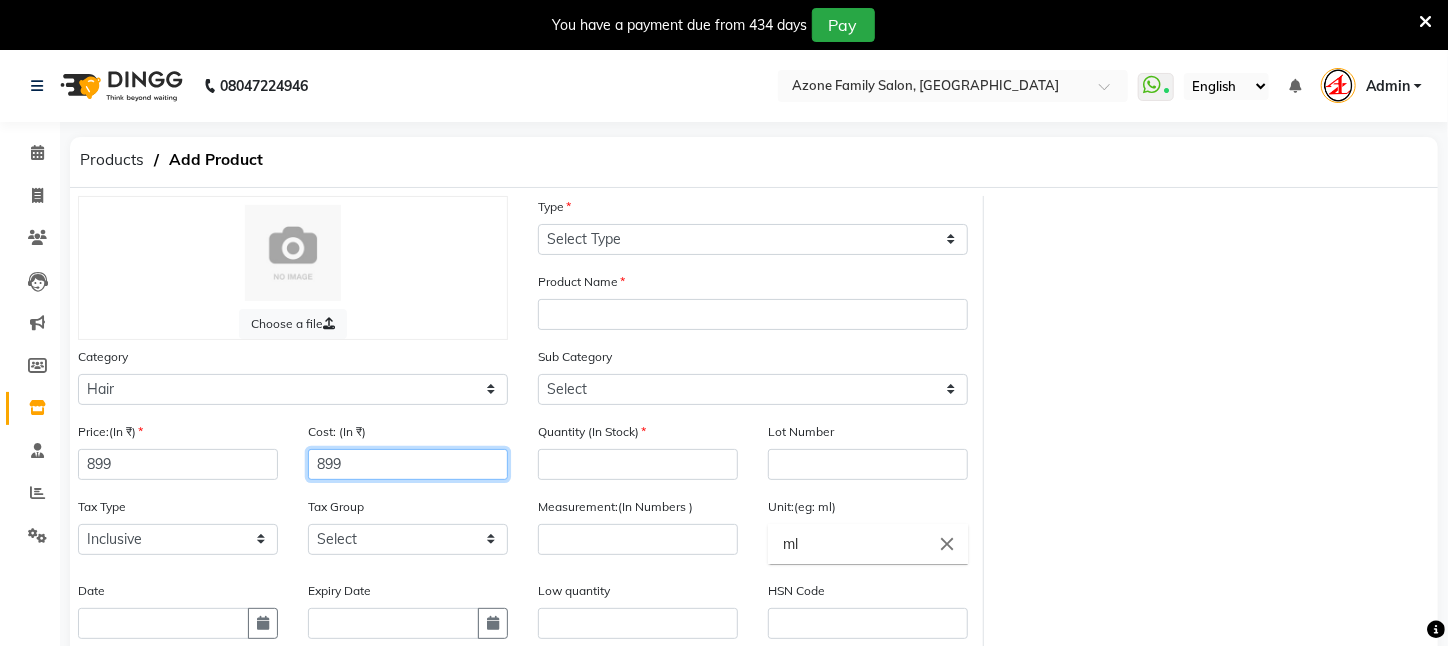 type on "899" 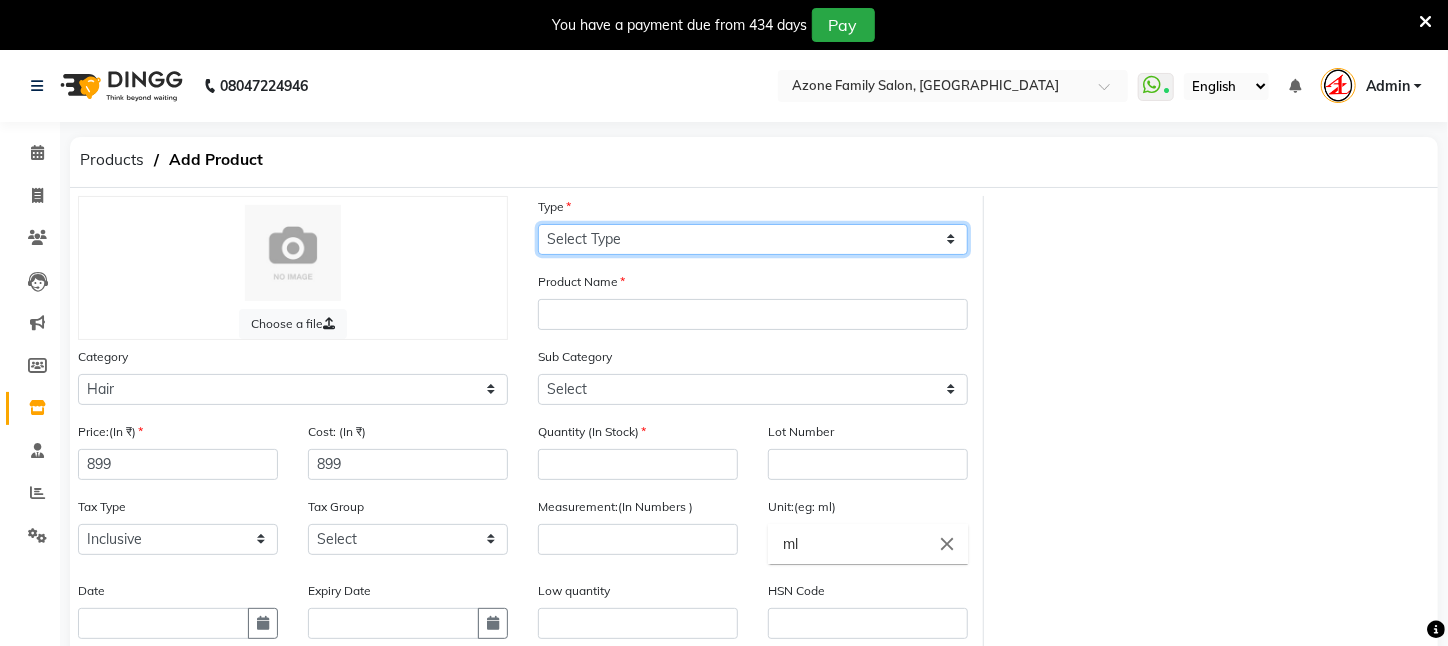 click on "Select Type Both Retail Consumable" 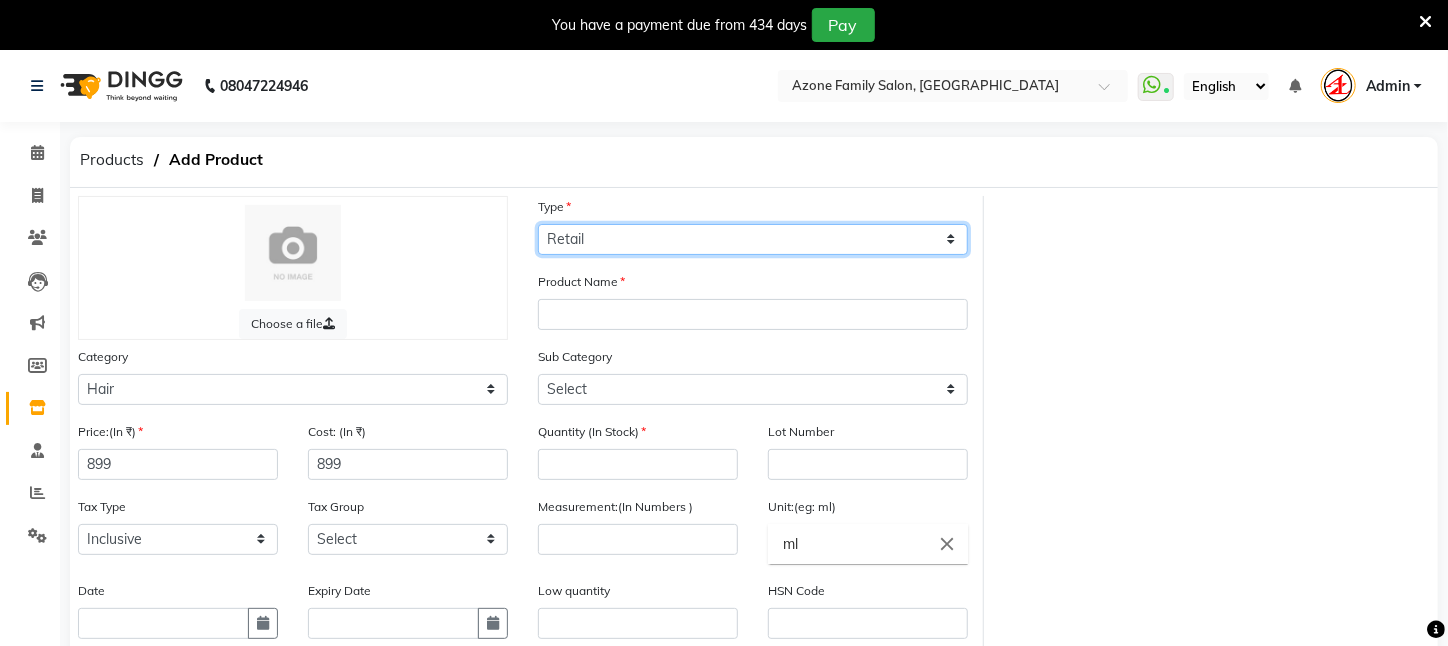 click on "Select Type Both Retail Consumable" 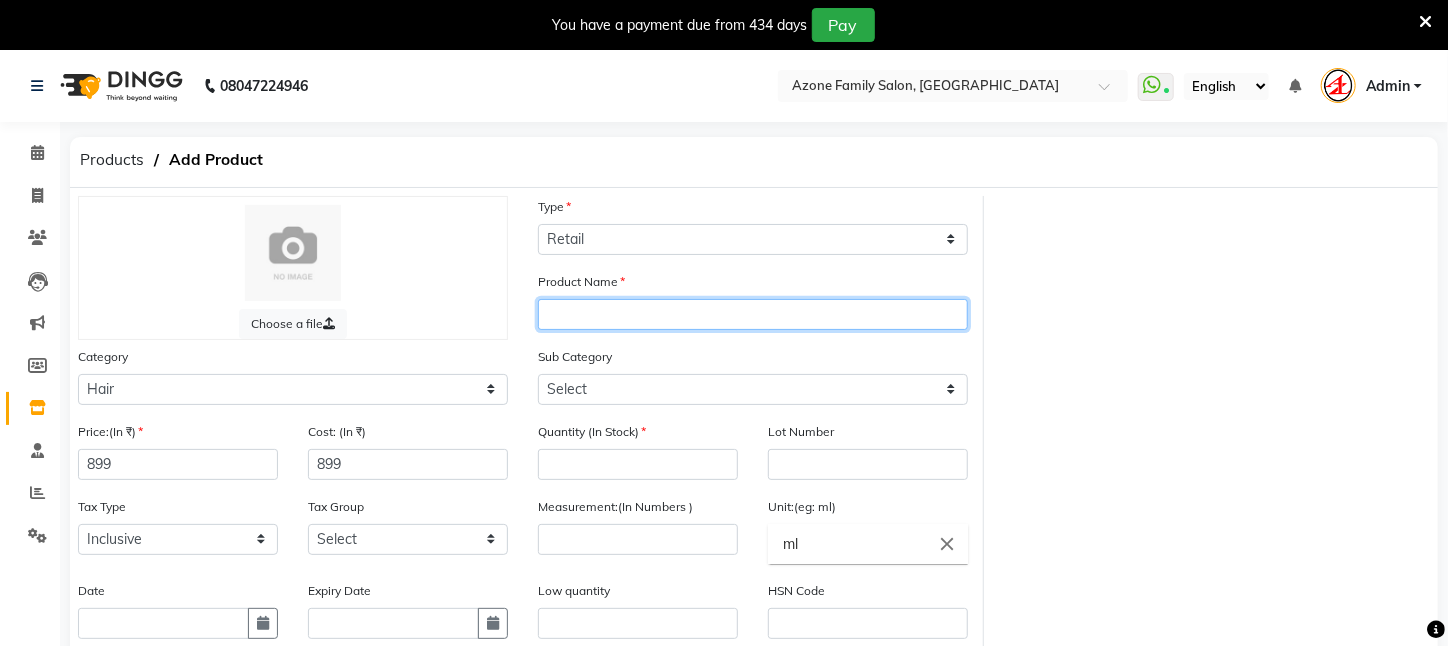 click 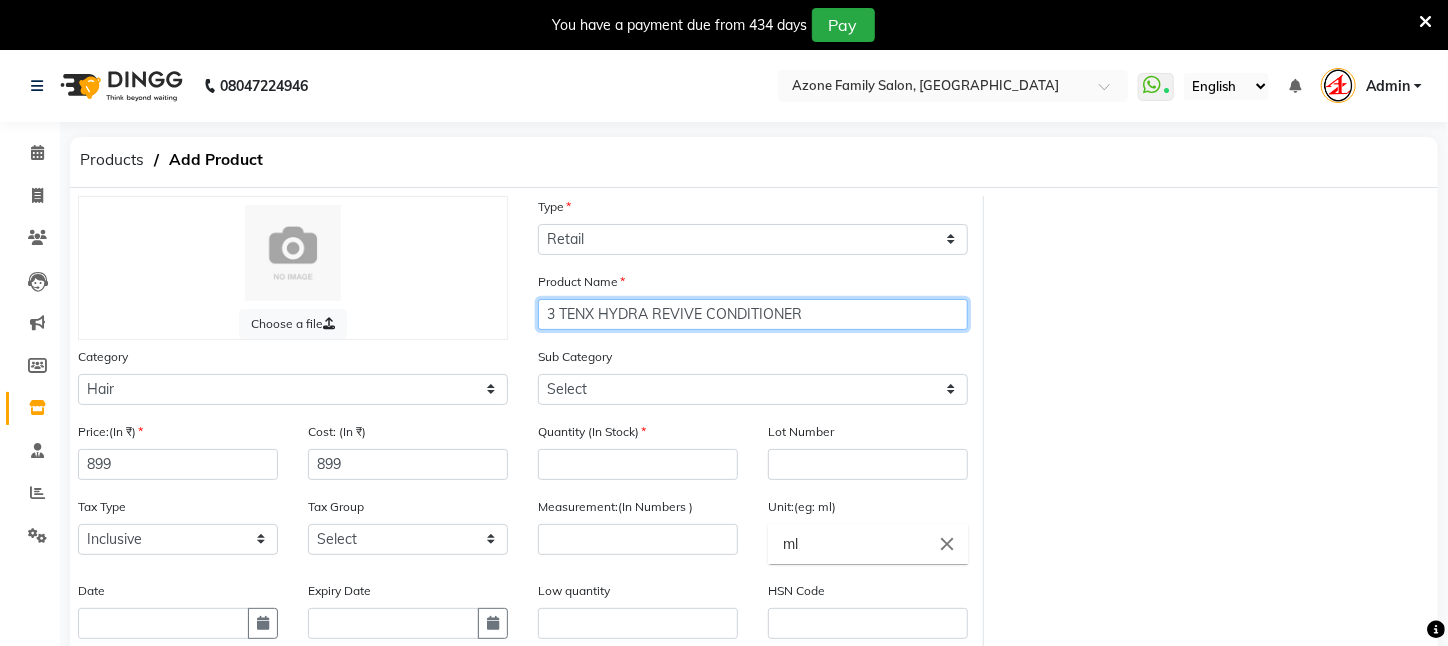 type on "3 TENX HYDRA REVIVE CONDITIONER" 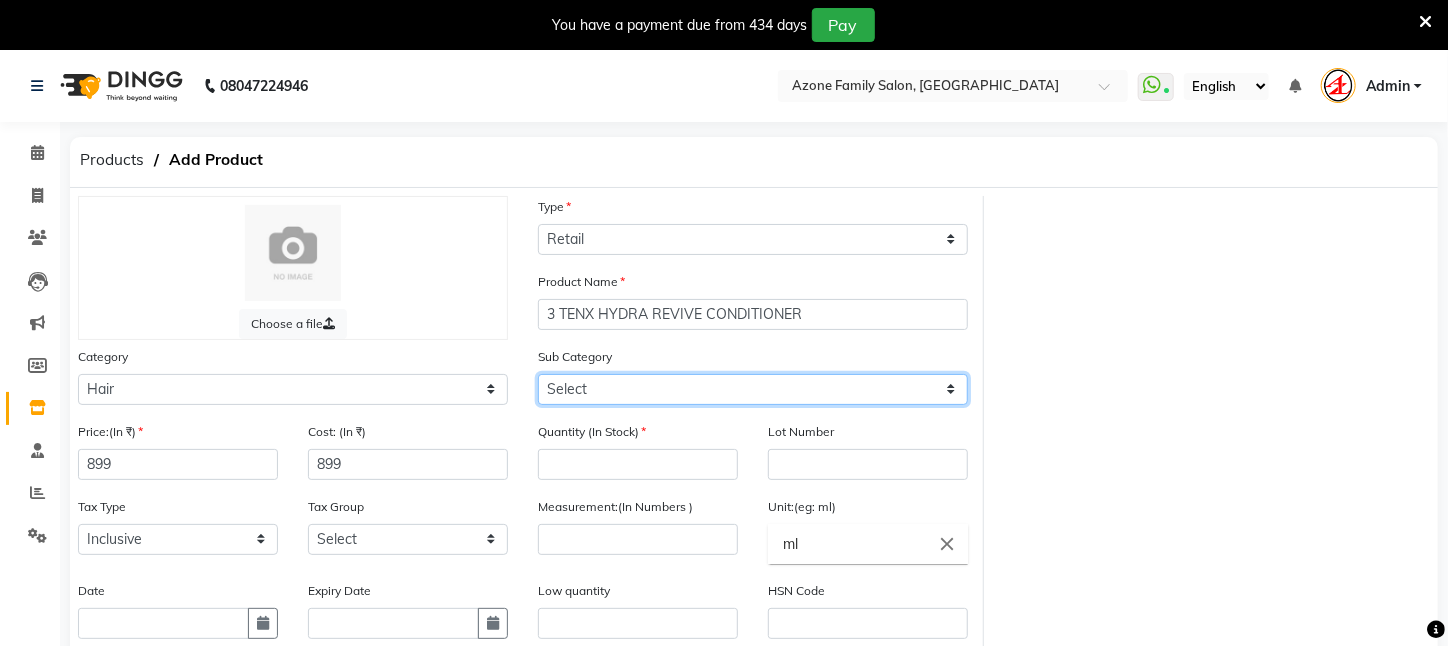 click on "Select Shampoo Conditioner Cream Mask Oil Serum Color Appliances Treatment Styling Kit & Combo Other" 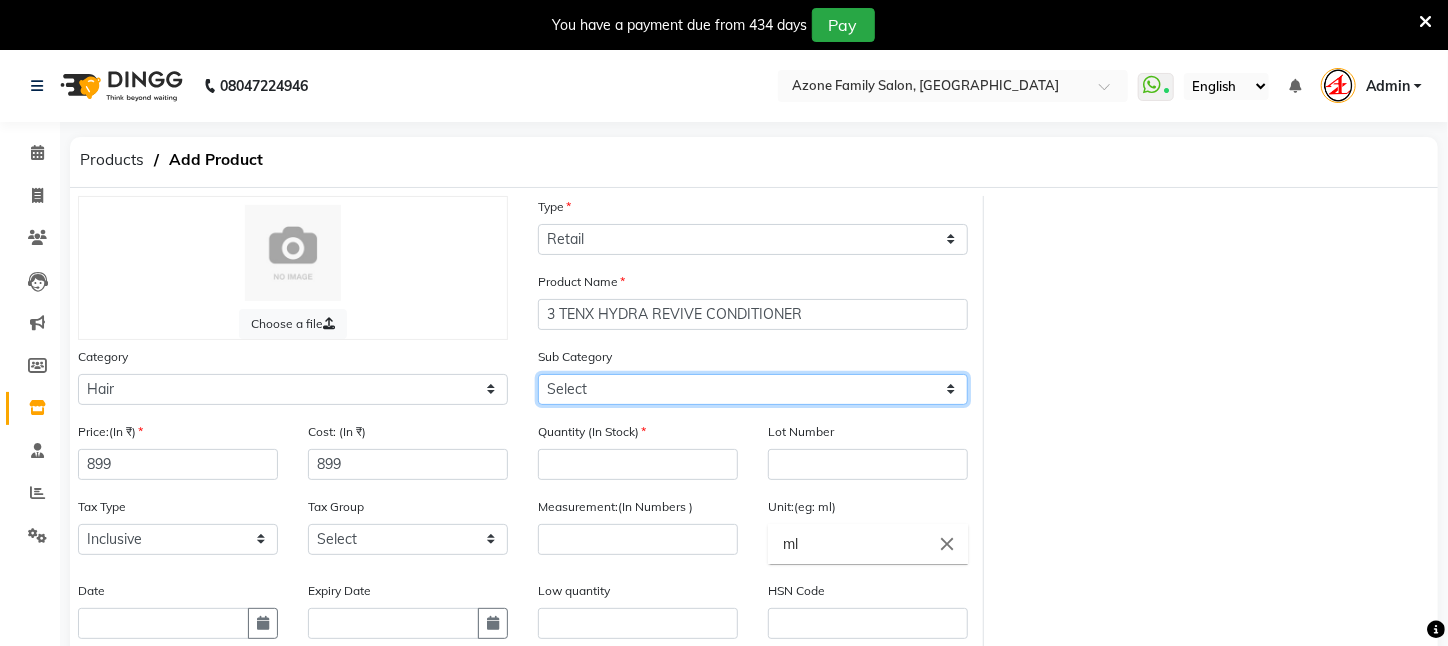 select on "526201102" 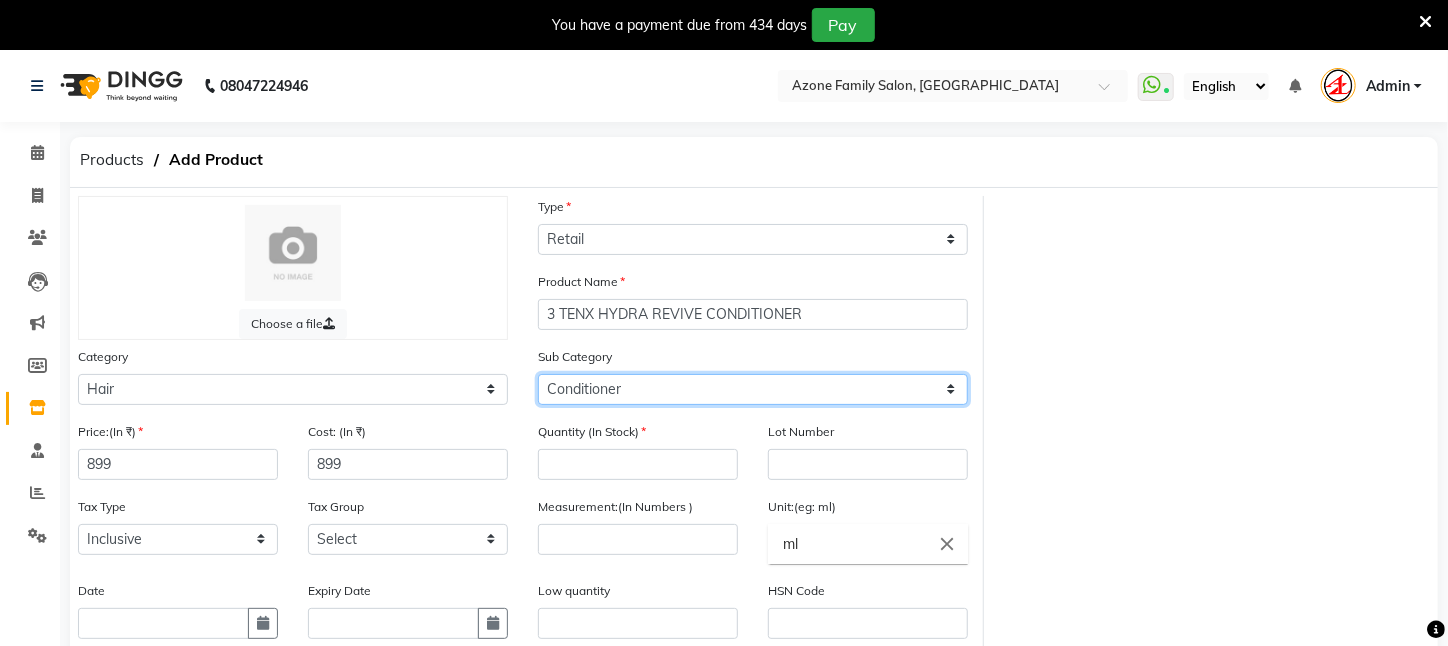 click on "Select Shampoo Conditioner Cream Mask Oil Serum Color Appliances Treatment Styling Kit & Combo Other" 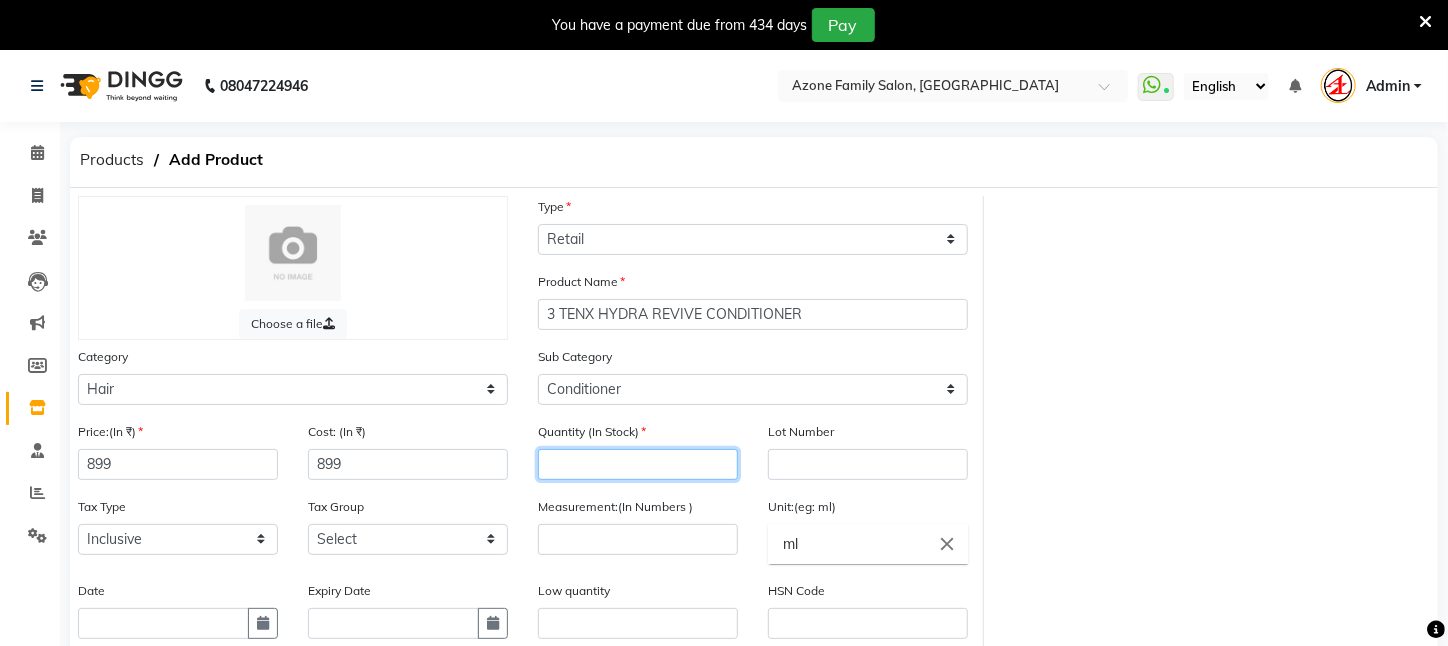 click 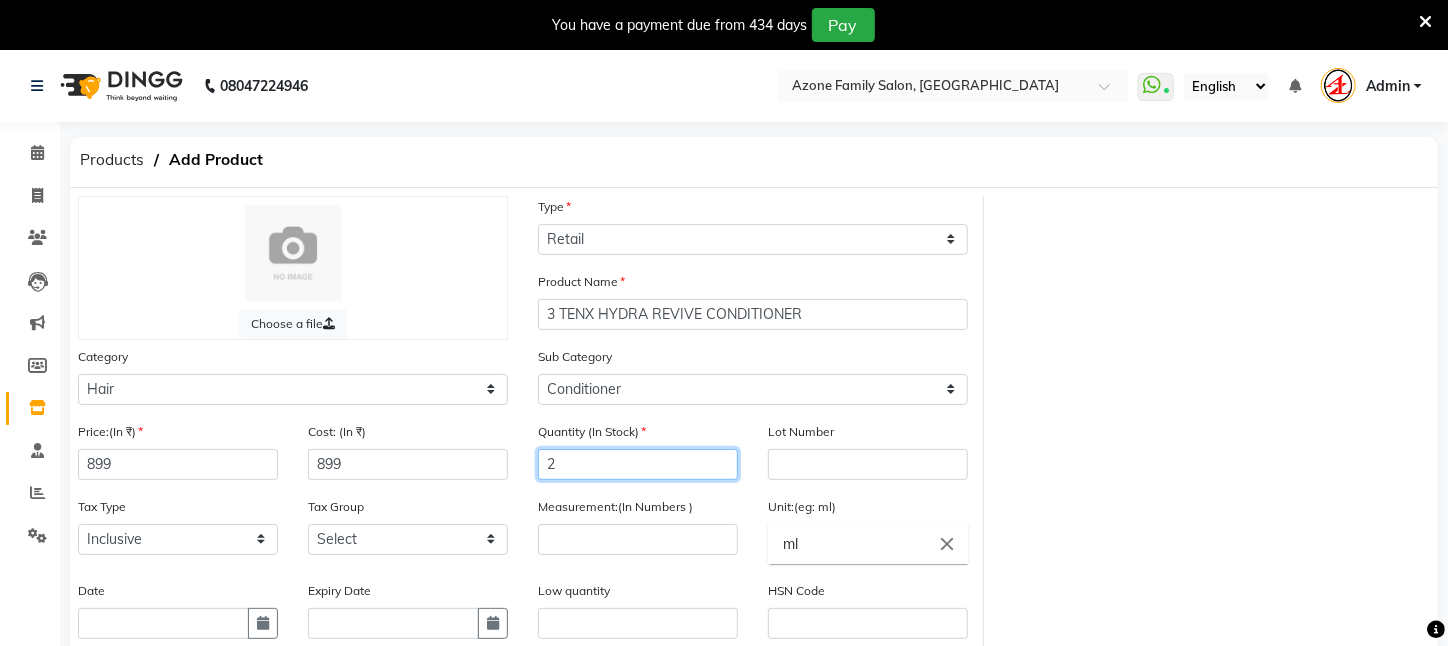 scroll, scrollTop: 281, scrollLeft: 0, axis: vertical 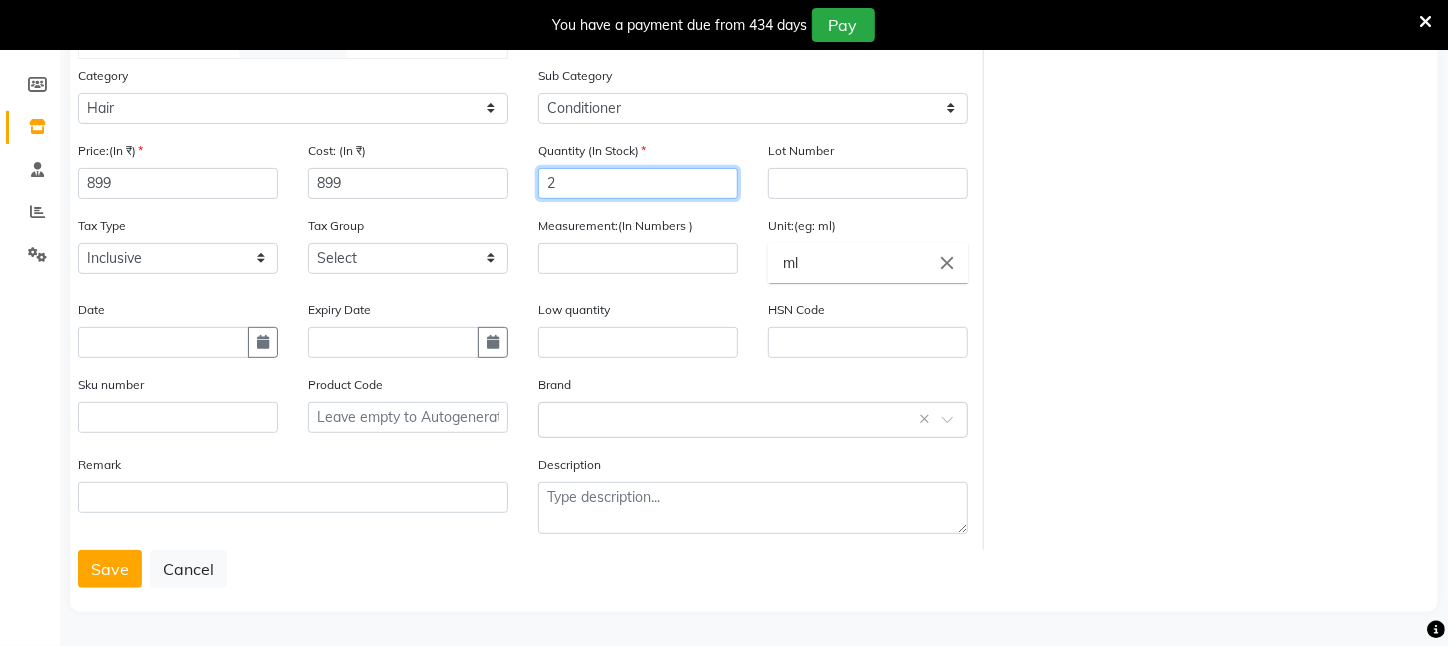 type on "2" 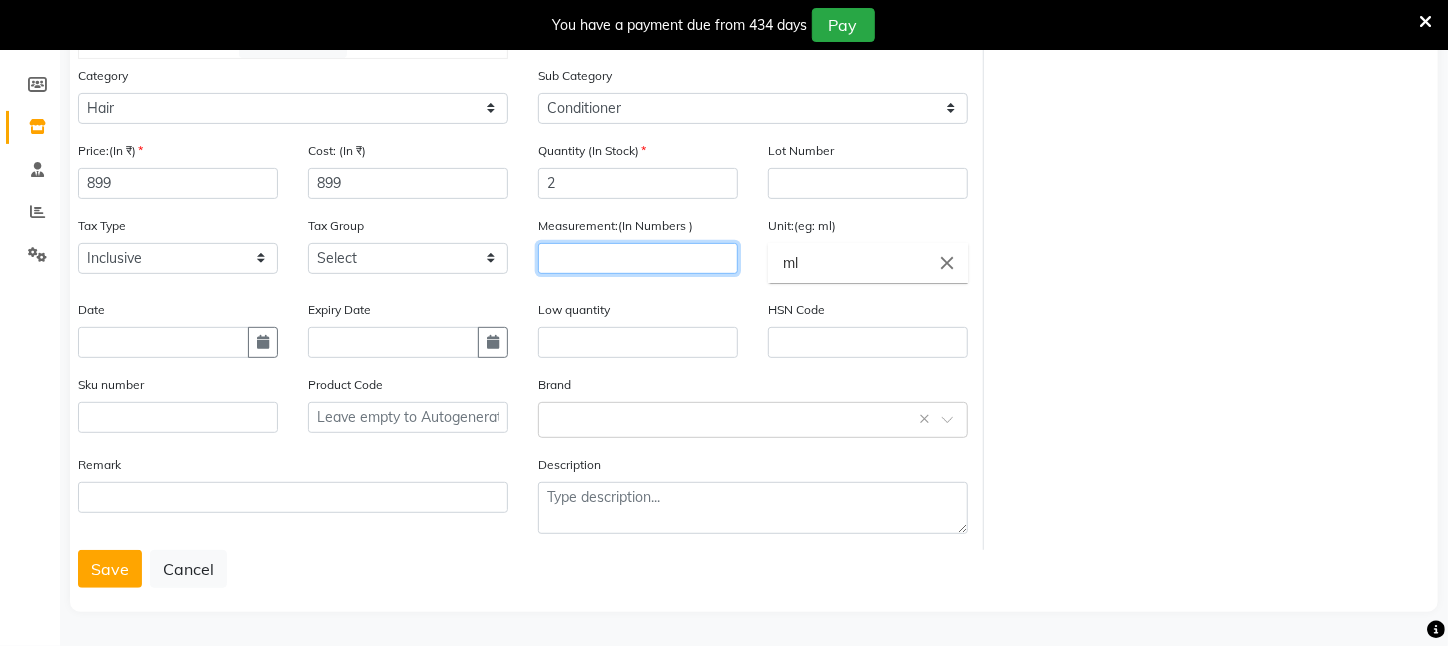 click 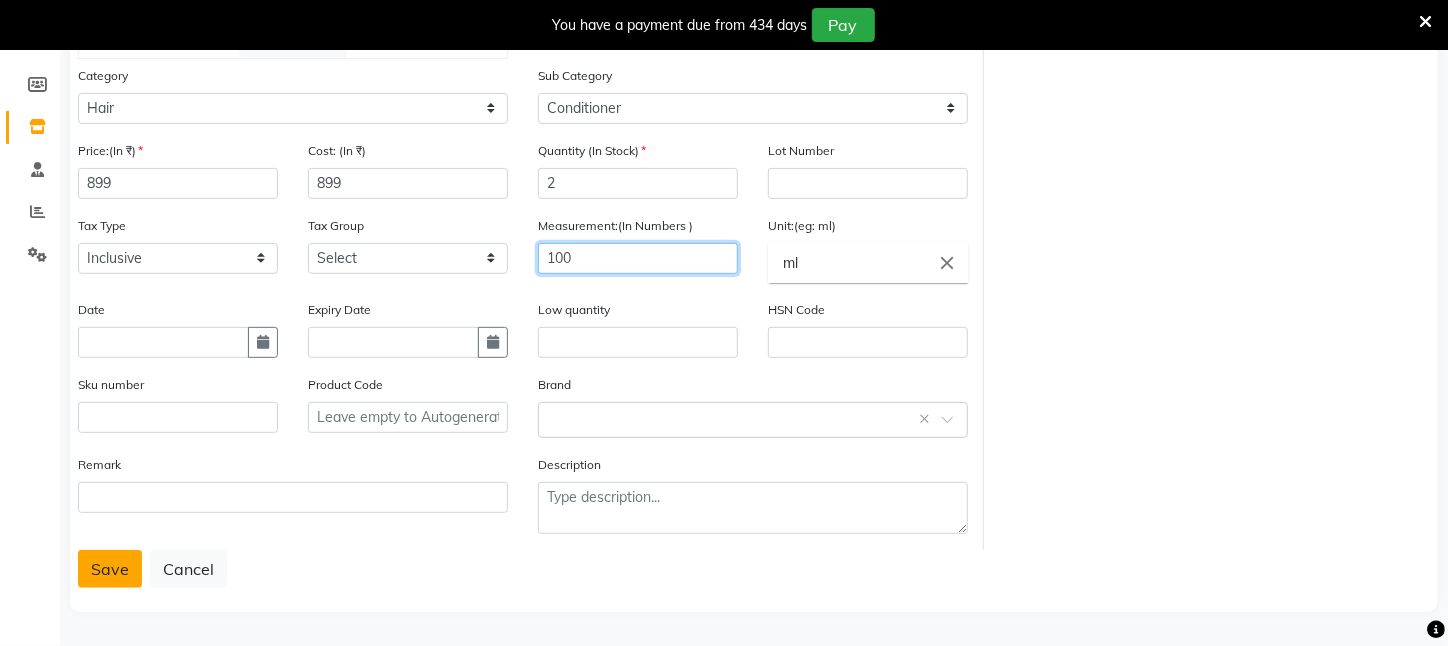 type on "100" 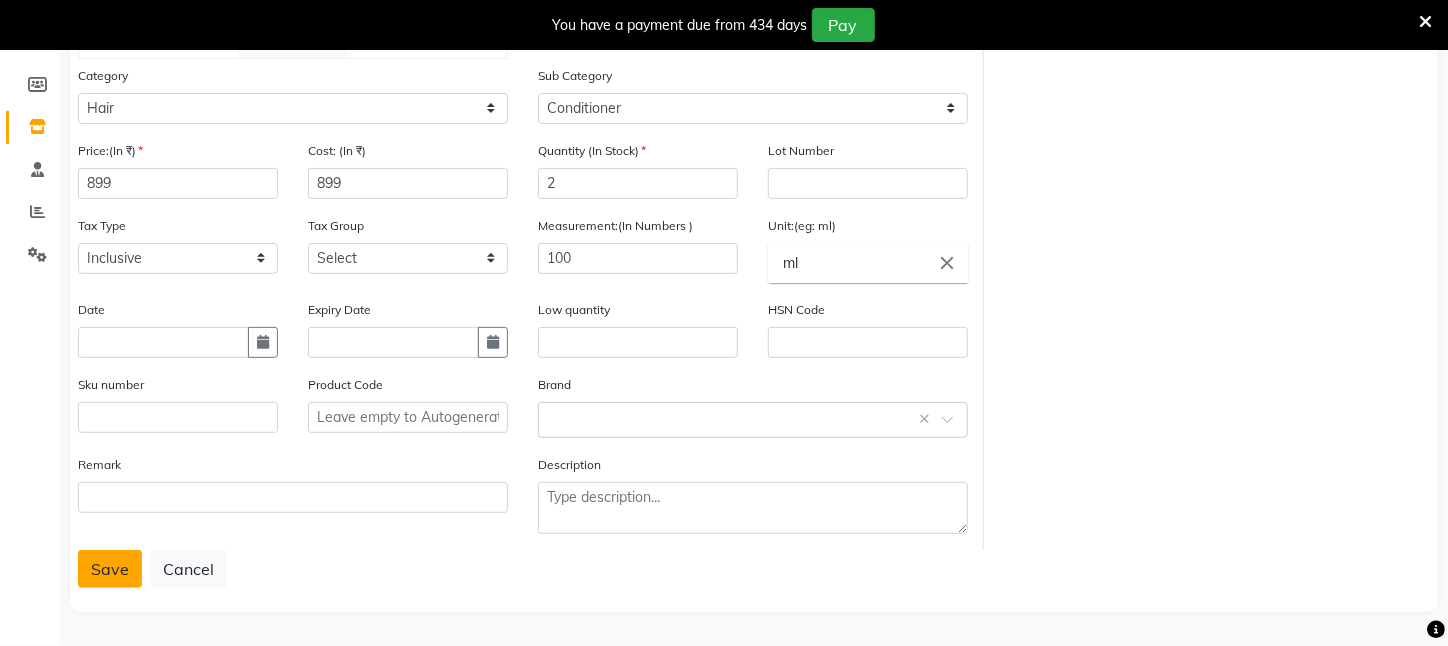 click on "Save" 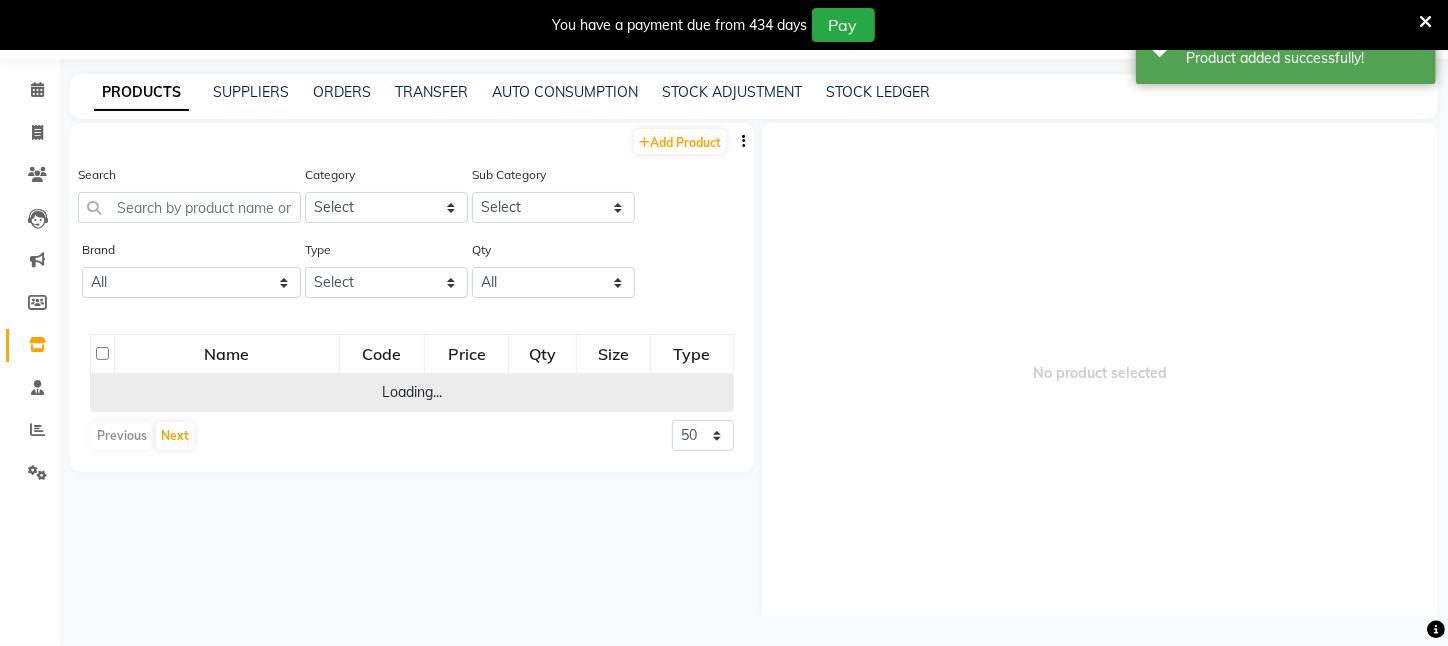 scroll, scrollTop: 63, scrollLeft: 0, axis: vertical 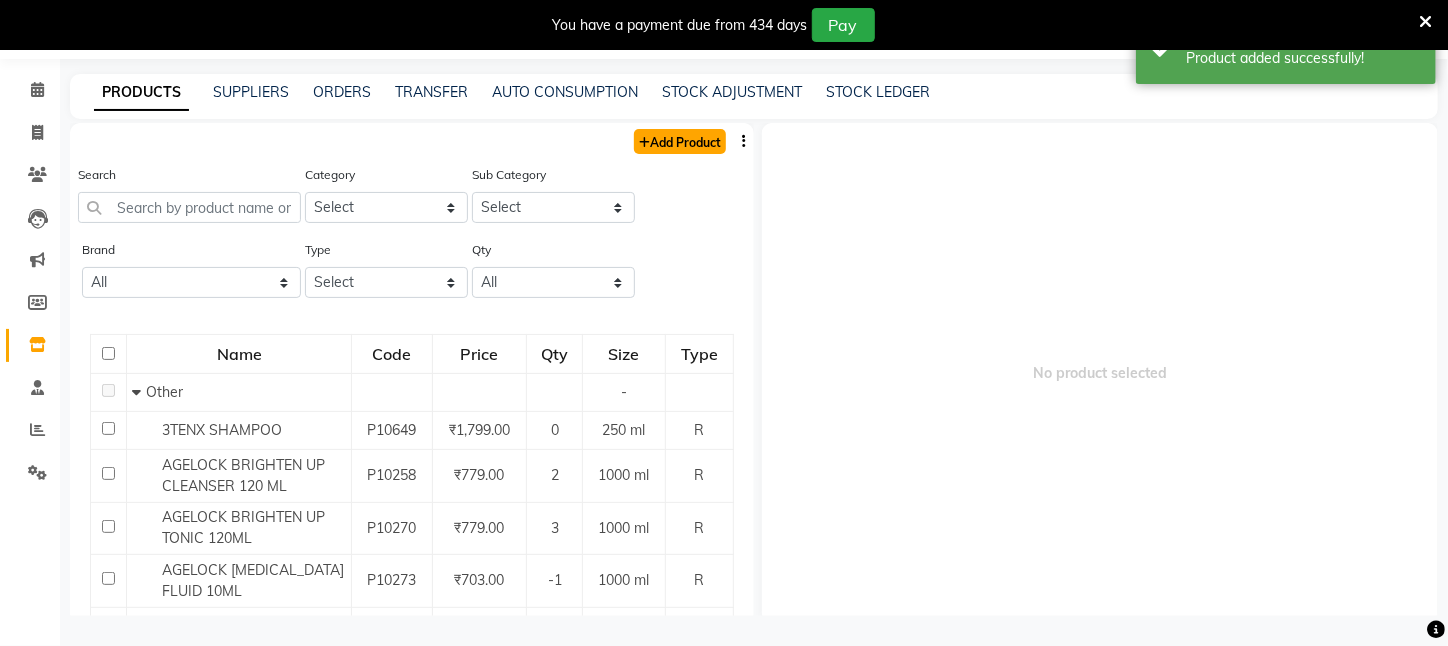 click on "Add Product" 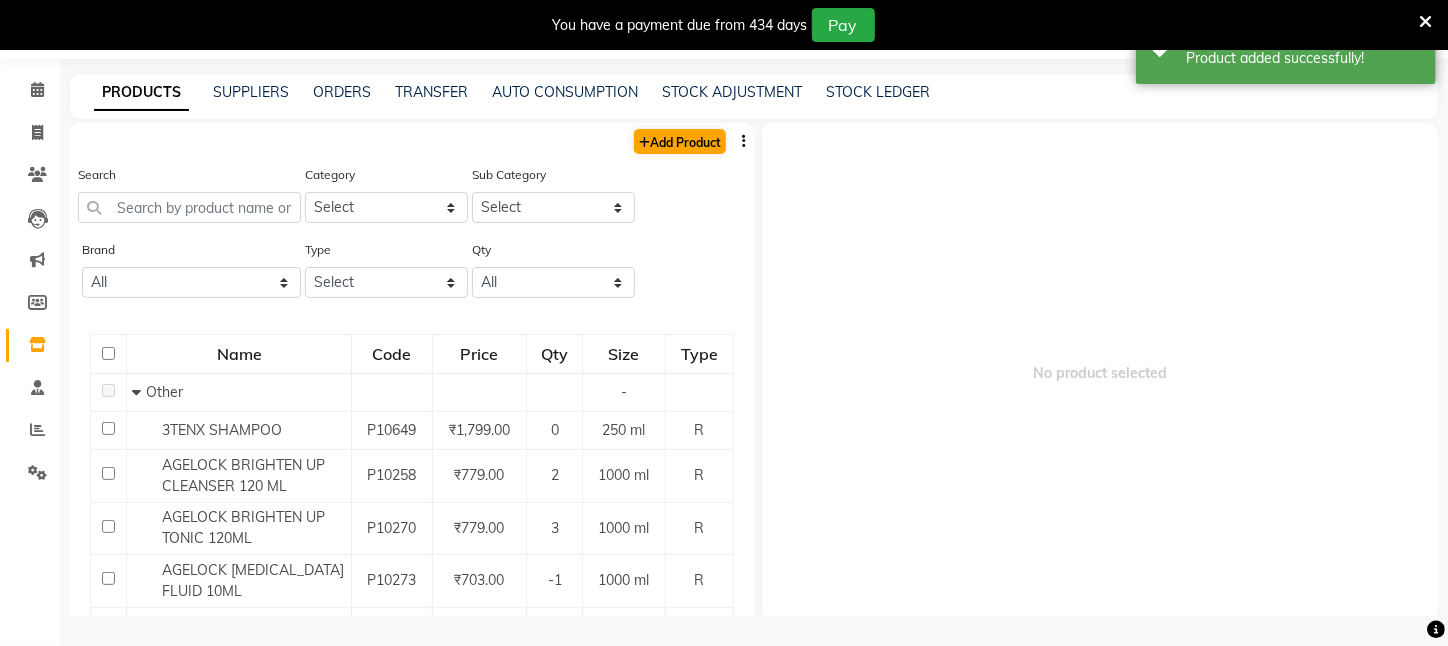 select on "true" 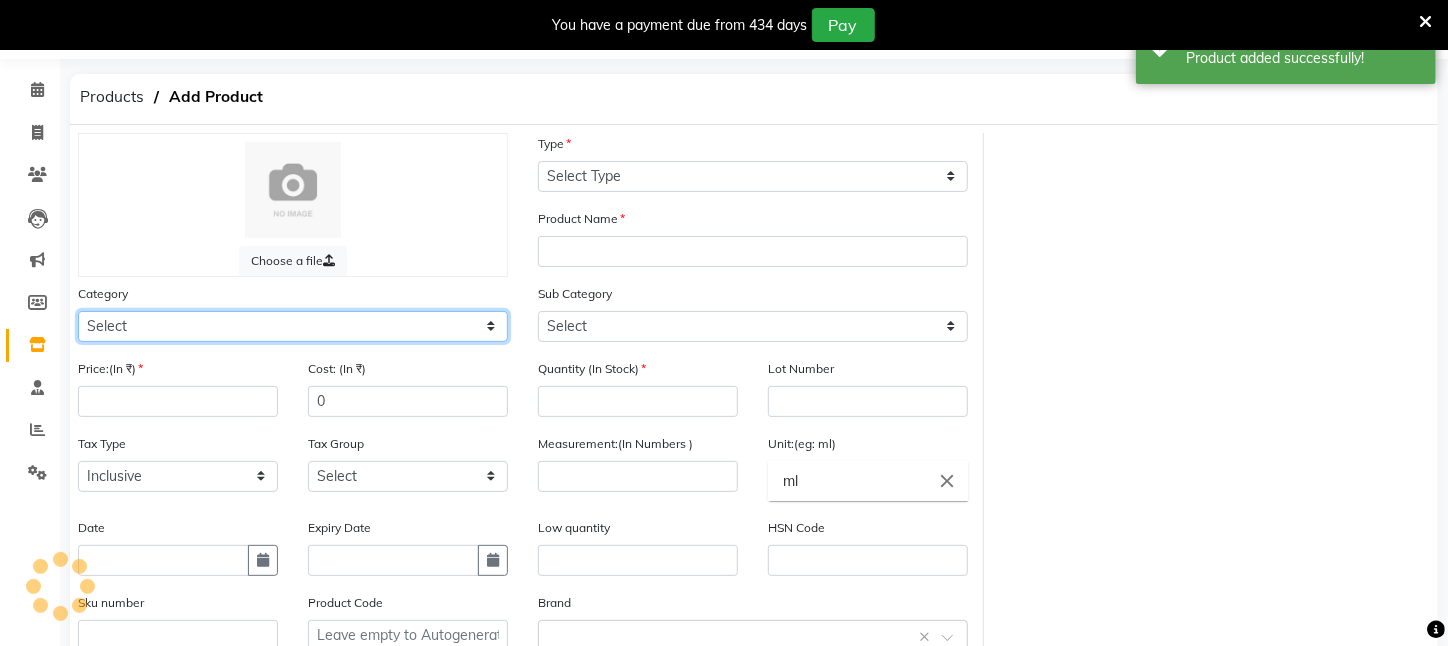 click on "Select Hair Skin Makeup Personal Care Appliances Beard Waxing Disposable Threading Hands and Feet Beauty Planet Botox Cadiveu Casmara Cheryls Loreal Olaplex PIERCING O3+ WATER CV PRO SEBUM CONTROL LOTION Other" 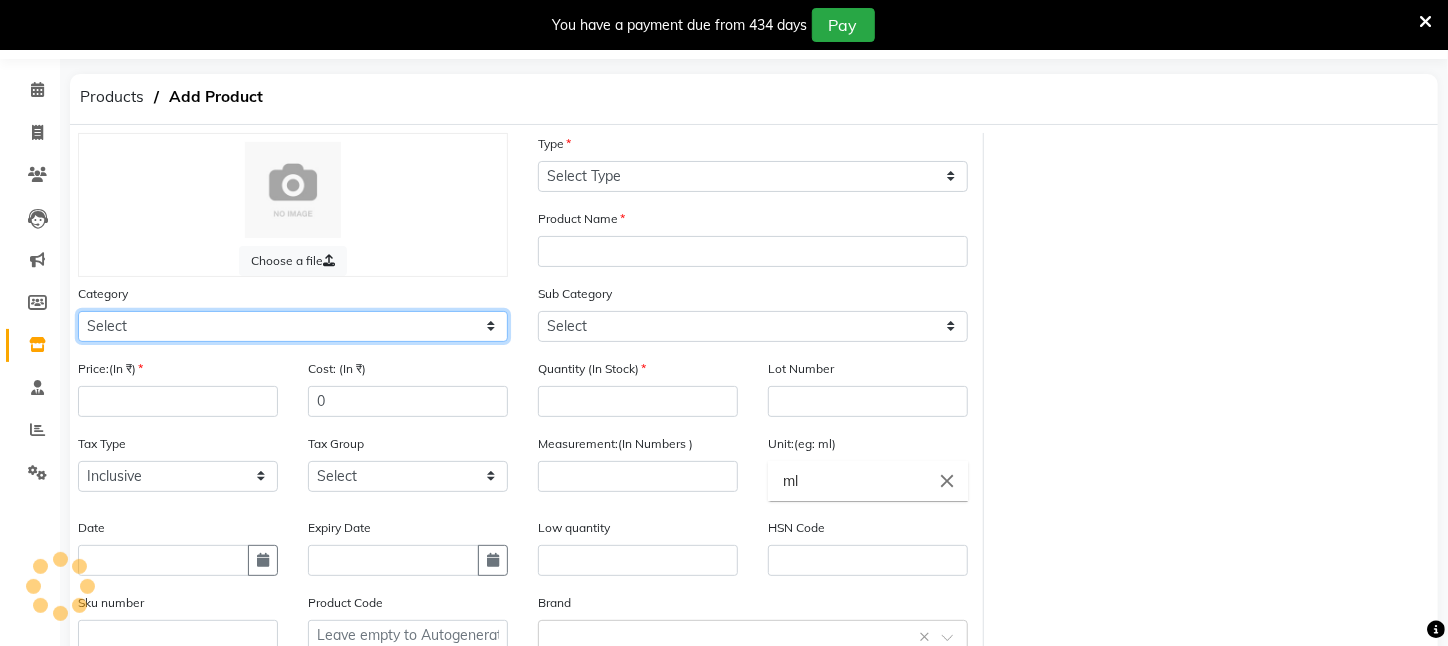 select on "526201100" 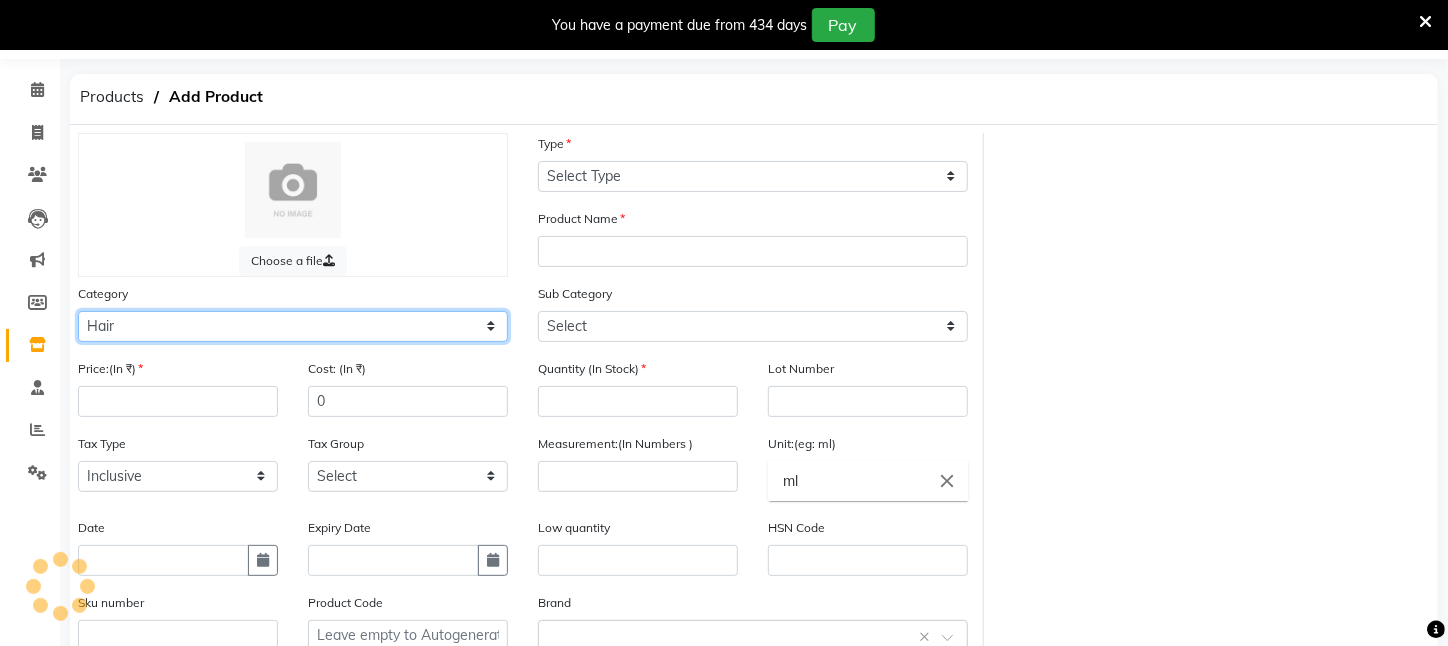 click on "Select Hair Skin Makeup Personal Care Appliances Beard Waxing Disposable Threading Hands and Feet Beauty Planet Botox Cadiveu Casmara Cheryls Loreal Olaplex PIERCING O3+ WATER CV PRO SEBUM CONTROL LOTION Other" 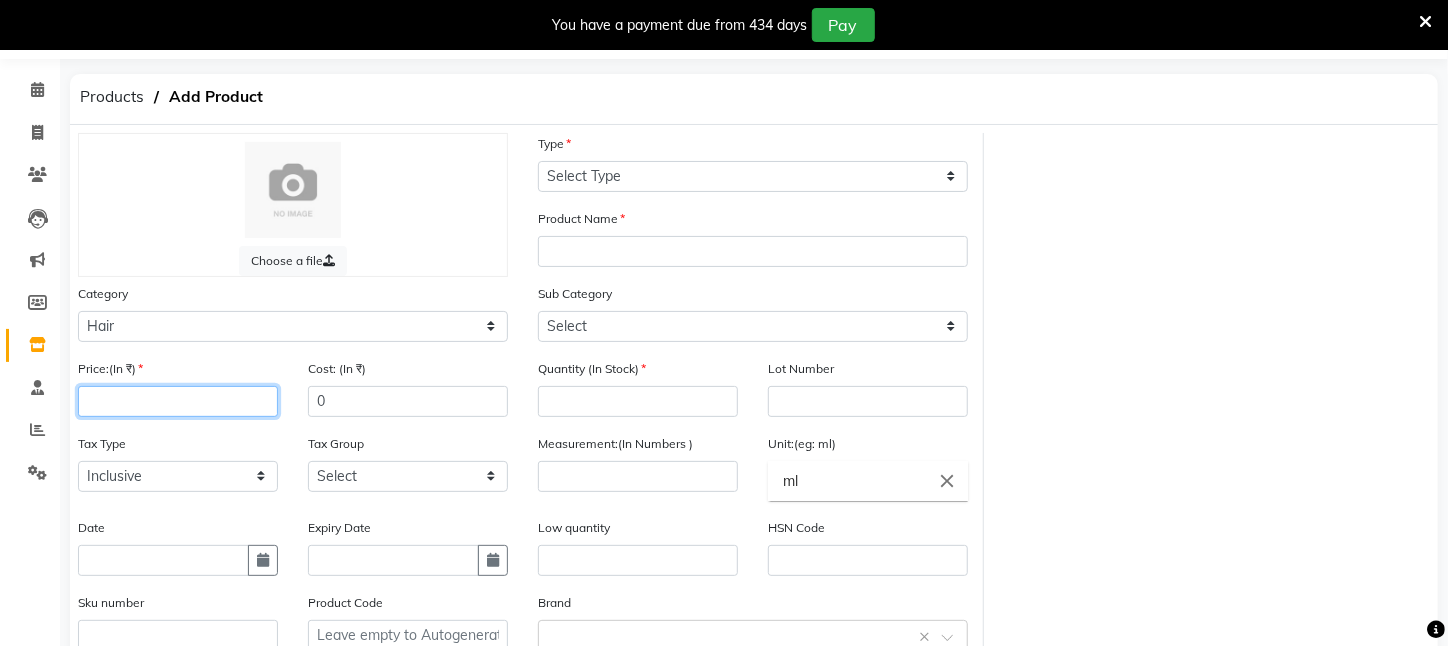 click 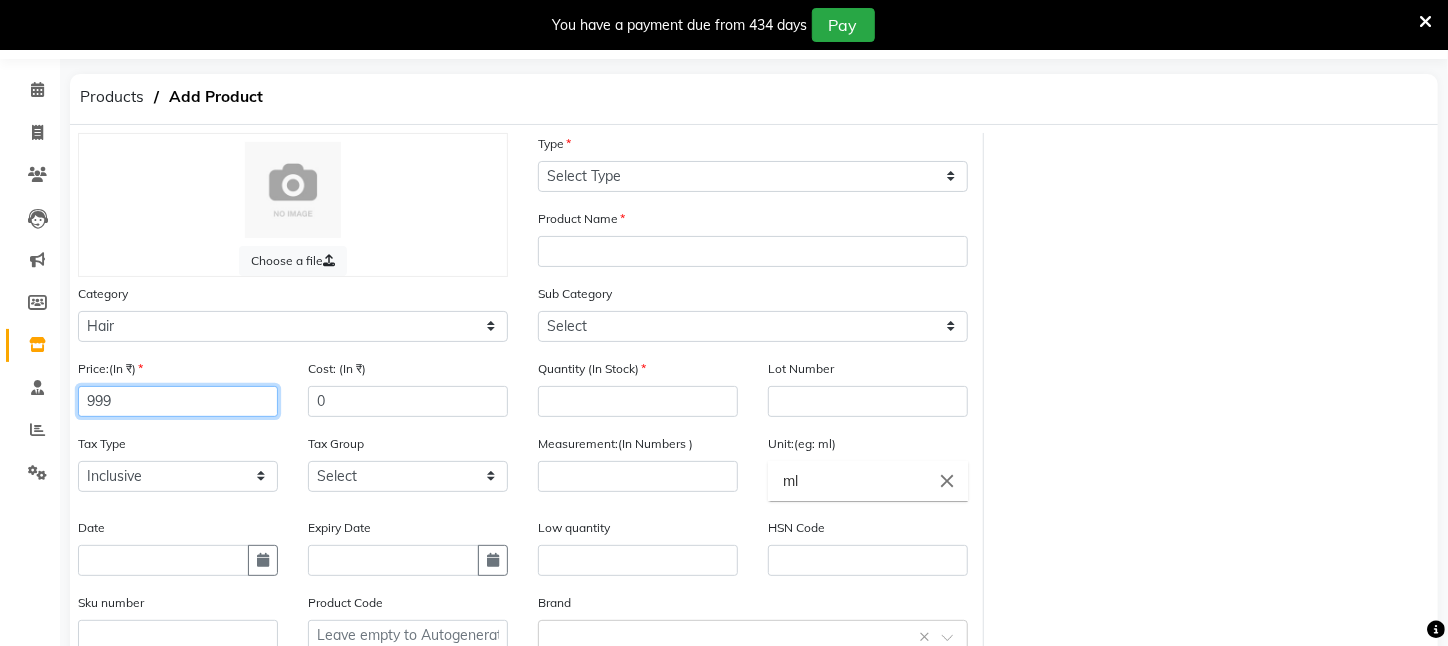 type on "999" 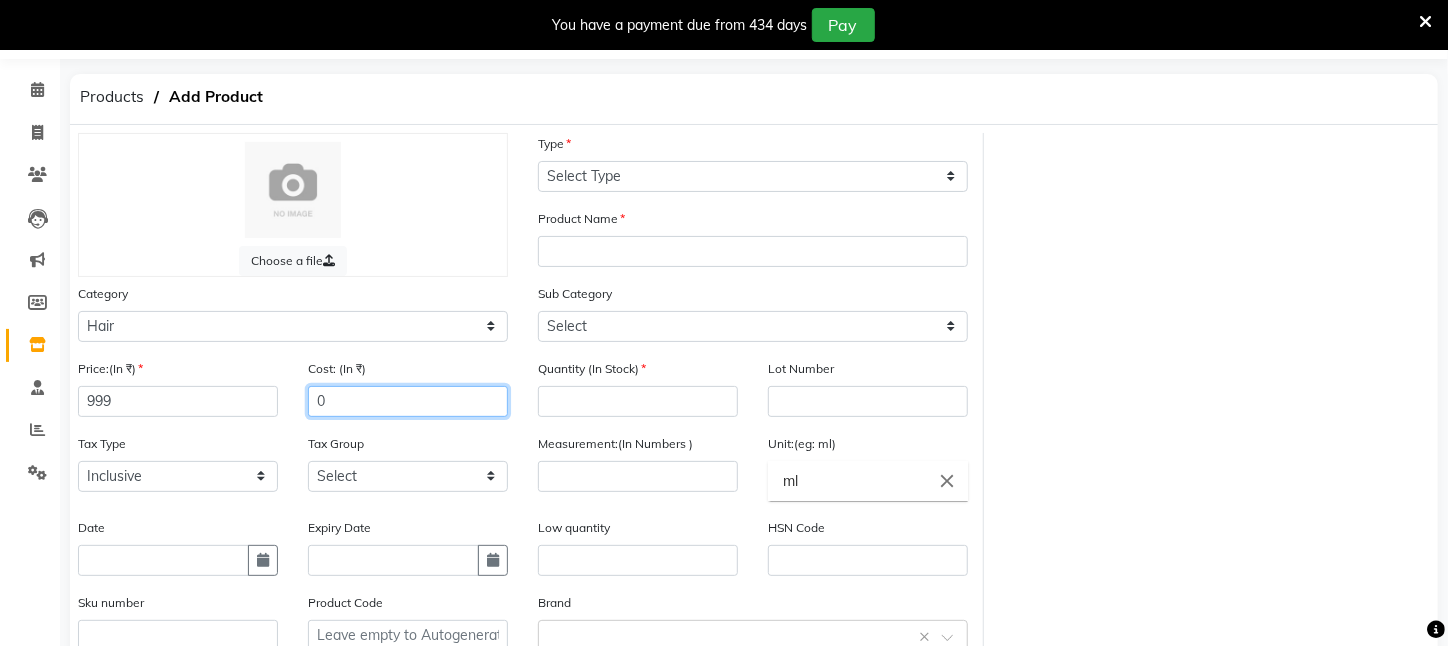 drag, startPoint x: 369, startPoint y: 408, endPoint x: 259, endPoint y: 409, distance: 110.00455 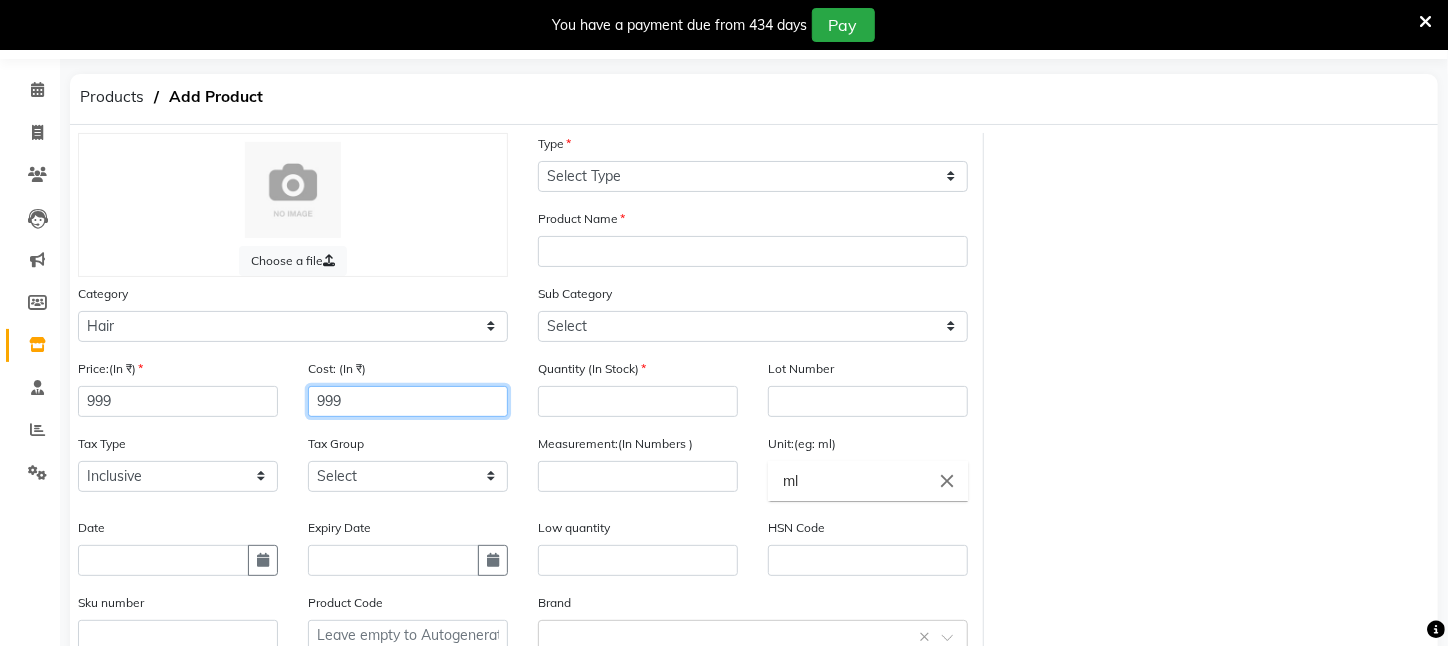 type on "999" 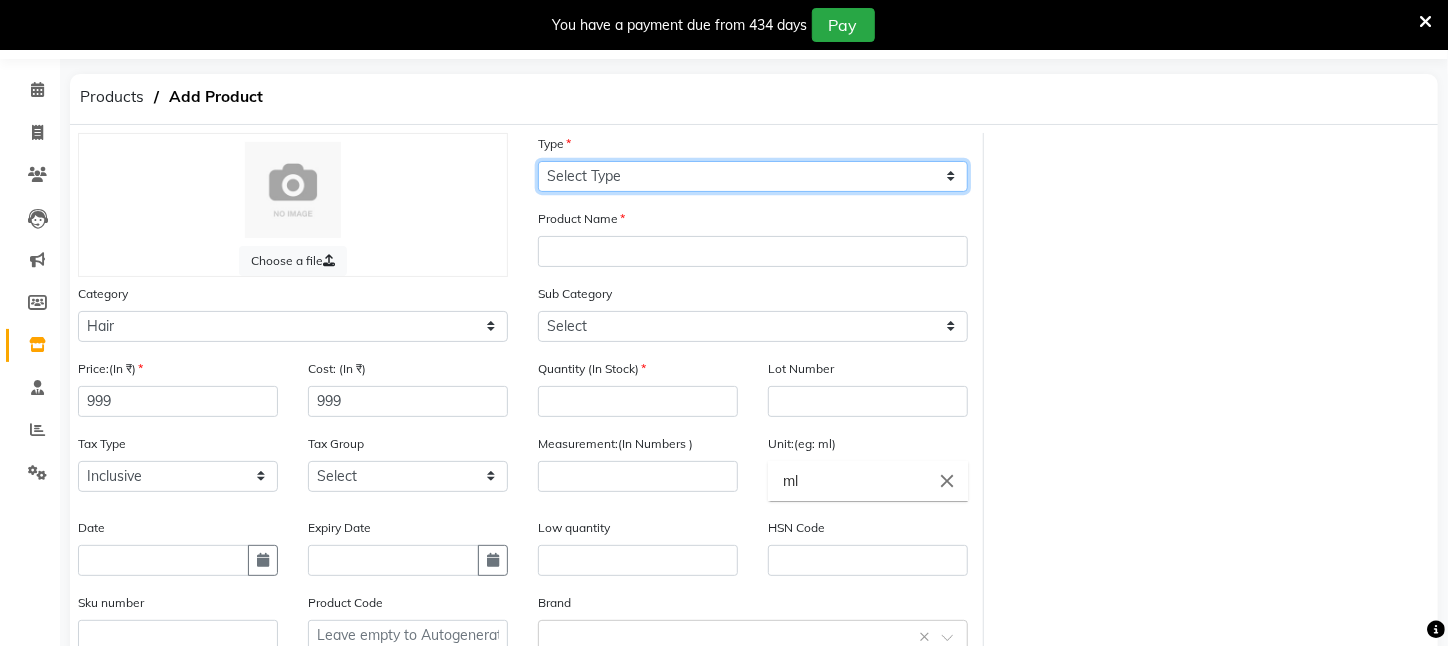 click on "Select Type Both Retail Consumable" 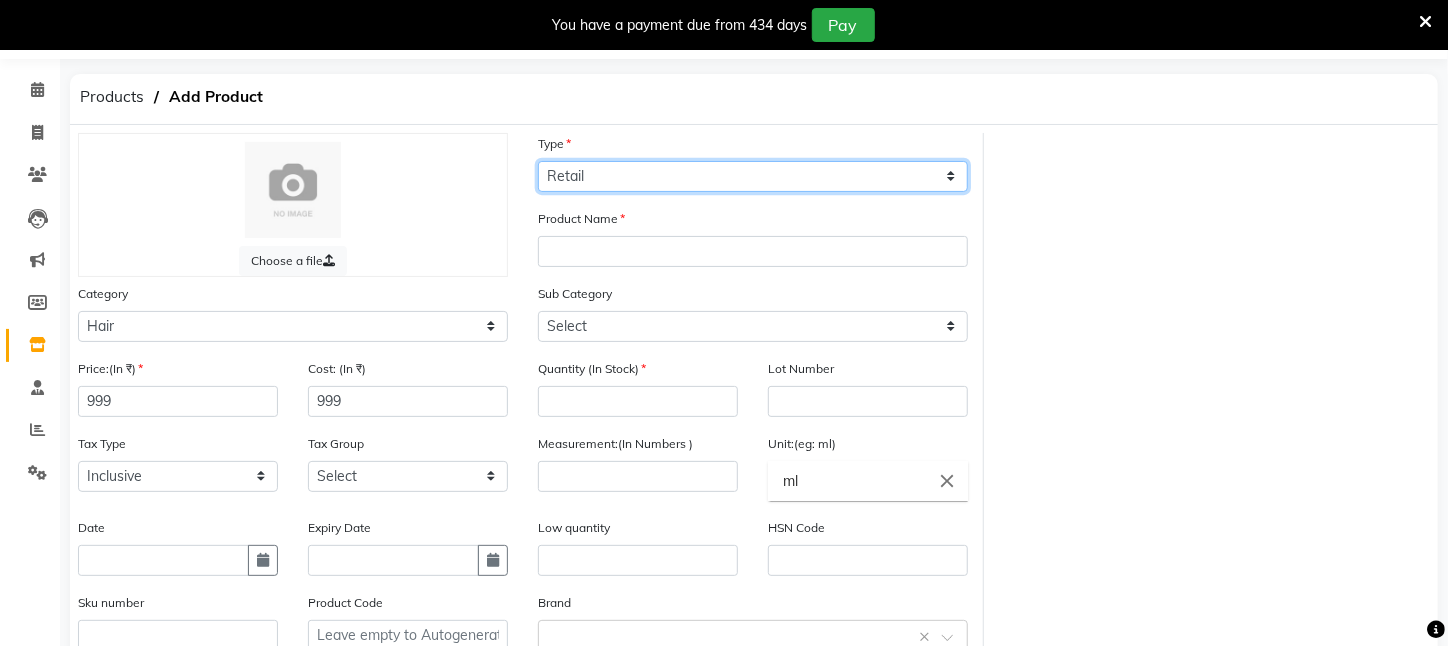 click on "Select Type Both Retail Consumable" 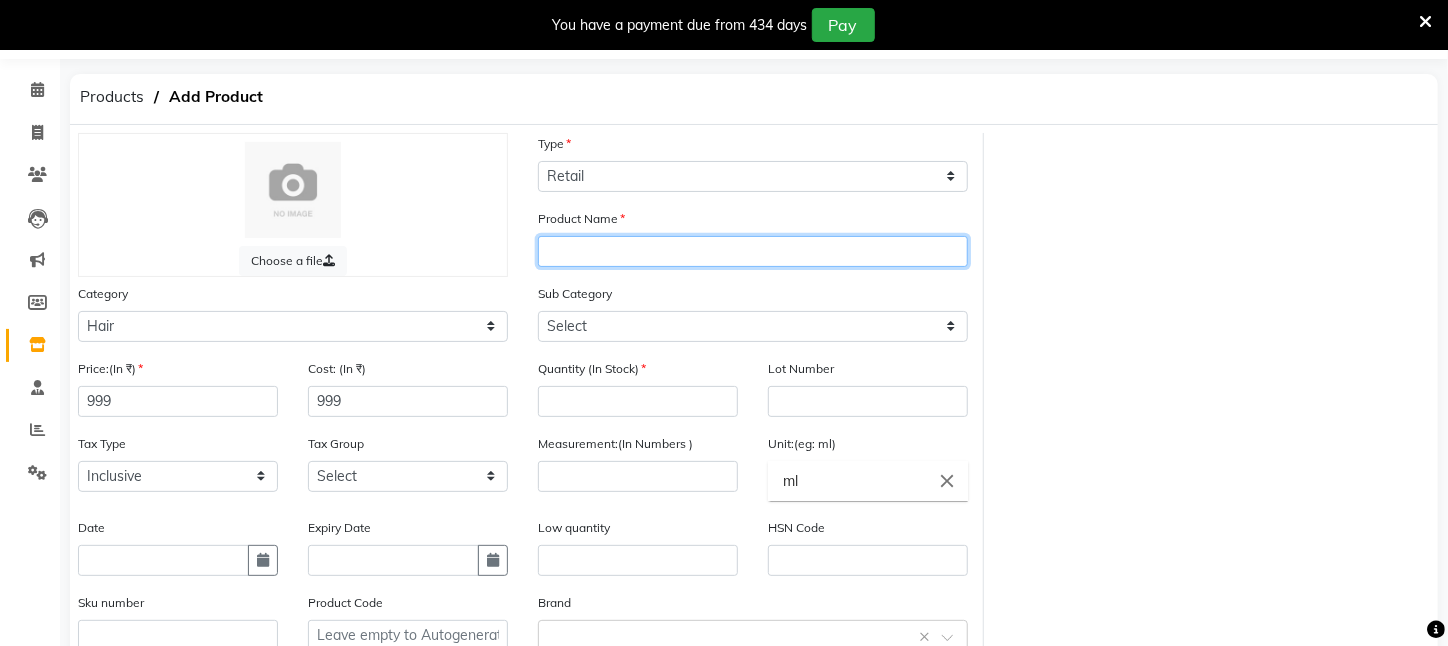 click 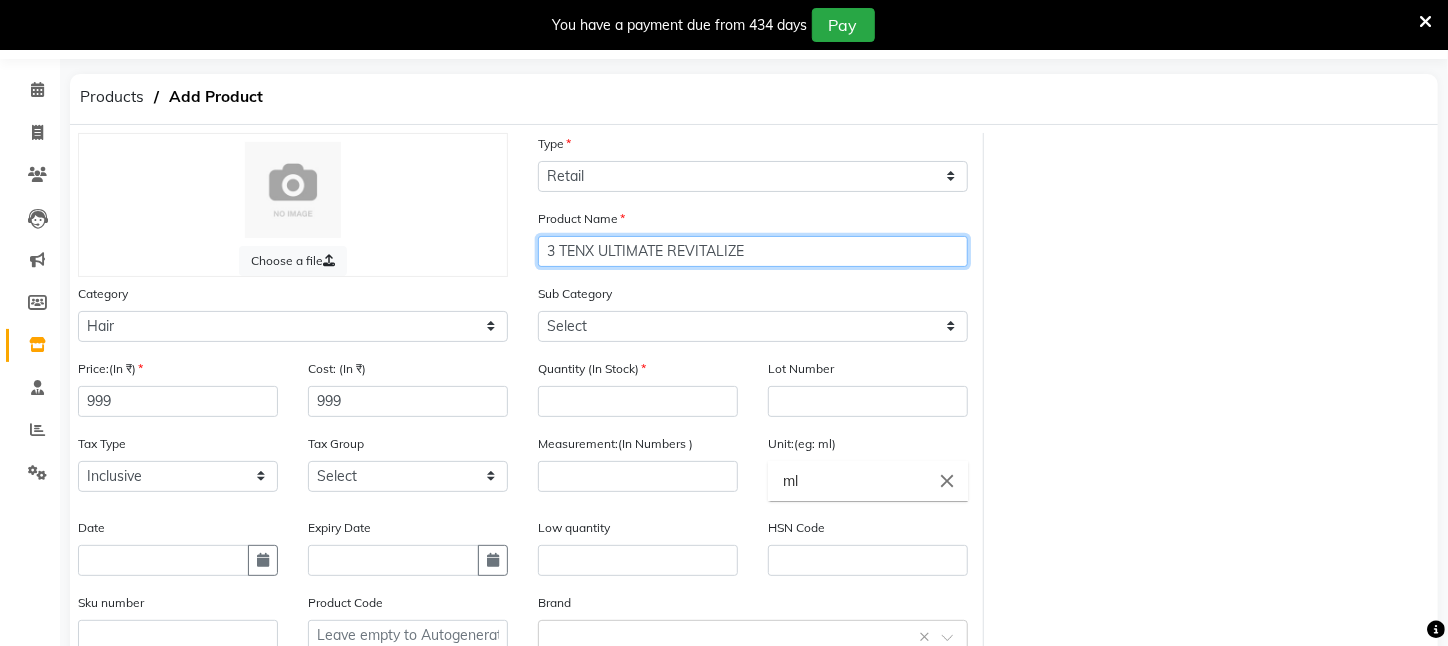 type on "3 TENX ULTIMATE REVITALIZE" 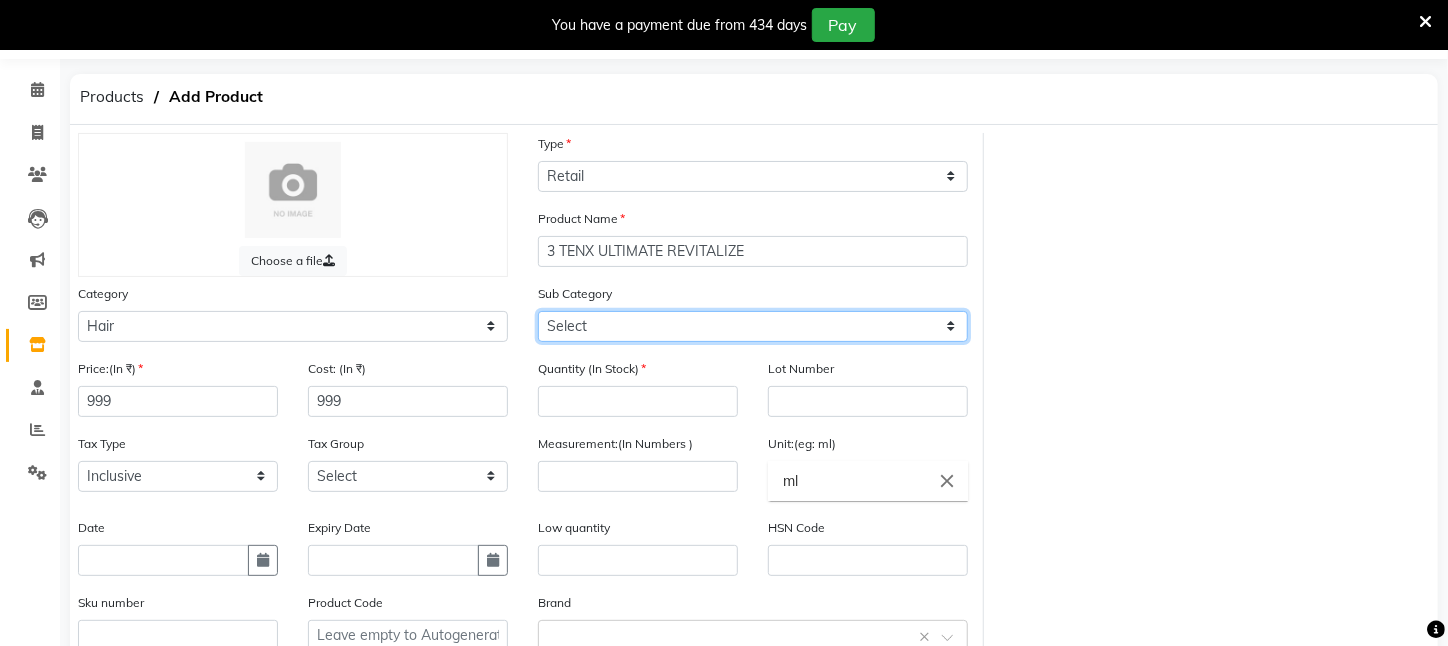 click on "Select Shampoo Conditioner Cream Mask Oil Serum Color Appliances Treatment Styling Kit & Combo Other" 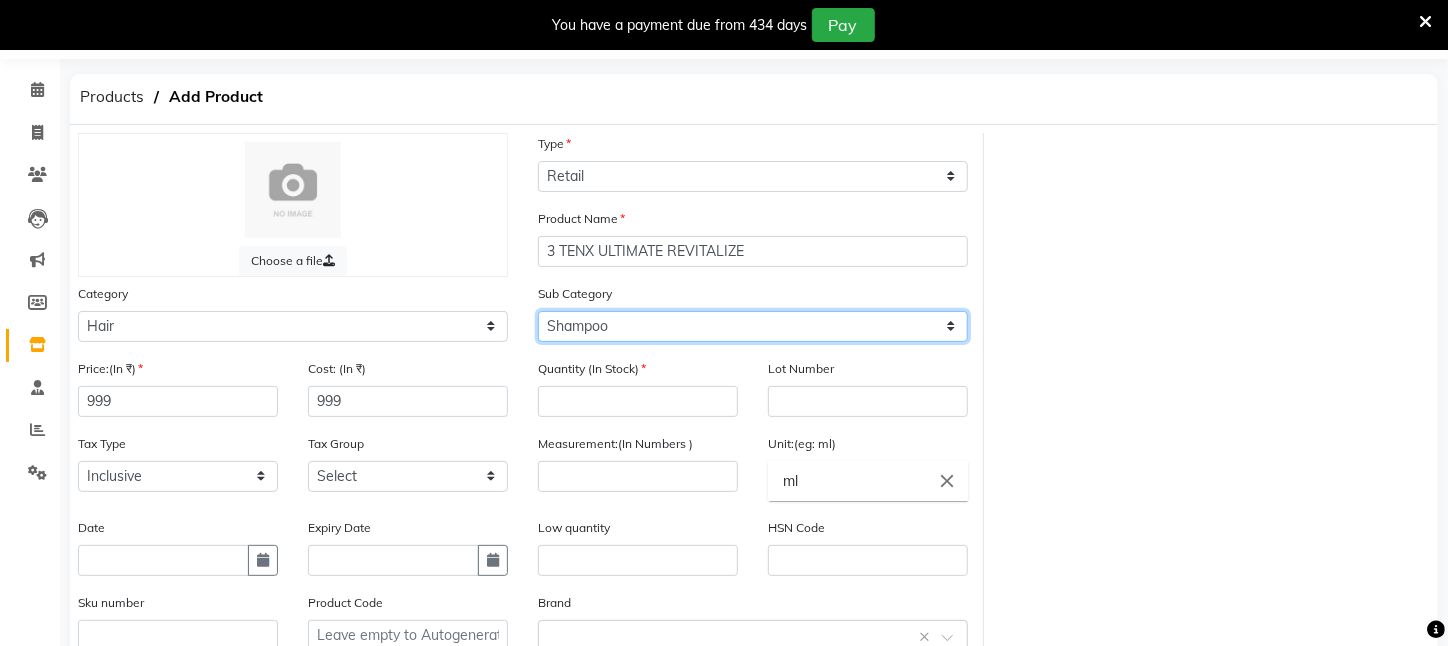 click on "Select Shampoo Conditioner Cream Mask Oil Serum Color Appliances Treatment Styling Kit & Combo Other" 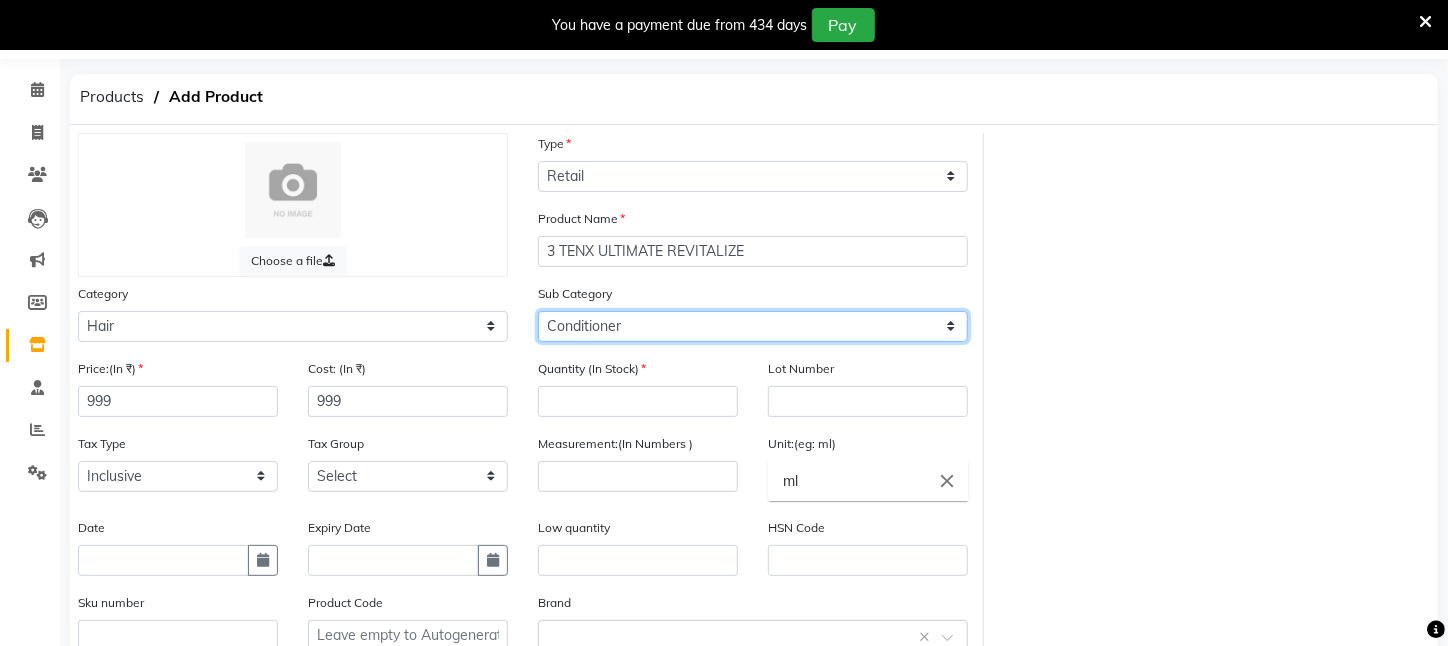 click on "Select Shampoo Conditioner Cream Mask Oil Serum Color Appliances Treatment Styling Kit & Combo Other" 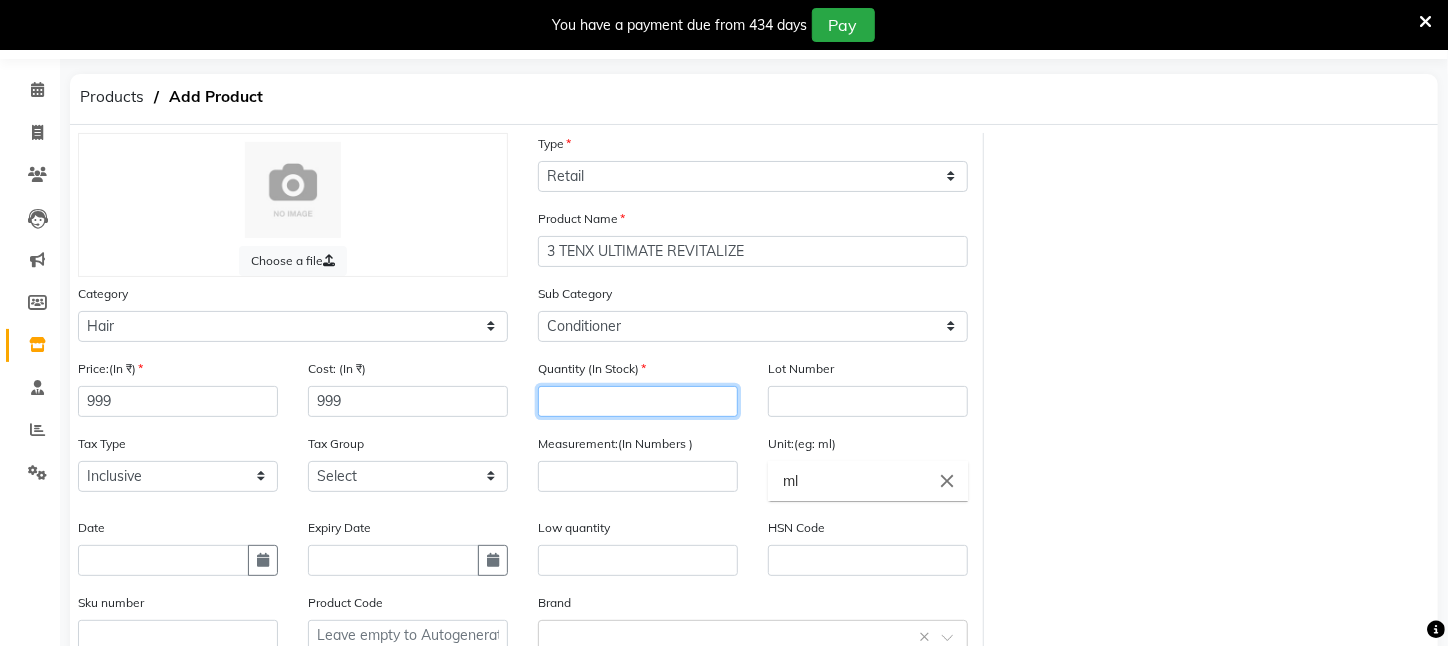 click 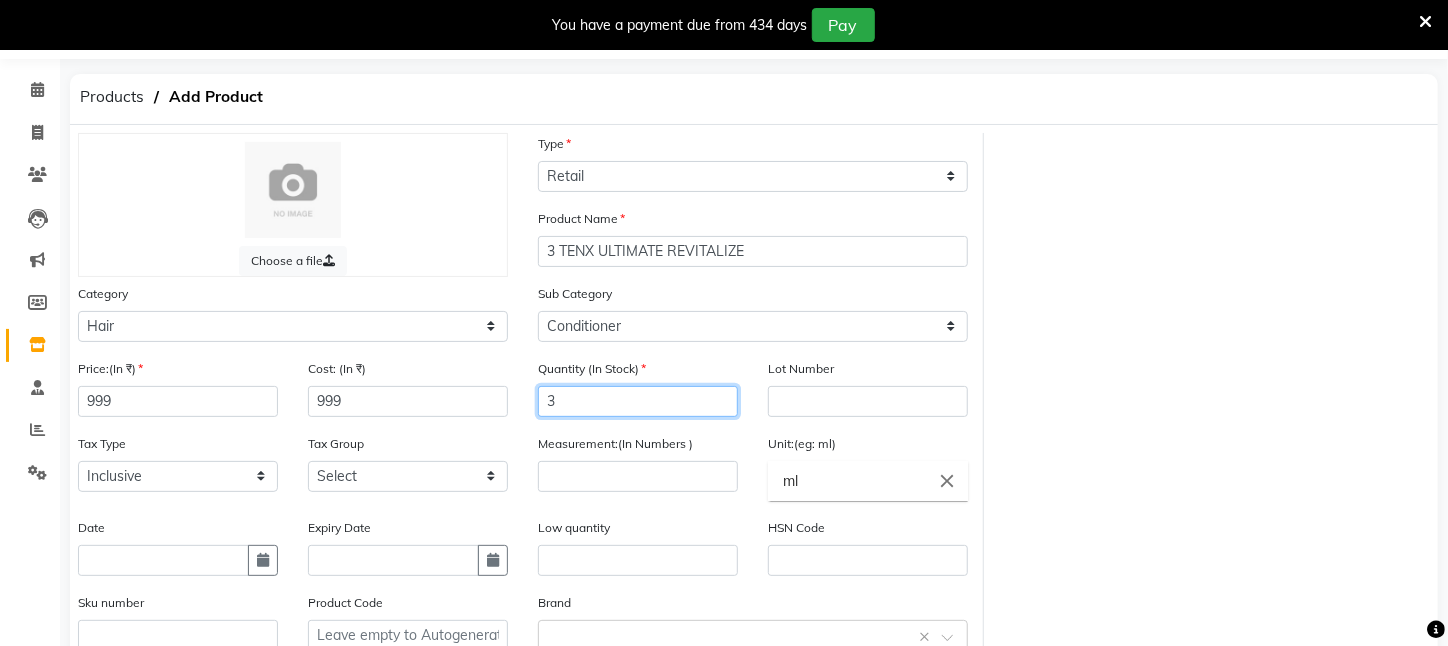 type on "3" 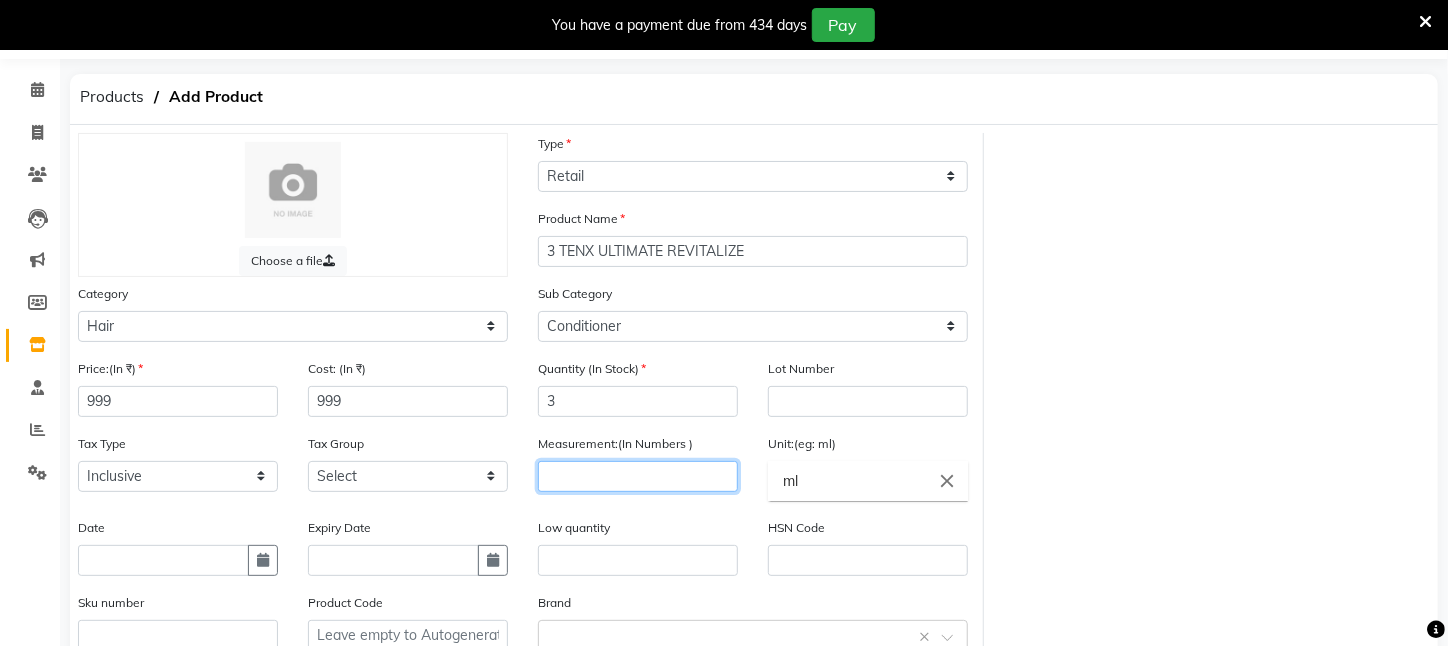 click 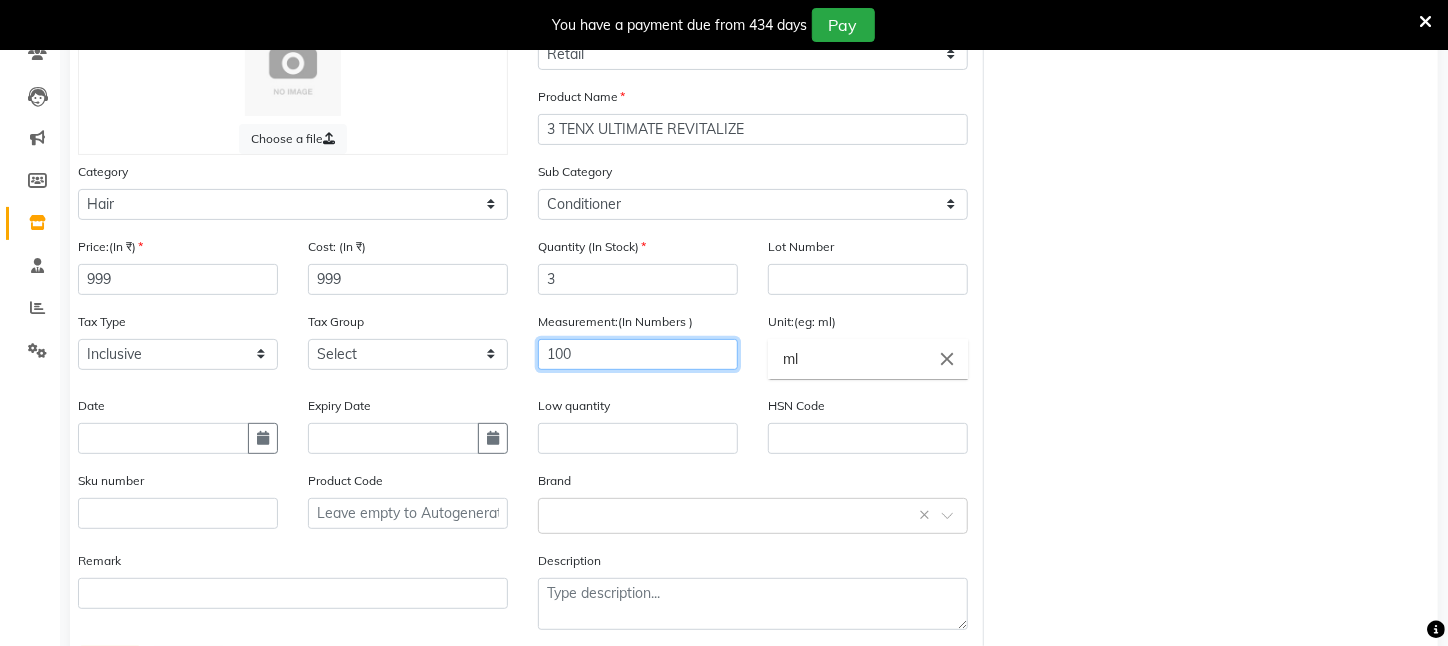 scroll, scrollTop: 281, scrollLeft: 0, axis: vertical 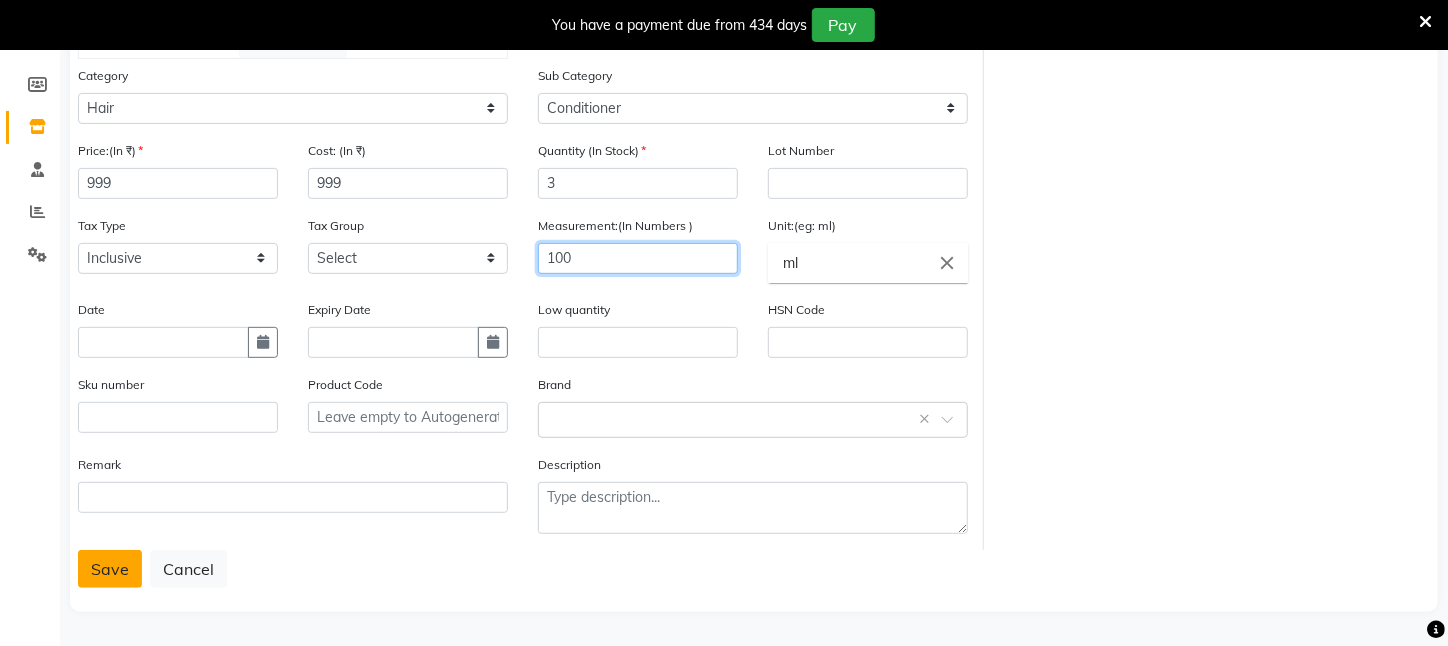 type on "100" 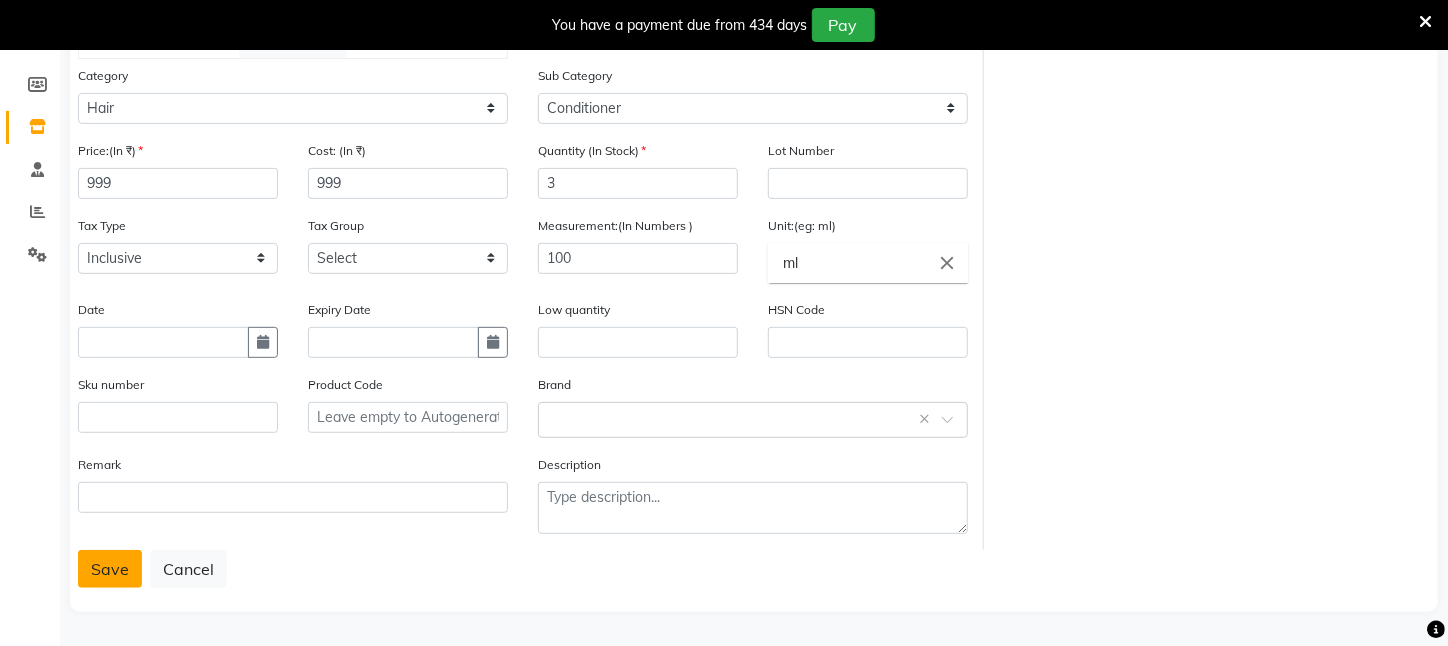 click on "Save" 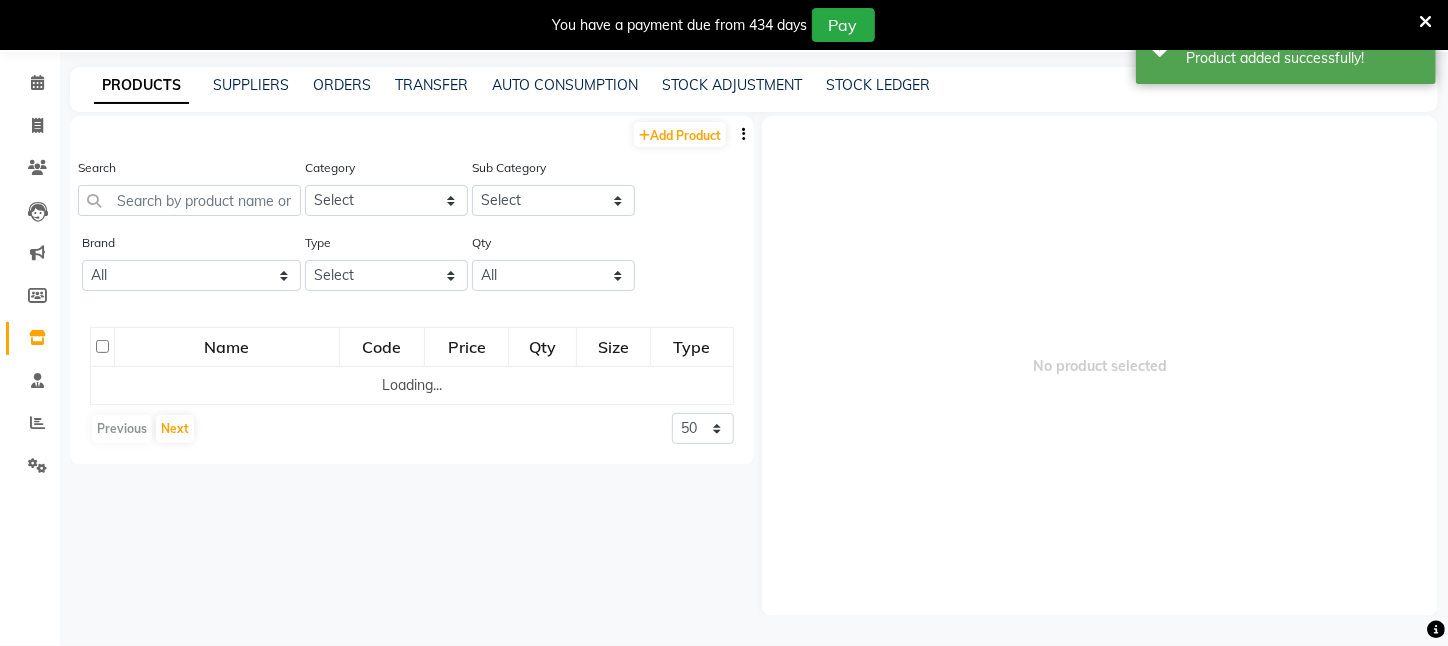 scroll, scrollTop: 63, scrollLeft: 0, axis: vertical 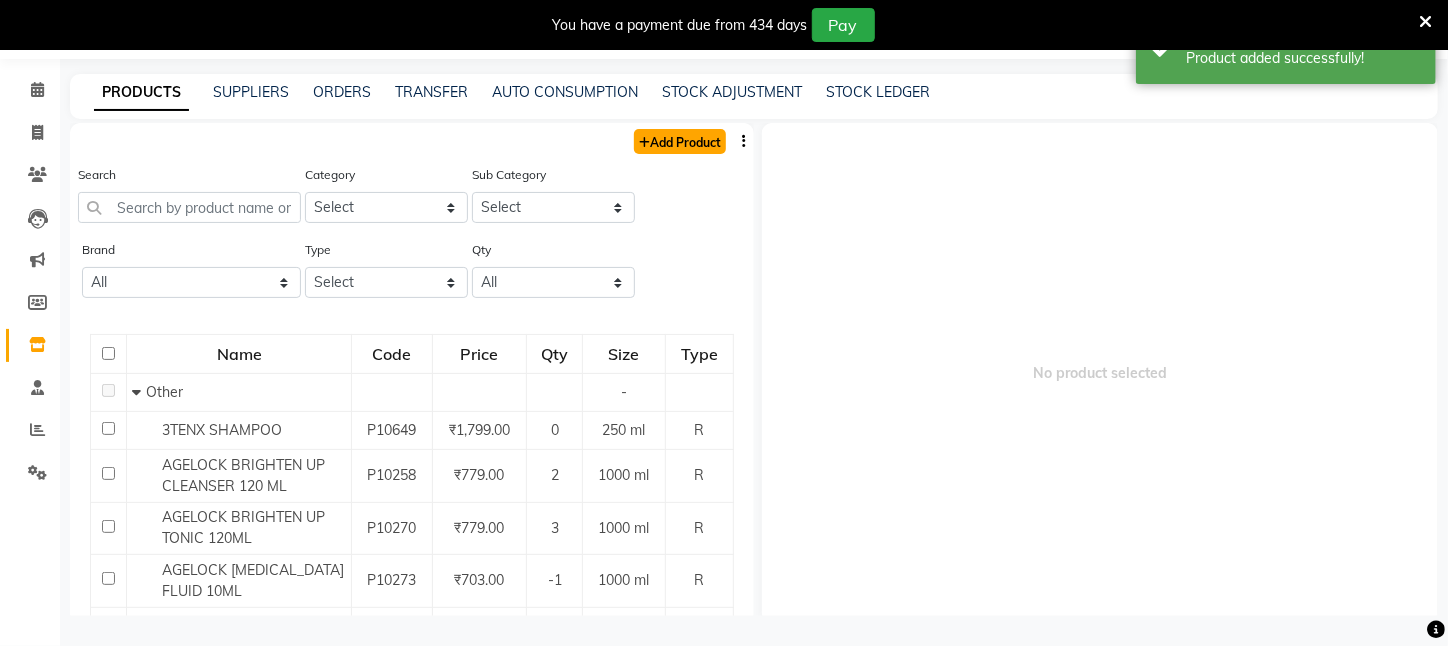 click 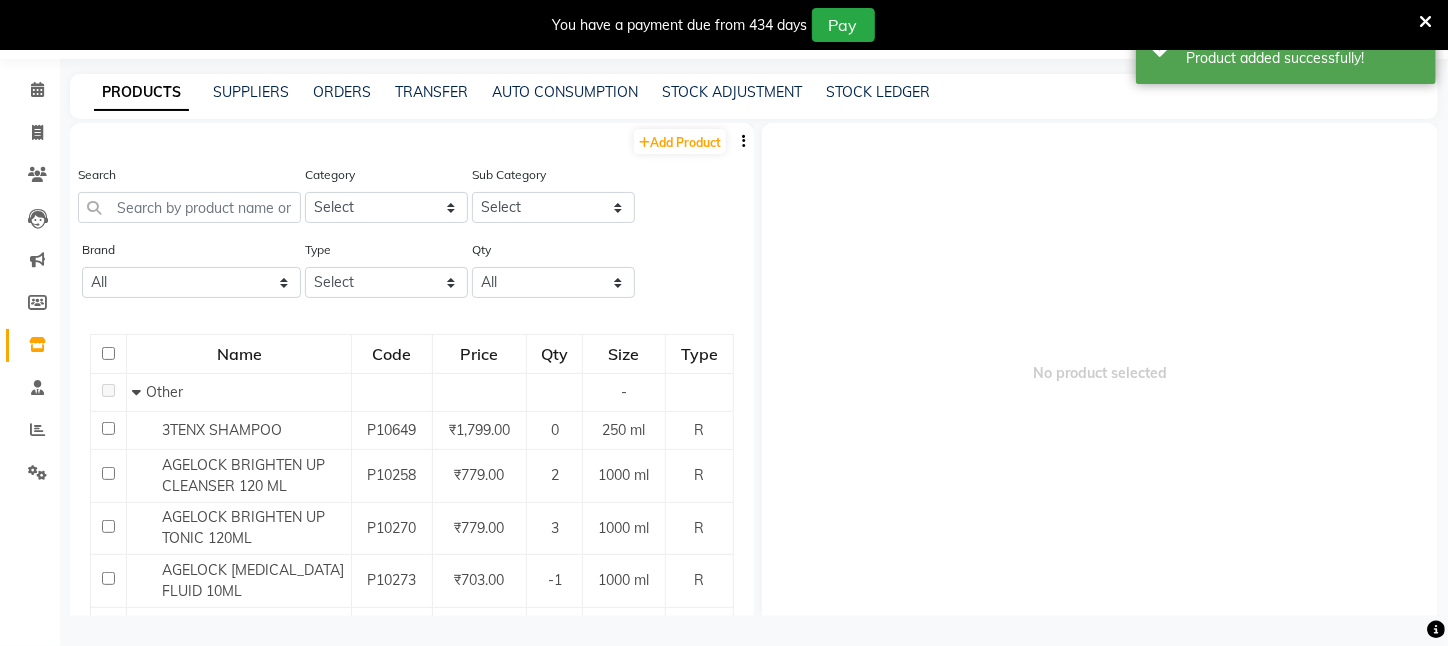 select on "true" 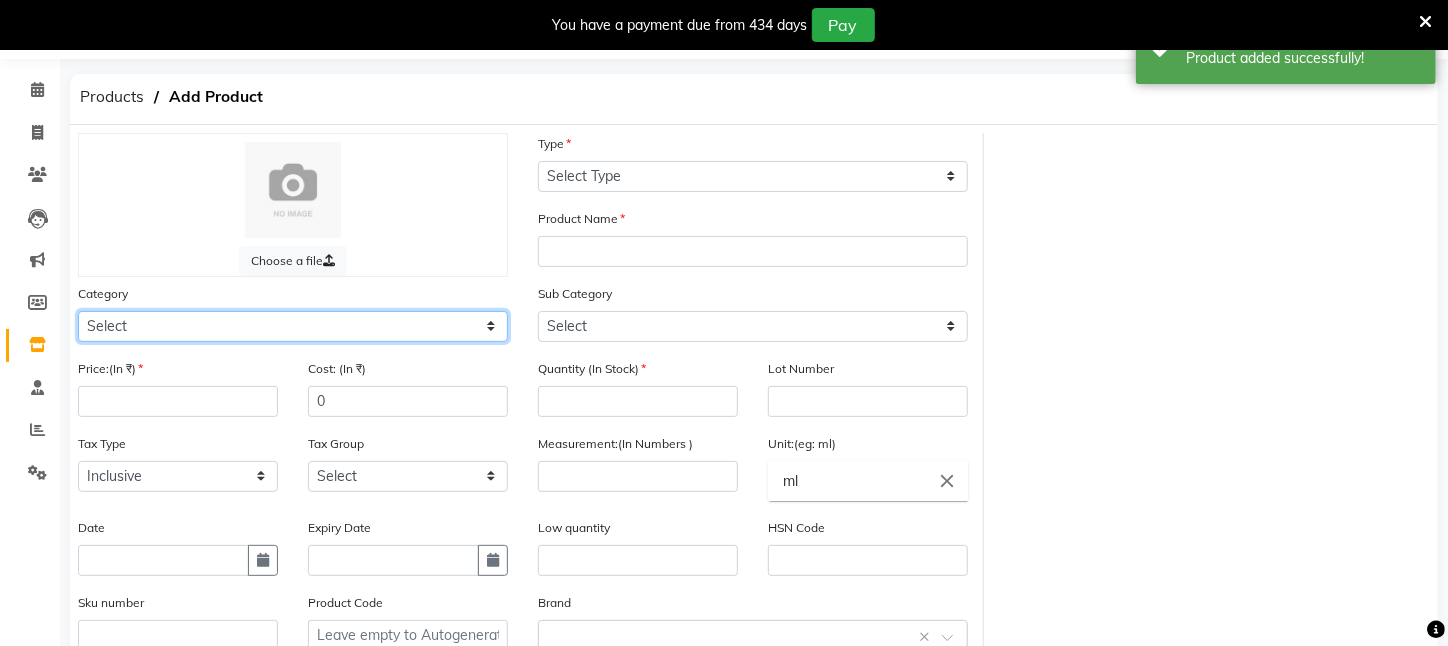 click on "Select Hair Skin Makeup Personal Care Appliances Beard Waxing Disposable Threading Hands and Feet Beauty Planet Botox Cadiveu Casmara Cheryls Loreal Olaplex PIERCING O3+ WATER CV PRO SEBUM CONTROL LOTION Other" 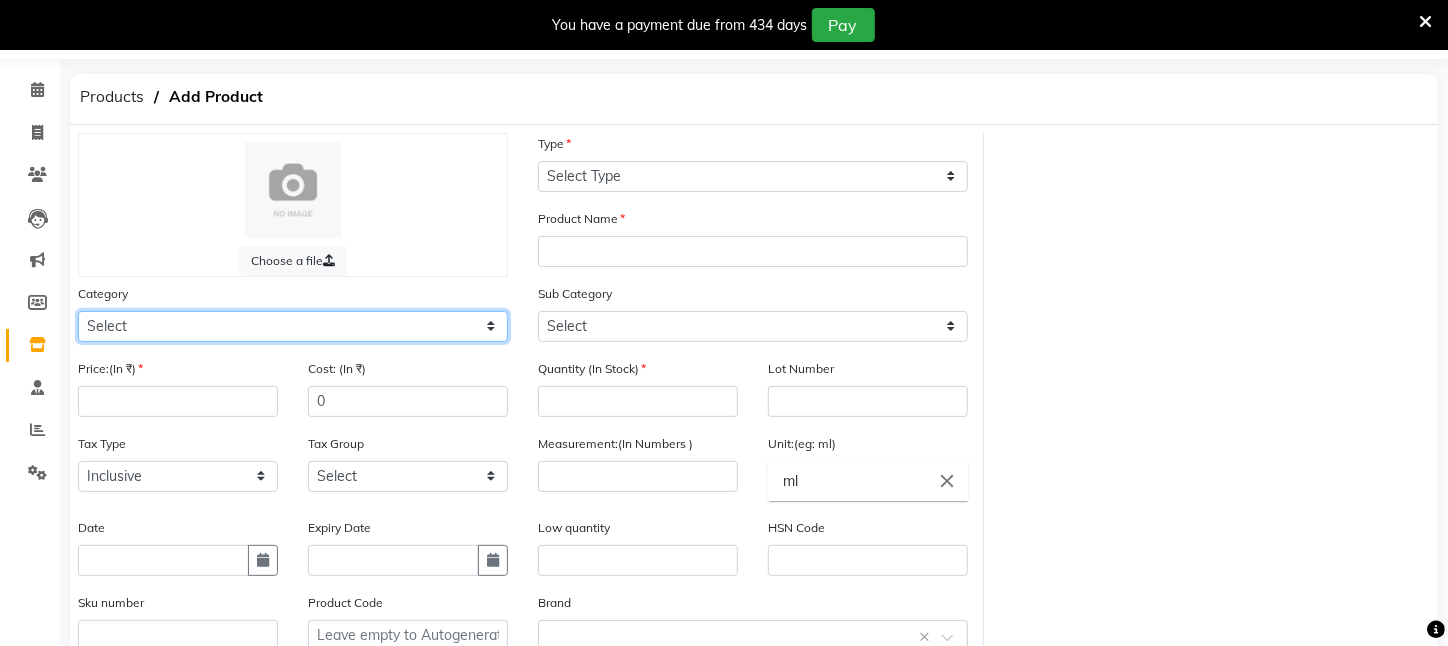 select on "526201100" 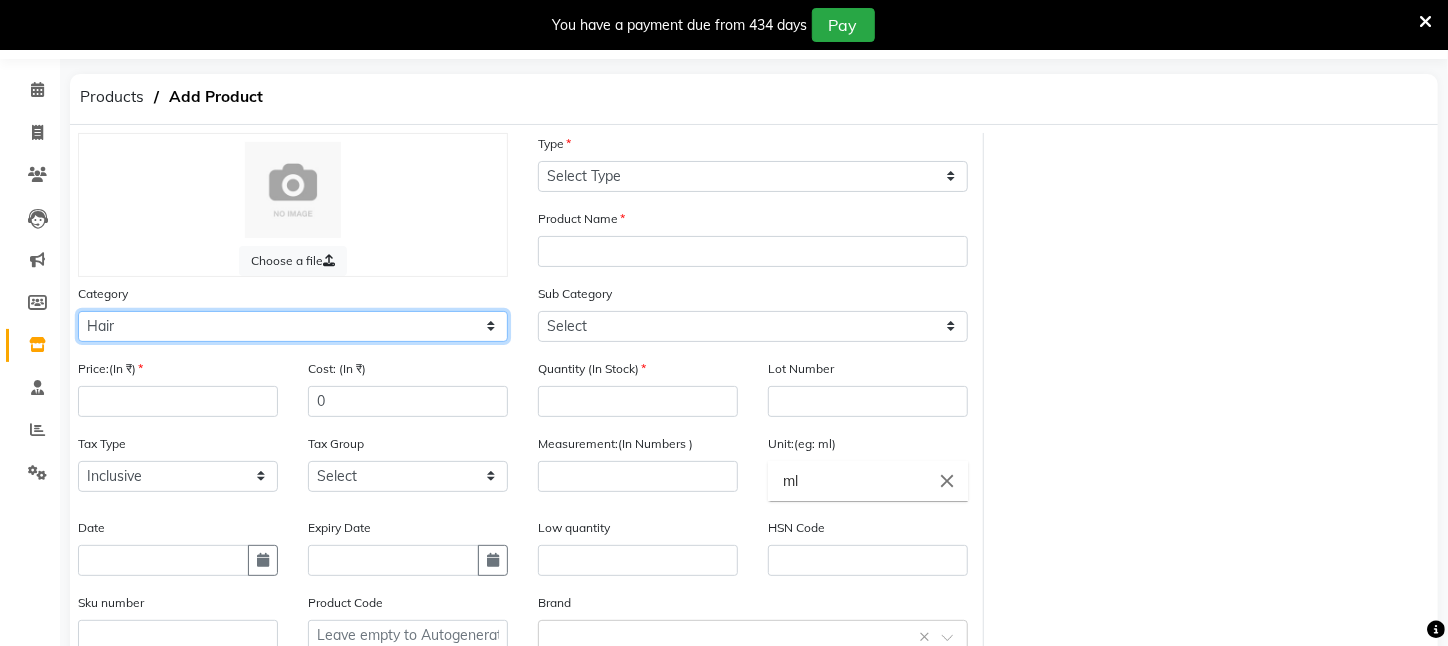 click on "Select Hair Skin Makeup Personal Care Appliances Beard Waxing Disposable Threading Hands and Feet Beauty Planet Botox Cadiveu Casmara Cheryls Loreal Olaplex PIERCING O3+ WATER CV PRO SEBUM CONTROL LOTION Other" 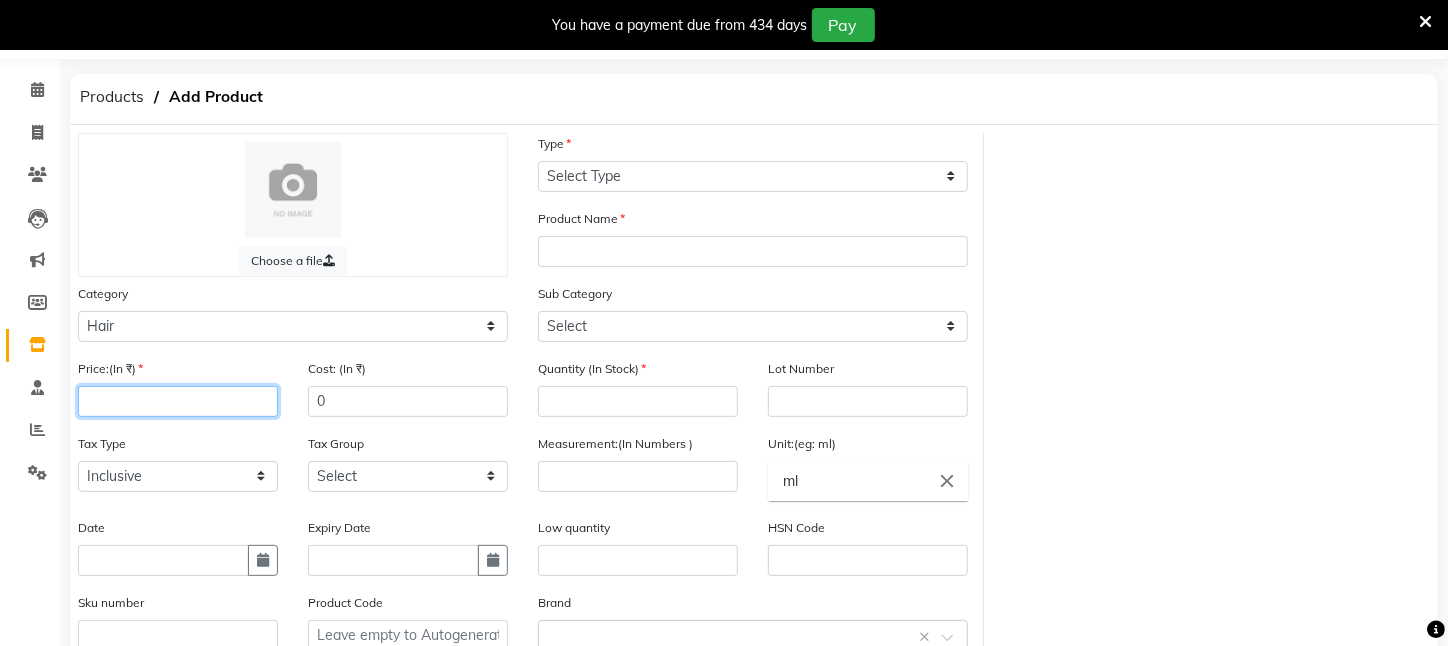 click 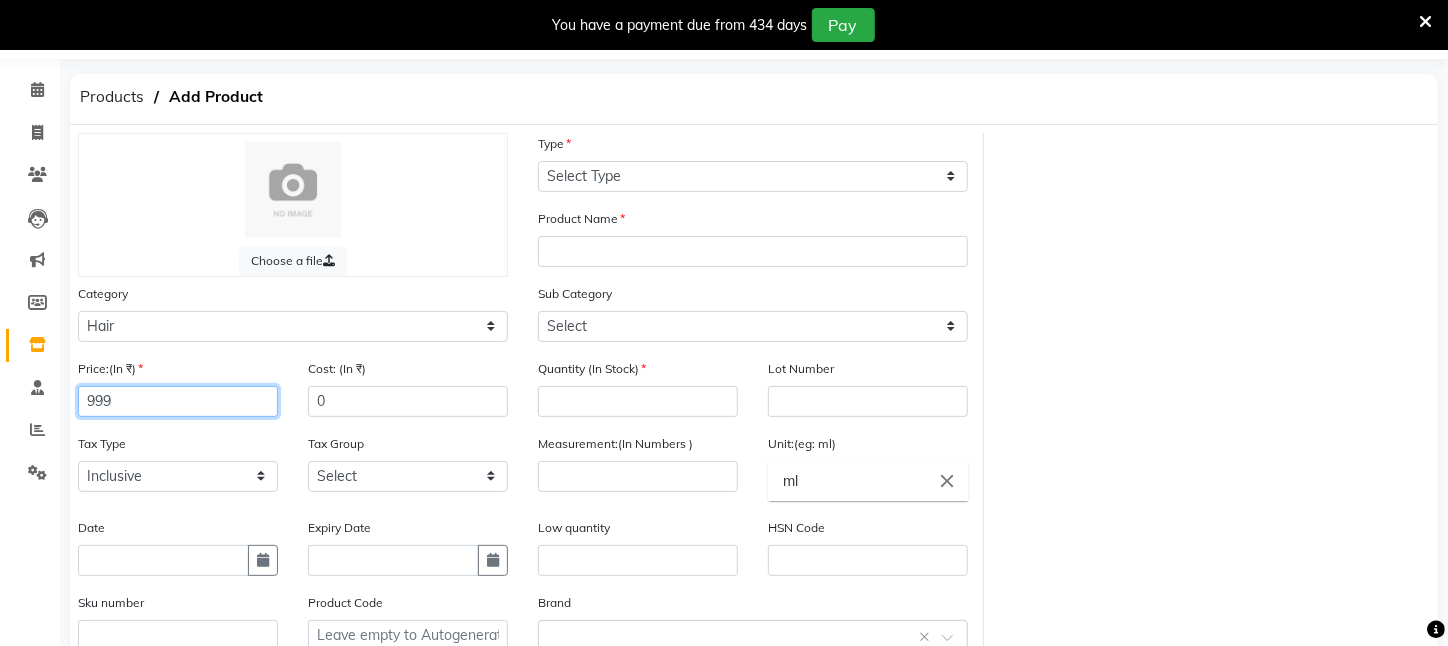 type on "999" 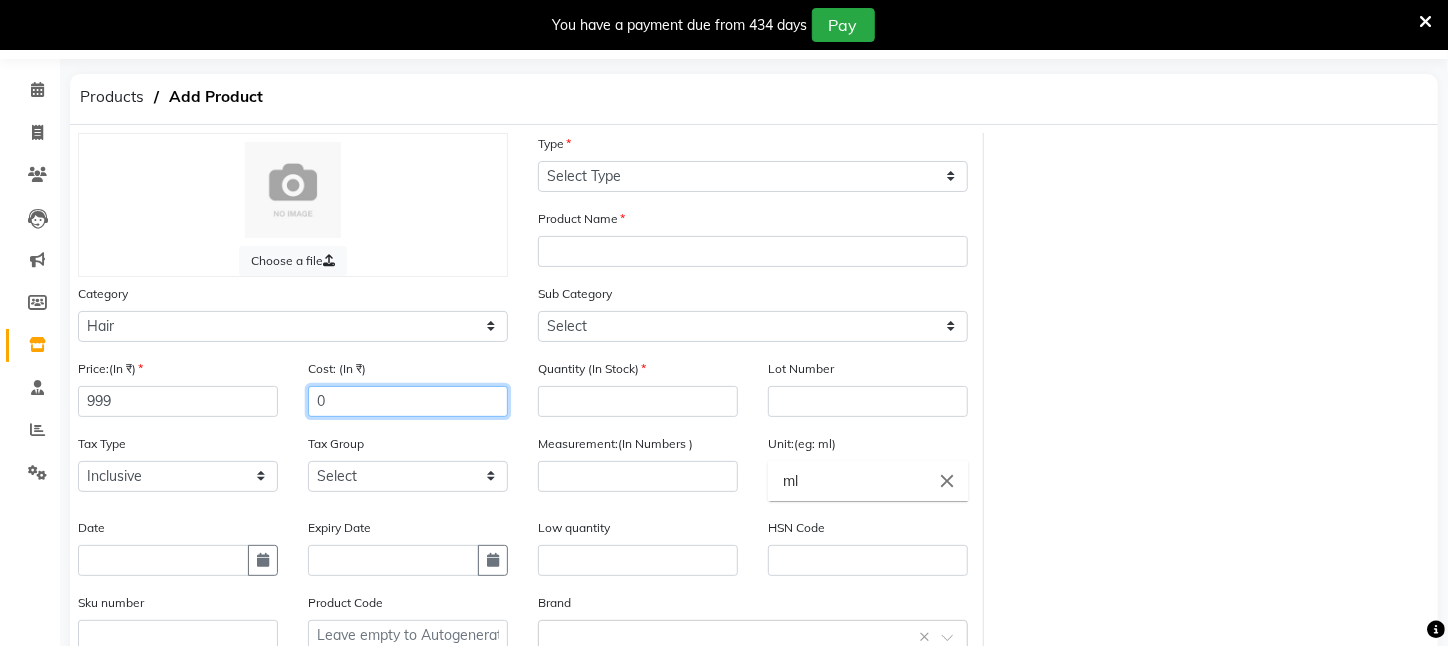 drag, startPoint x: 353, startPoint y: 399, endPoint x: 156, endPoint y: 412, distance: 197.42847 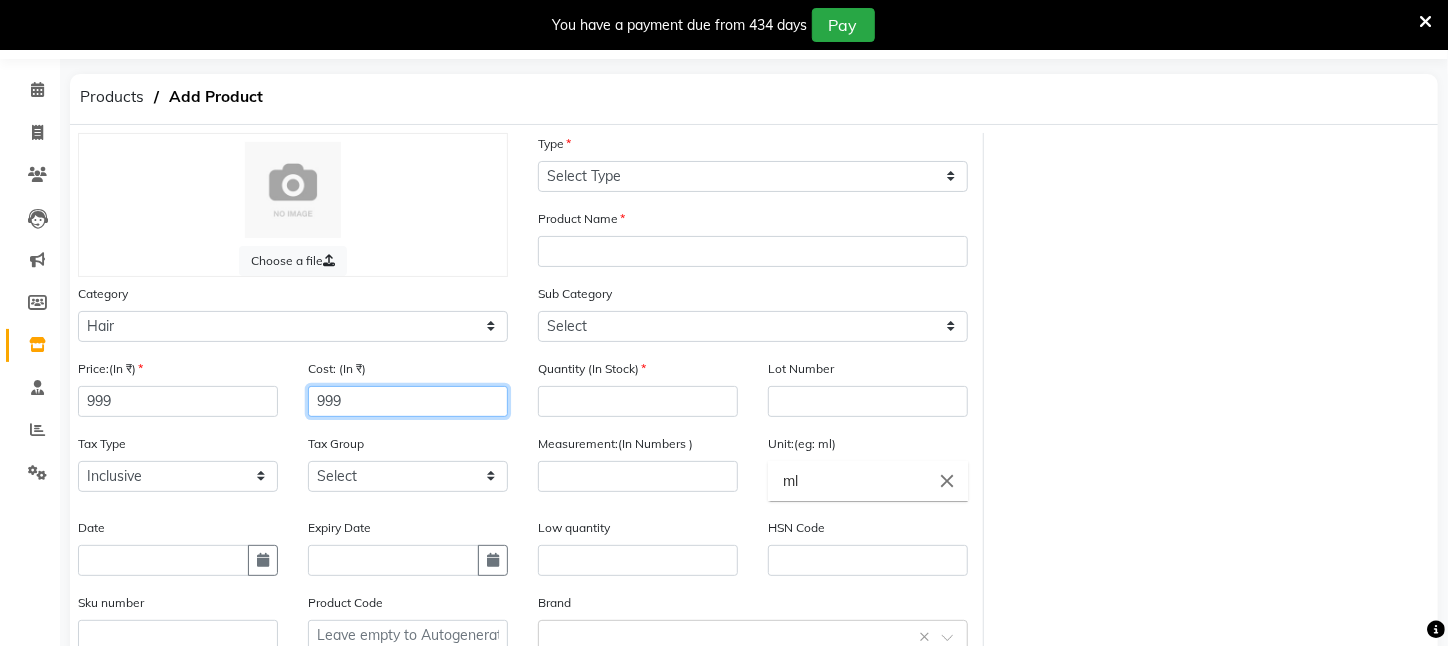type on "999" 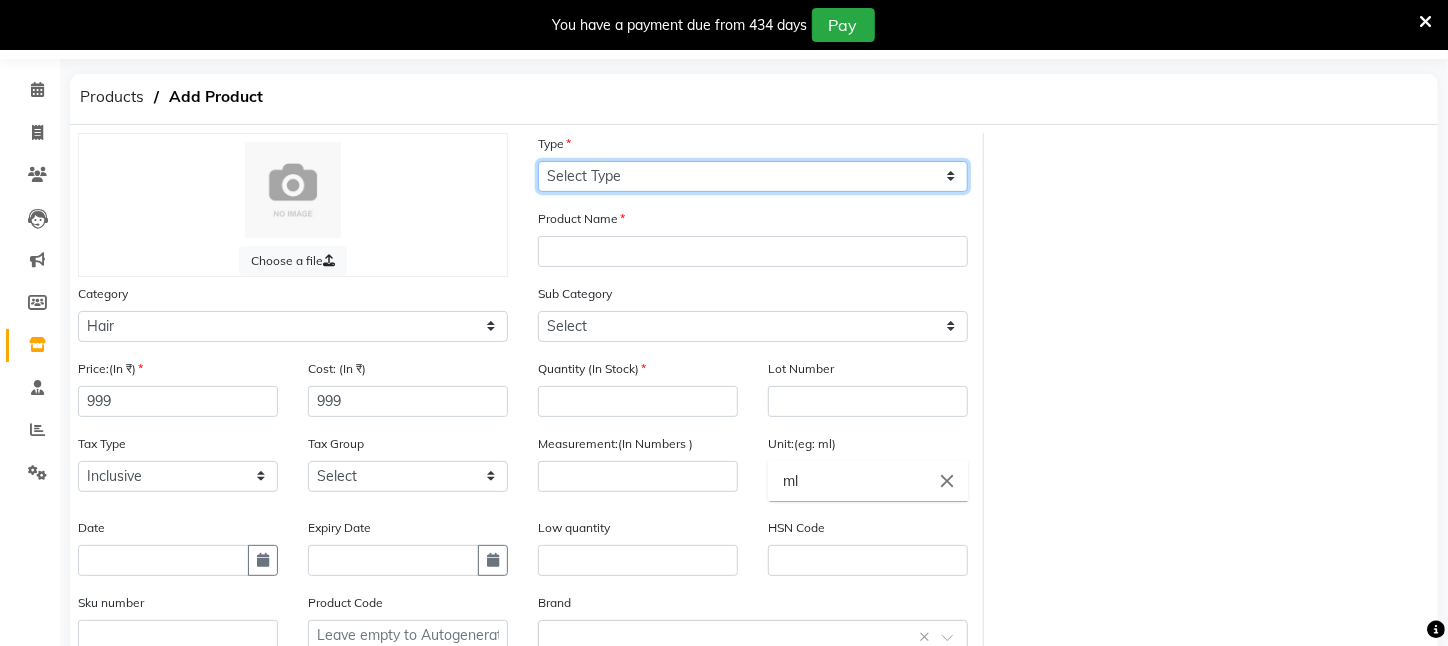 click on "Select Type Both Retail Consumable" 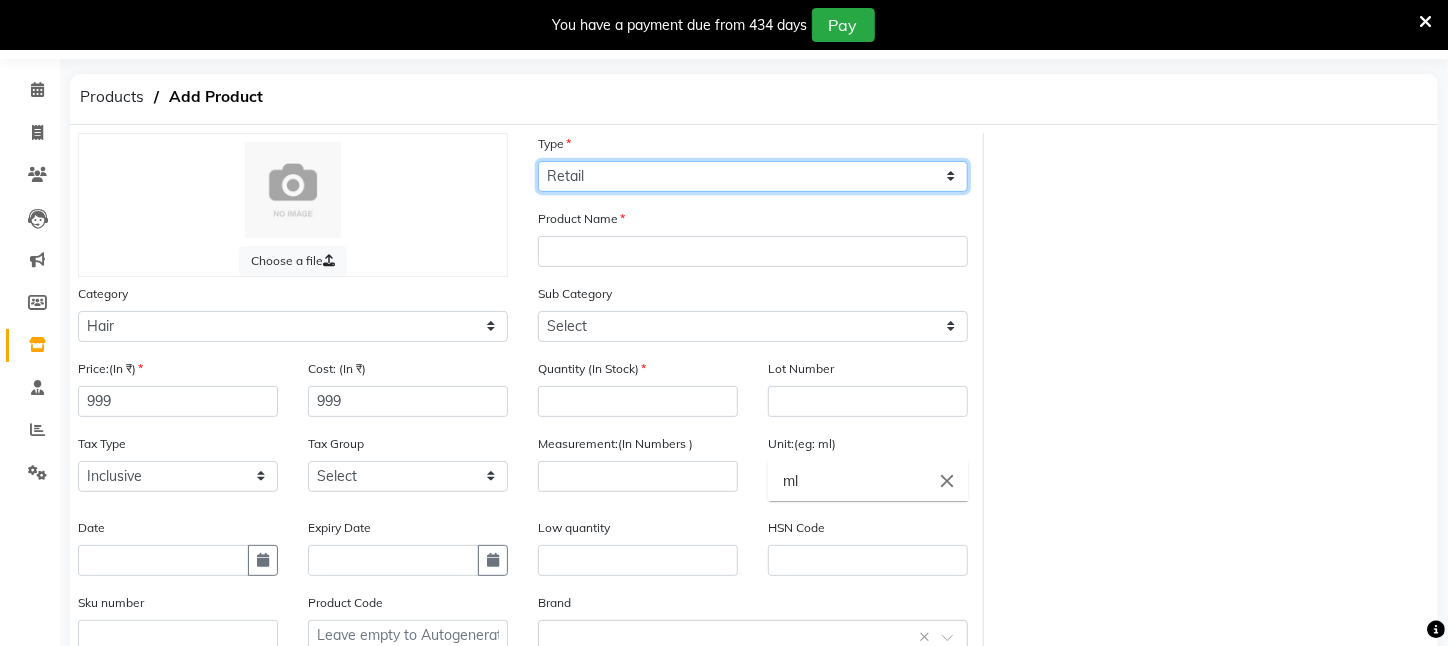 click on "Select Type Both Retail Consumable" 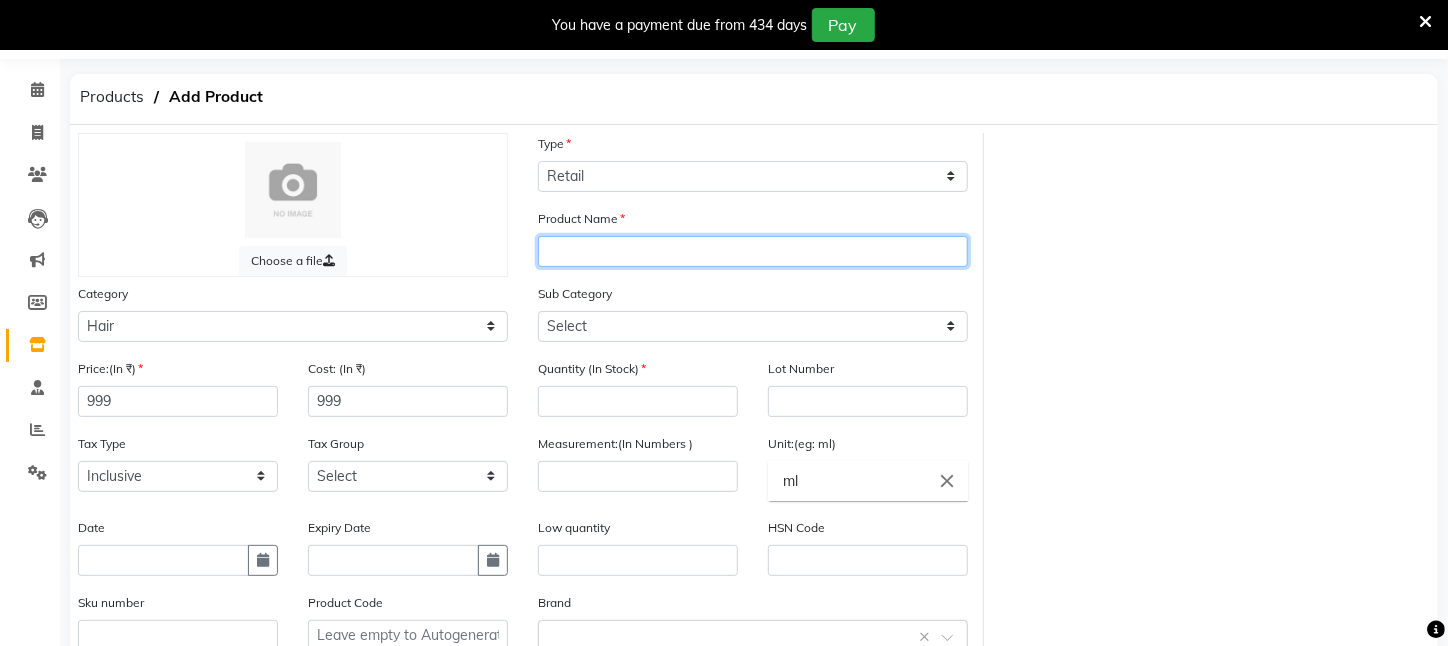 click 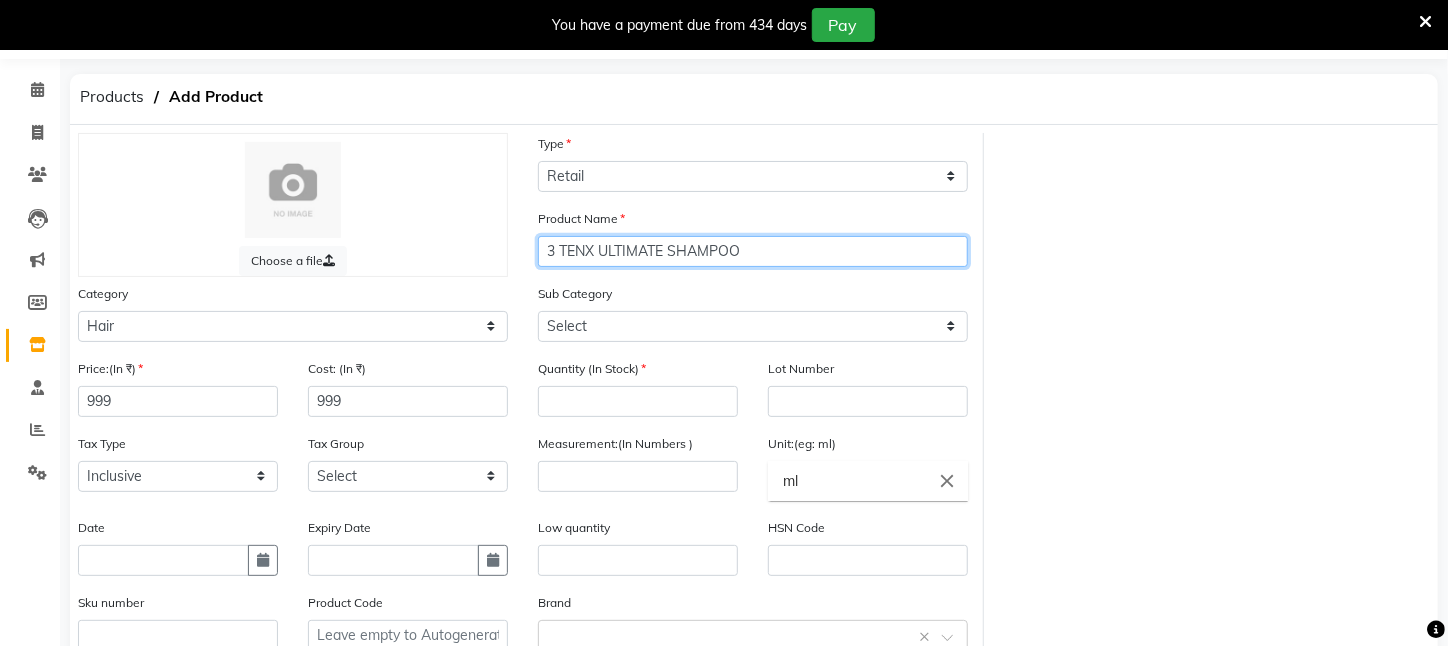 type on "3 TENX ULTIMATE SHAMPOO" 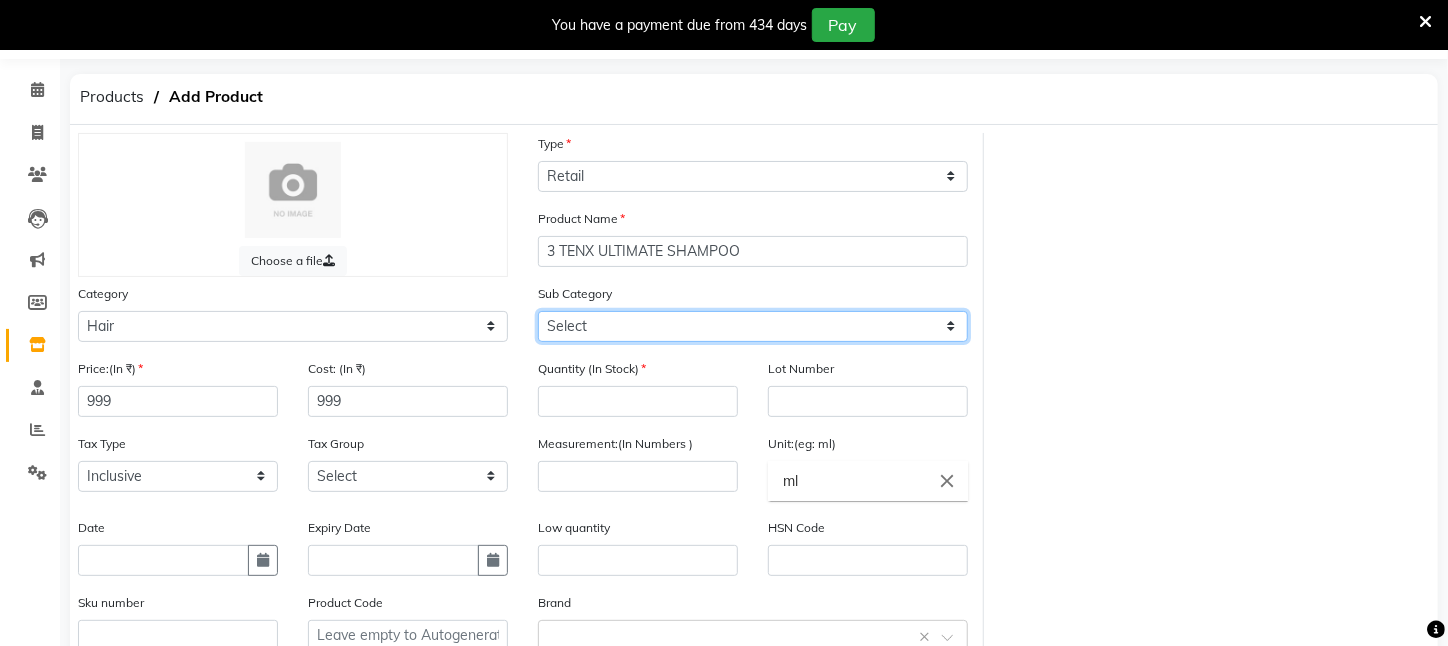 click on "Select Shampoo Conditioner Cream Mask Oil Serum Color Appliances Treatment Styling Kit & Combo Other" 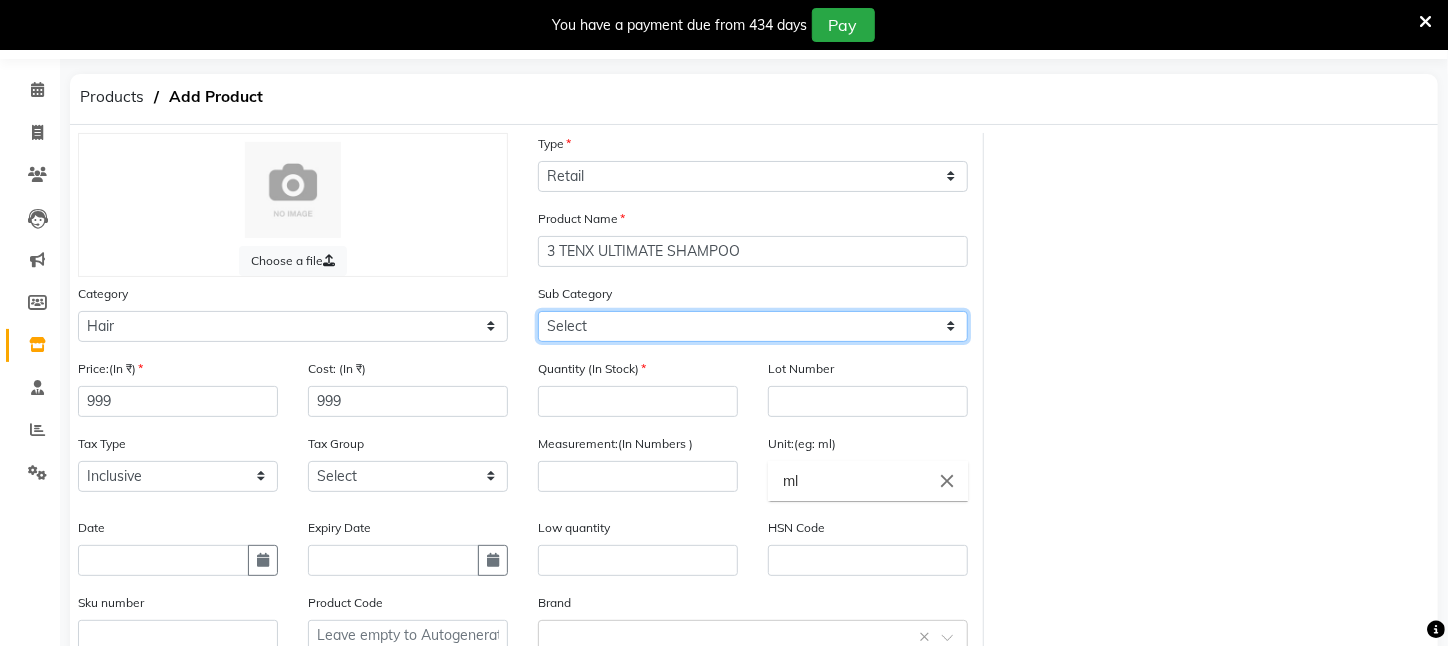 select on "526201101" 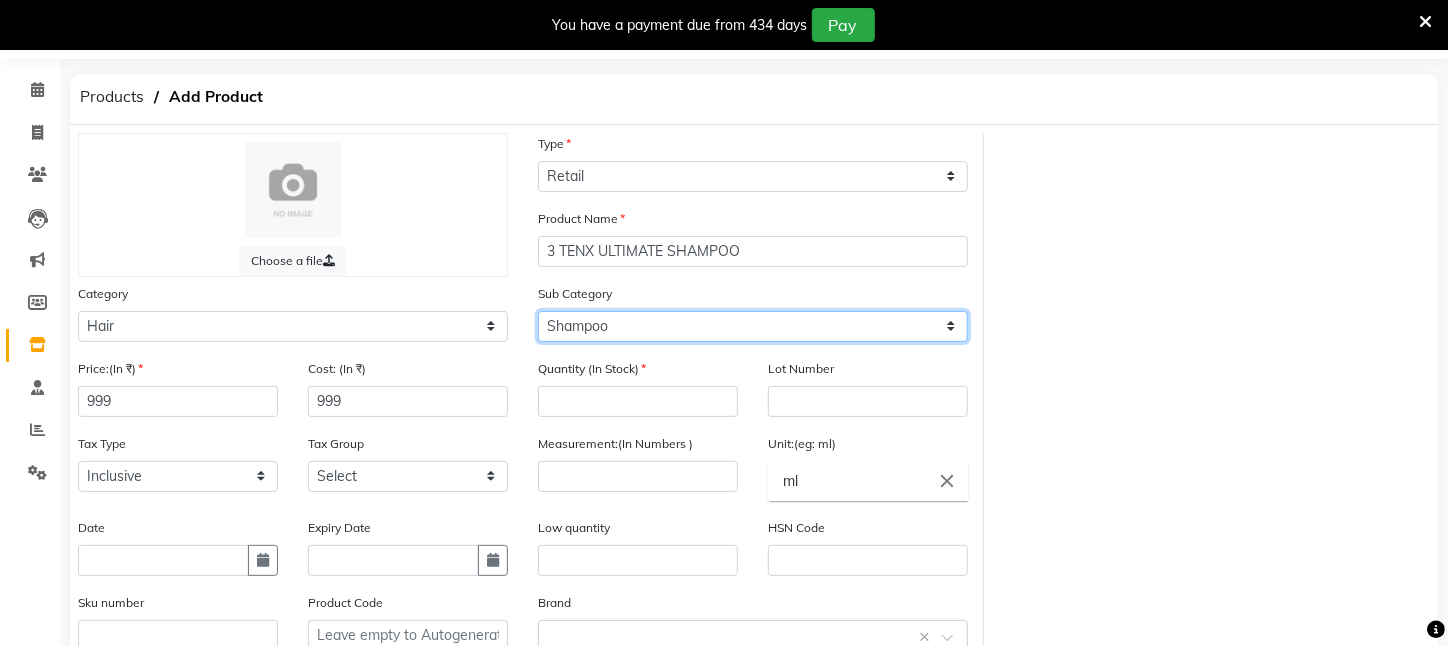 click on "Select Shampoo Conditioner Cream Mask Oil Serum Color Appliances Treatment Styling Kit & Combo Other" 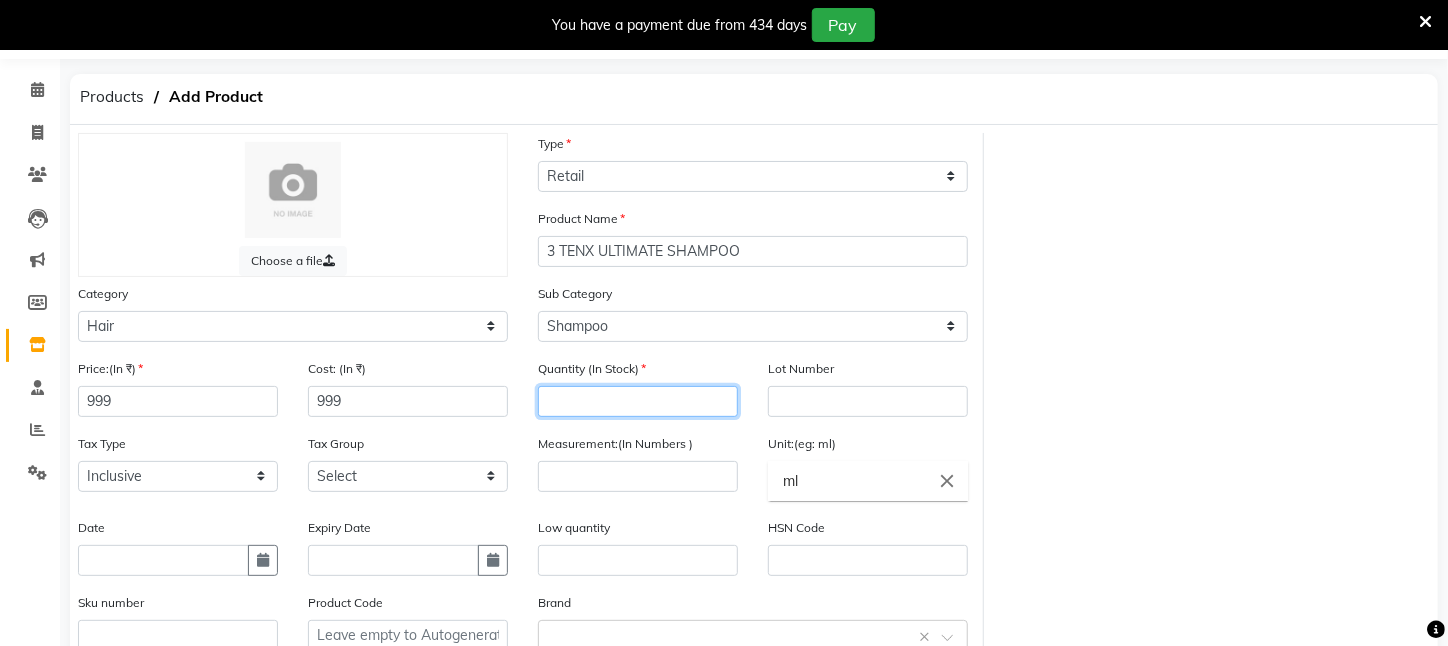 click 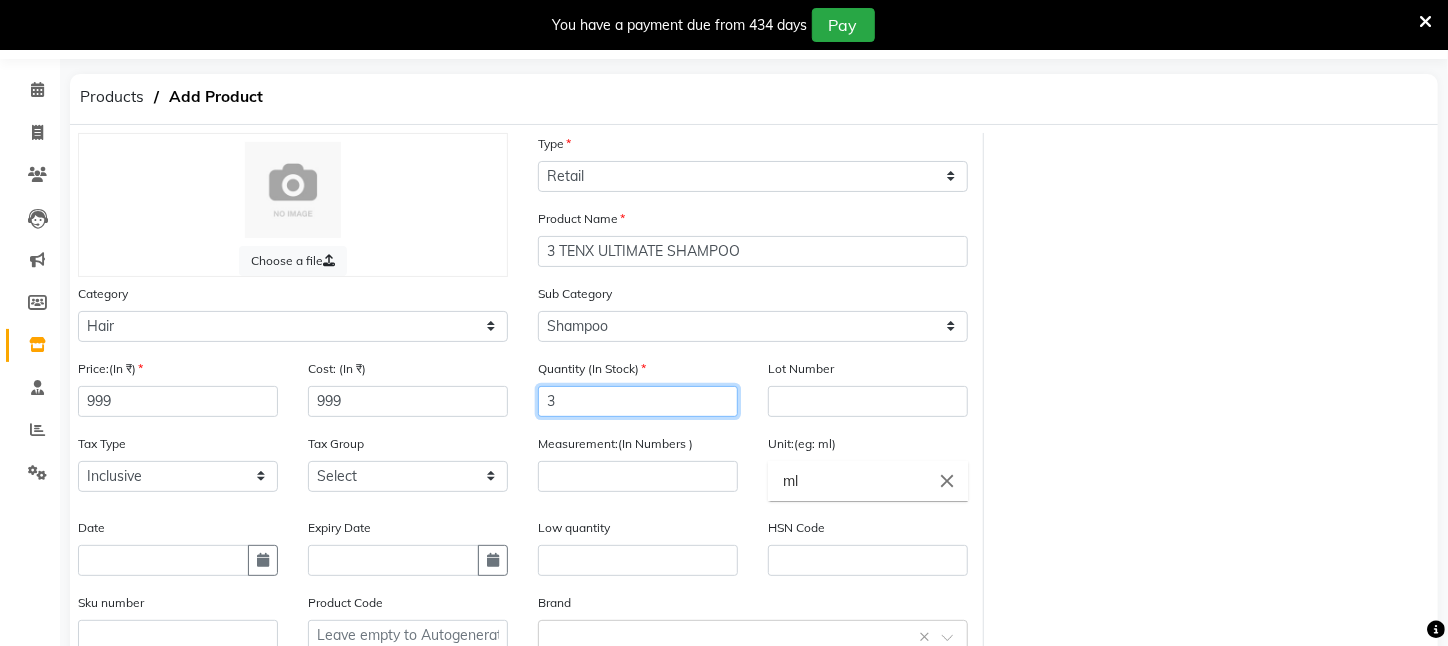 type on "3" 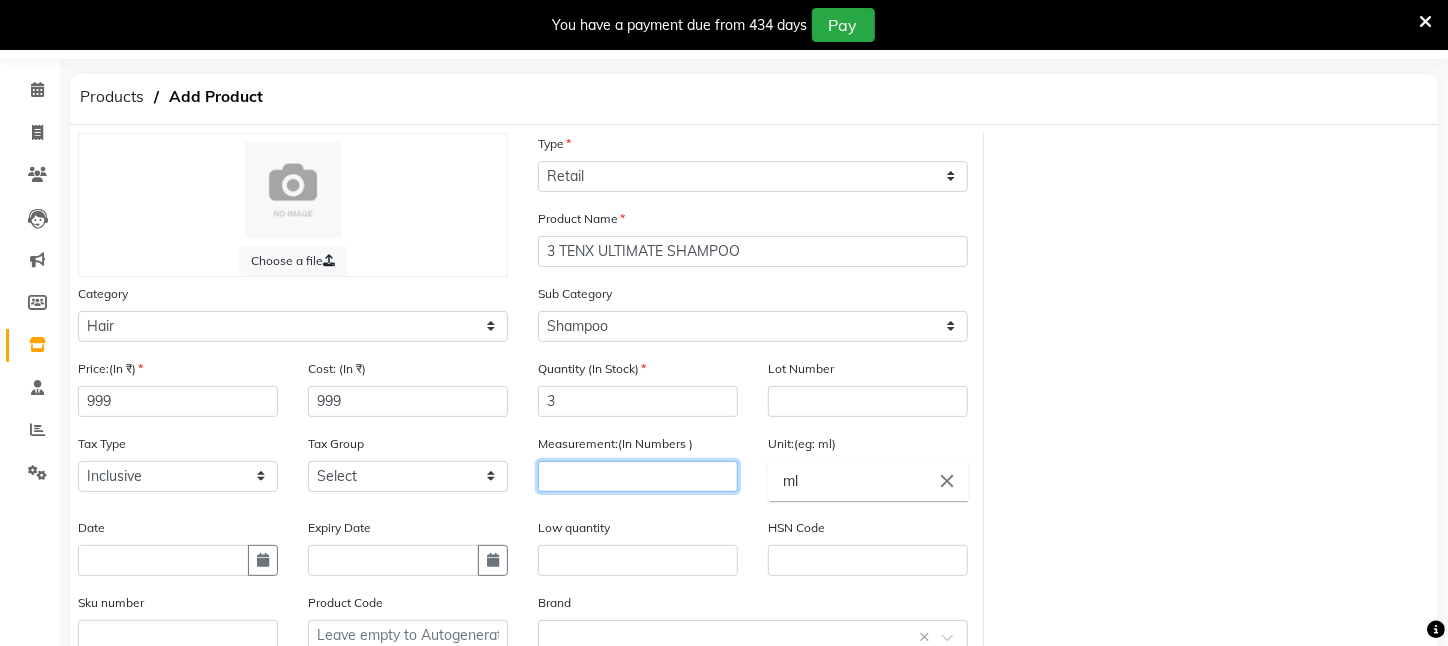 click 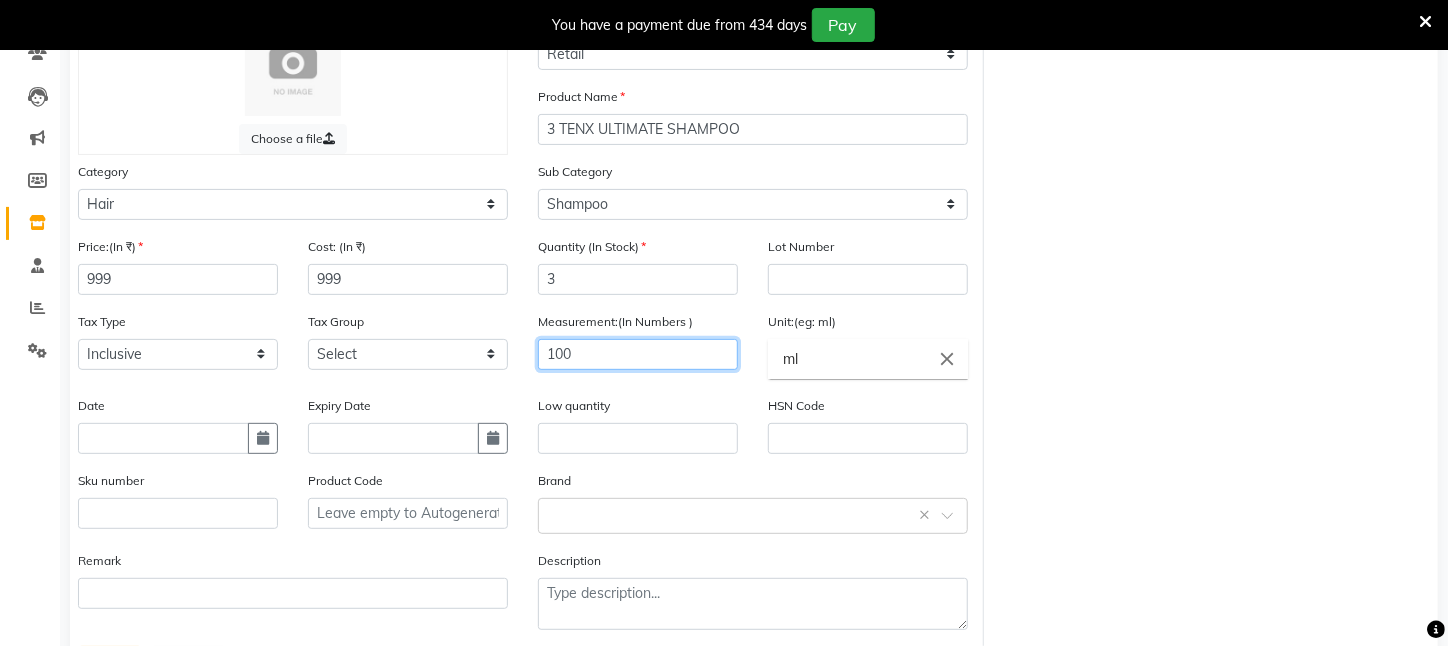 scroll, scrollTop: 281, scrollLeft: 0, axis: vertical 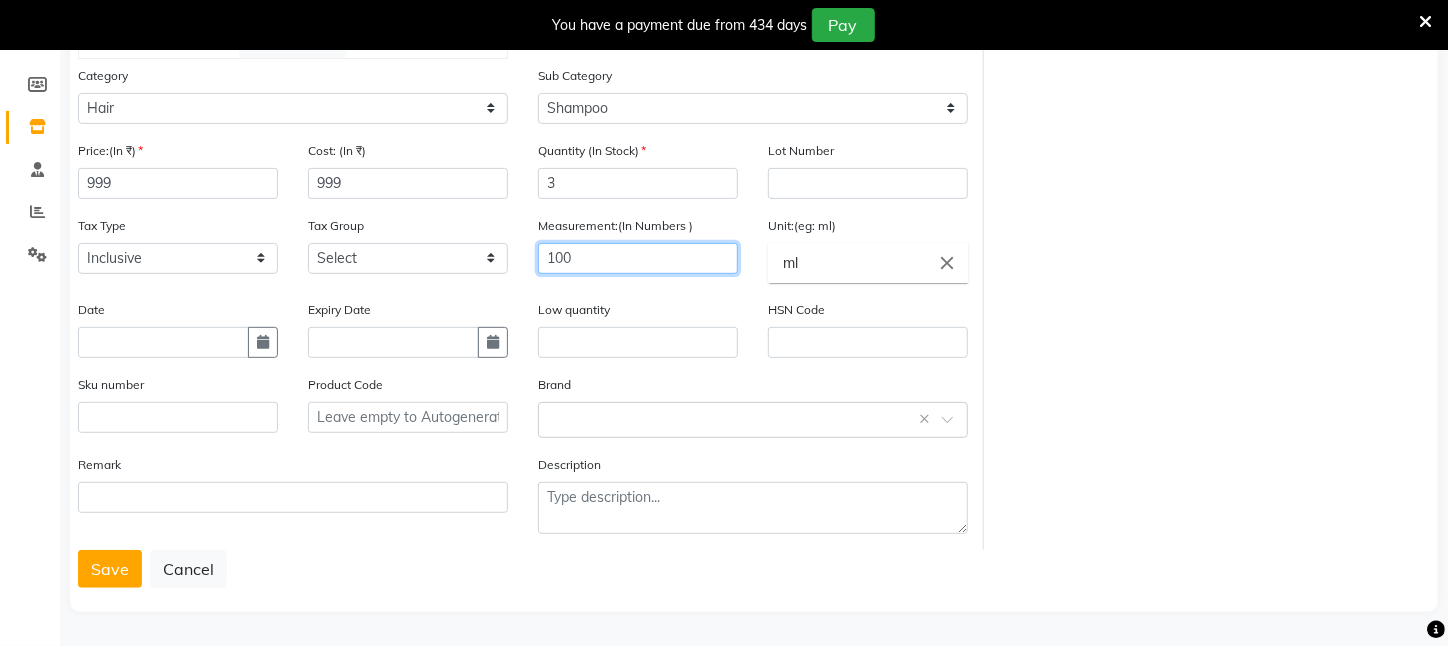 type on "100" 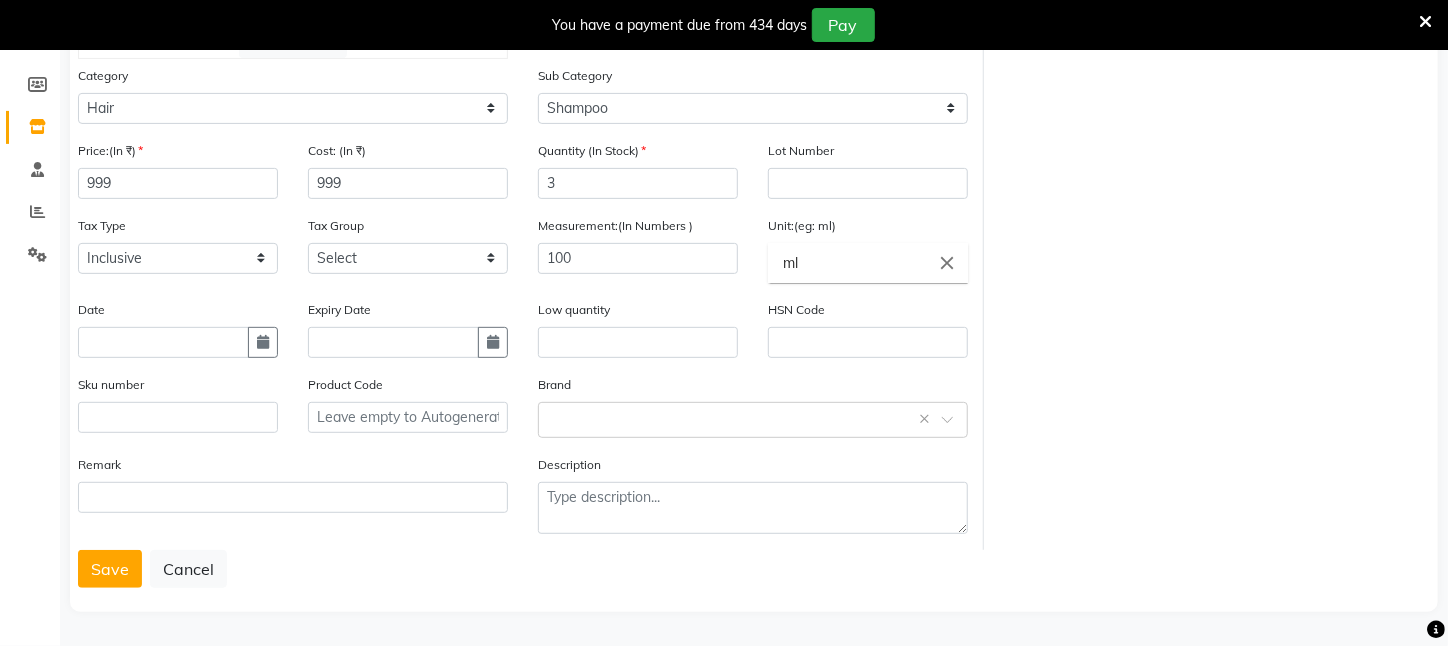 click on "Remark" 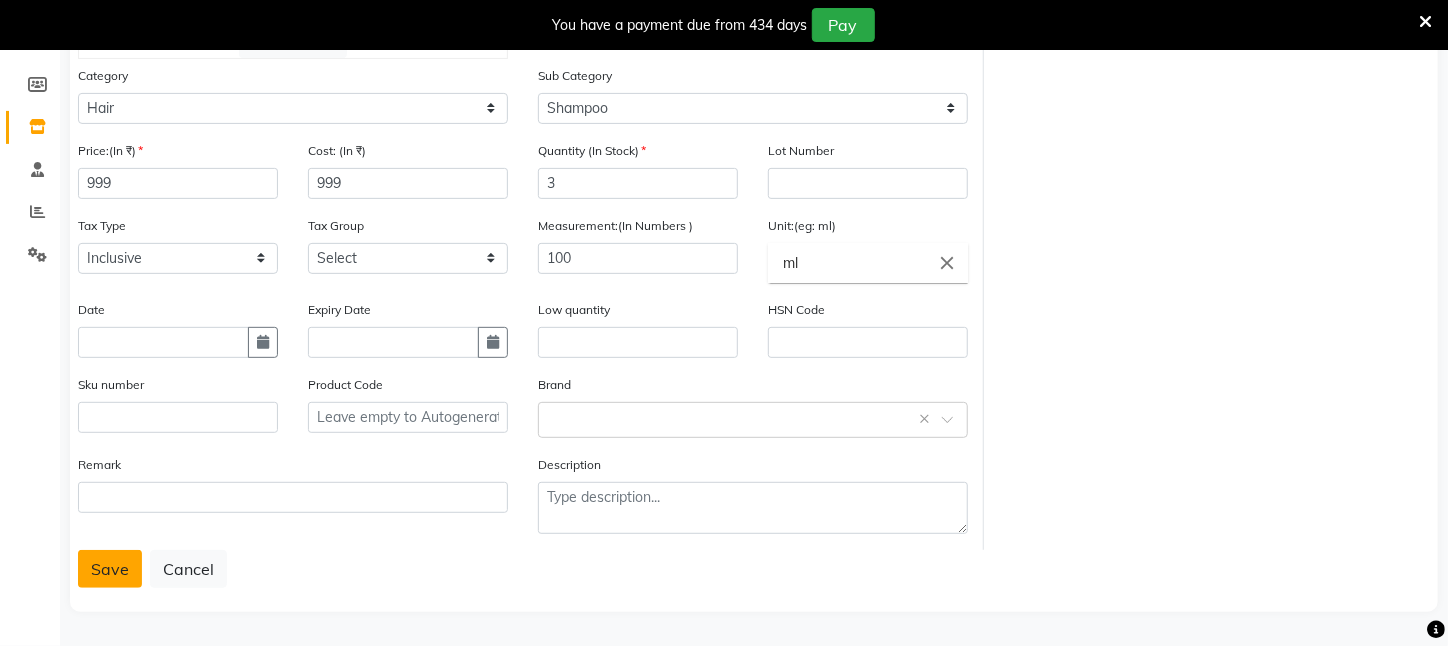 click on "Save" 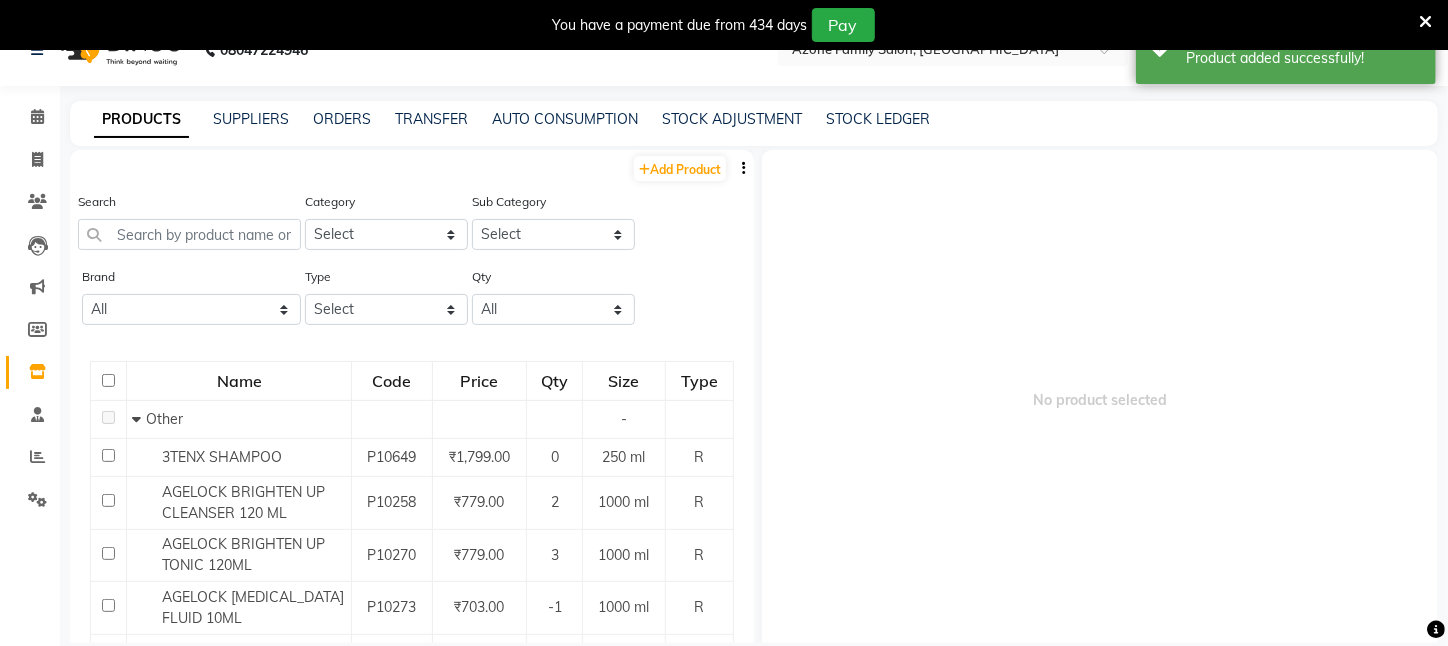scroll, scrollTop: 0, scrollLeft: 0, axis: both 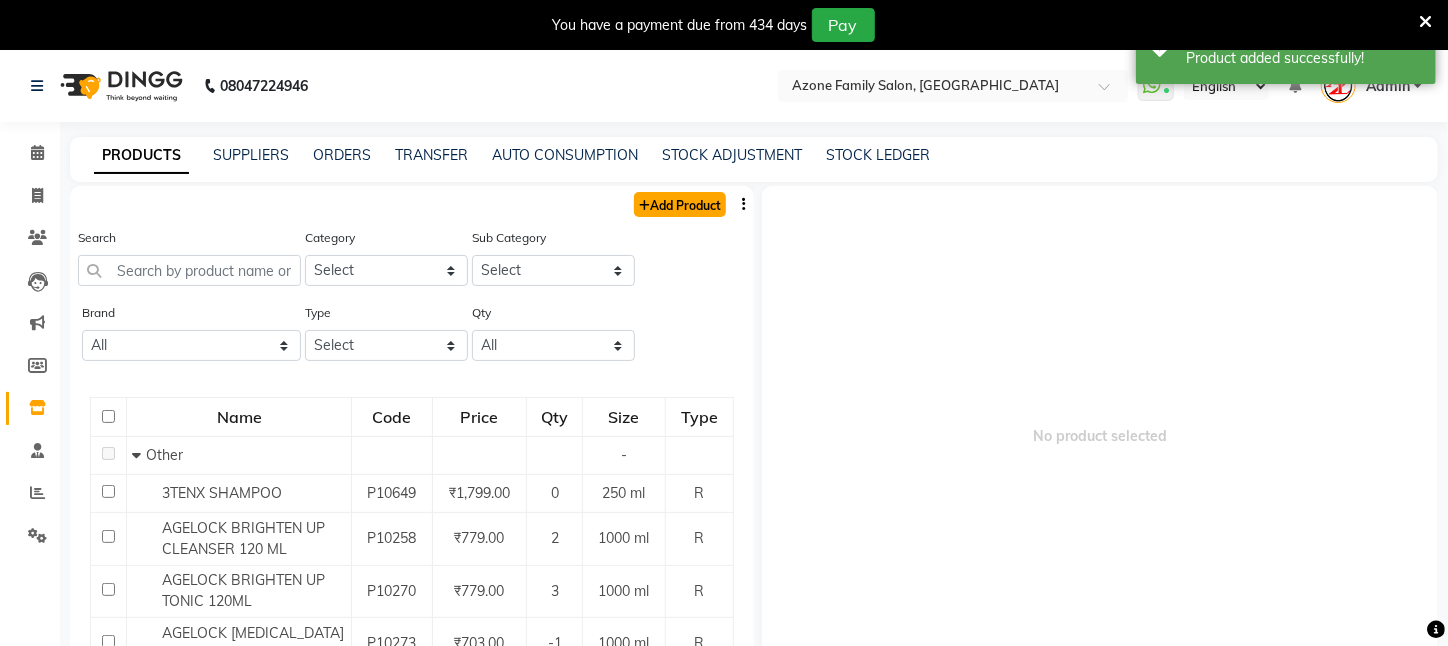 click on "Add Product" 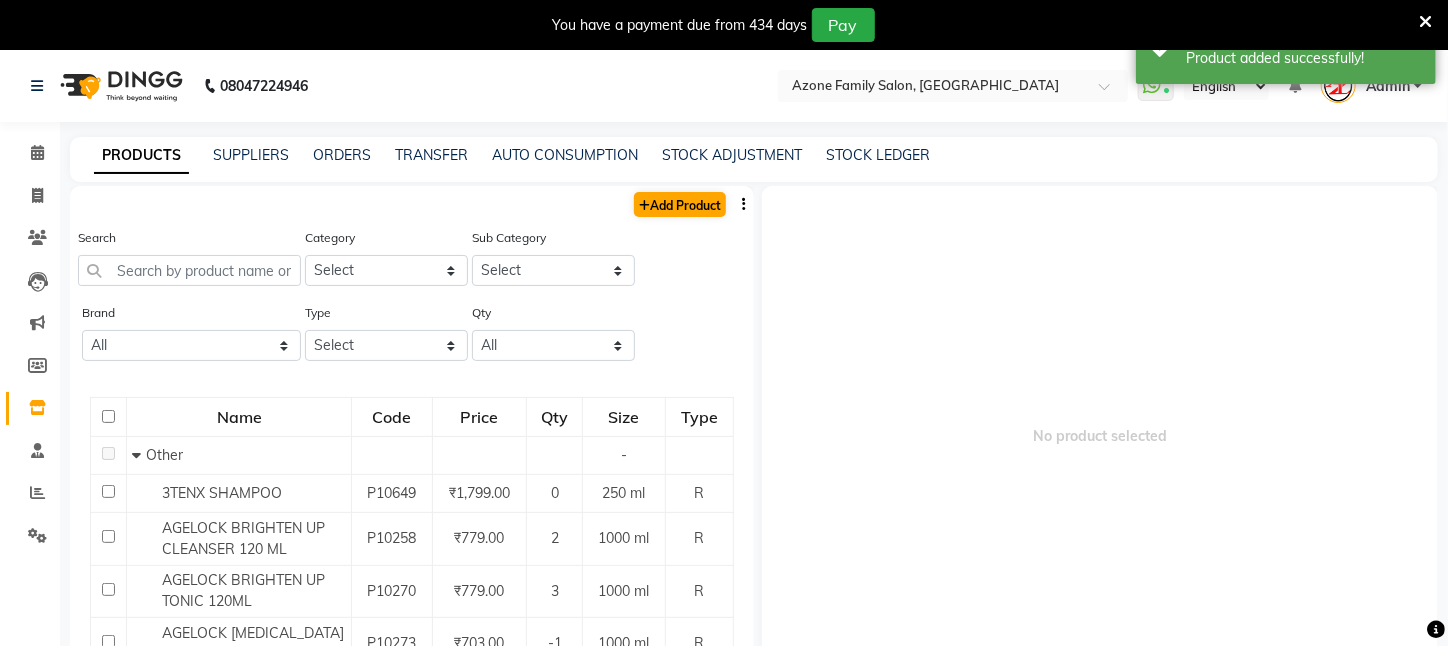 select on "true" 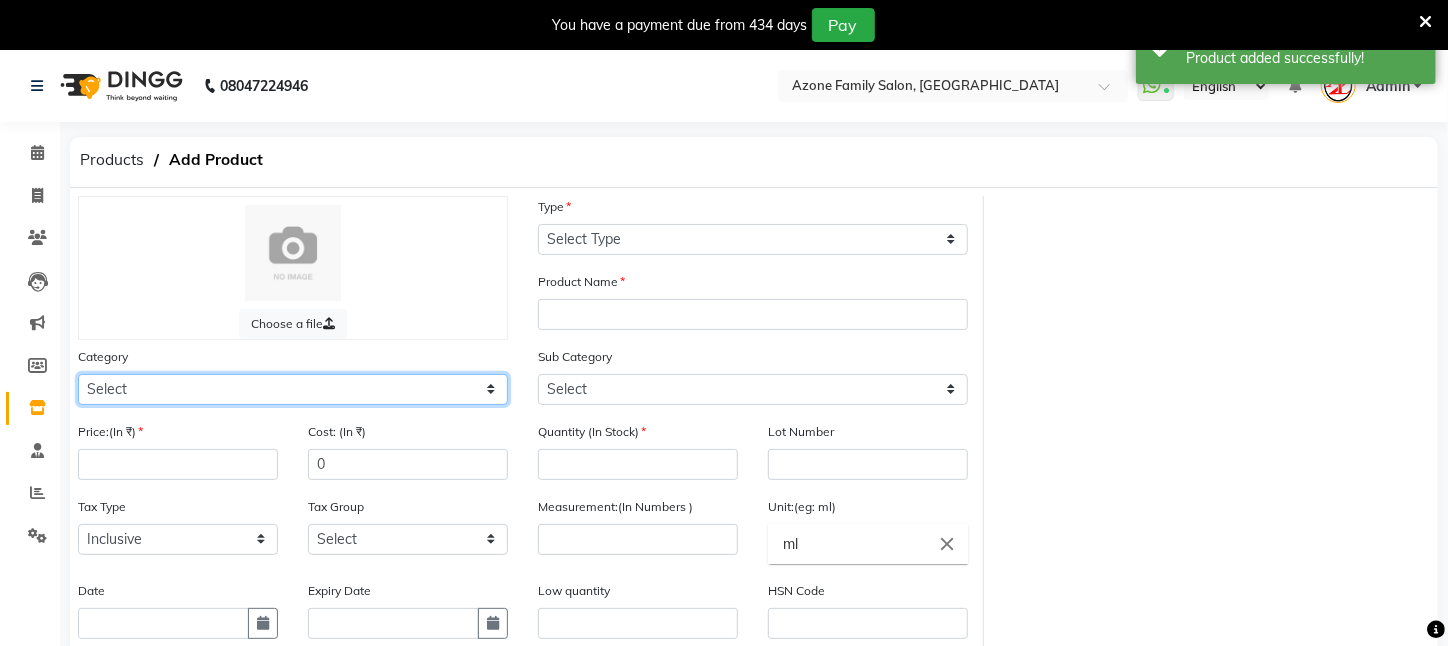 click on "Select Hair Skin Makeup Personal Care Appliances Beard Waxing Disposable Threading Hands and Feet Beauty Planet Botox Cadiveu Casmara Cheryls Loreal Olaplex PIERCING O3+ WATER CV PRO SEBUM CONTROL LOTION Other" 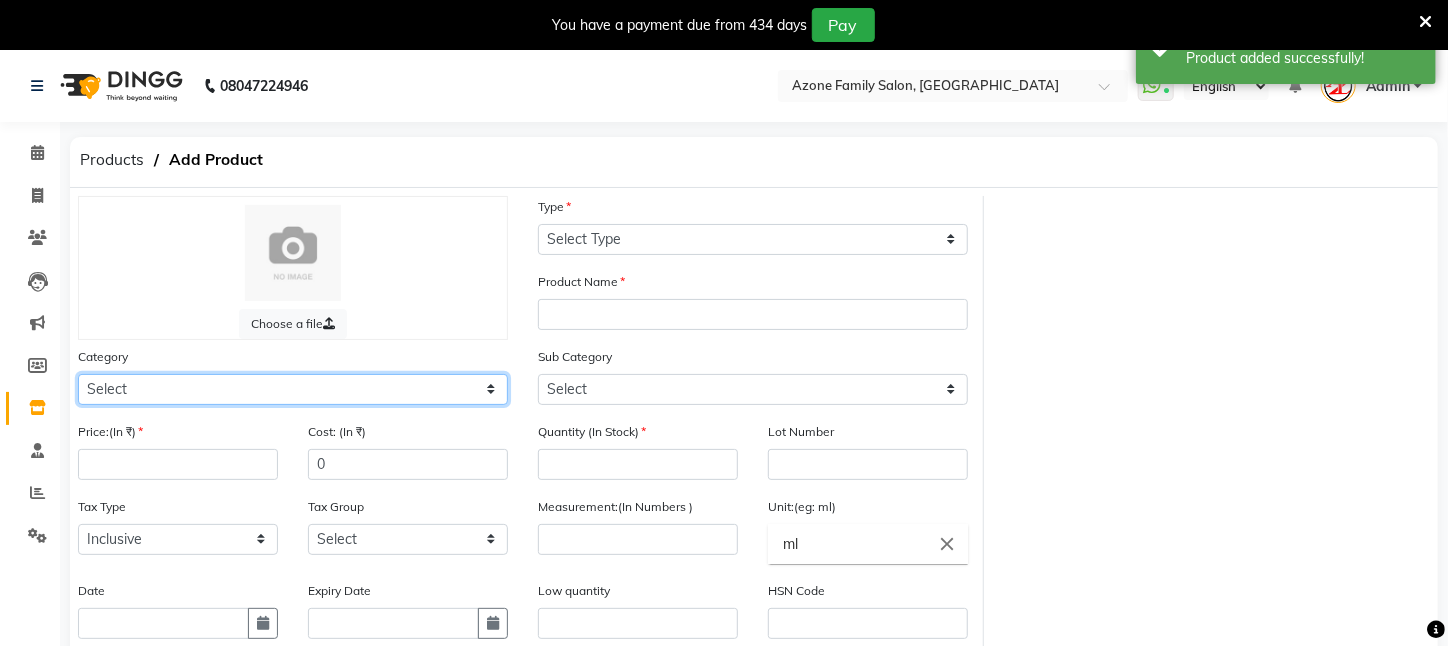 select on "526201100" 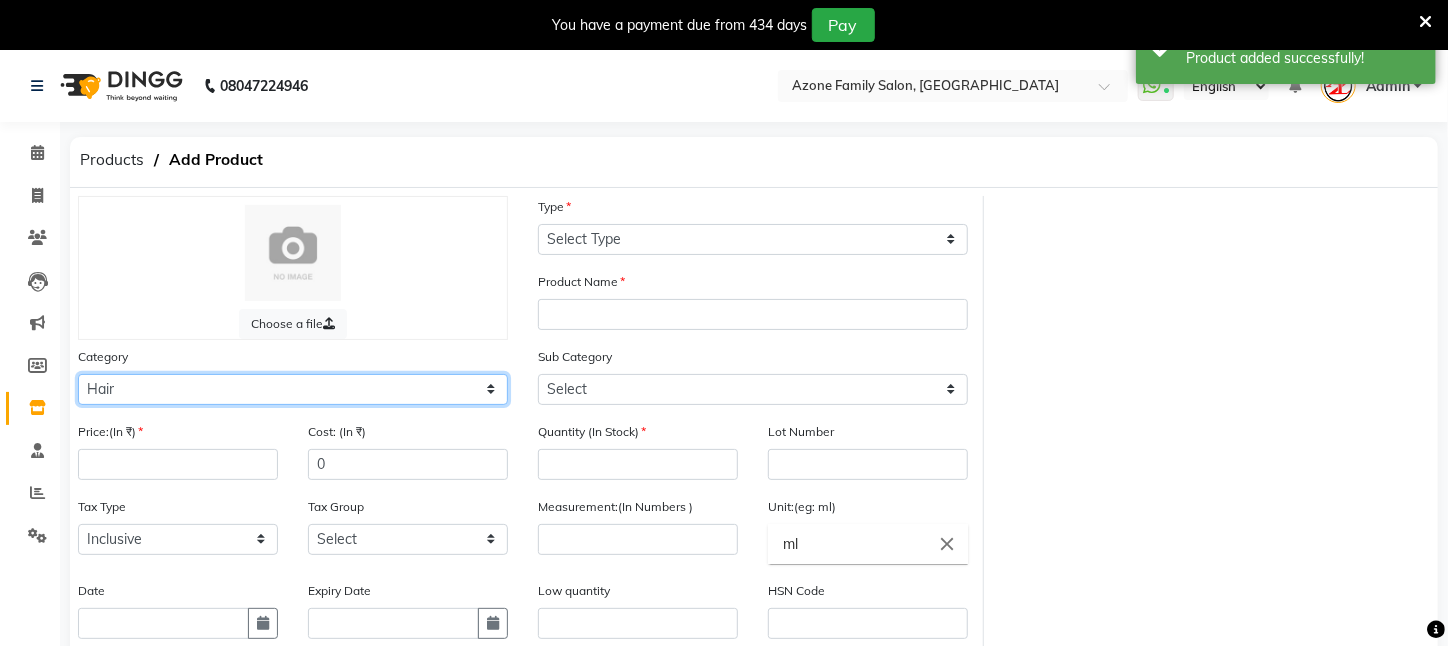 click on "Select Hair Skin Makeup Personal Care Appliances Beard Waxing Disposable Threading Hands and Feet Beauty Planet Botox Cadiveu Casmara Cheryls Loreal Olaplex PIERCING O3+ WATER CV PRO SEBUM CONTROL LOTION Other" 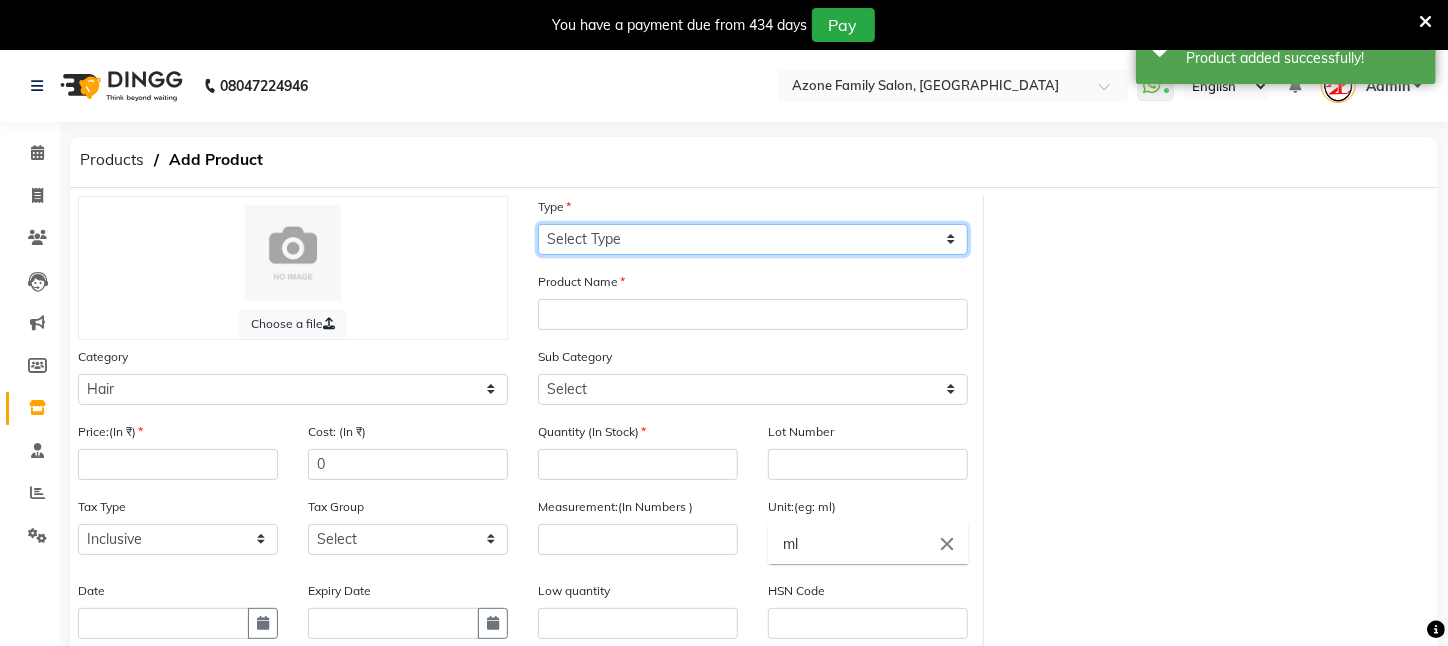 click on "Select Type Both Retail Consumable" 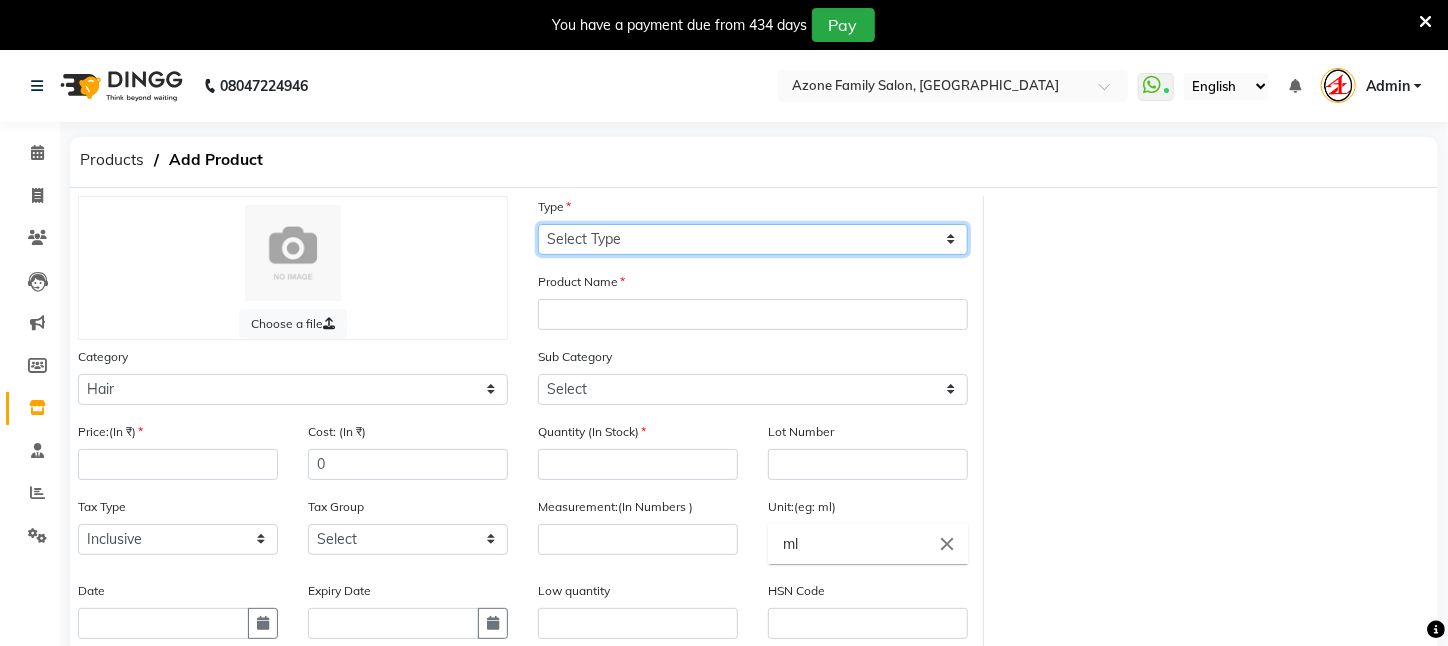 select on "R" 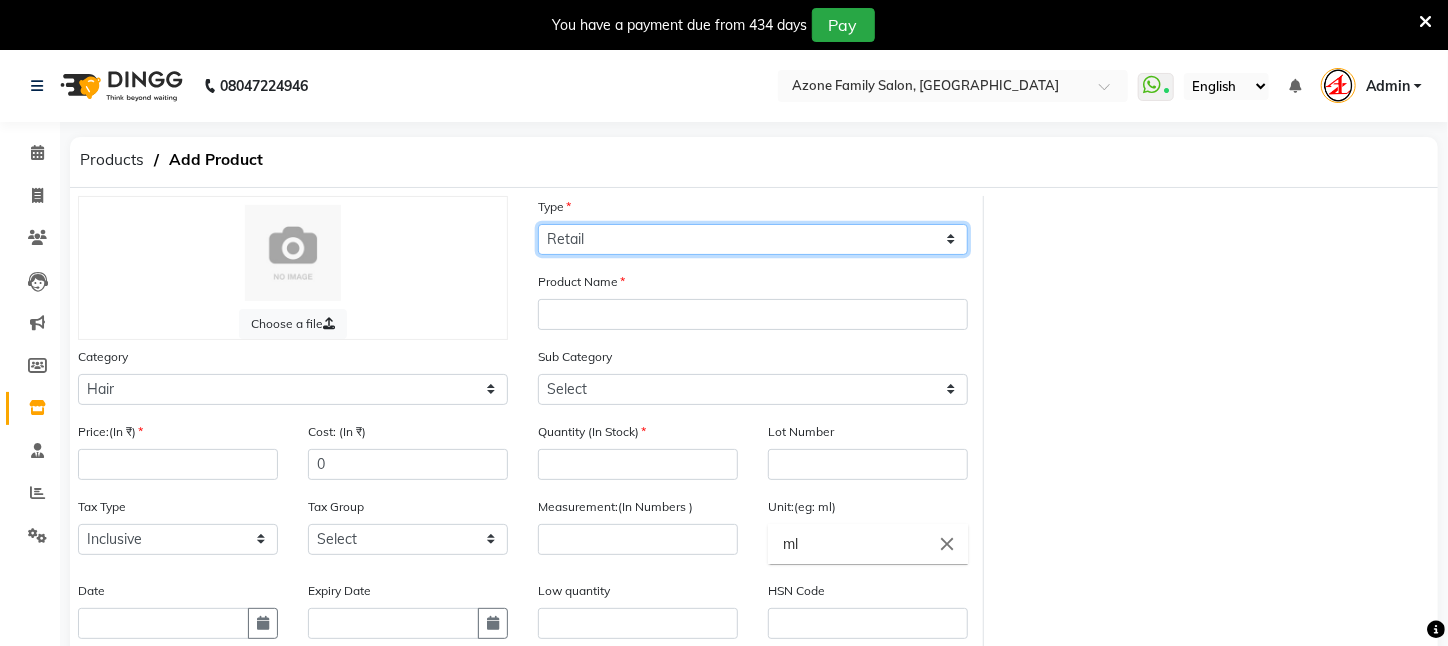 click on "Select Type Both Retail Consumable" 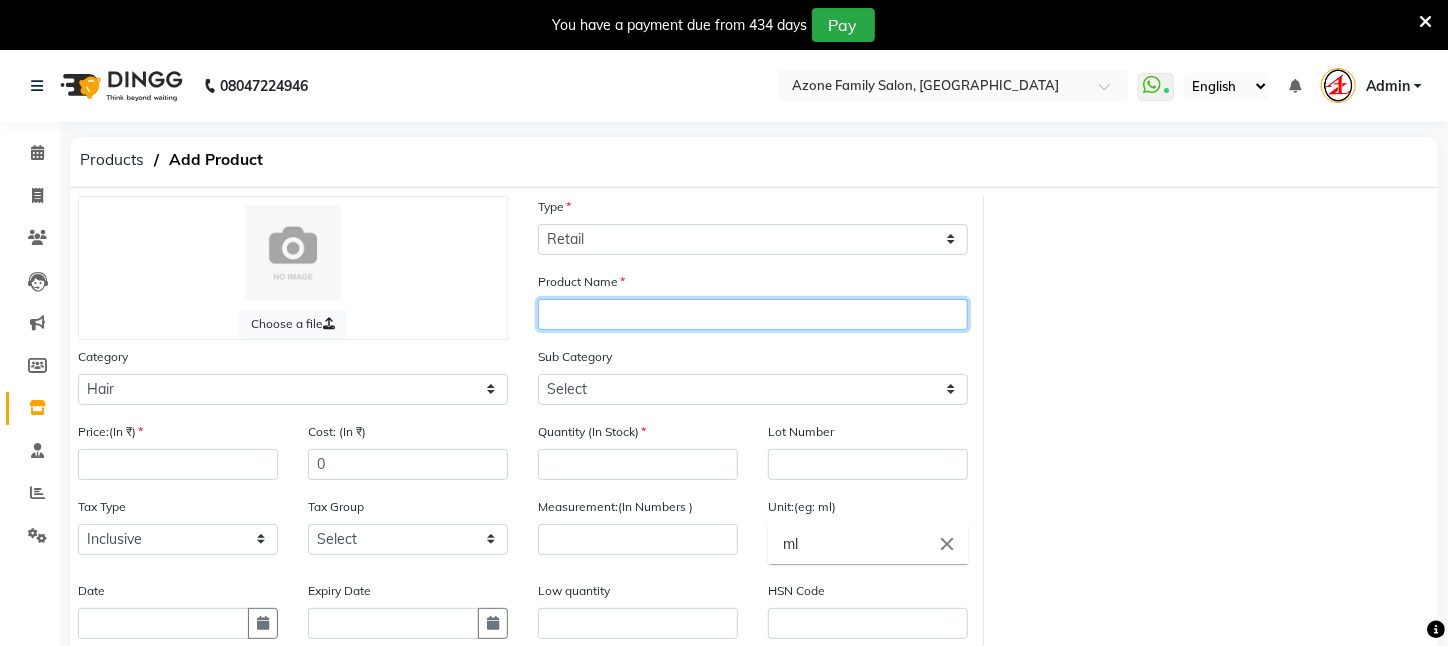 click 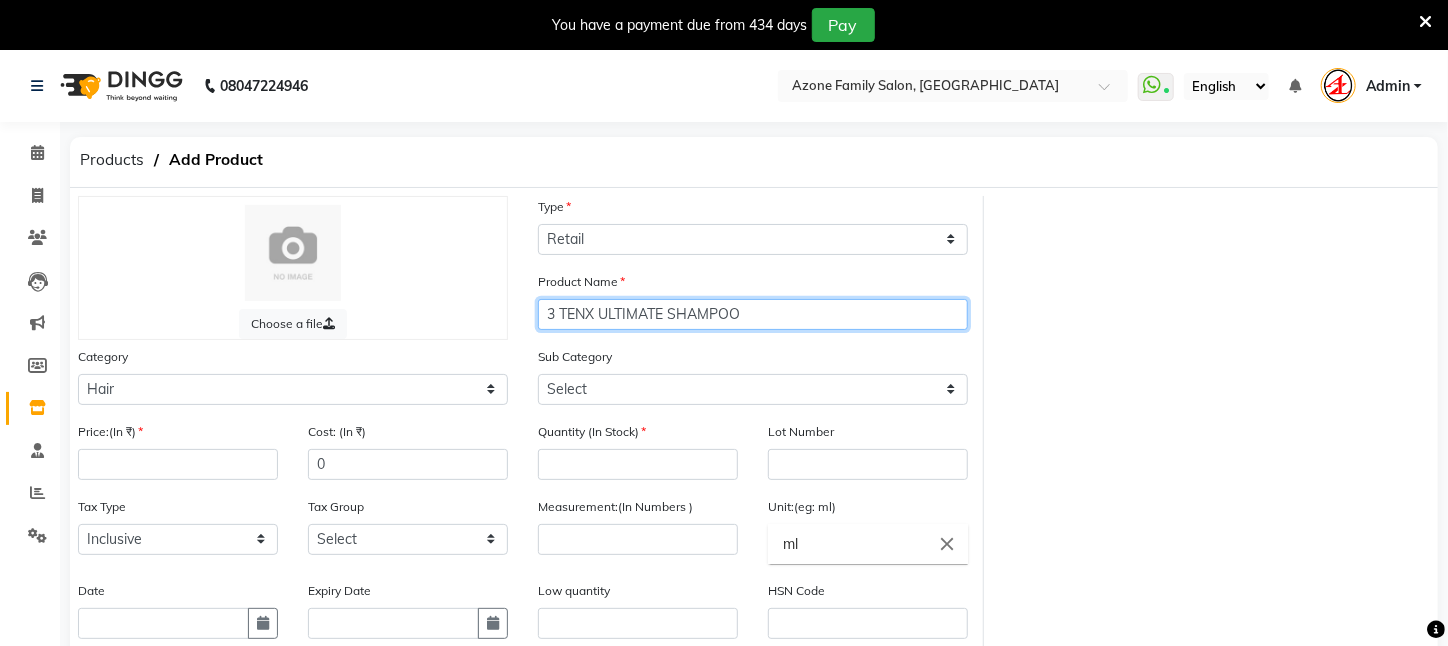 type on "3 TENX ULTIMATE SHAMPOO" 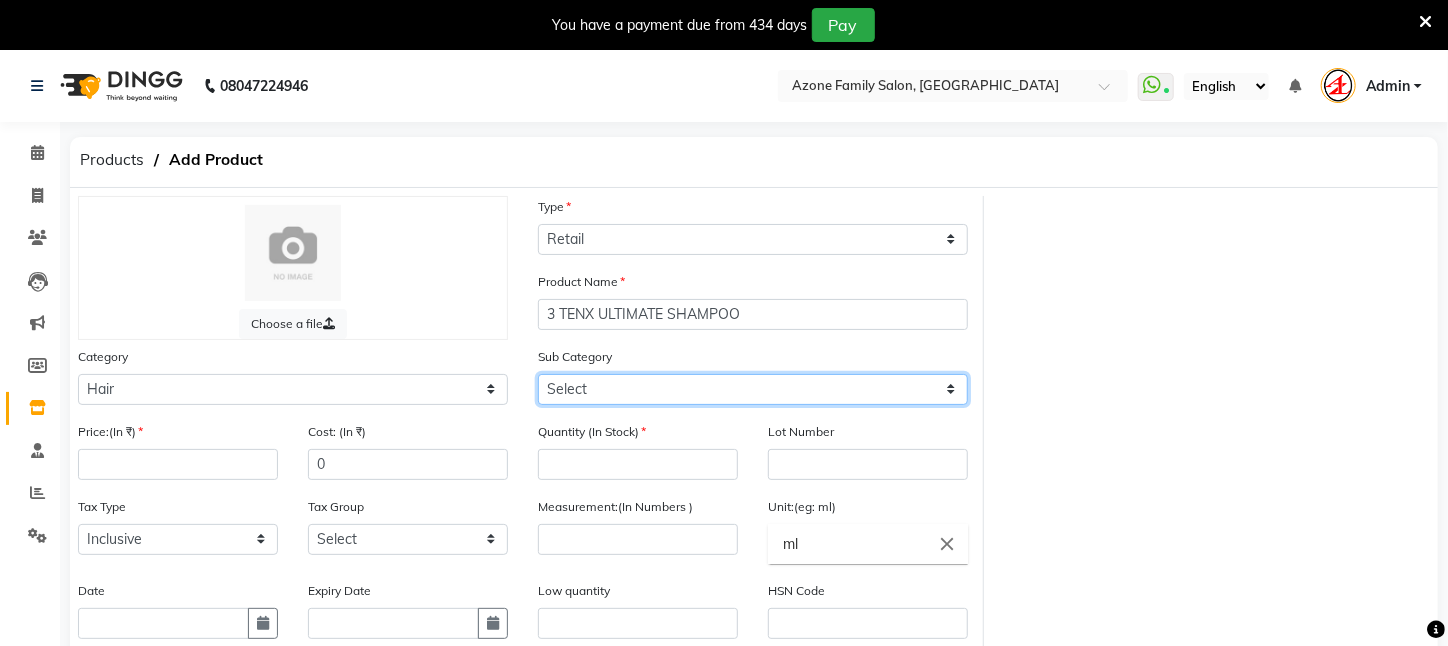 click on "Select Shampoo Conditioner Cream Mask Oil Serum Color Appliances Treatment Styling Kit & Combo Other" 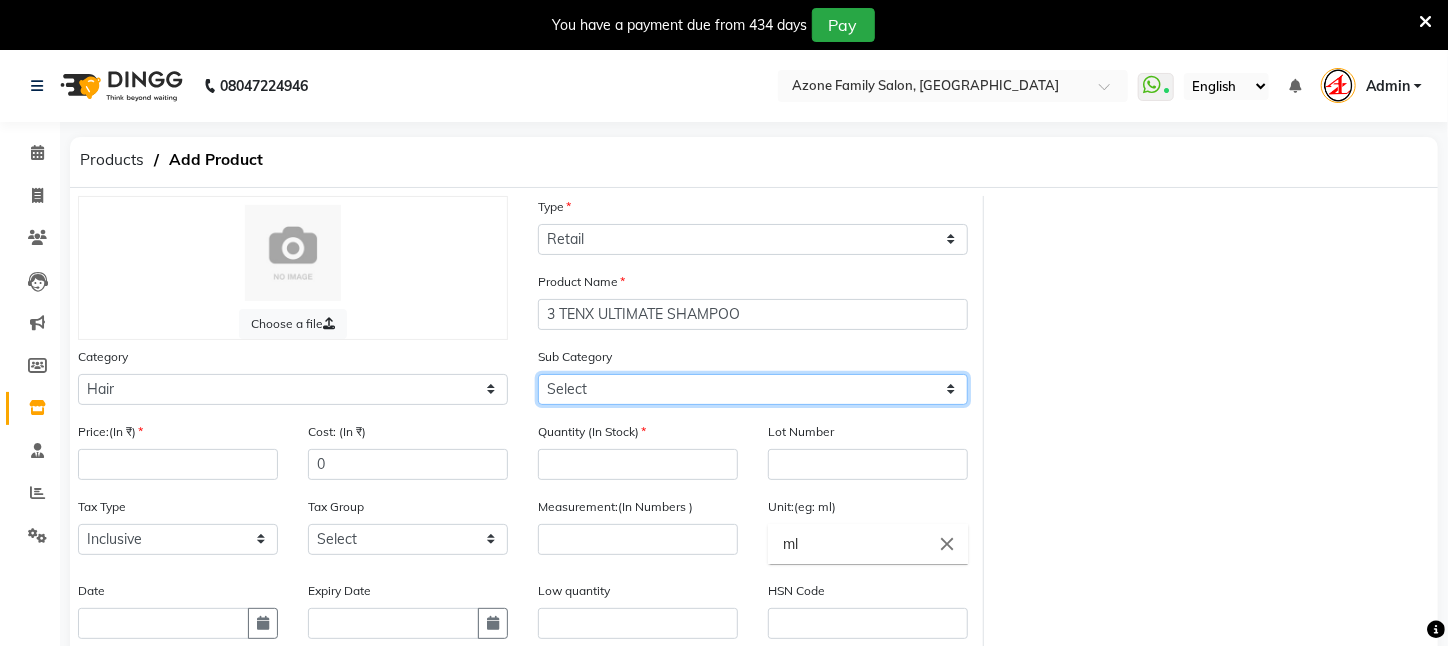 select on "526201101" 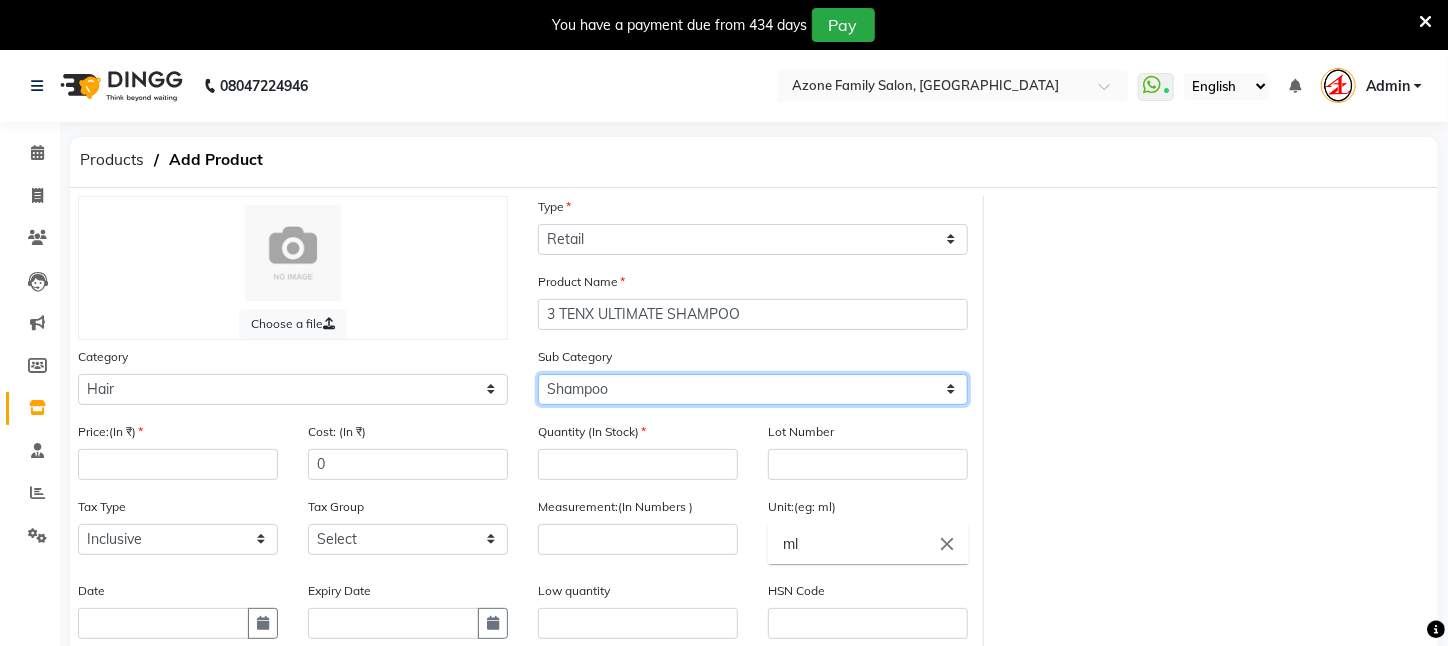 click on "Select Shampoo Conditioner Cream Mask Oil Serum Color Appliances Treatment Styling Kit & Combo Other" 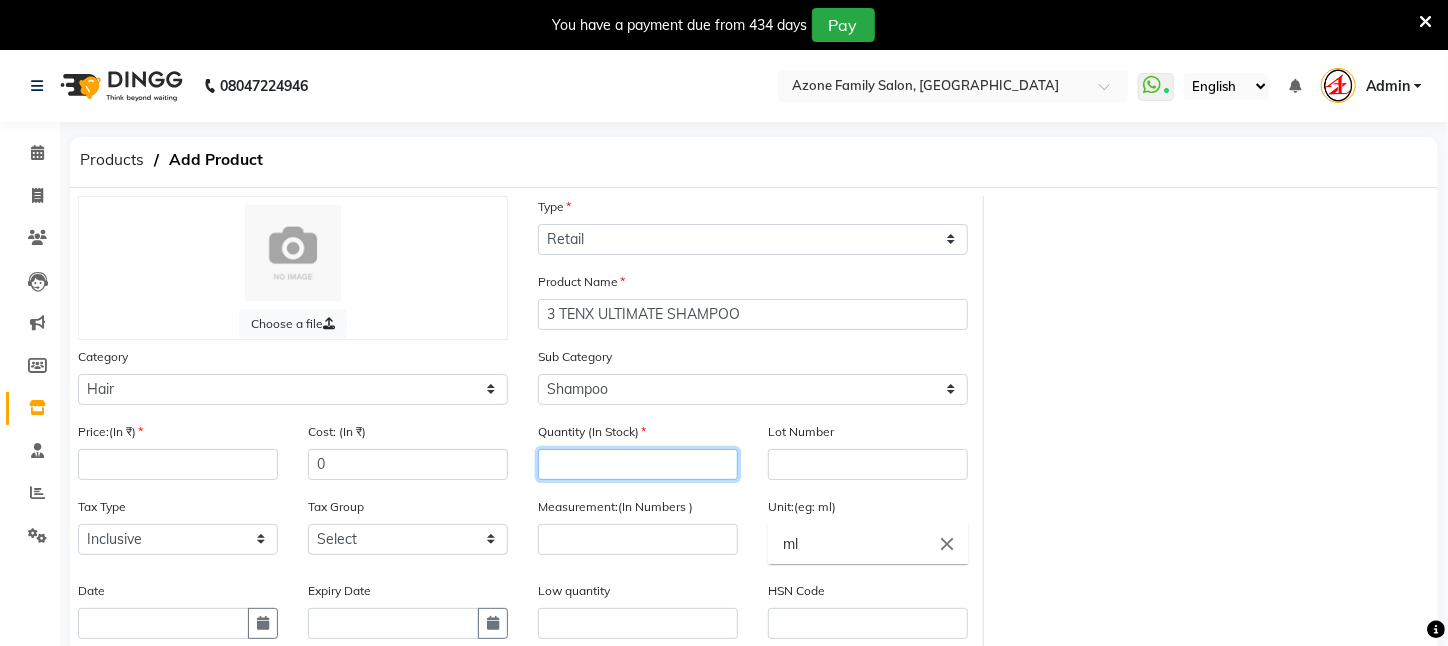 click 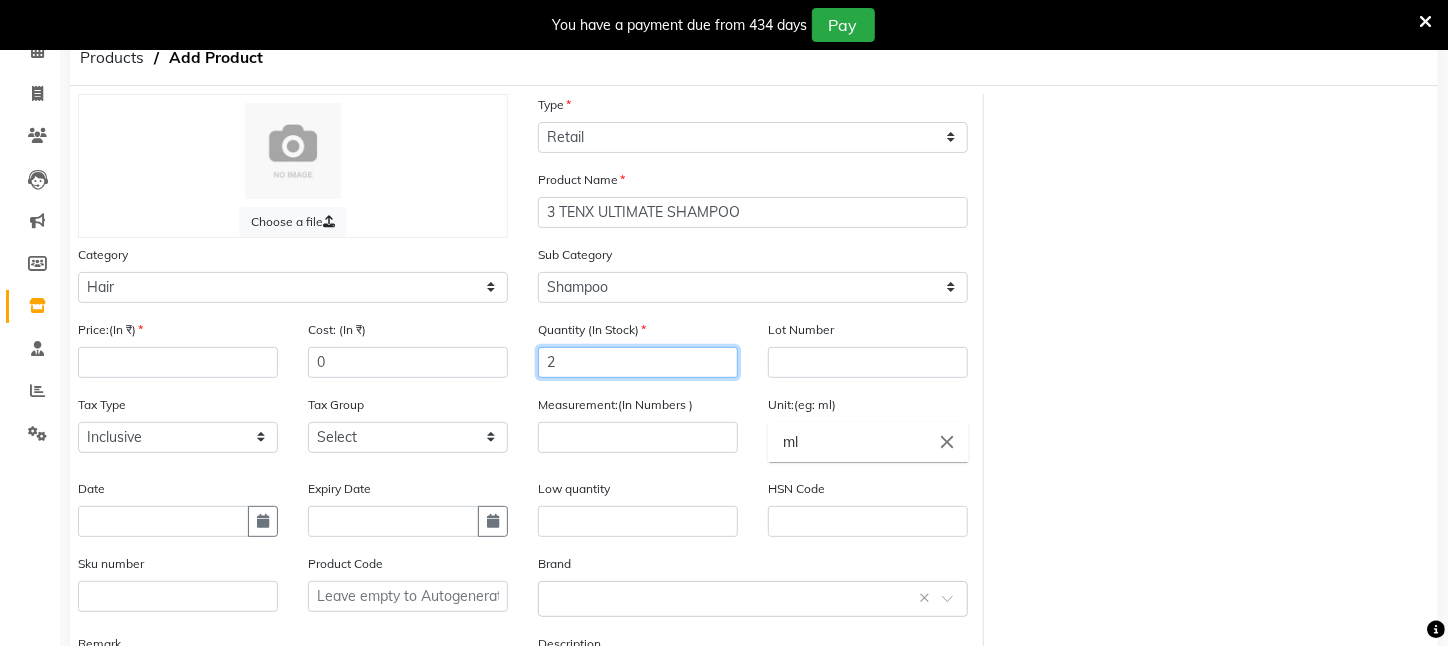 scroll, scrollTop: 281, scrollLeft: 0, axis: vertical 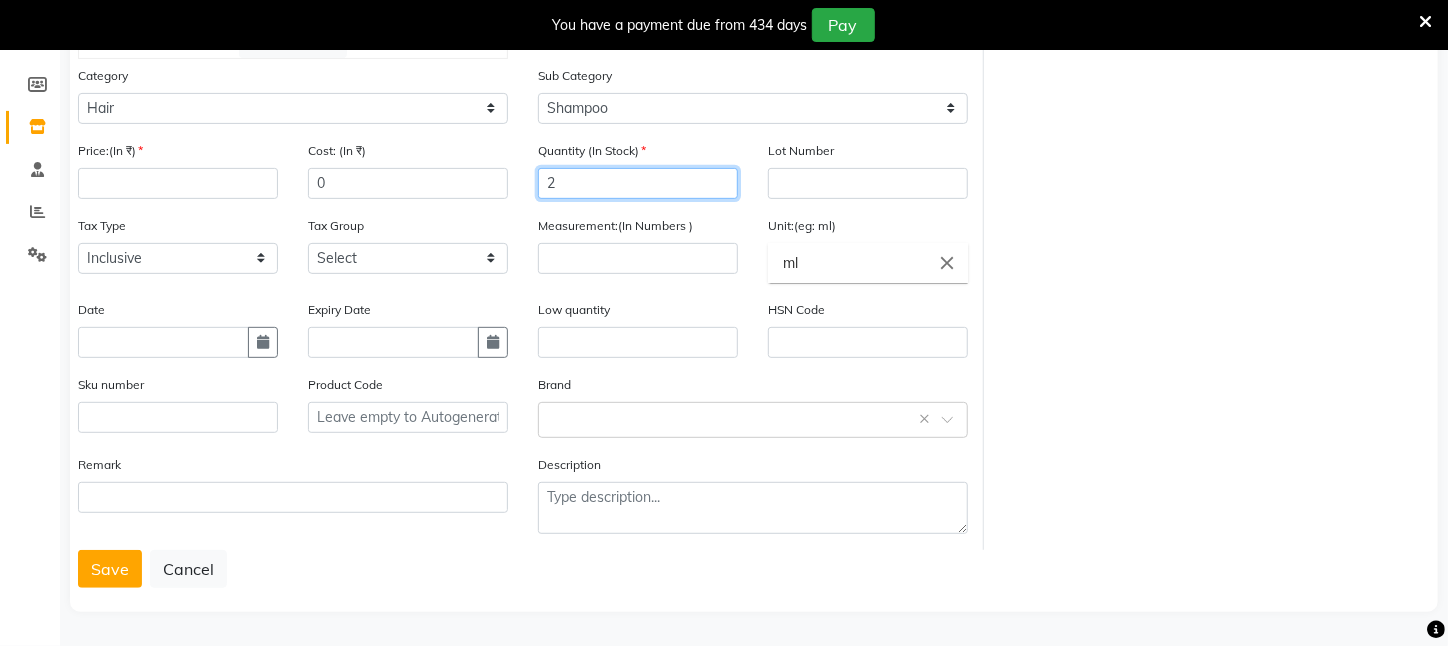 type on "2" 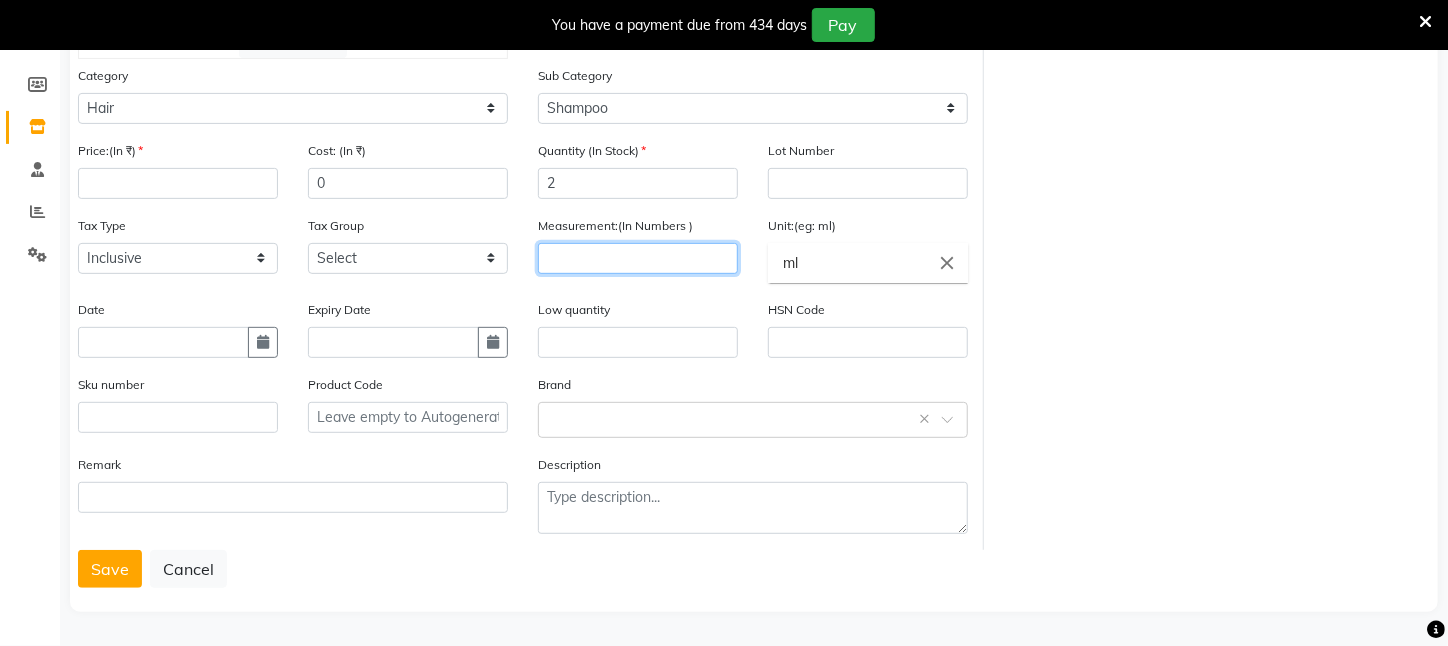 click 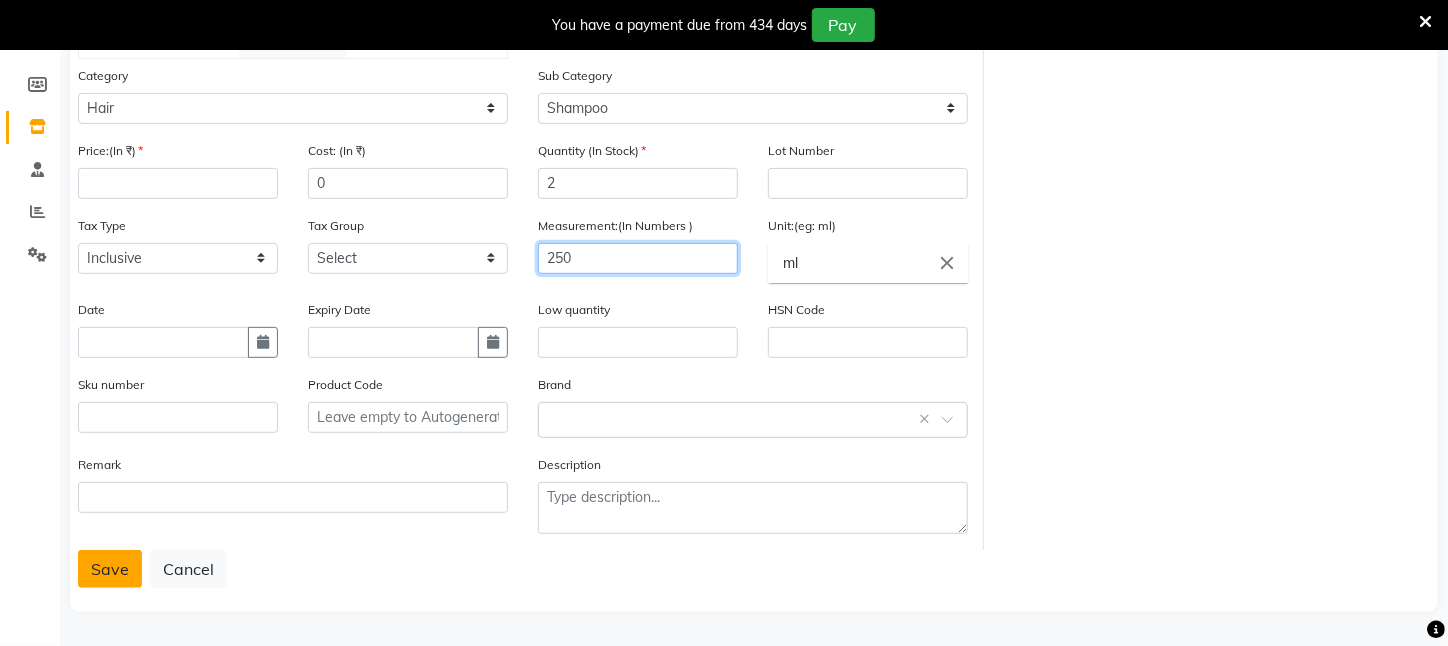 type on "250" 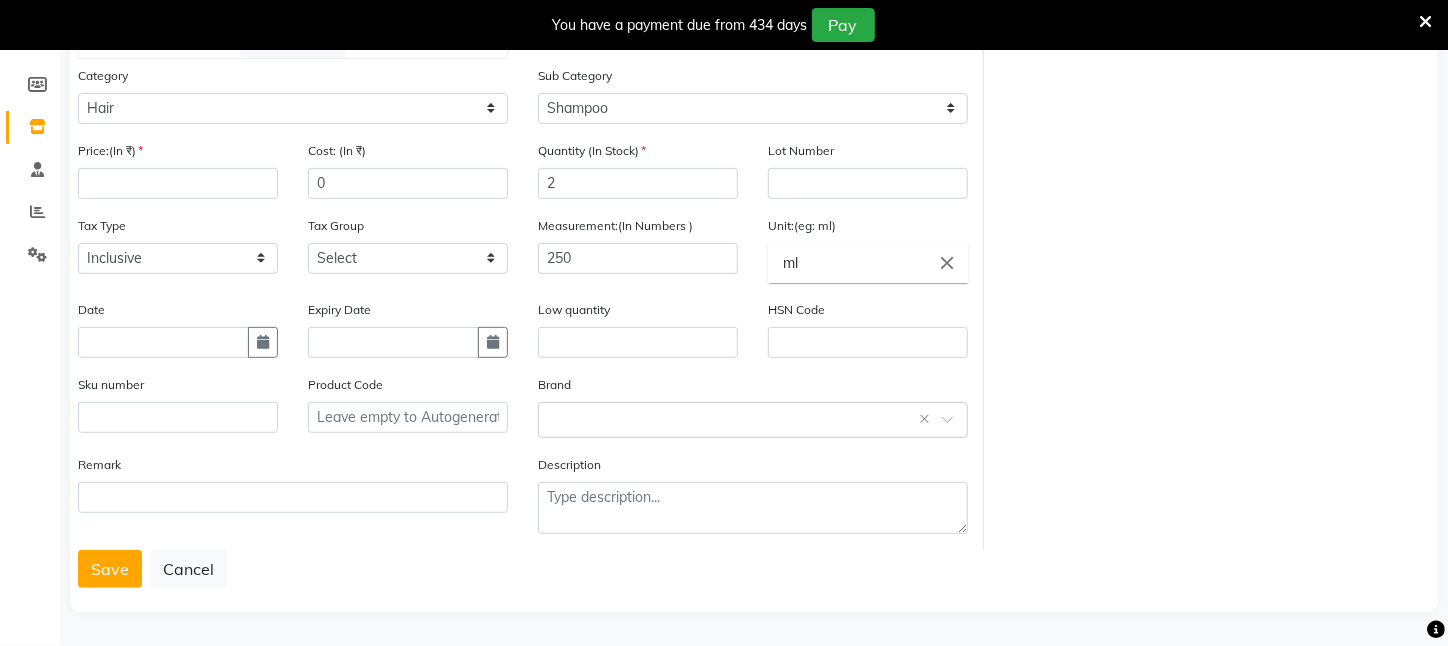 drag, startPoint x: 121, startPoint y: 562, endPoint x: 133, endPoint y: 502, distance: 61.188232 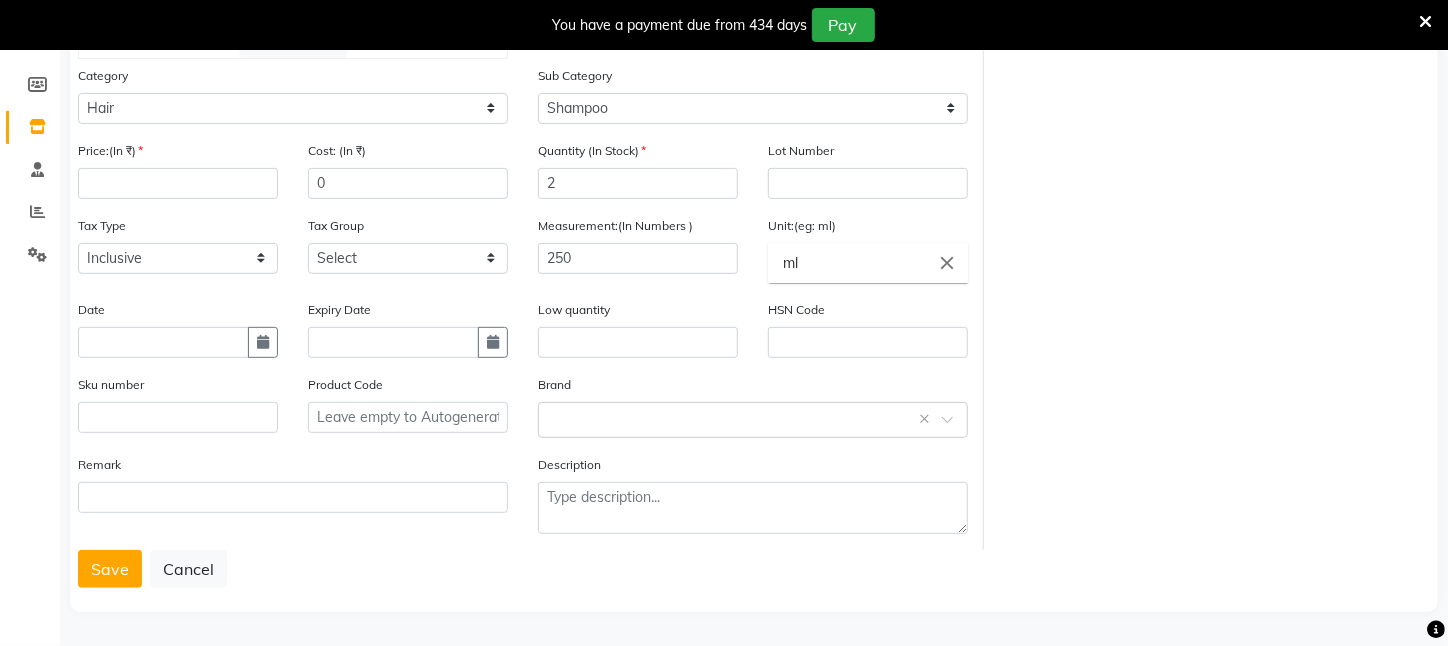 click on "Save" 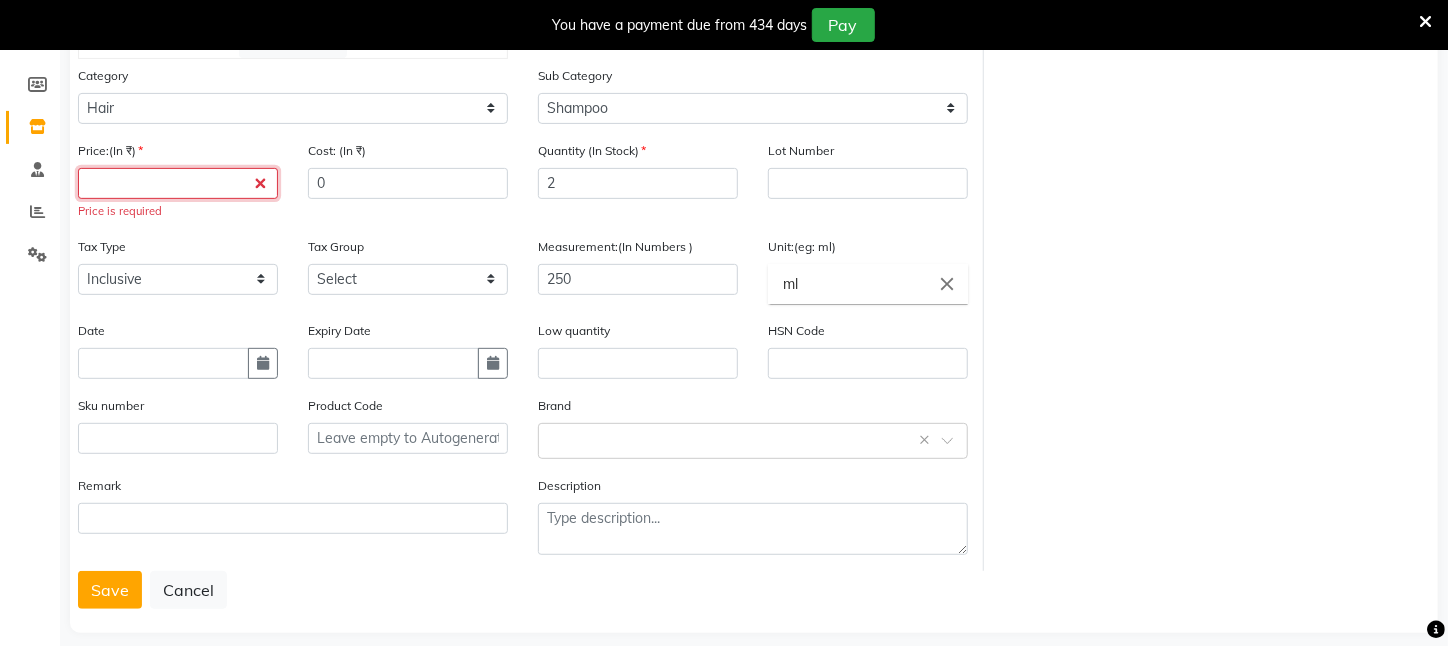 click 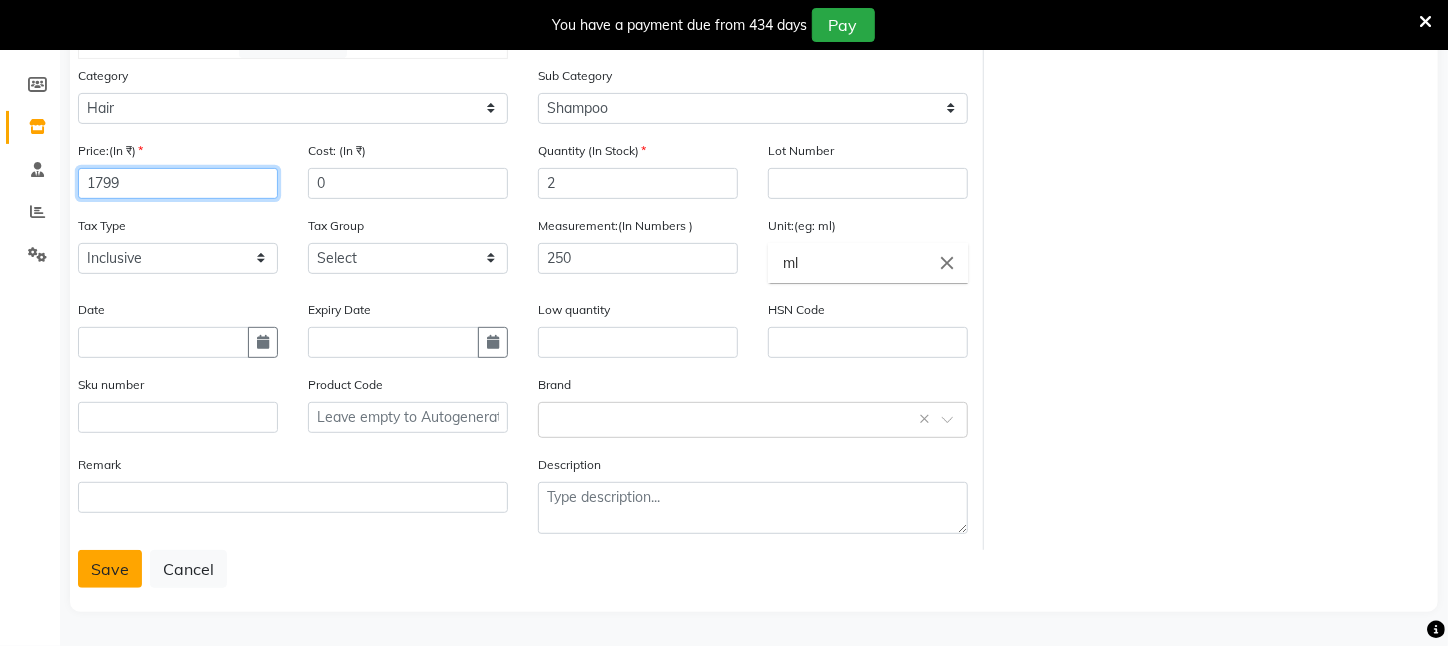 type on "1799" 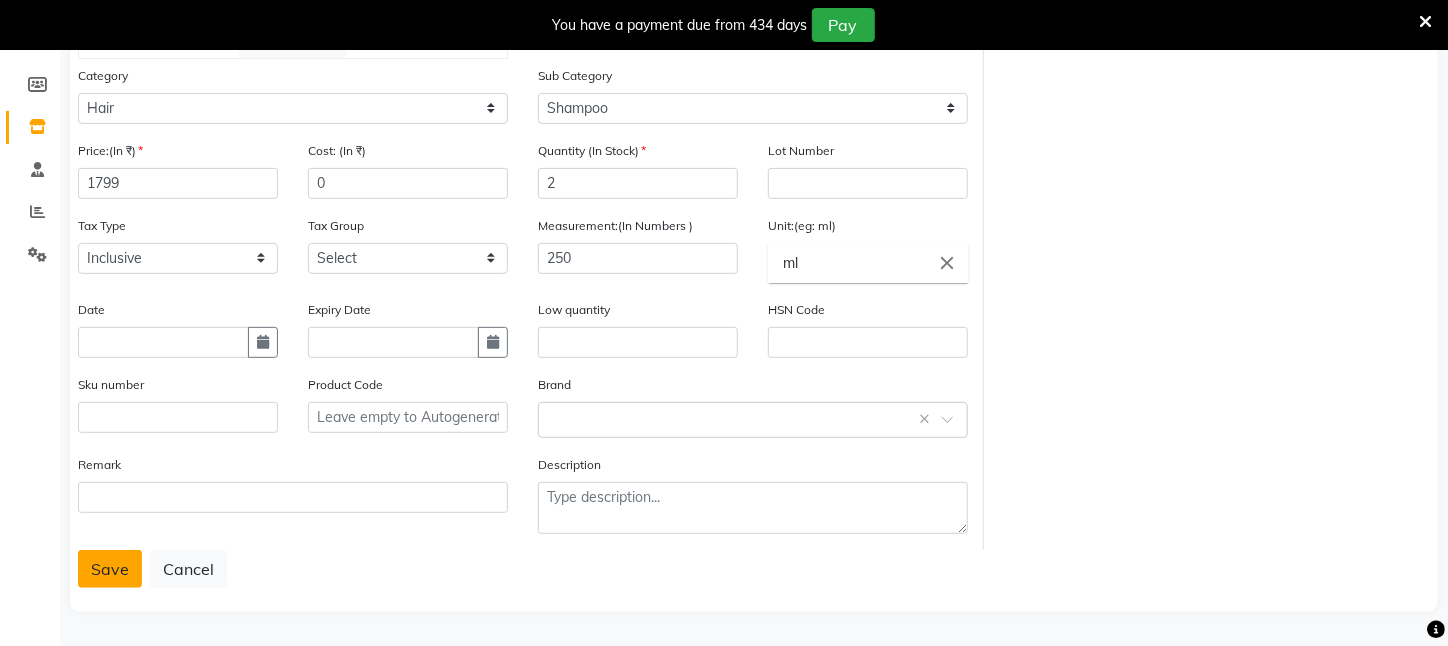 click on "Save" 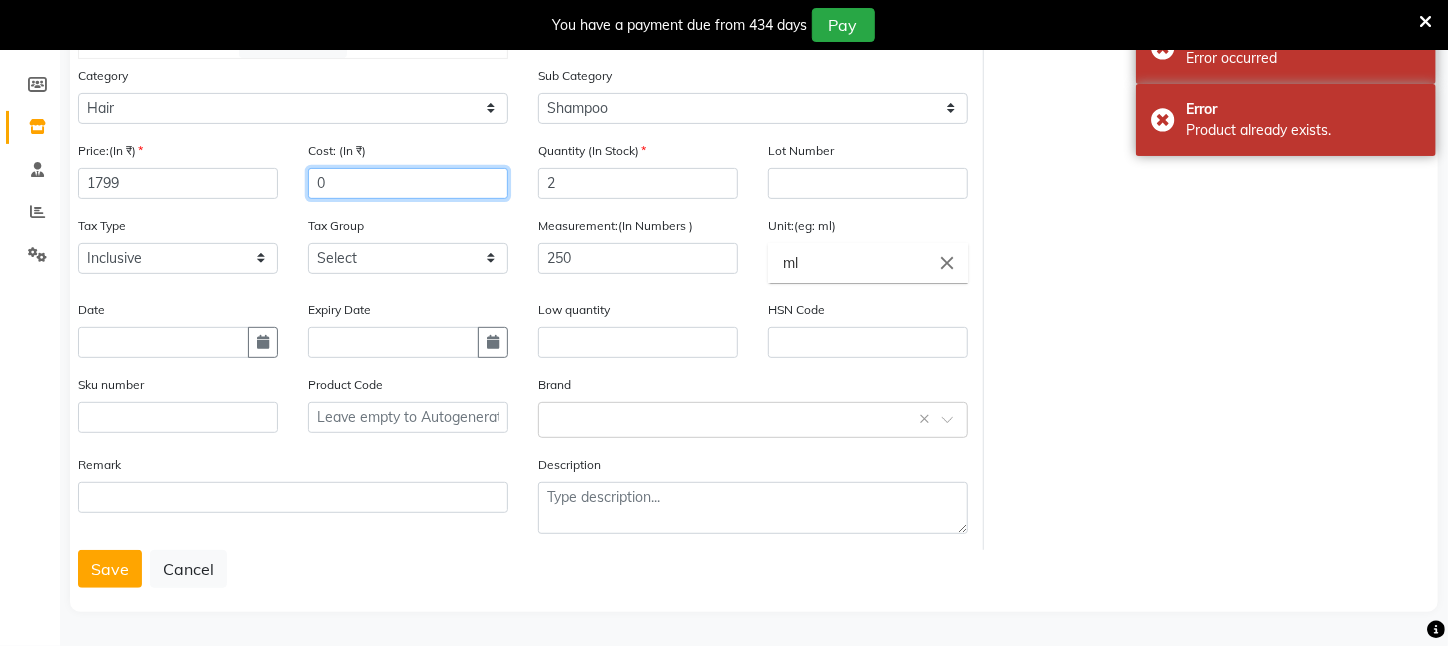 drag, startPoint x: 370, startPoint y: 186, endPoint x: 115, endPoint y: 192, distance: 255.07057 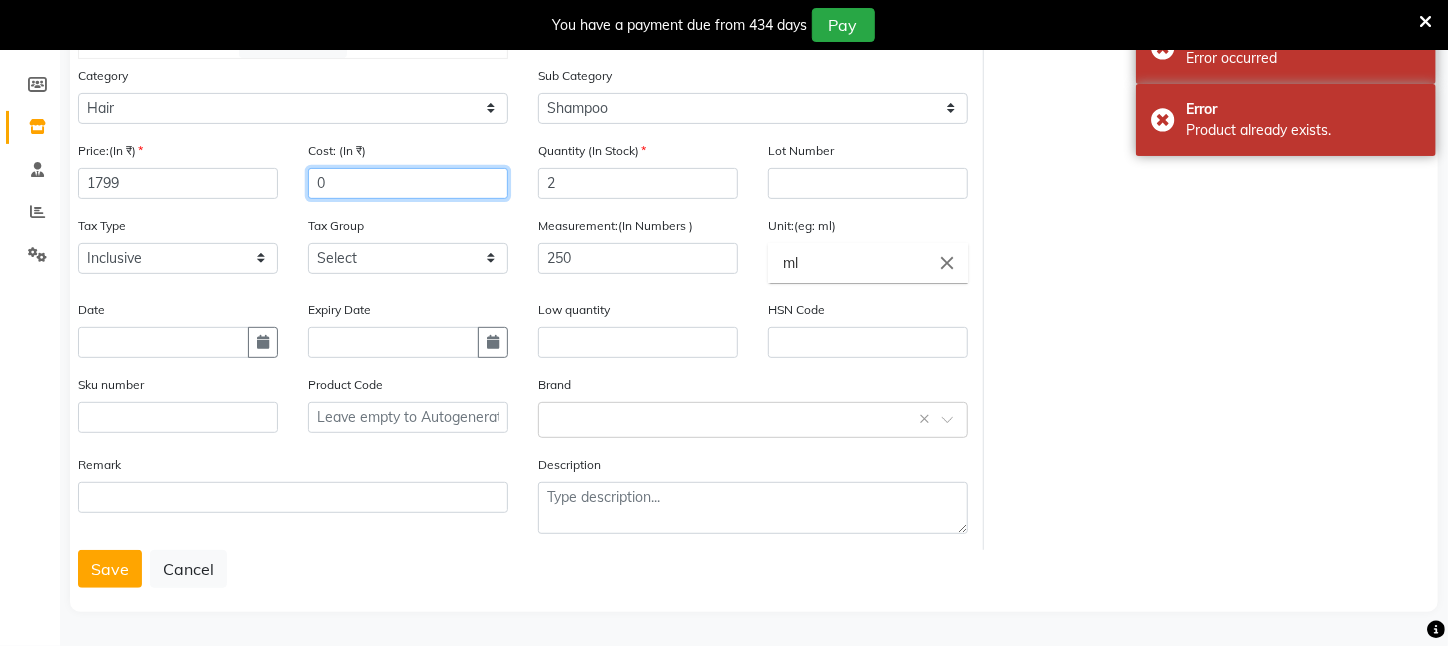 click on "Price:(In ₹) 1799 Cost: (In ₹) 0" 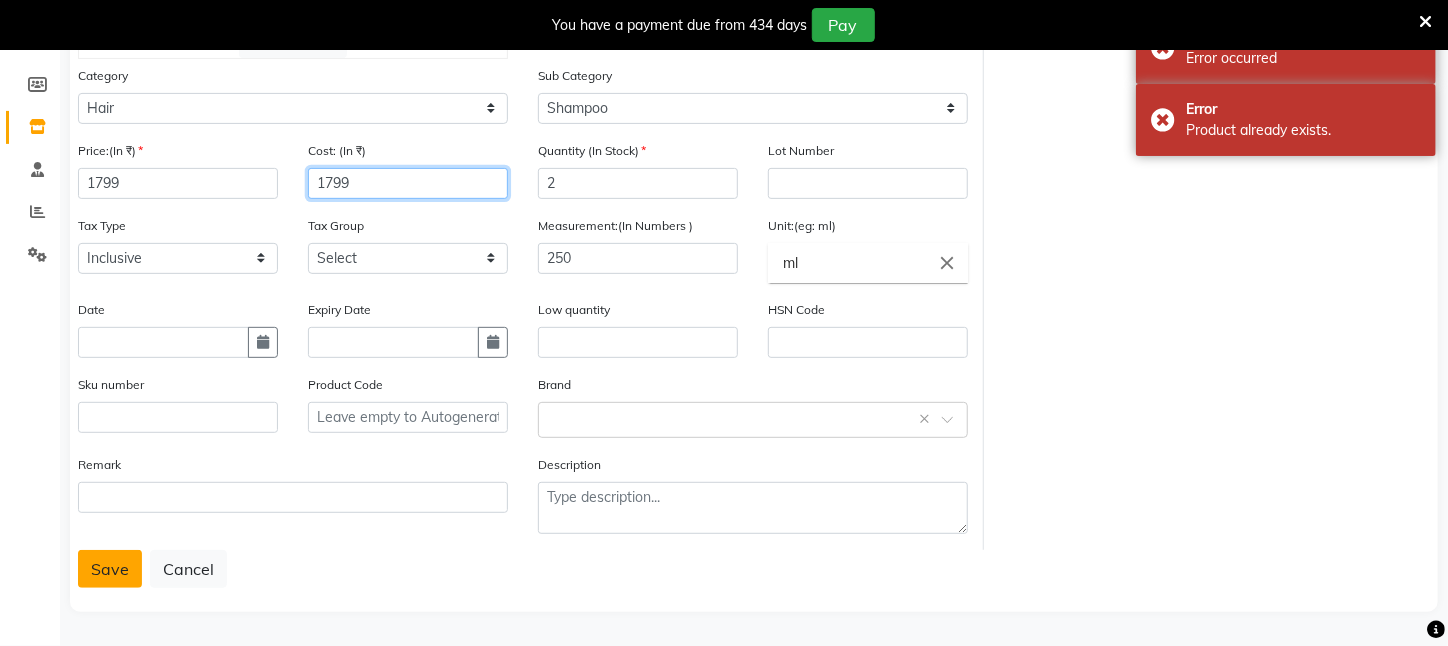 type on "1799" 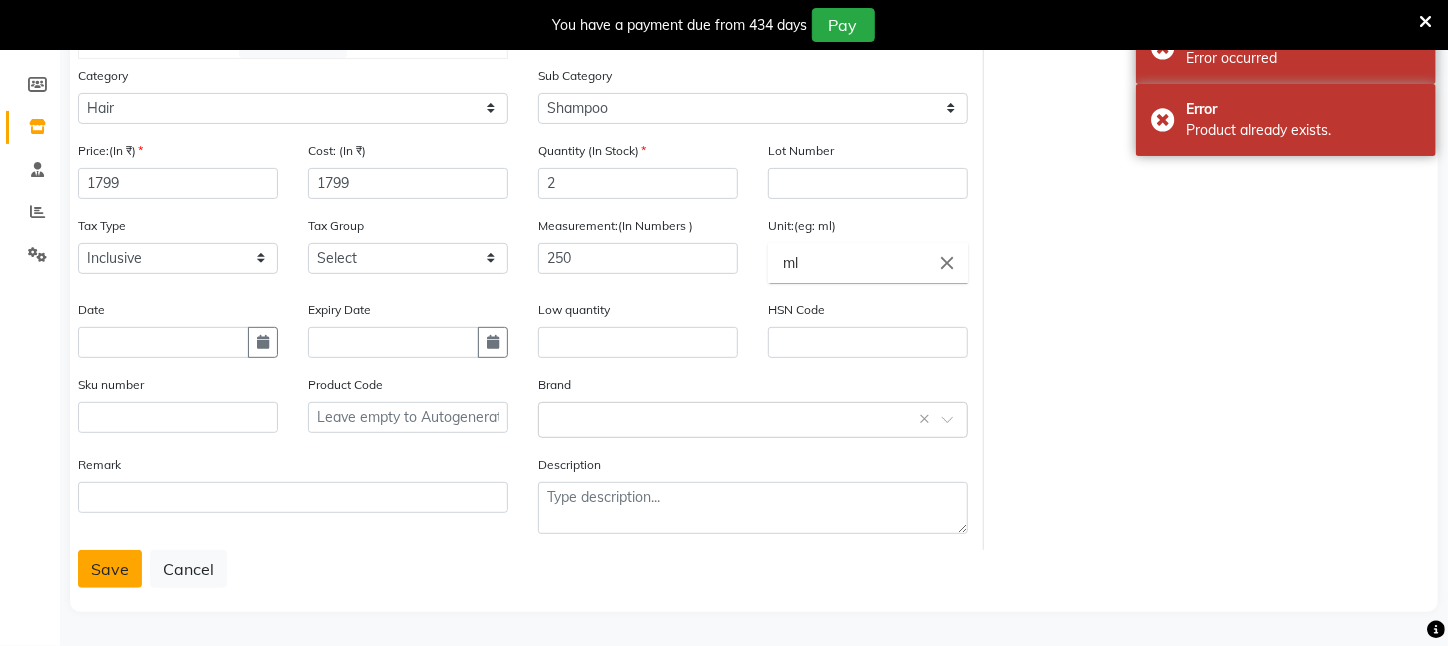 click on "Save" 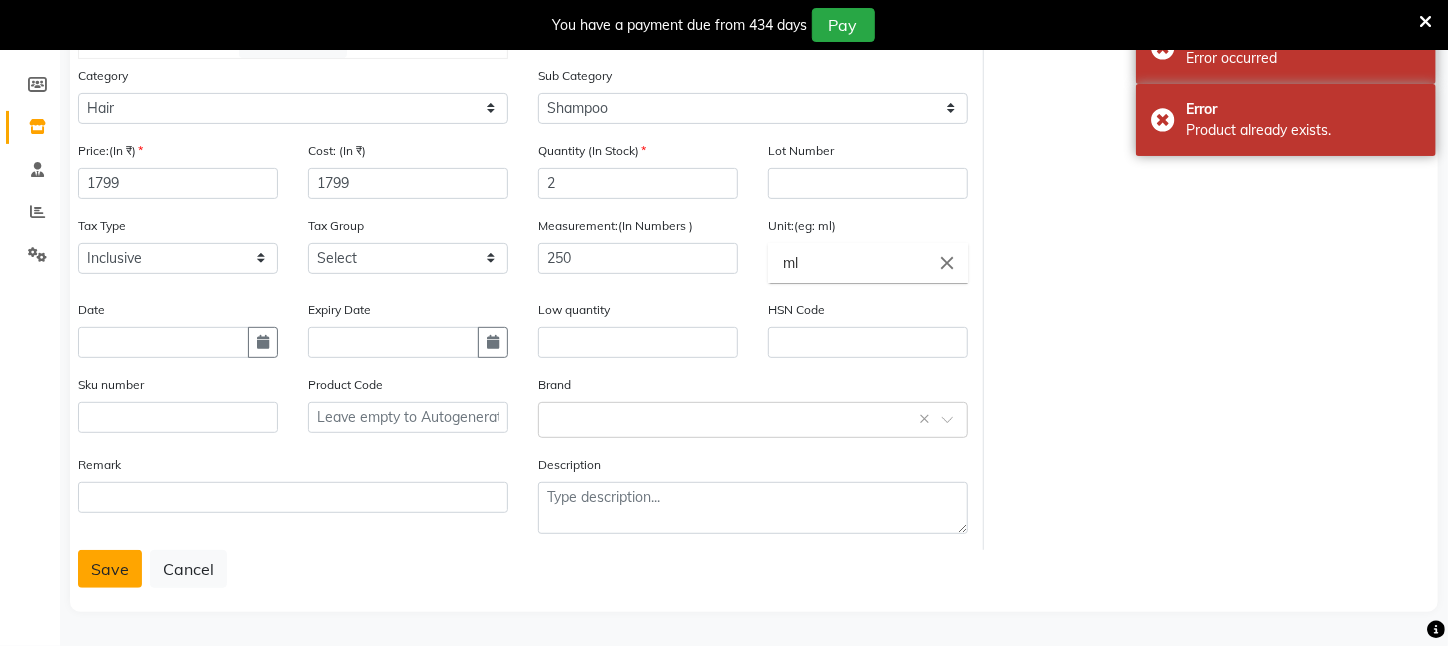 click on "Save" 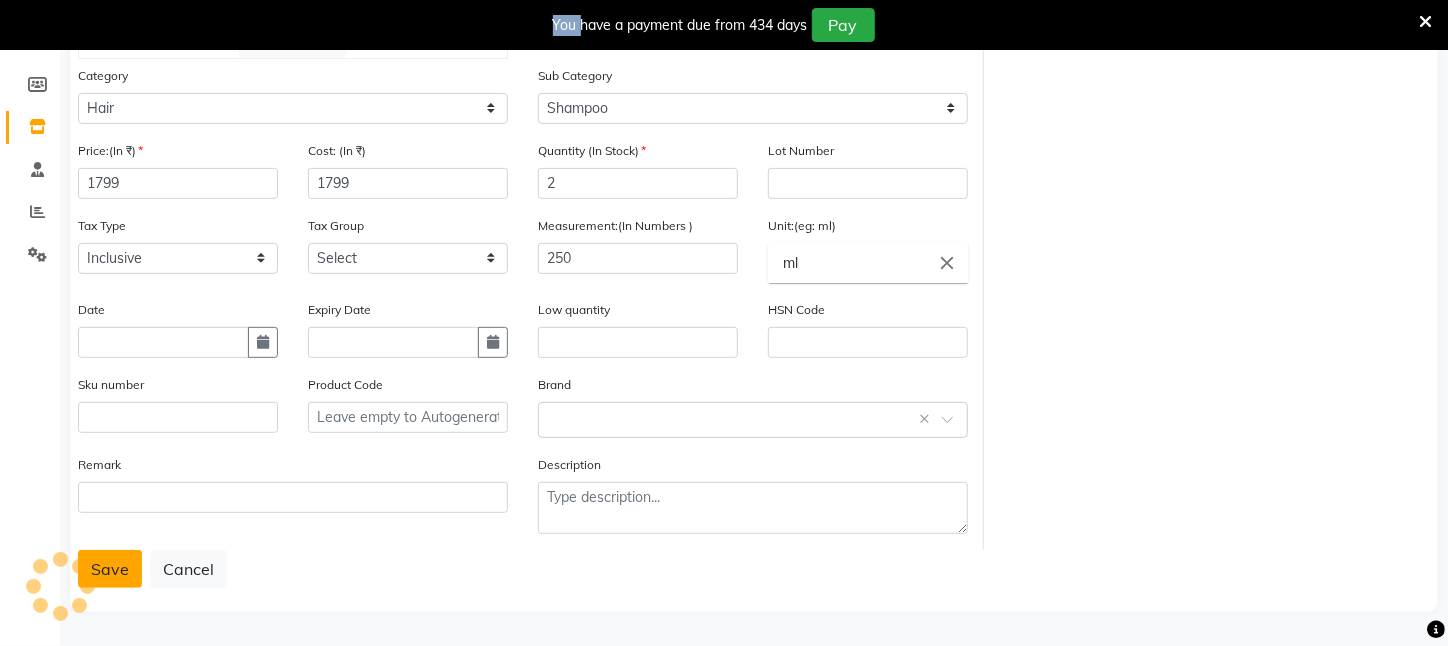 click on "Save   Cancel" 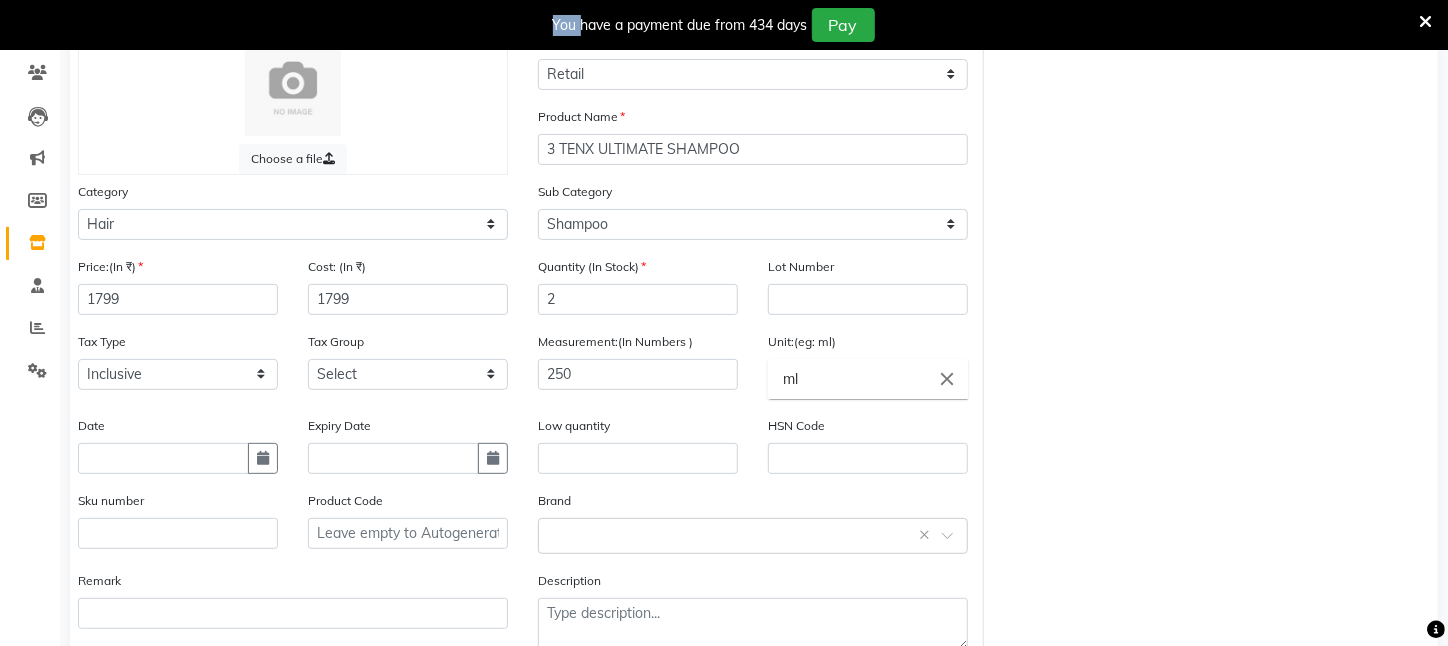 scroll, scrollTop: 281, scrollLeft: 0, axis: vertical 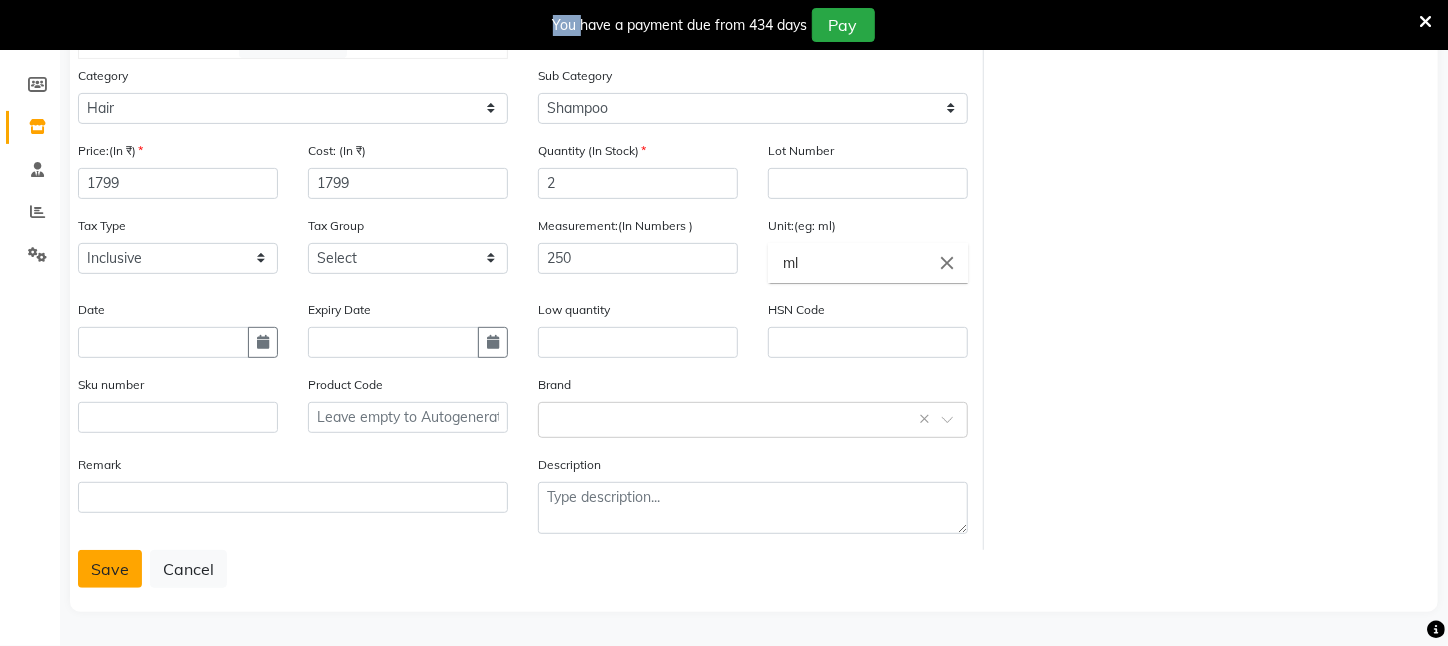 click on "Save" 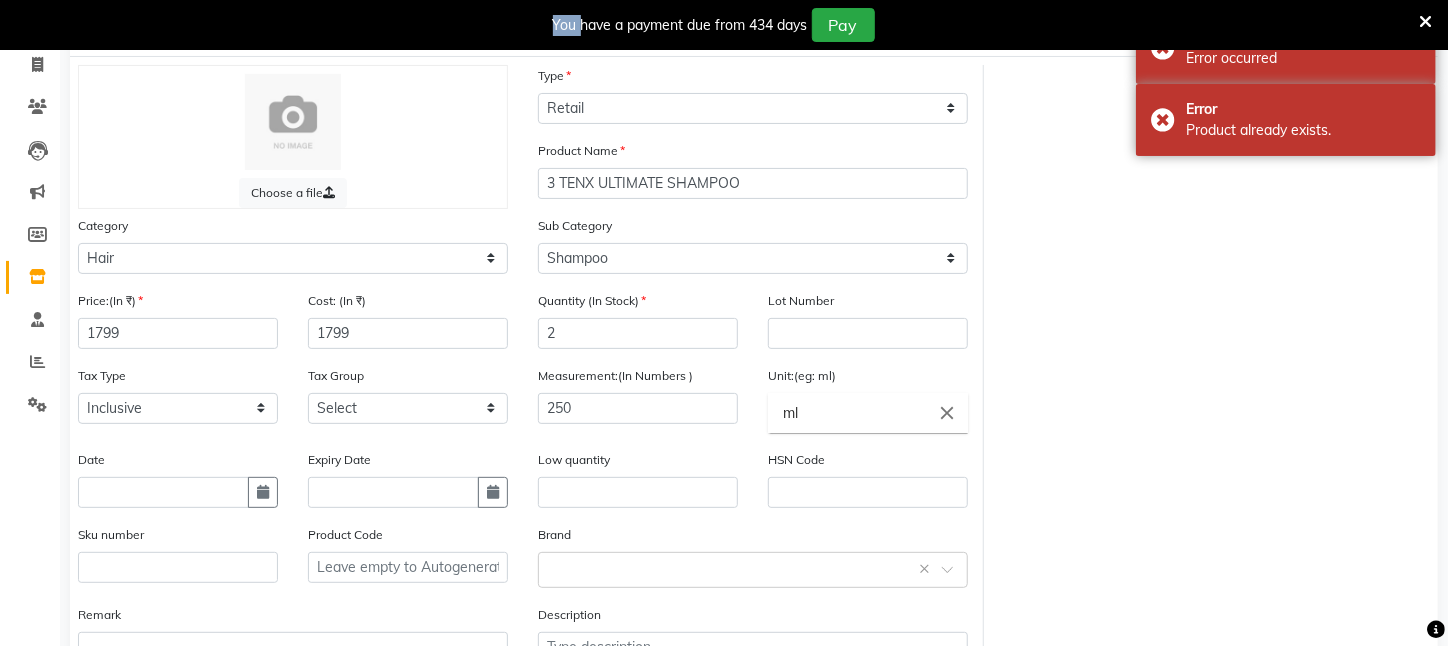 scroll, scrollTop: 0, scrollLeft: 0, axis: both 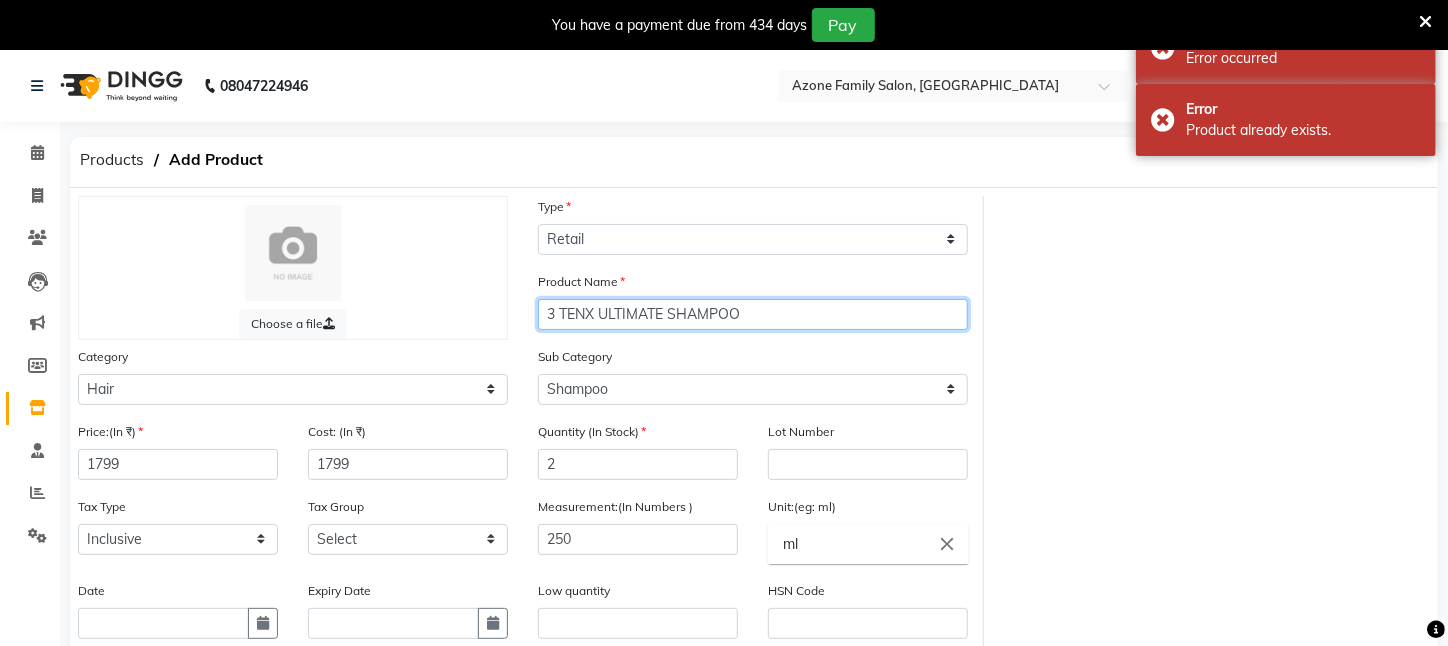 click on "3 TENX ULTIMATE SHAMPOO" 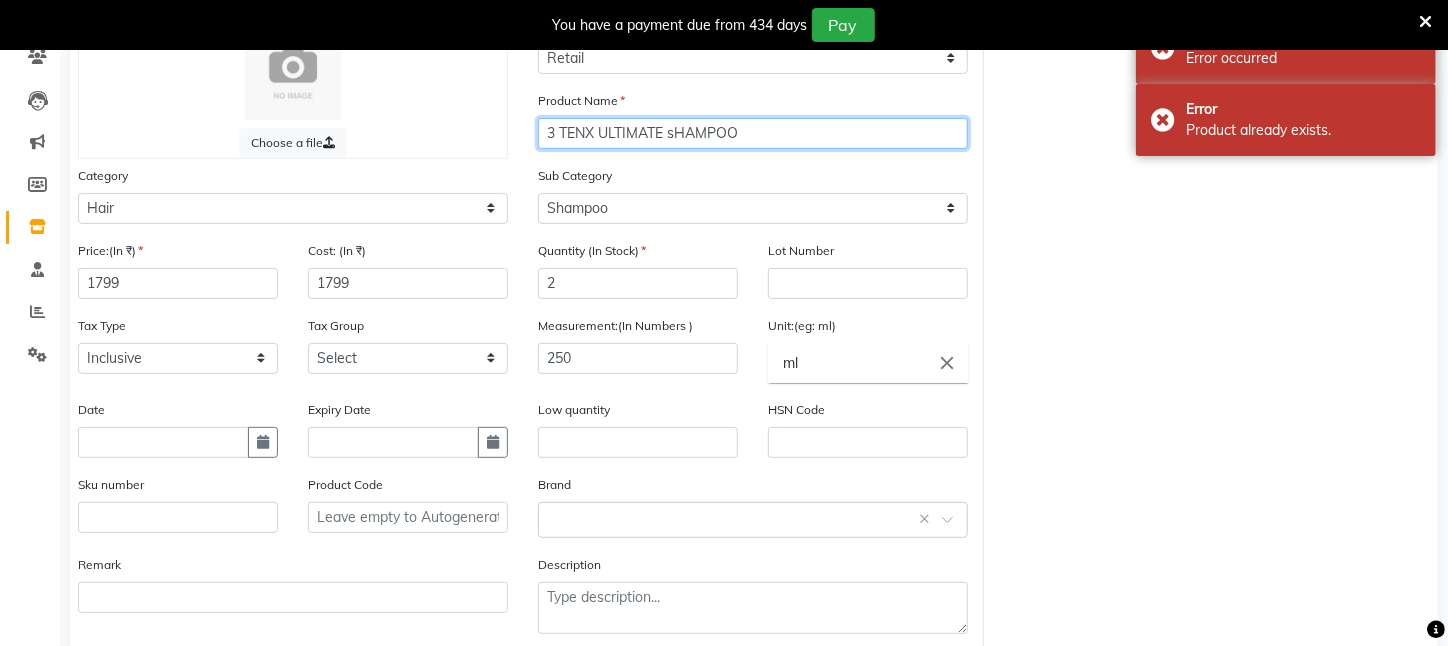 scroll, scrollTop: 281, scrollLeft: 0, axis: vertical 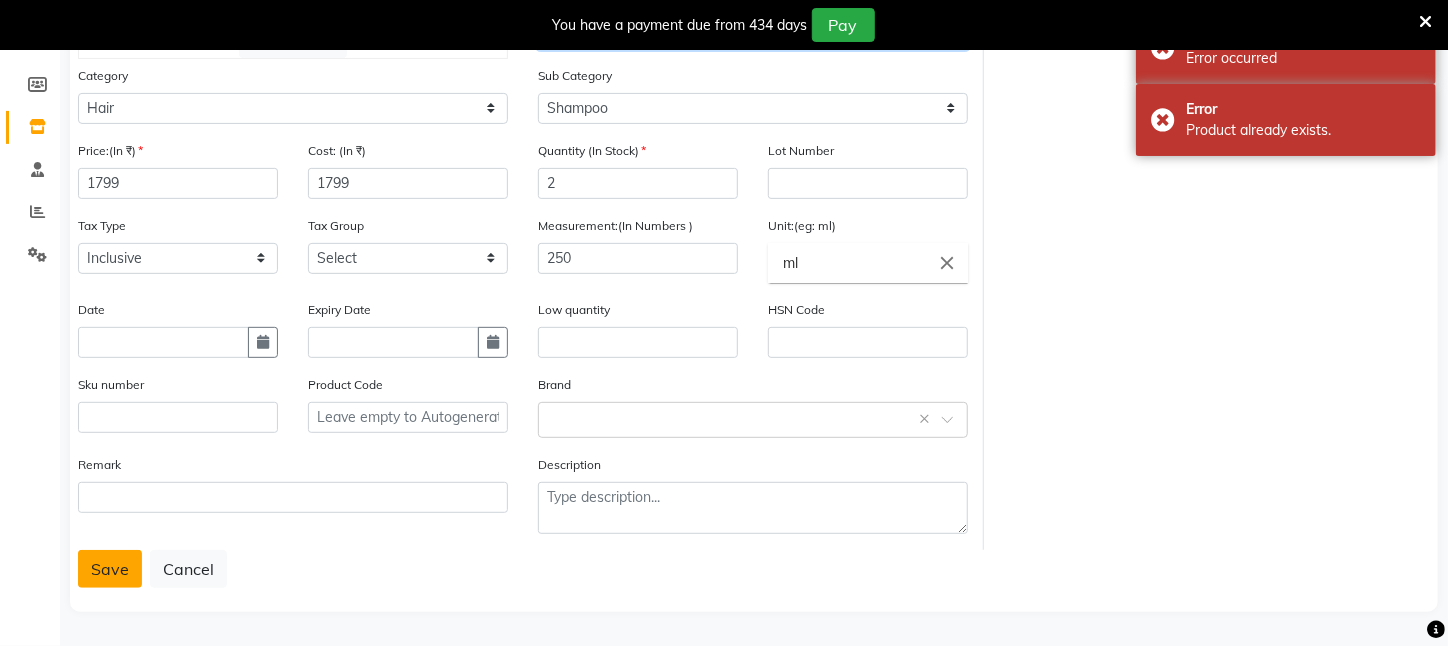 type on "3 TENX ULTIMATE sHAMPOO" 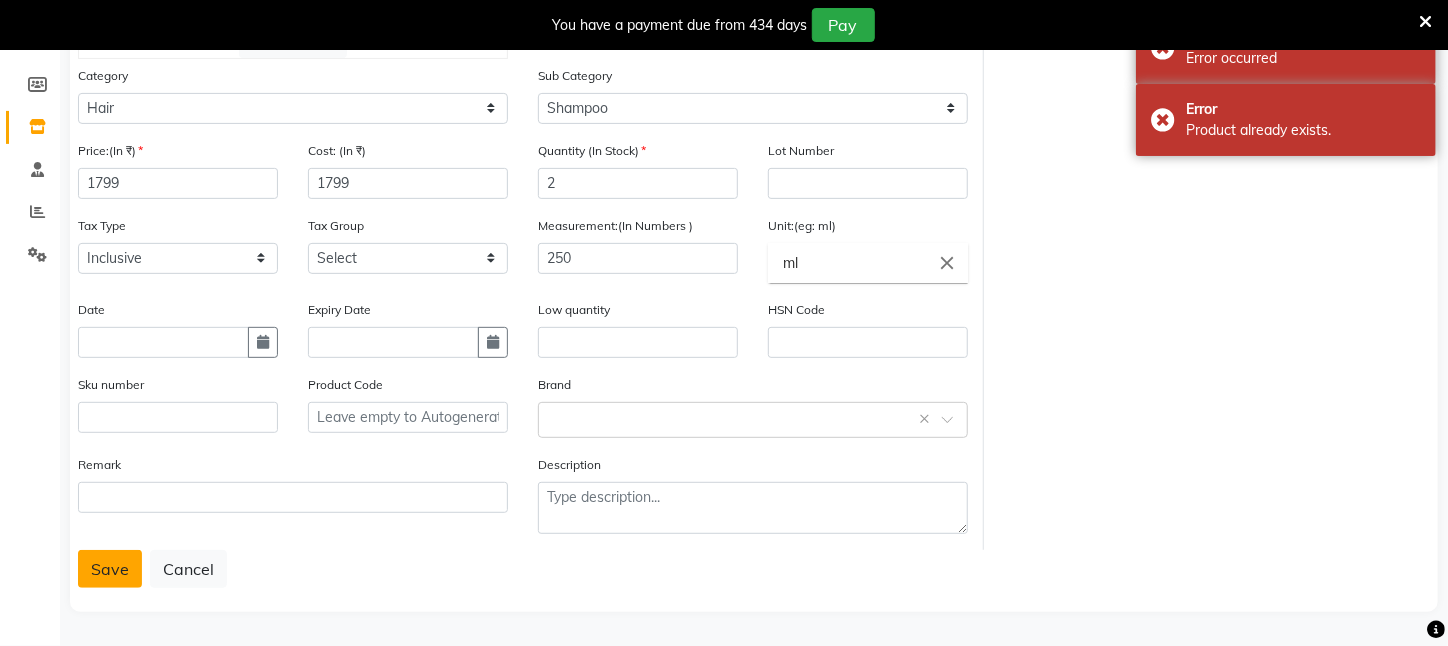 click on "Save" 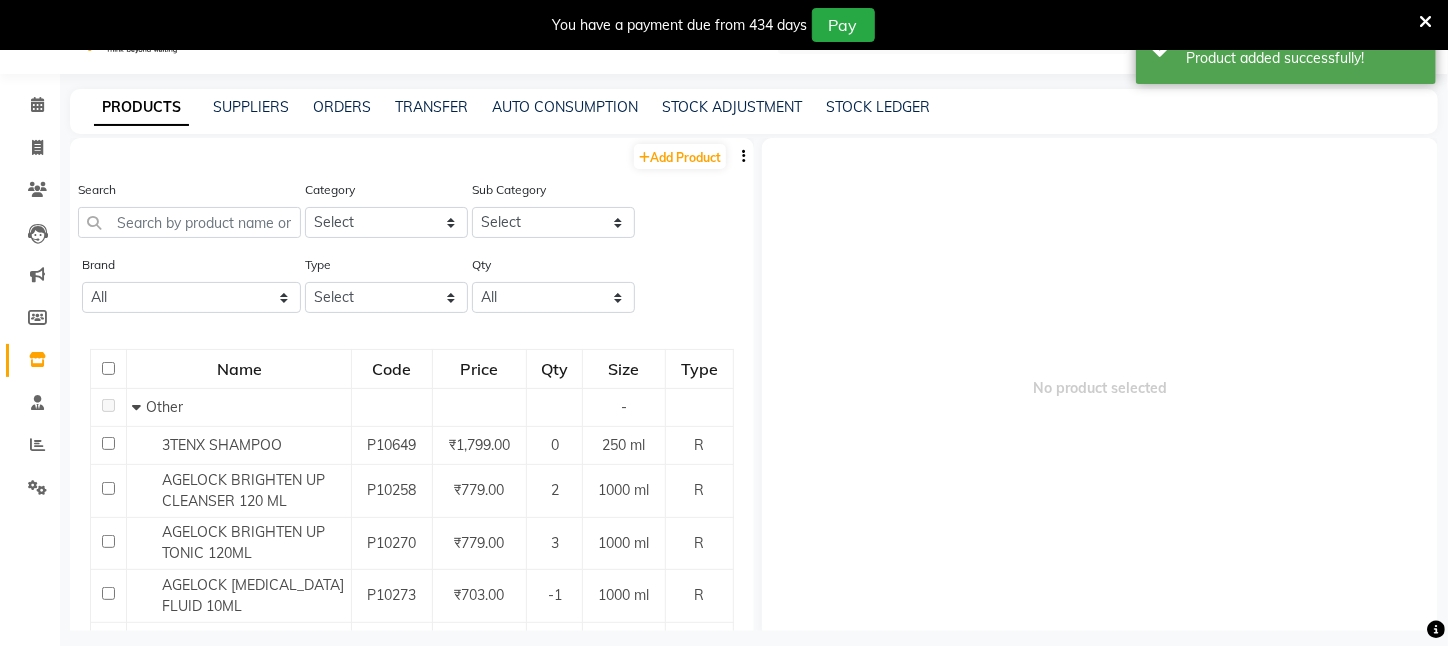 scroll, scrollTop: 0, scrollLeft: 0, axis: both 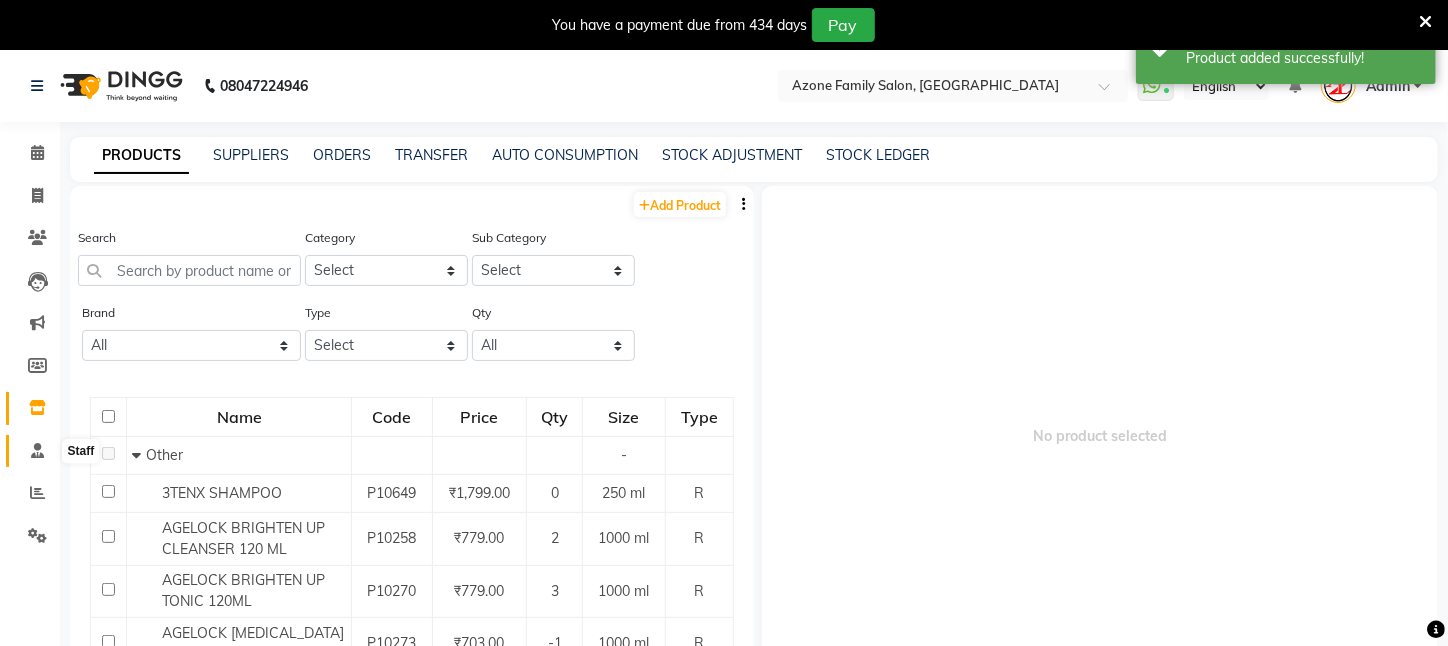 click 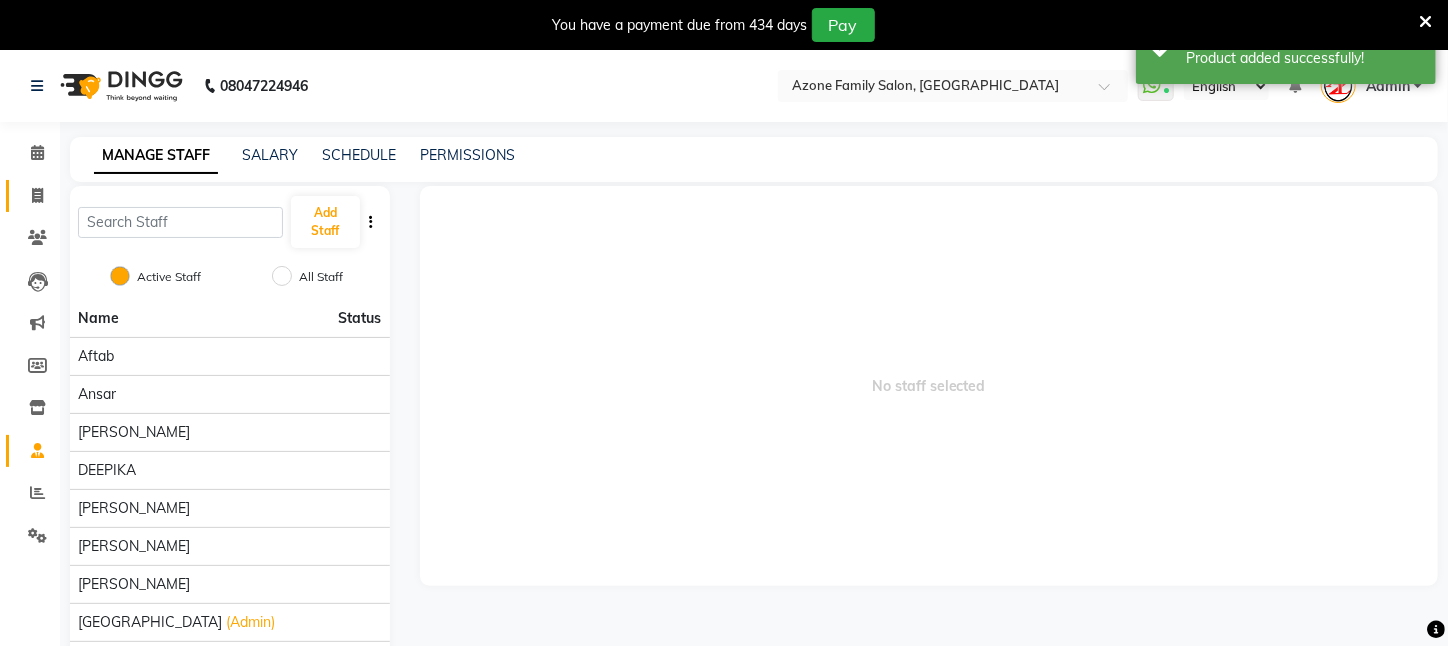 click 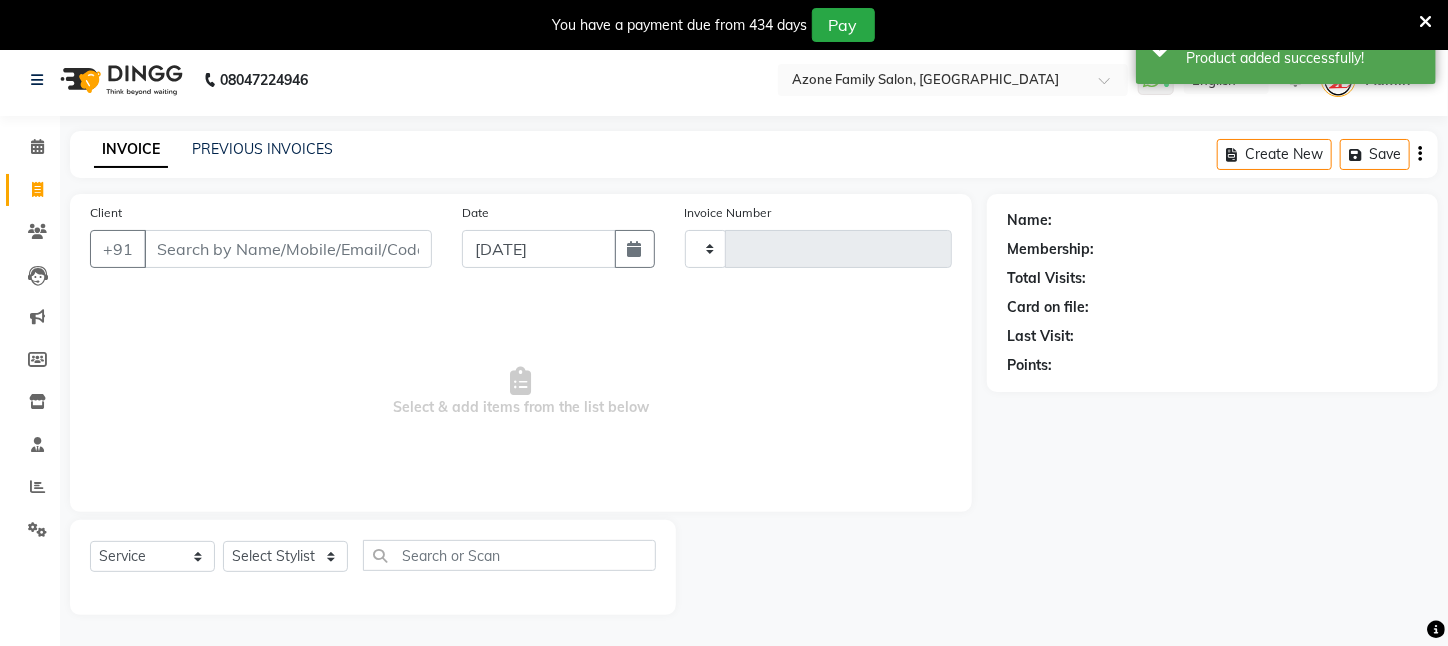 scroll, scrollTop: 50, scrollLeft: 0, axis: vertical 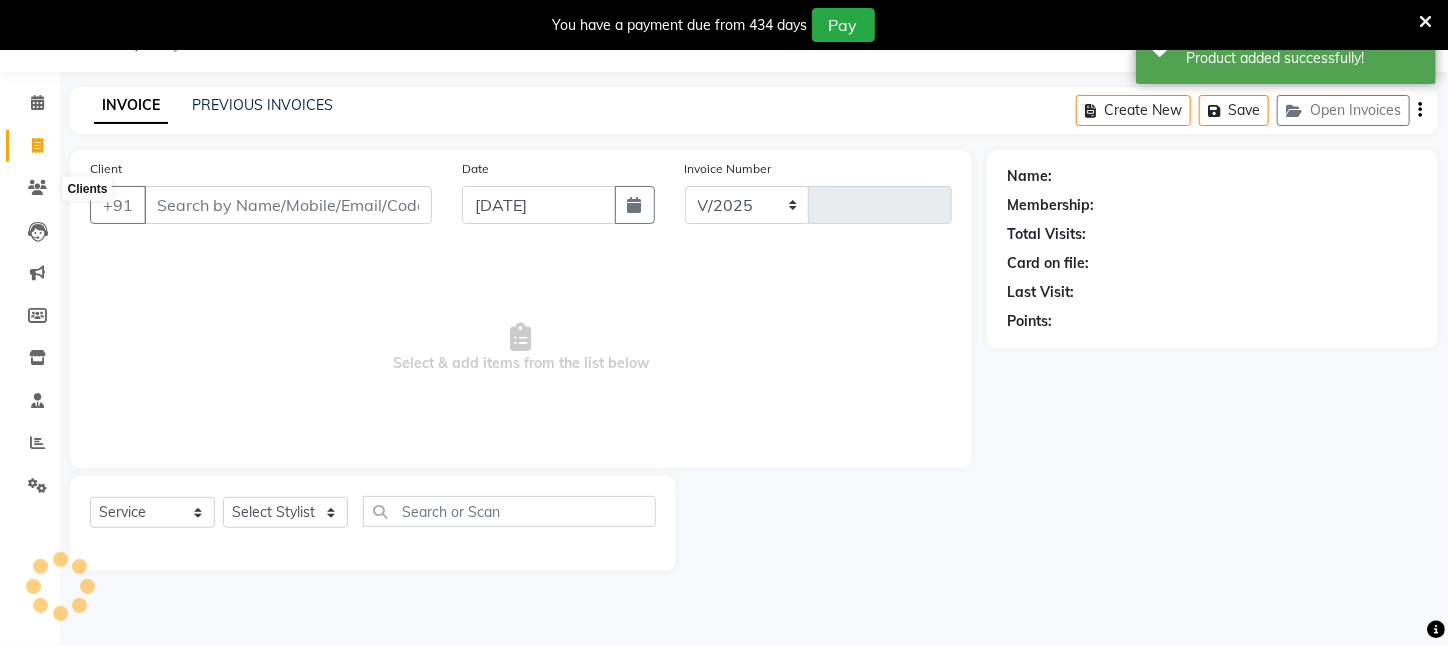 select on "4296" 